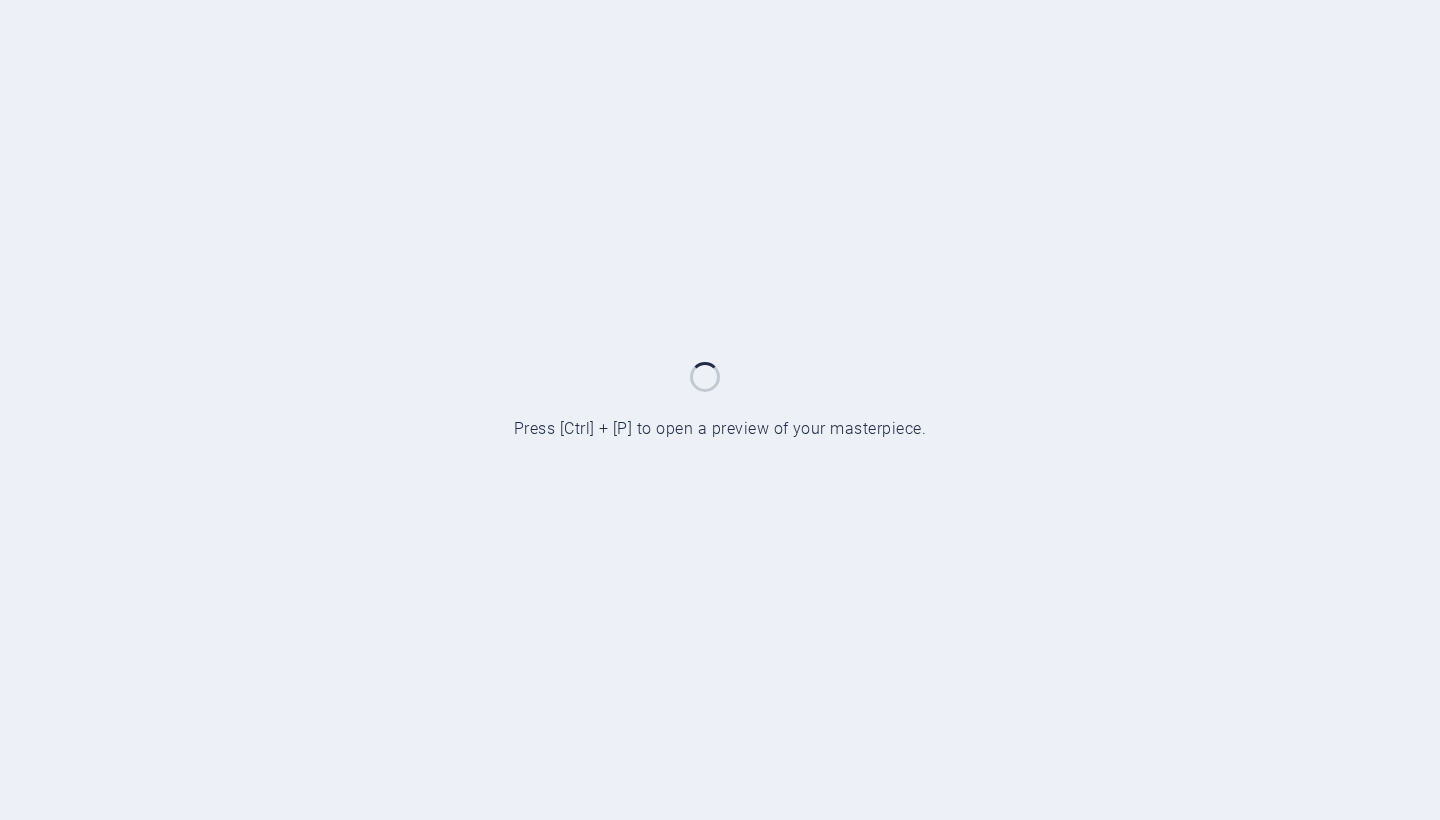 scroll, scrollTop: 0, scrollLeft: 0, axis: both 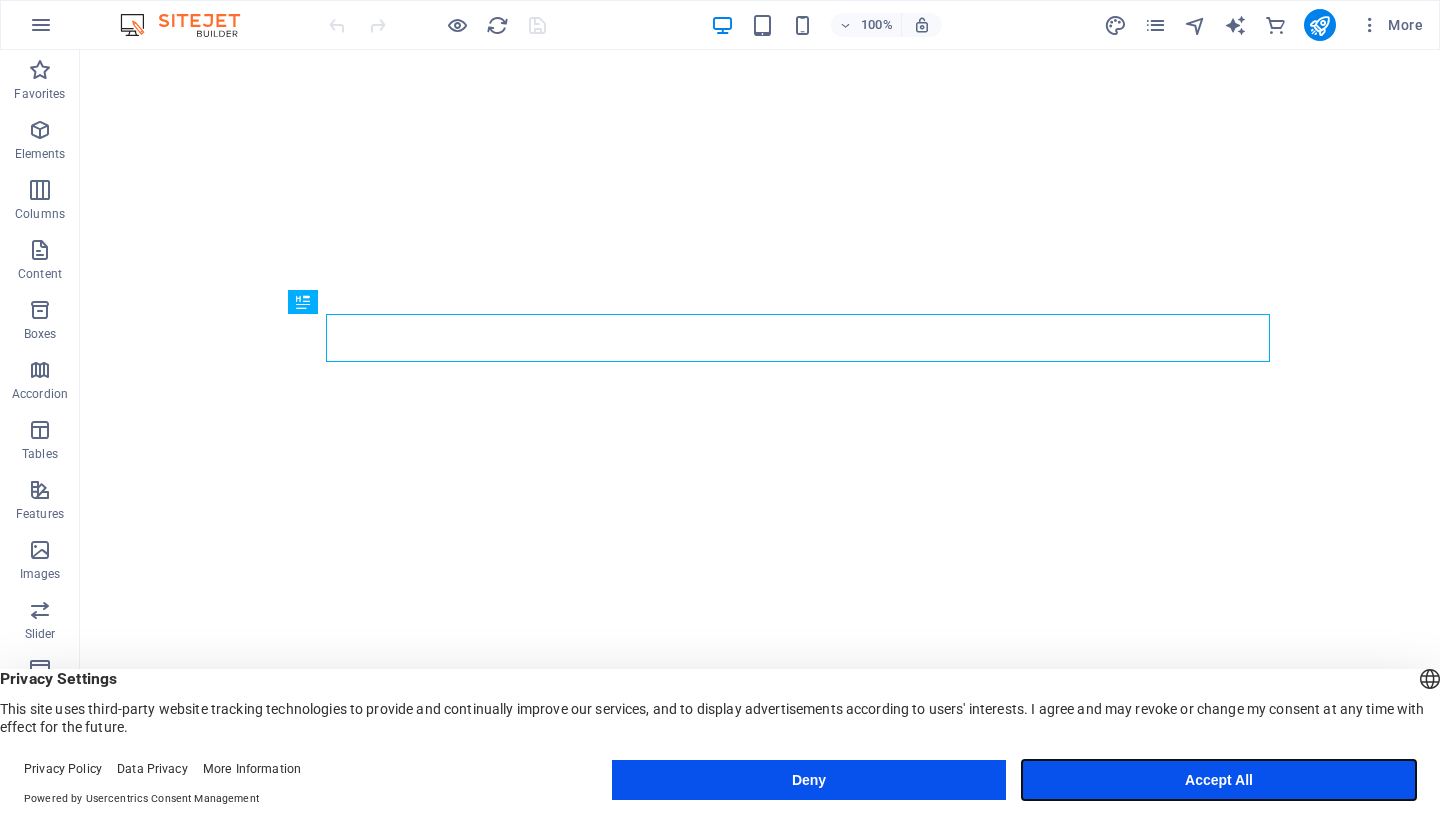 click on "Accept All" at bounding box center (1219, 780) 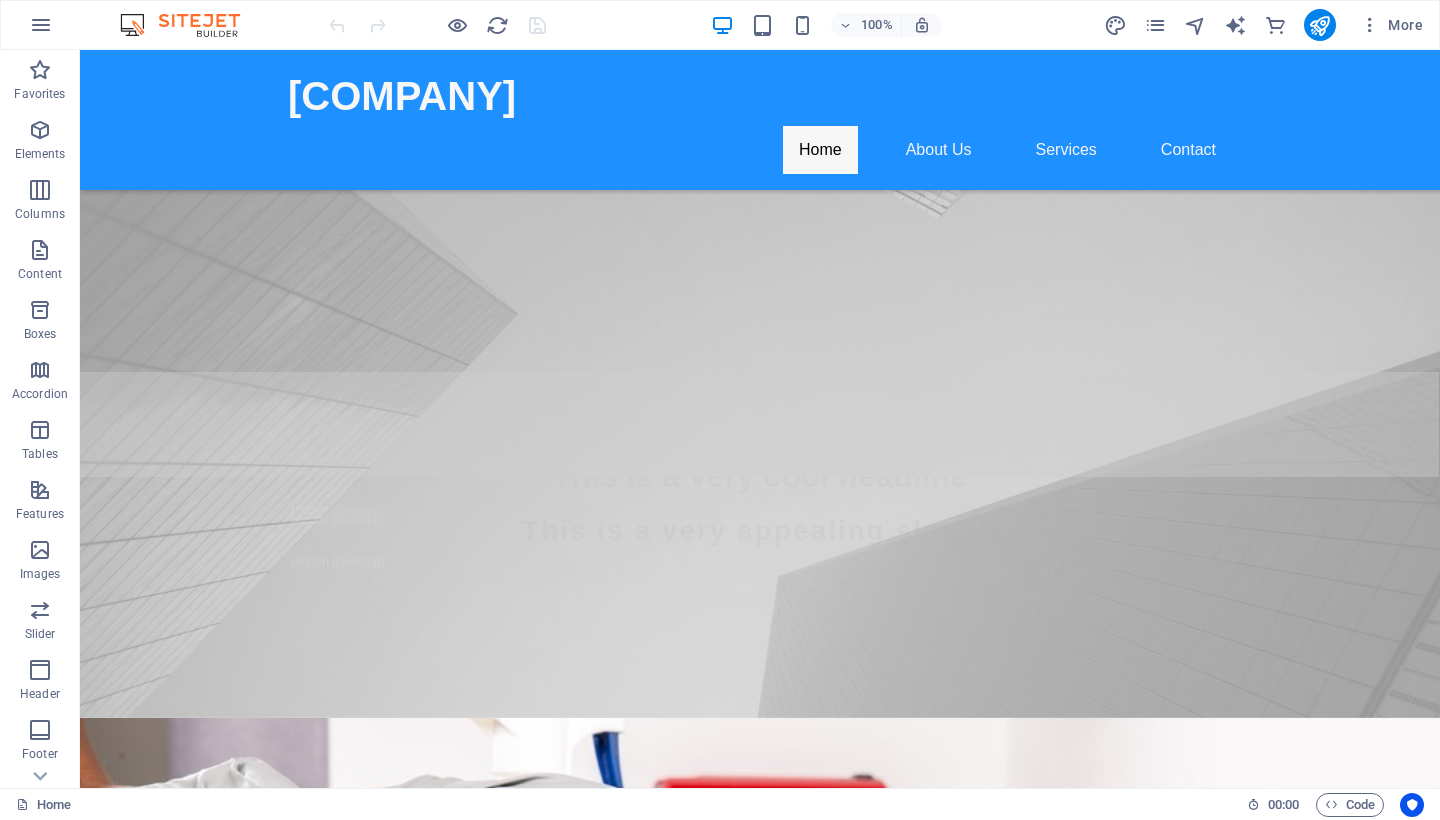 scroll, scrollTop: 186, scrollLeft: 0, axis: vertical 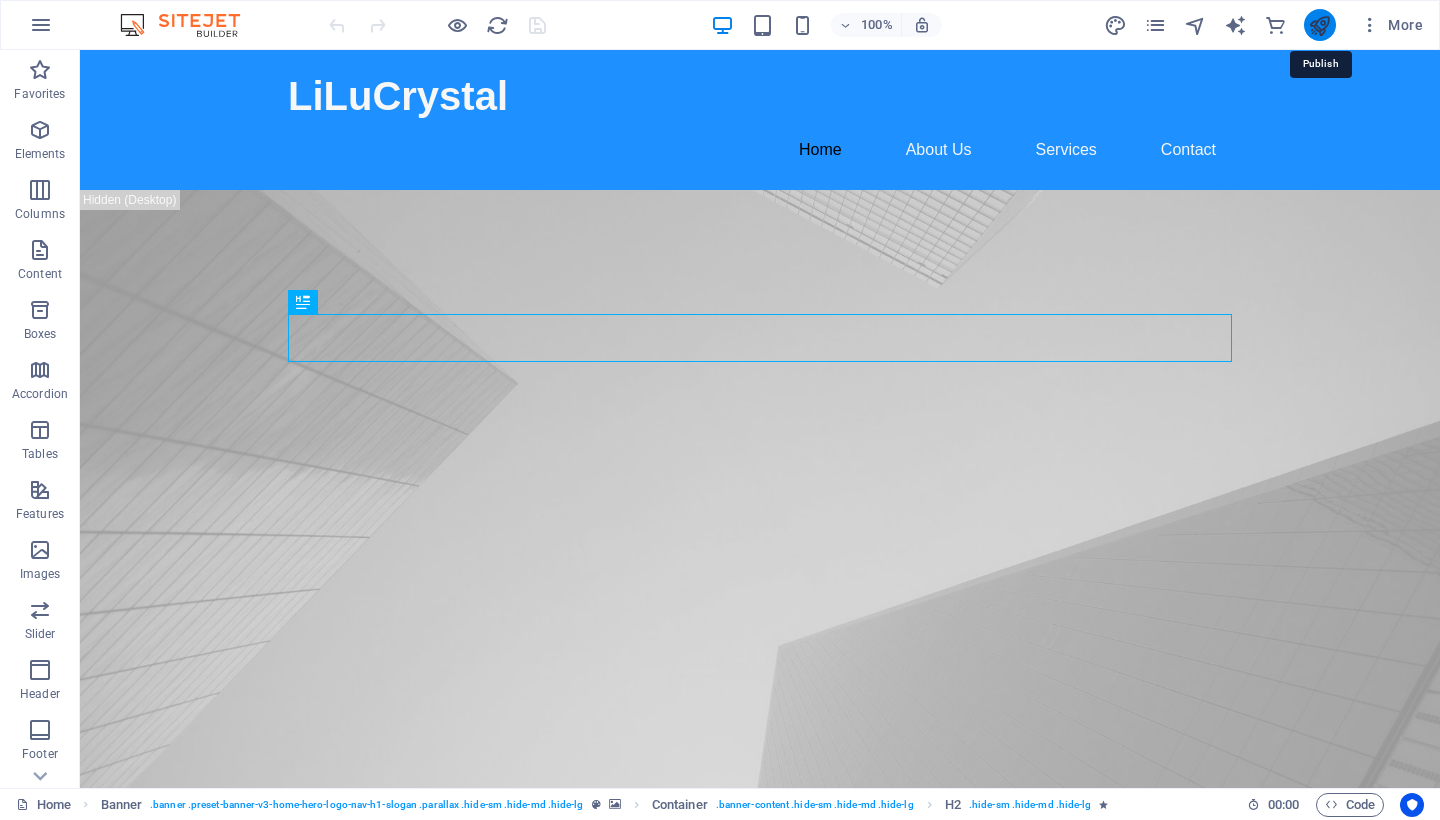 click at bounding box center (1319, 25) 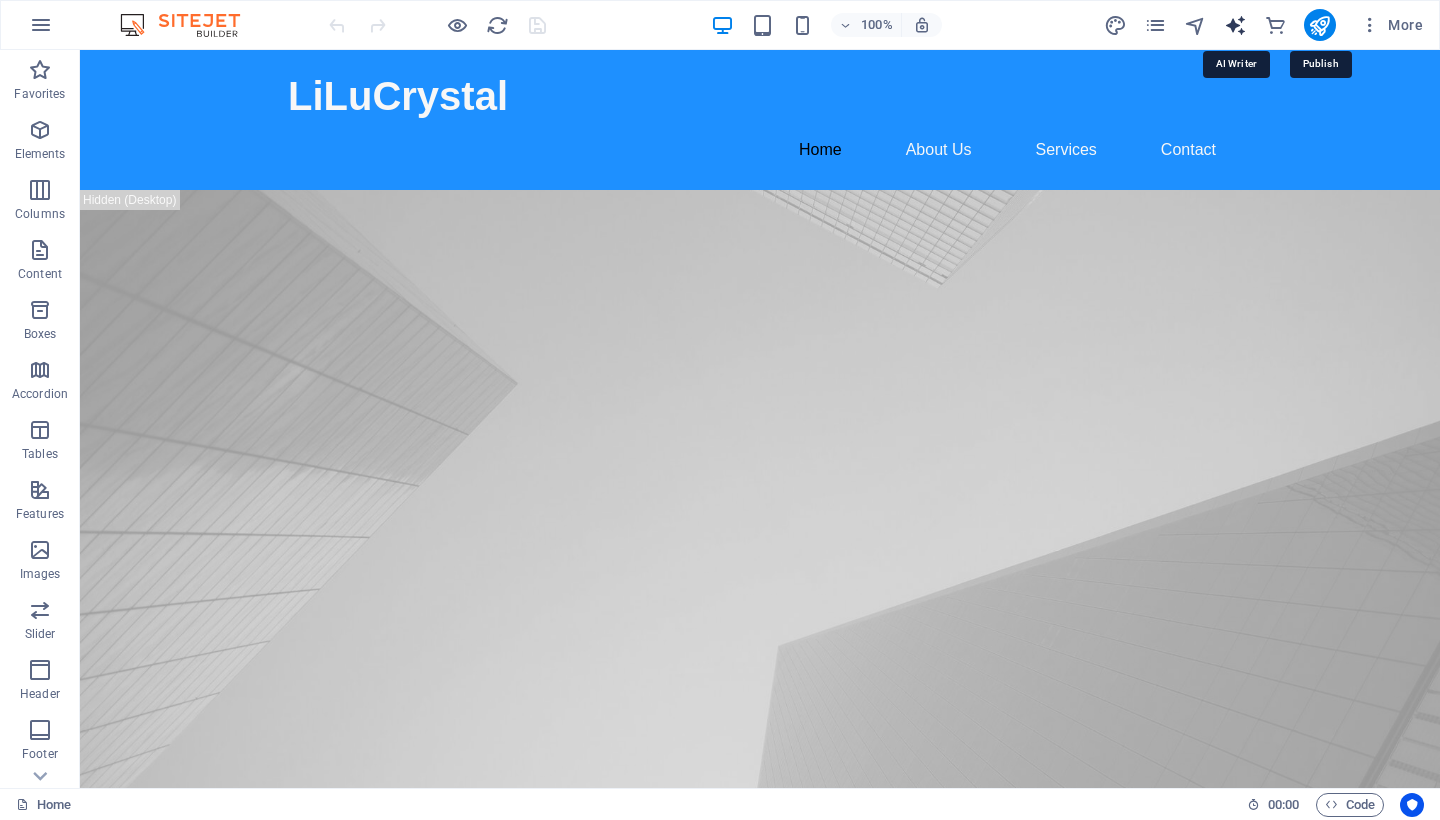 click at bounding box center (1235, 25) 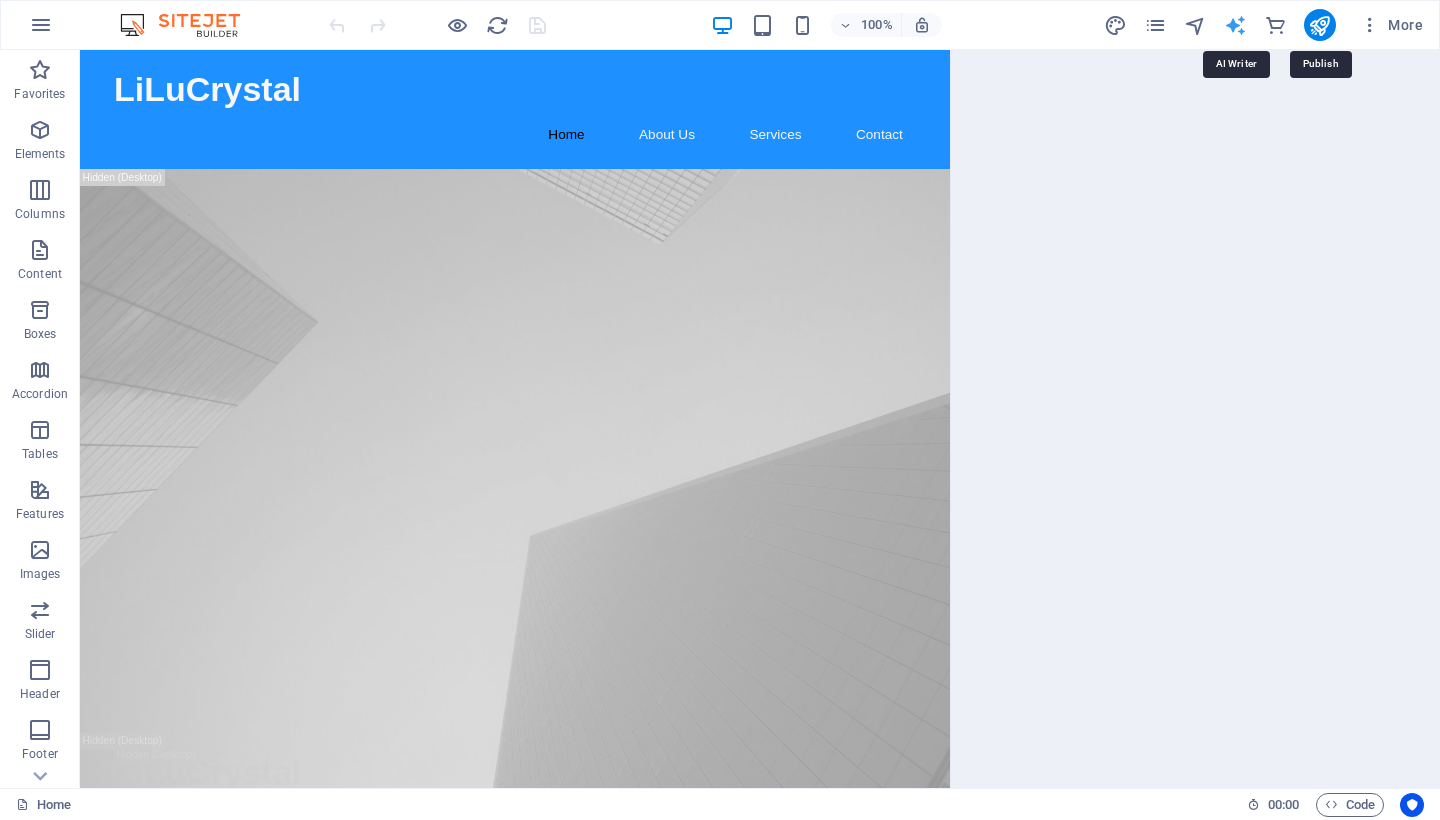 select on "English" 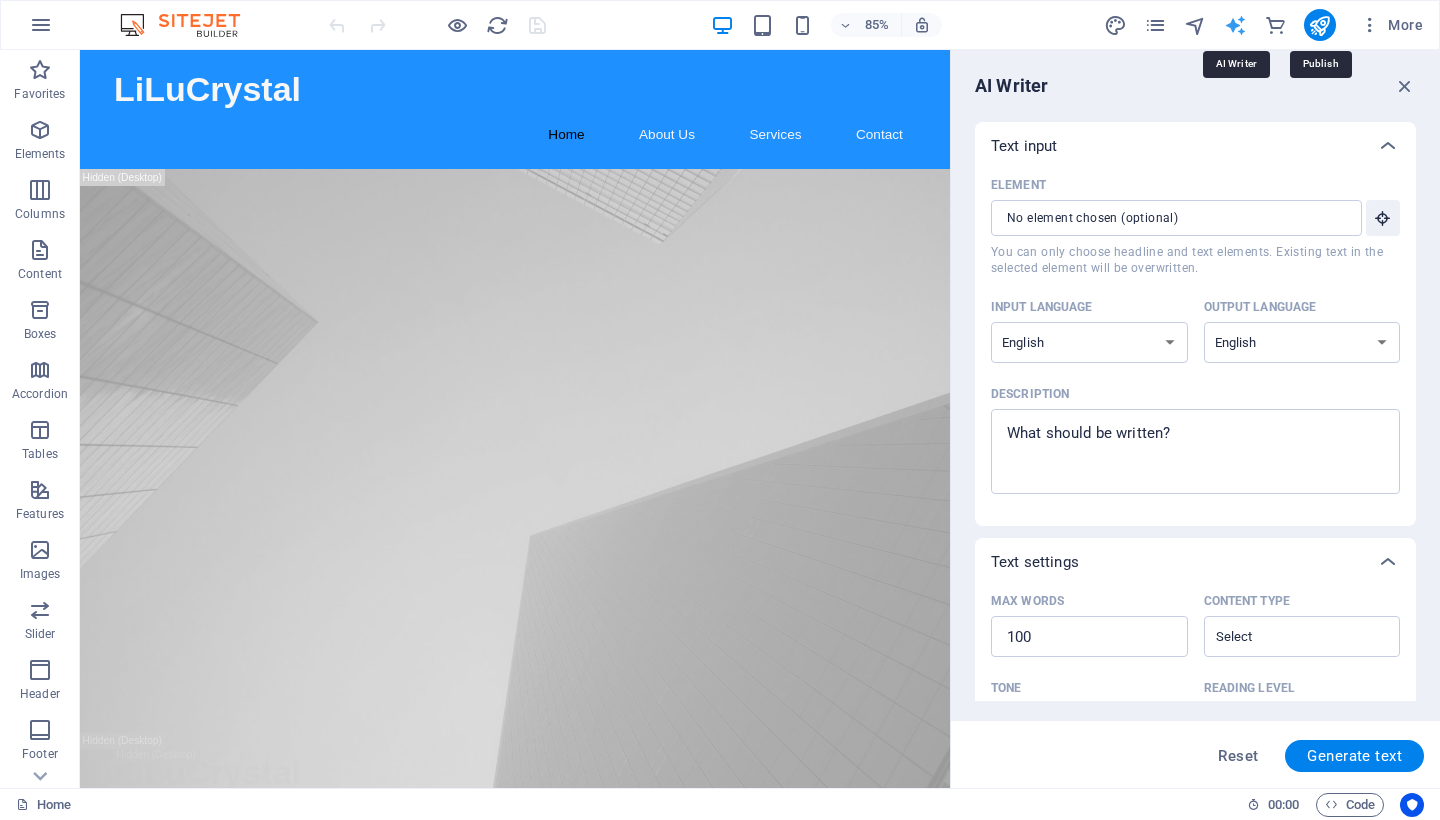 scroll, scrollTop: 0, scrollLeft: 0, axis: both 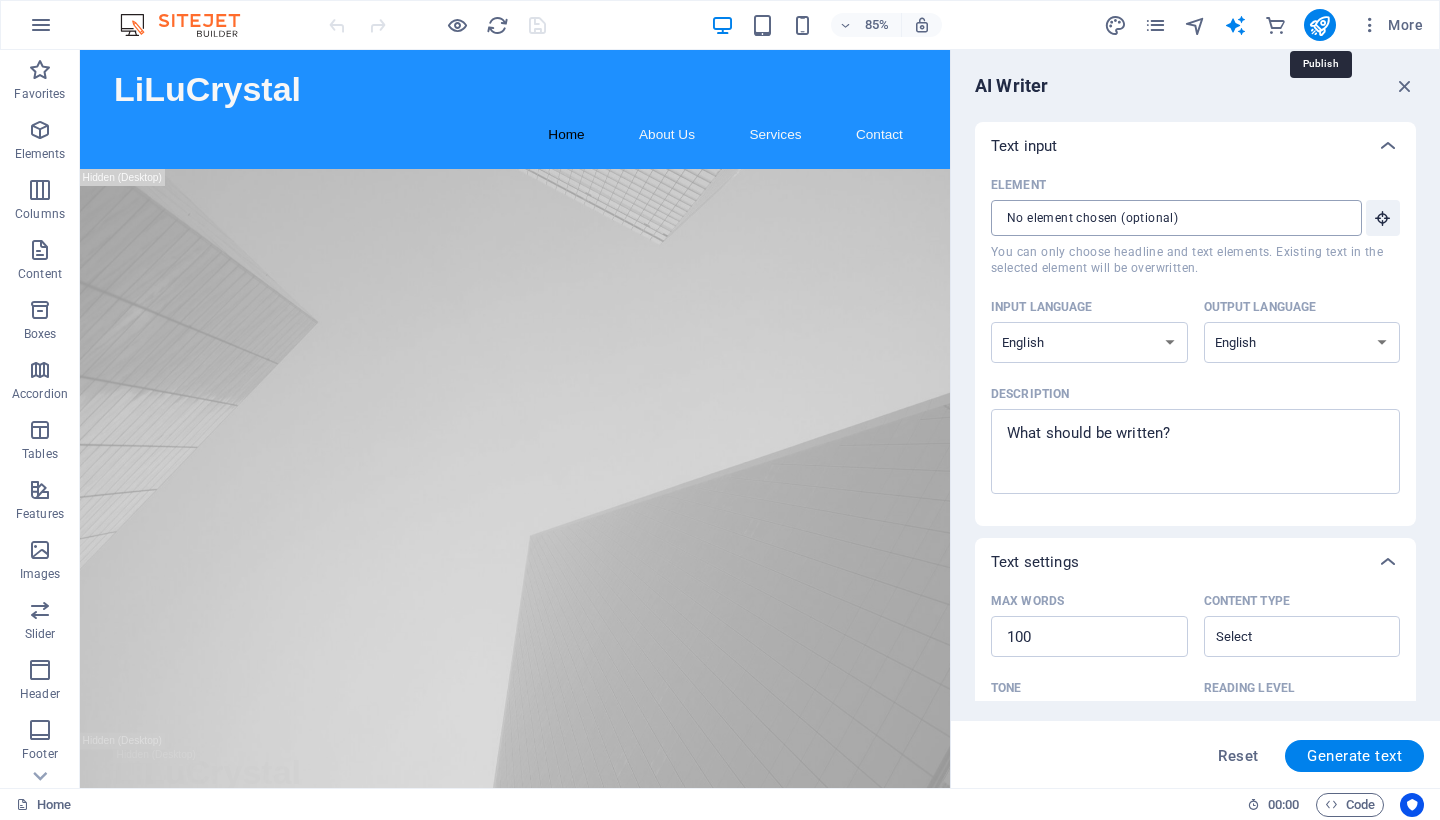 click on "Element ​ You can only choose headline and text elements. Existing text in the selected element will be overwritten." at bounding box center [1169, 218] 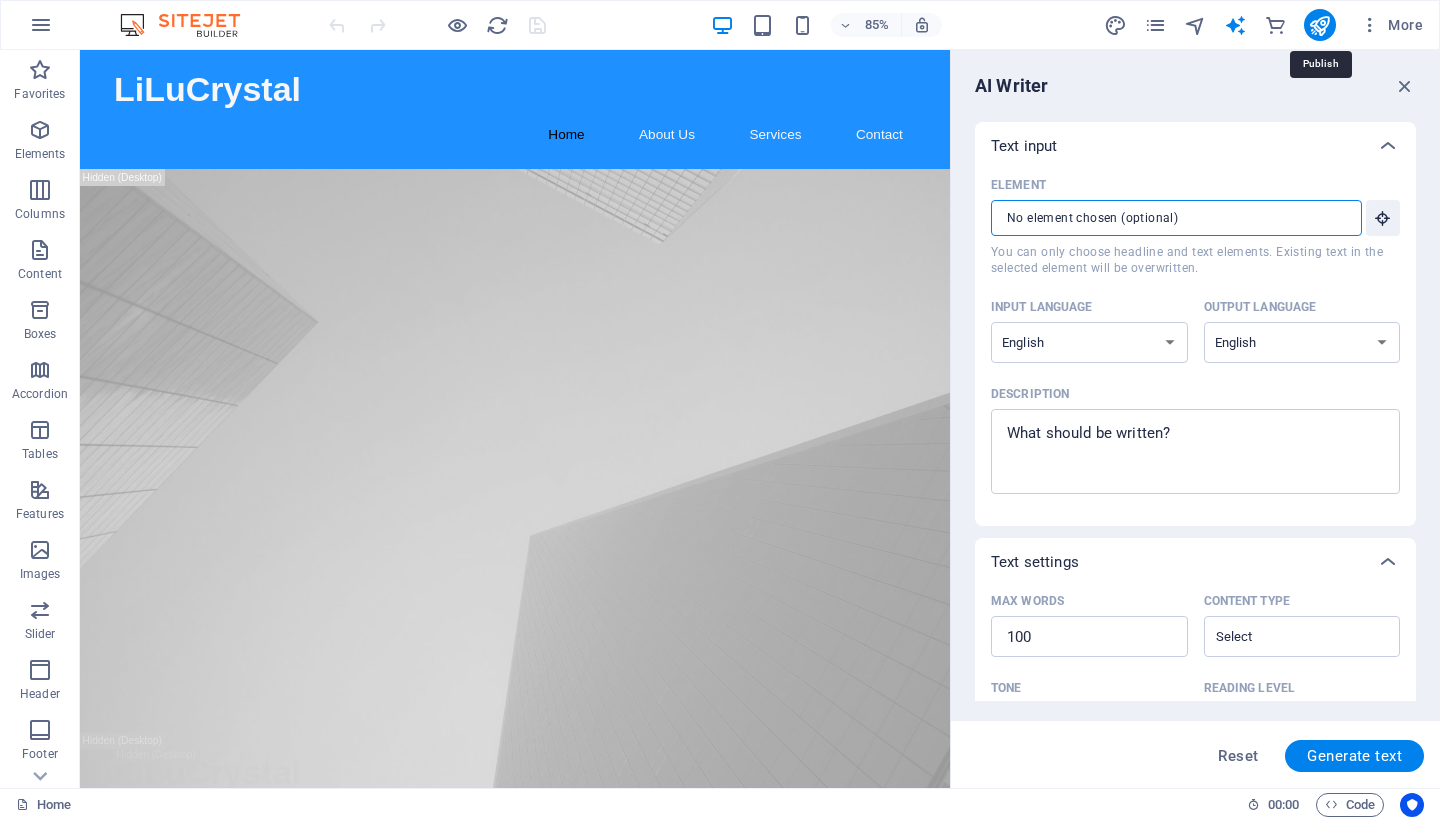 click on "Element ​ You can only choose headline and text elements. Existing text in the selected element will be overwritten." at bounding box center (1169, 218) 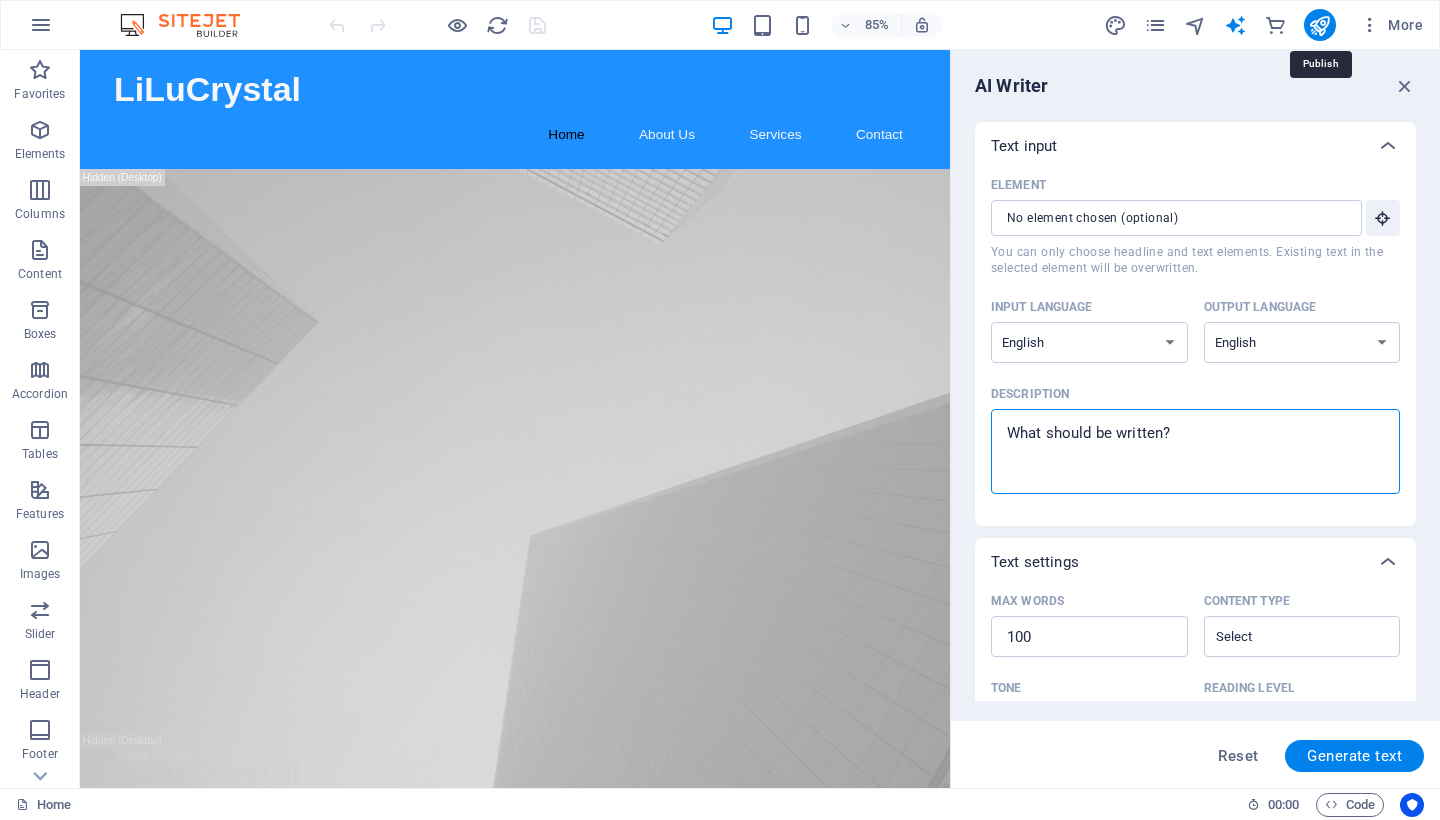 click on "Description x ​" at bounding box center (1195, 451) 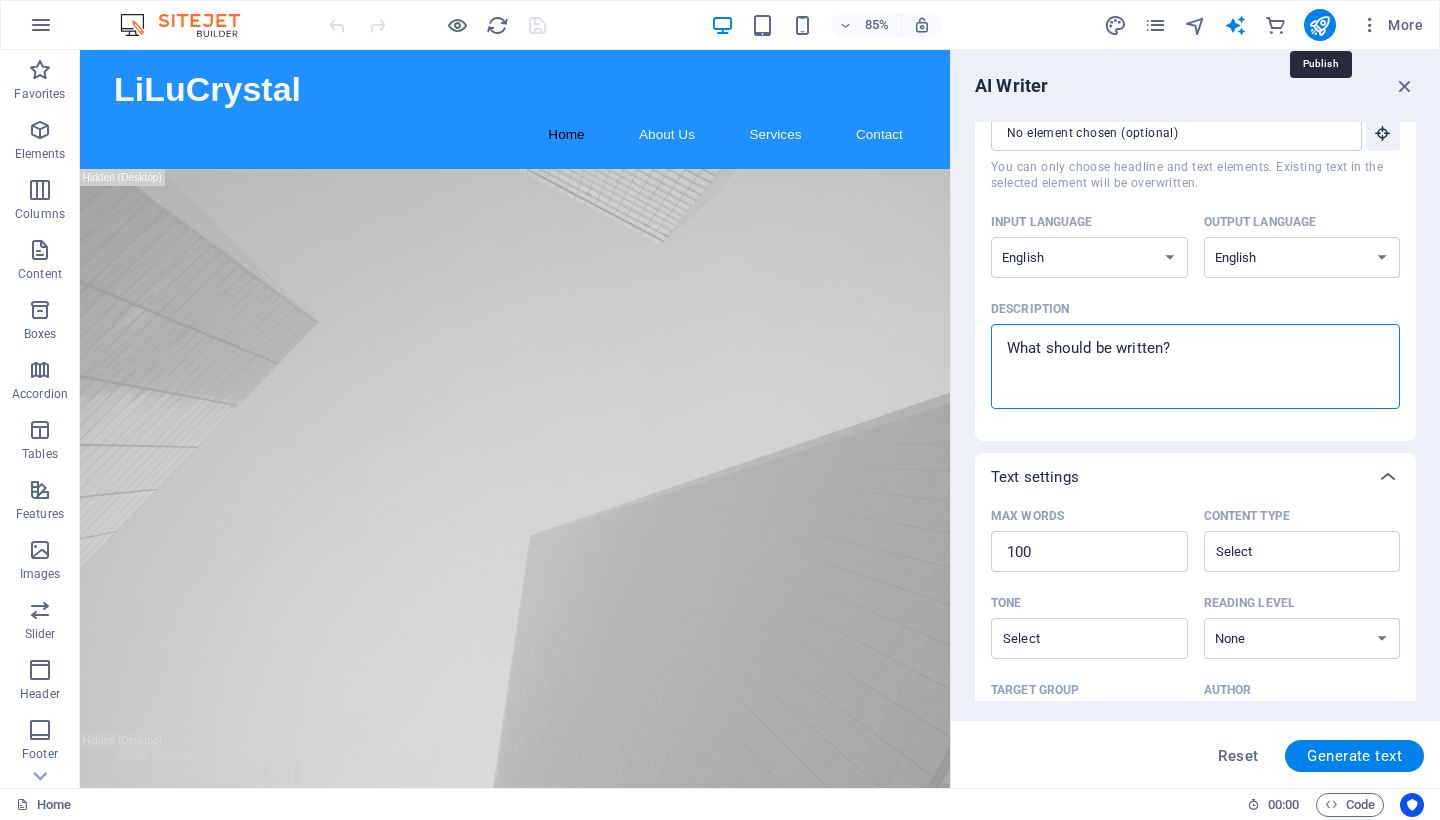 scroll, scrollTop: 103, scrollLeft: 0, axis: vertical 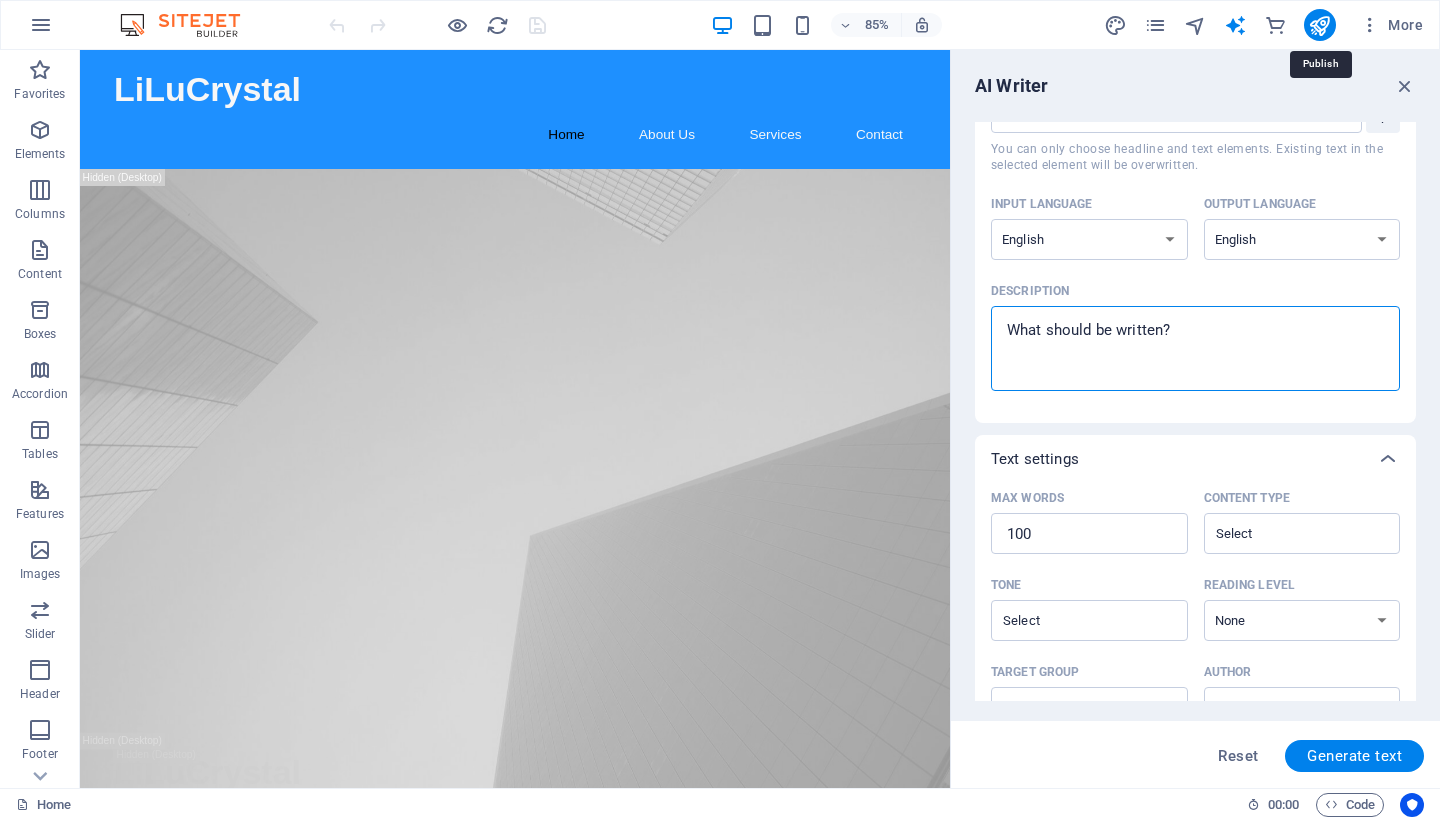 click on "Description x ​" at bounding box center (1195, 348) 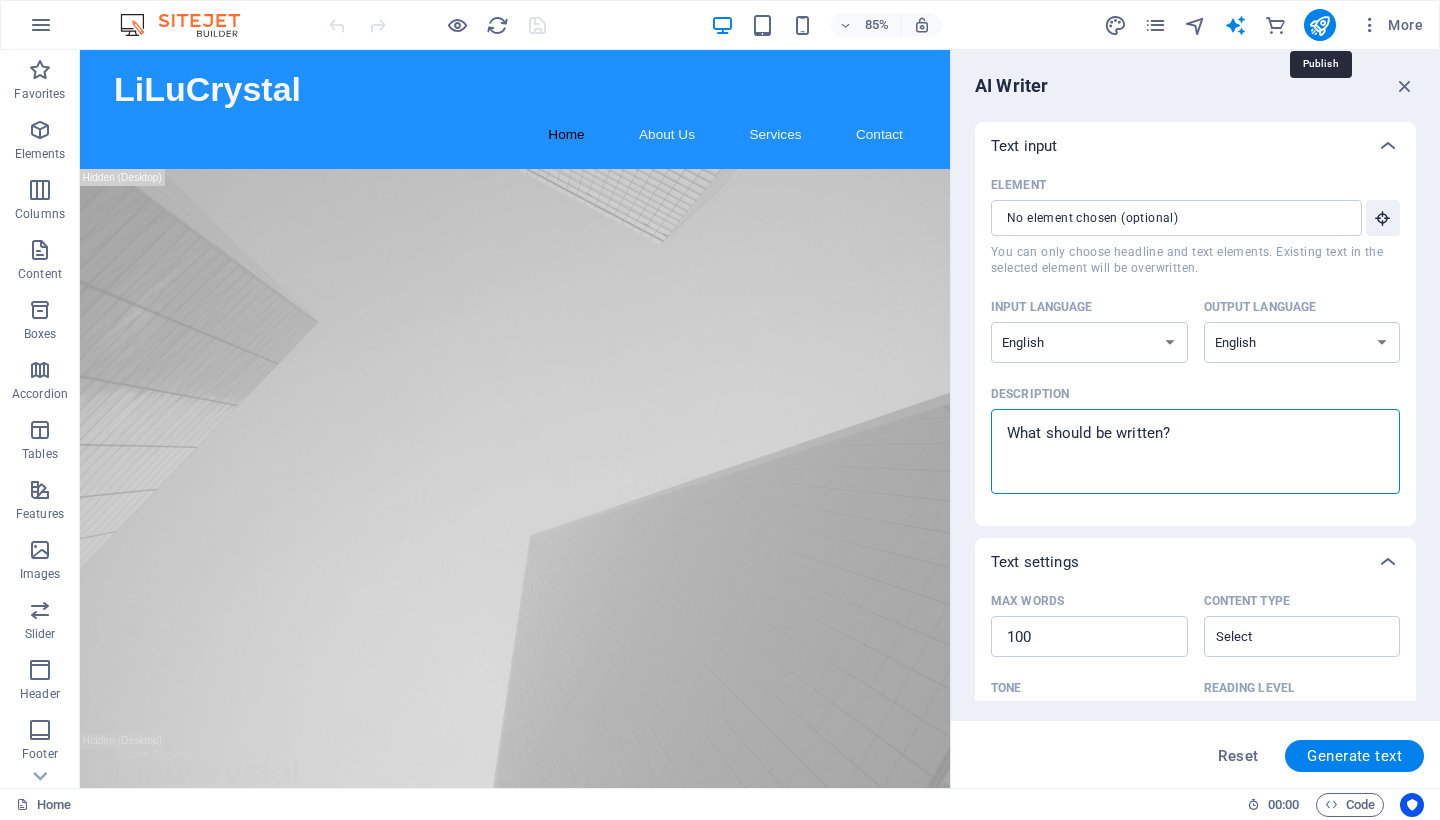 scroll, scrollTop: 0, scrollLeft: 0, axis: both 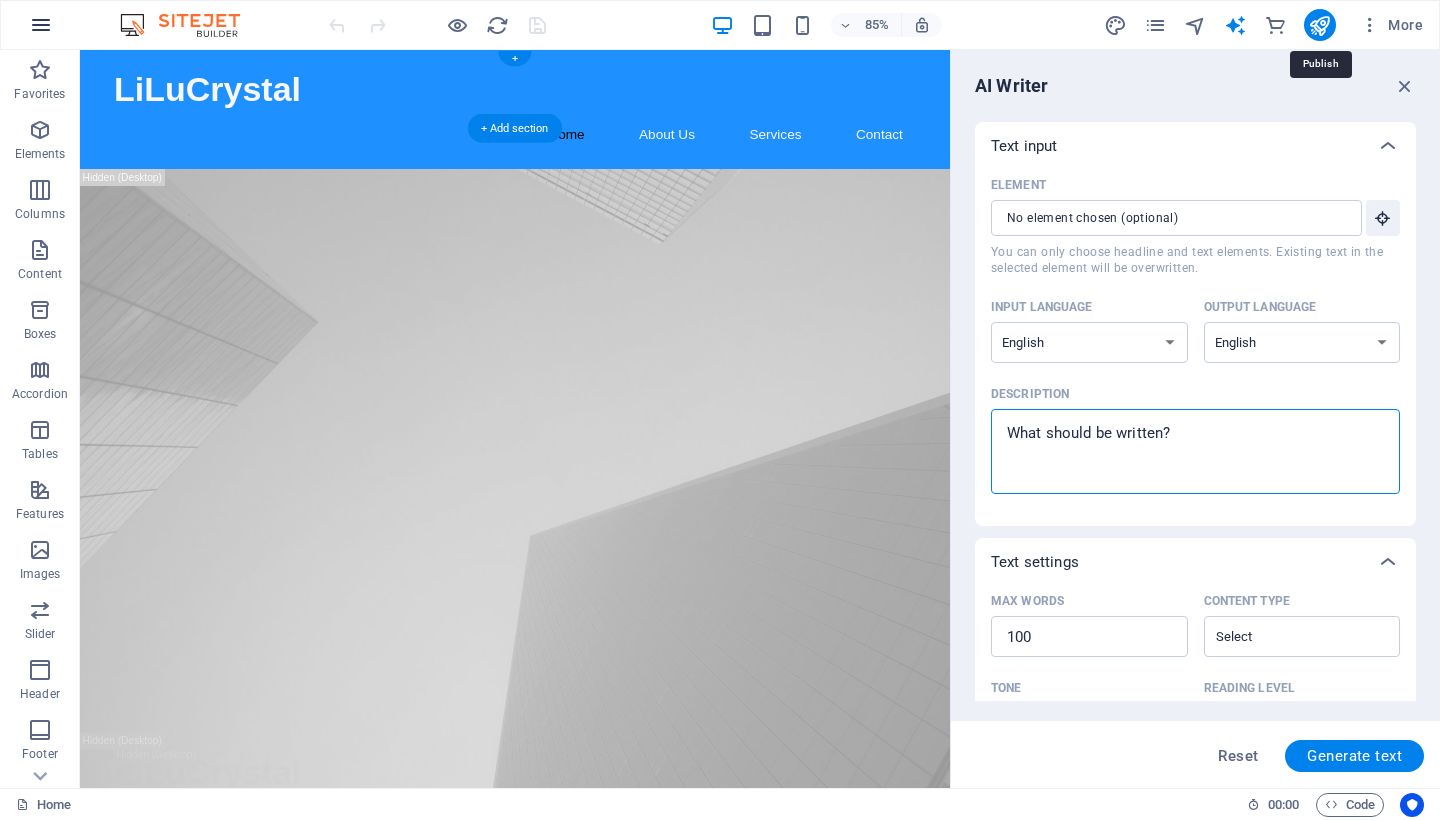 type on "x" 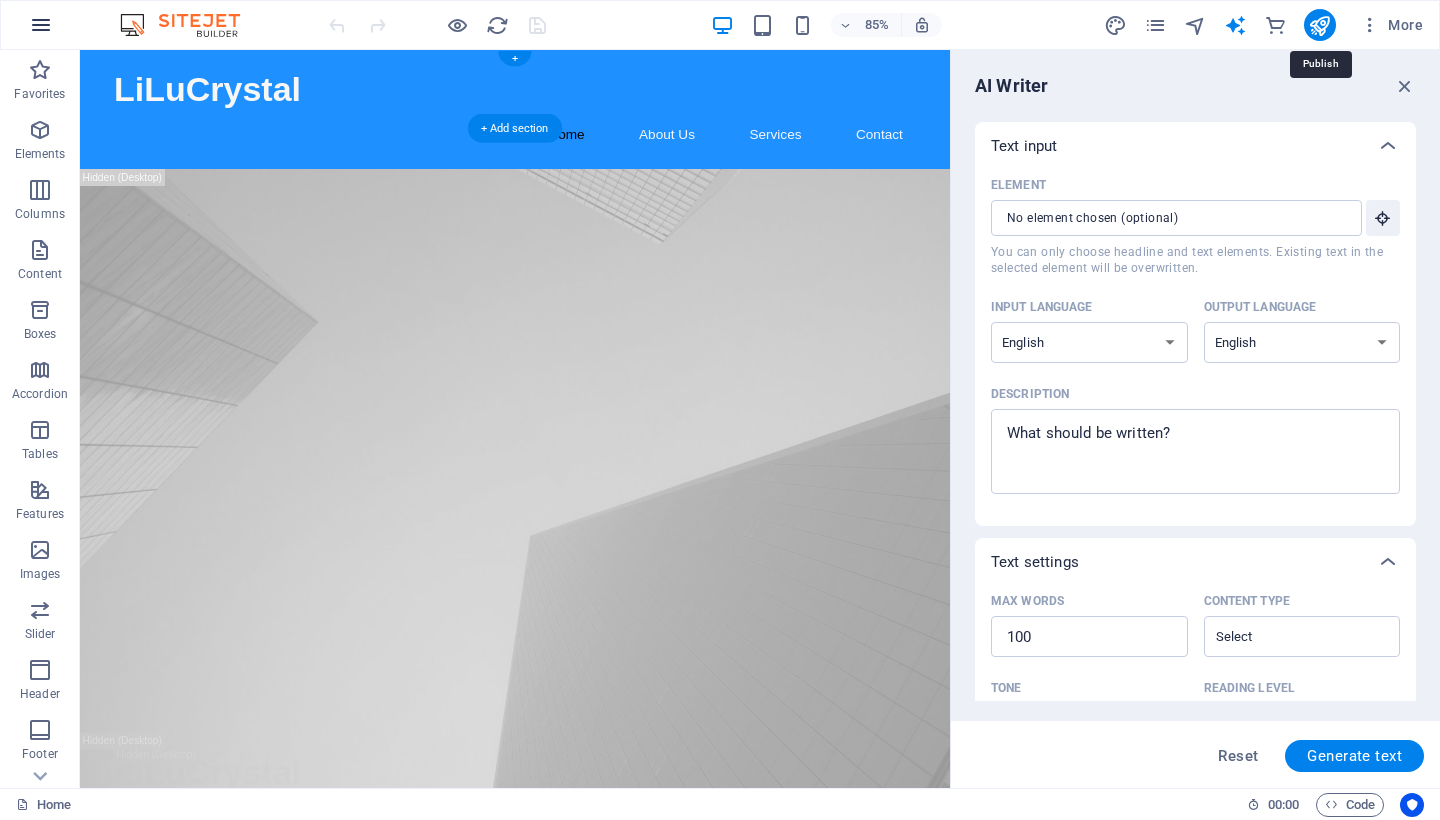 click at bounding box center (41, 25) 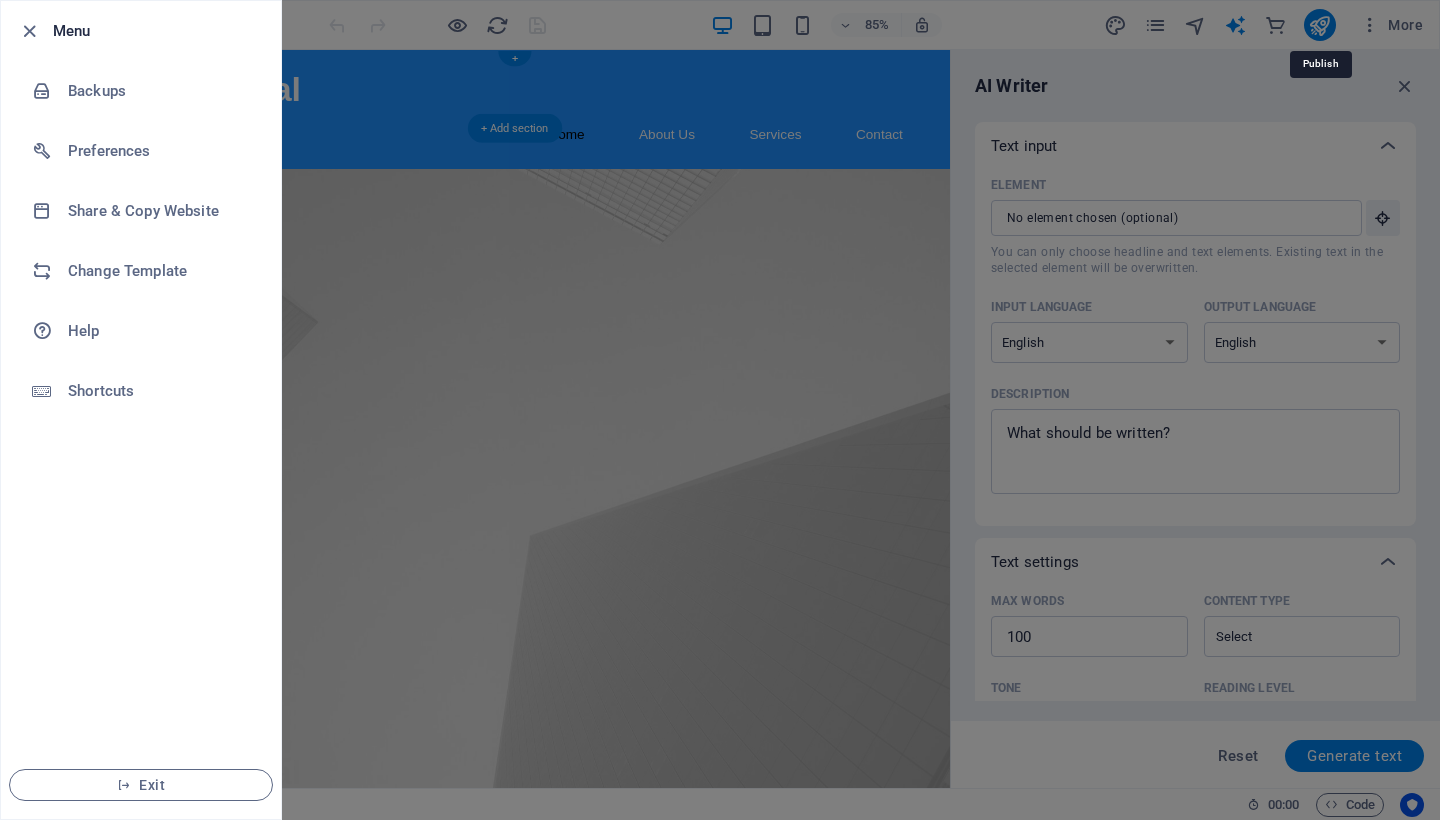 click at bounding box center [720, 410] 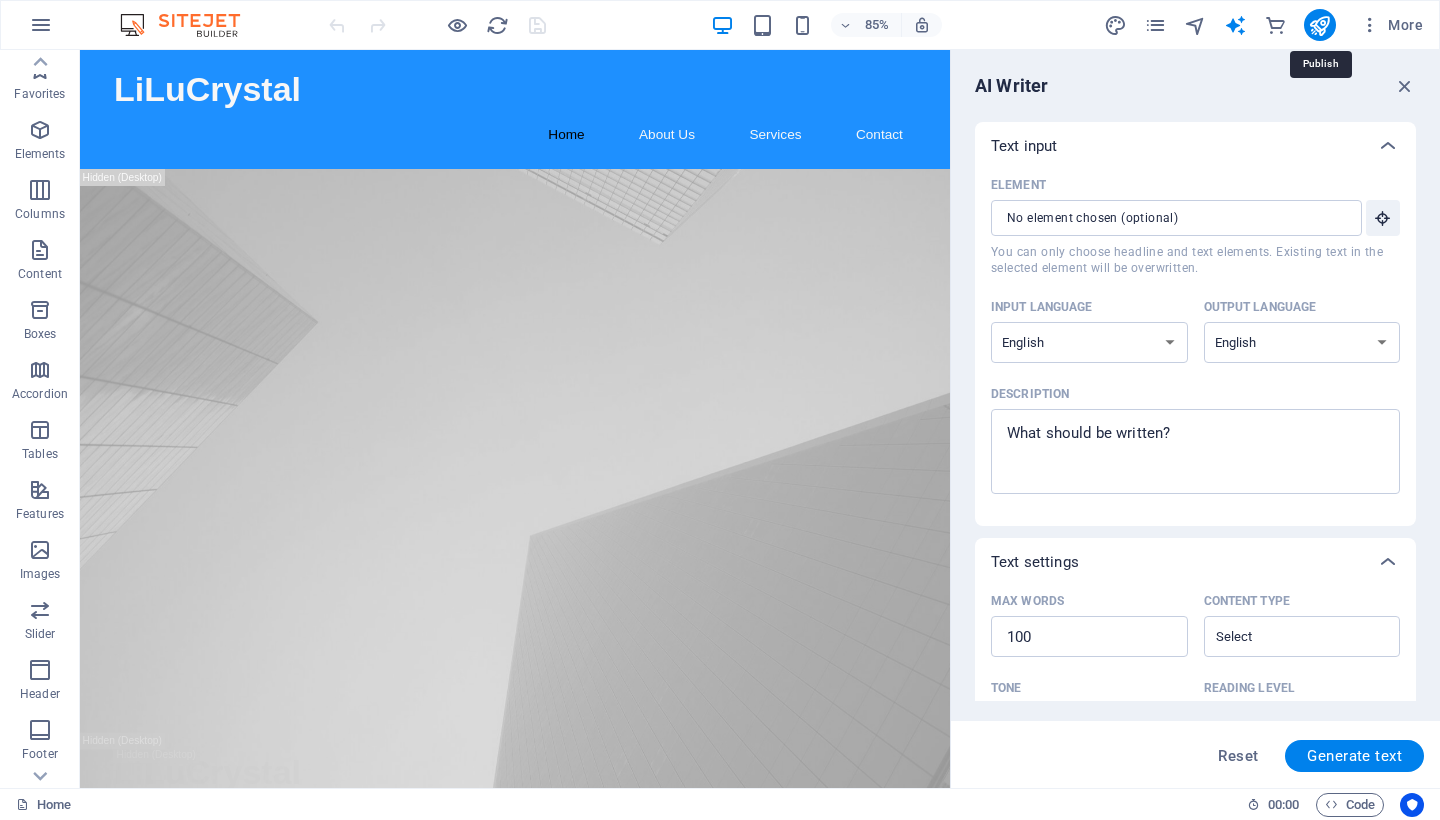 scroll, scrollTop: 0, scrollLeft: 0, axis: both 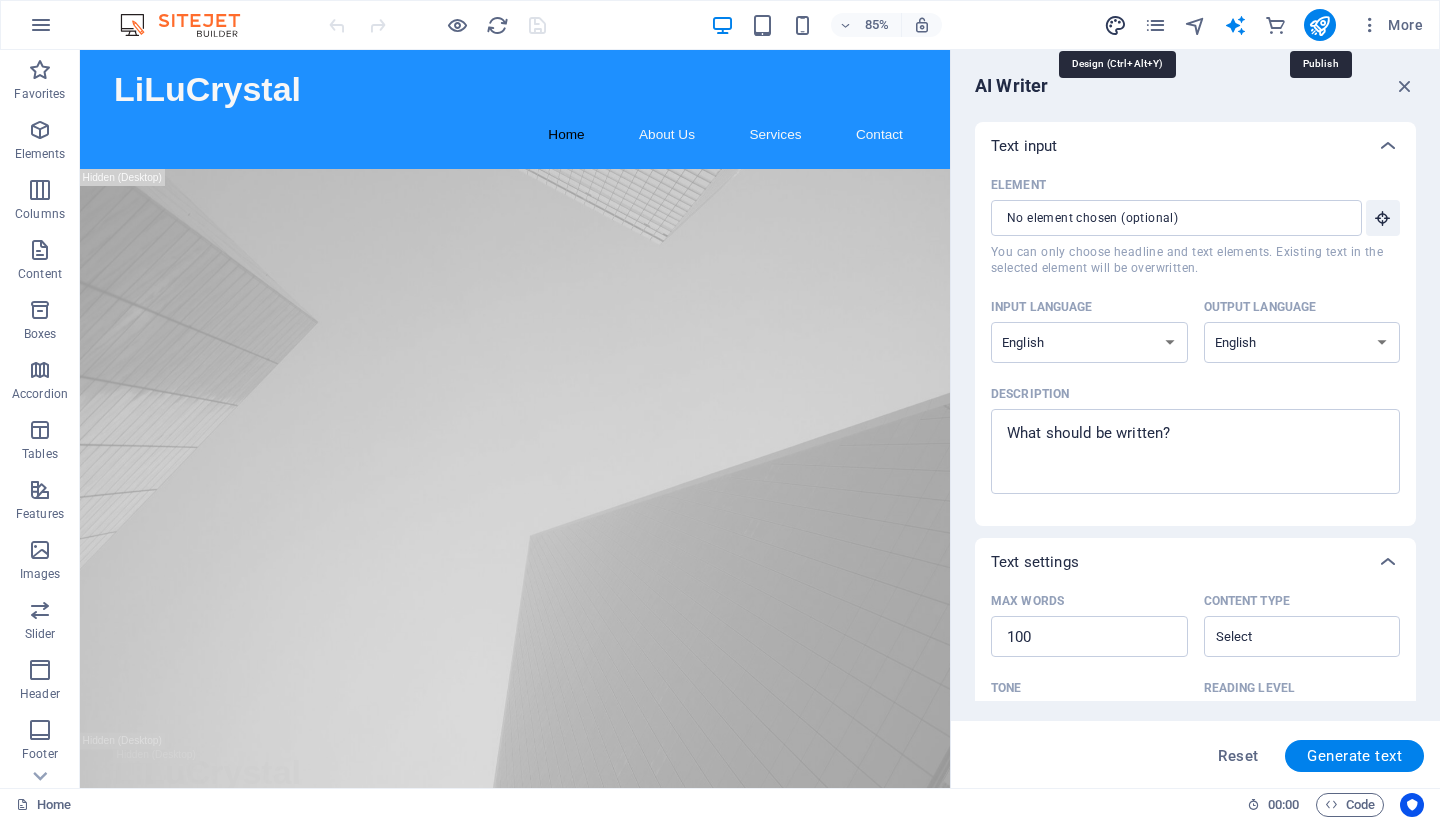 click at bounding box center [1115, 25] 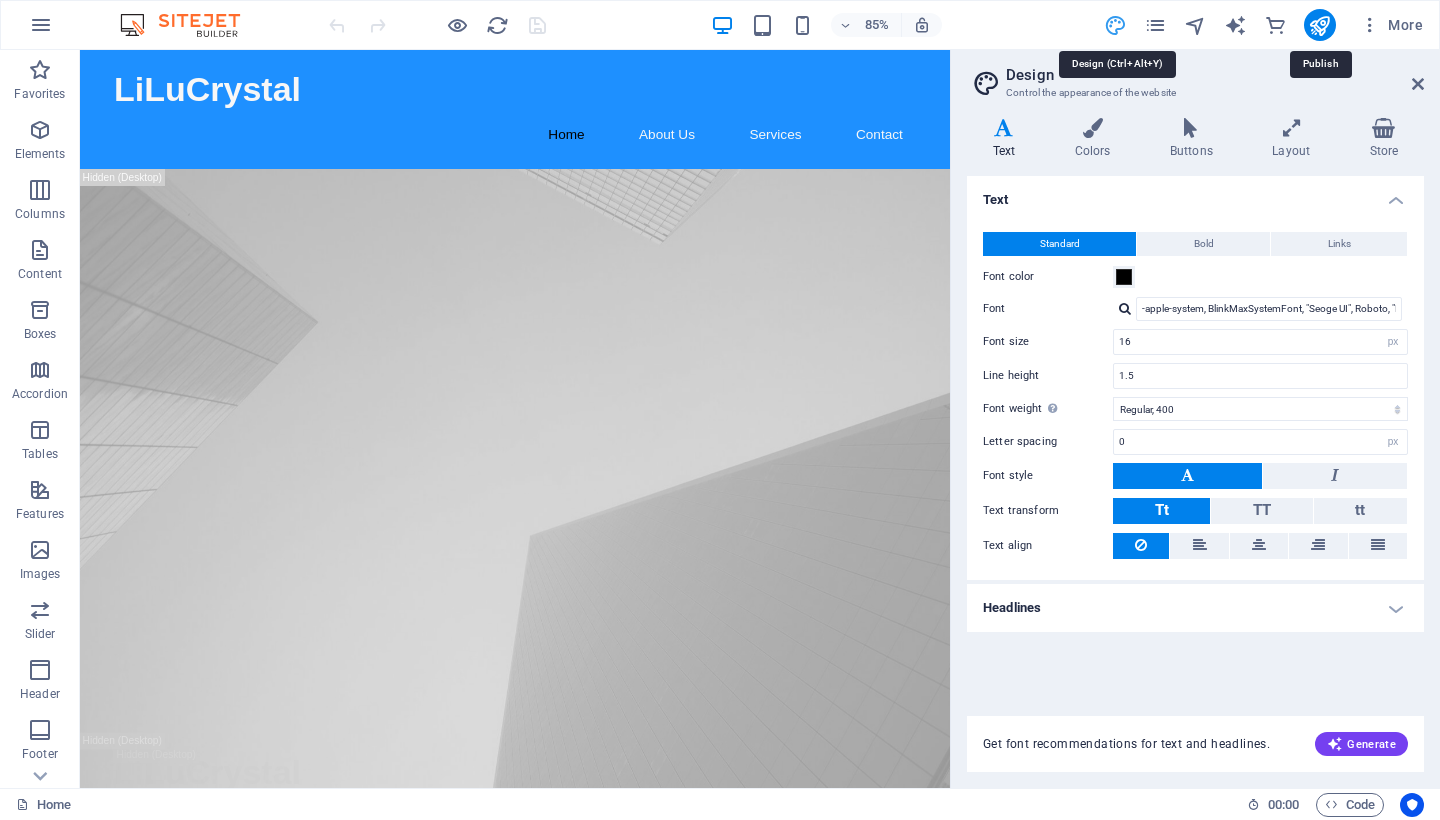 click at bounding box center [1115, 25] 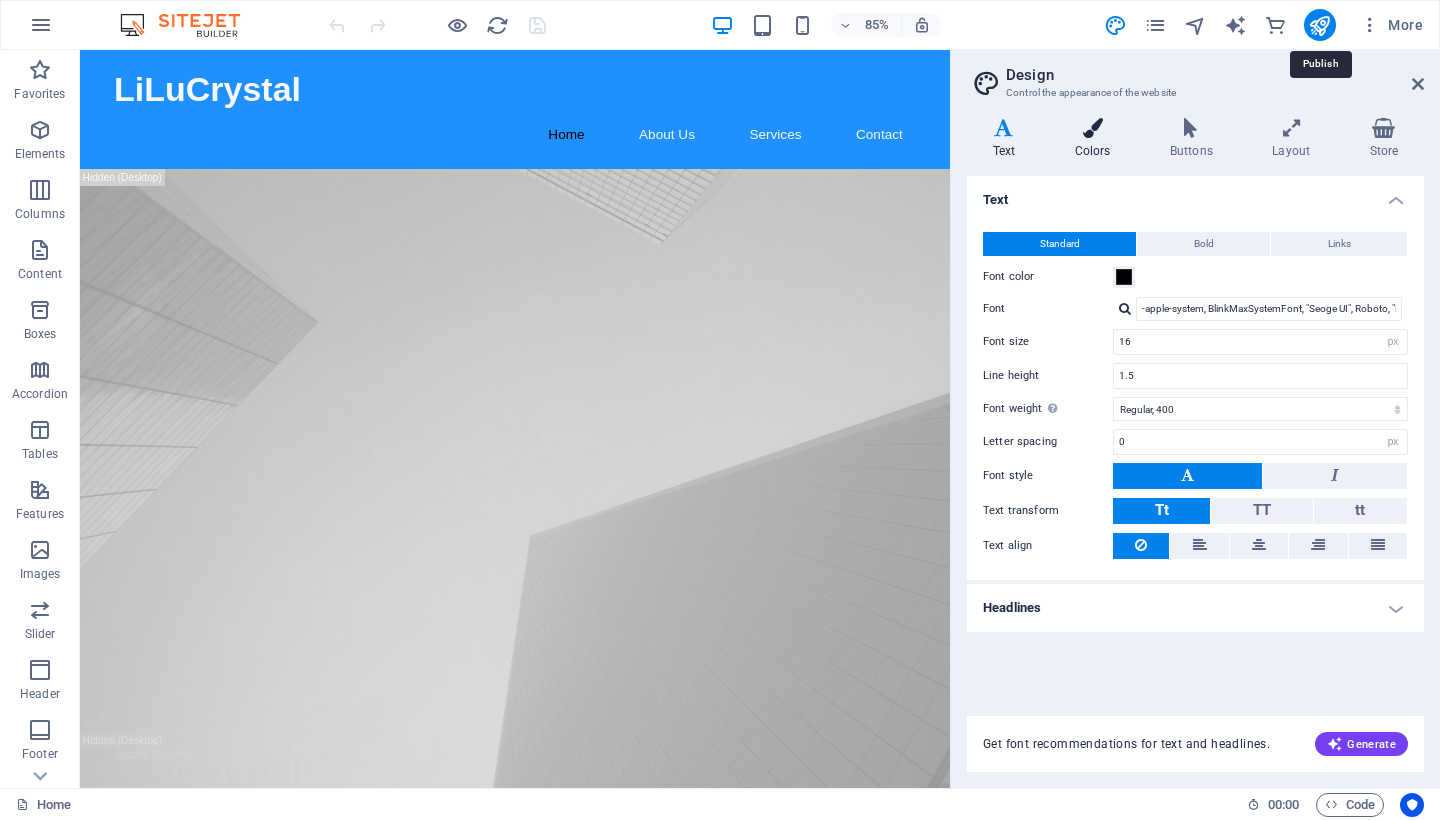 click at bounding box center (1092, 128) 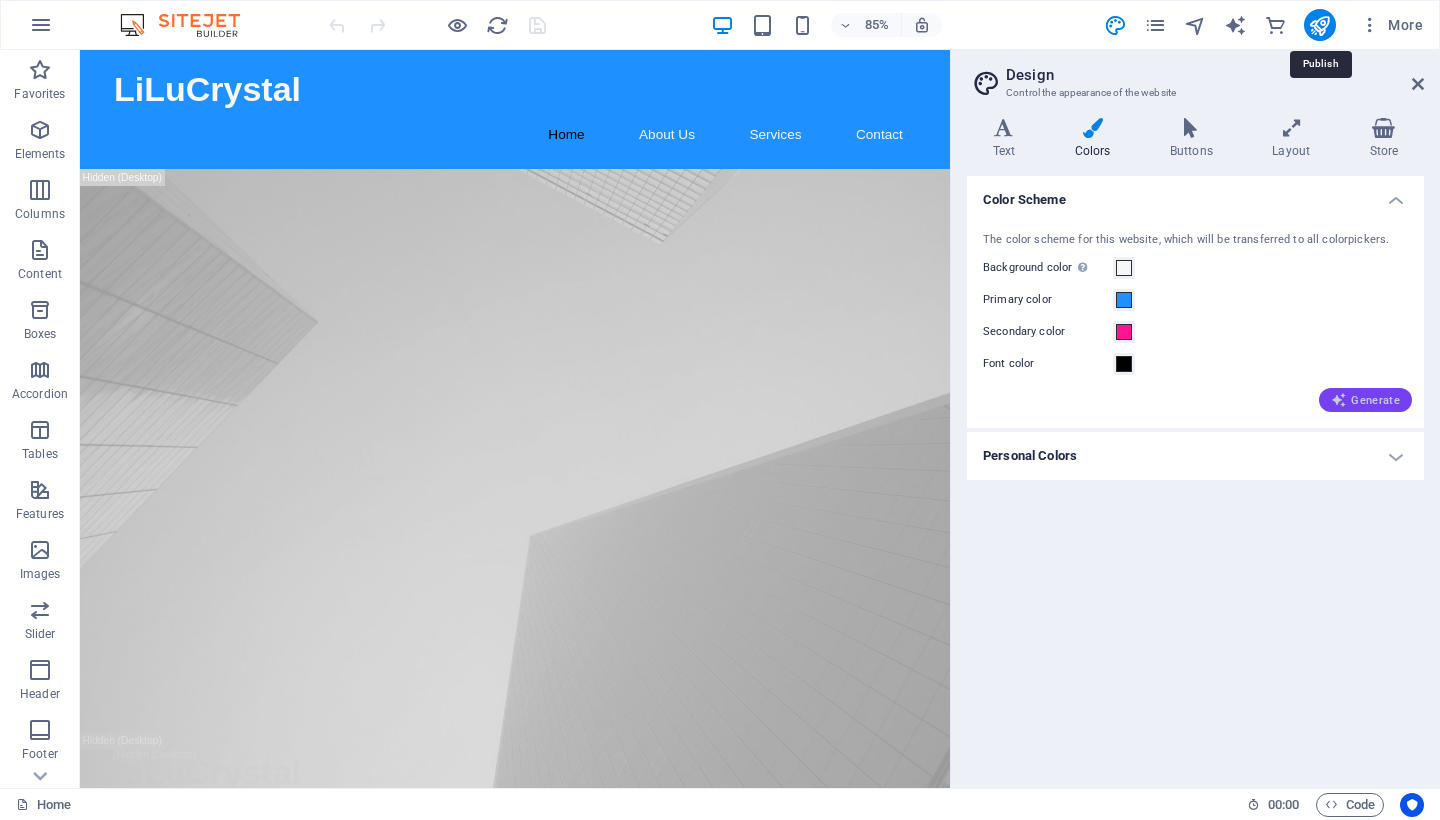 click on "Generate" at bounding box center (1365, 400) 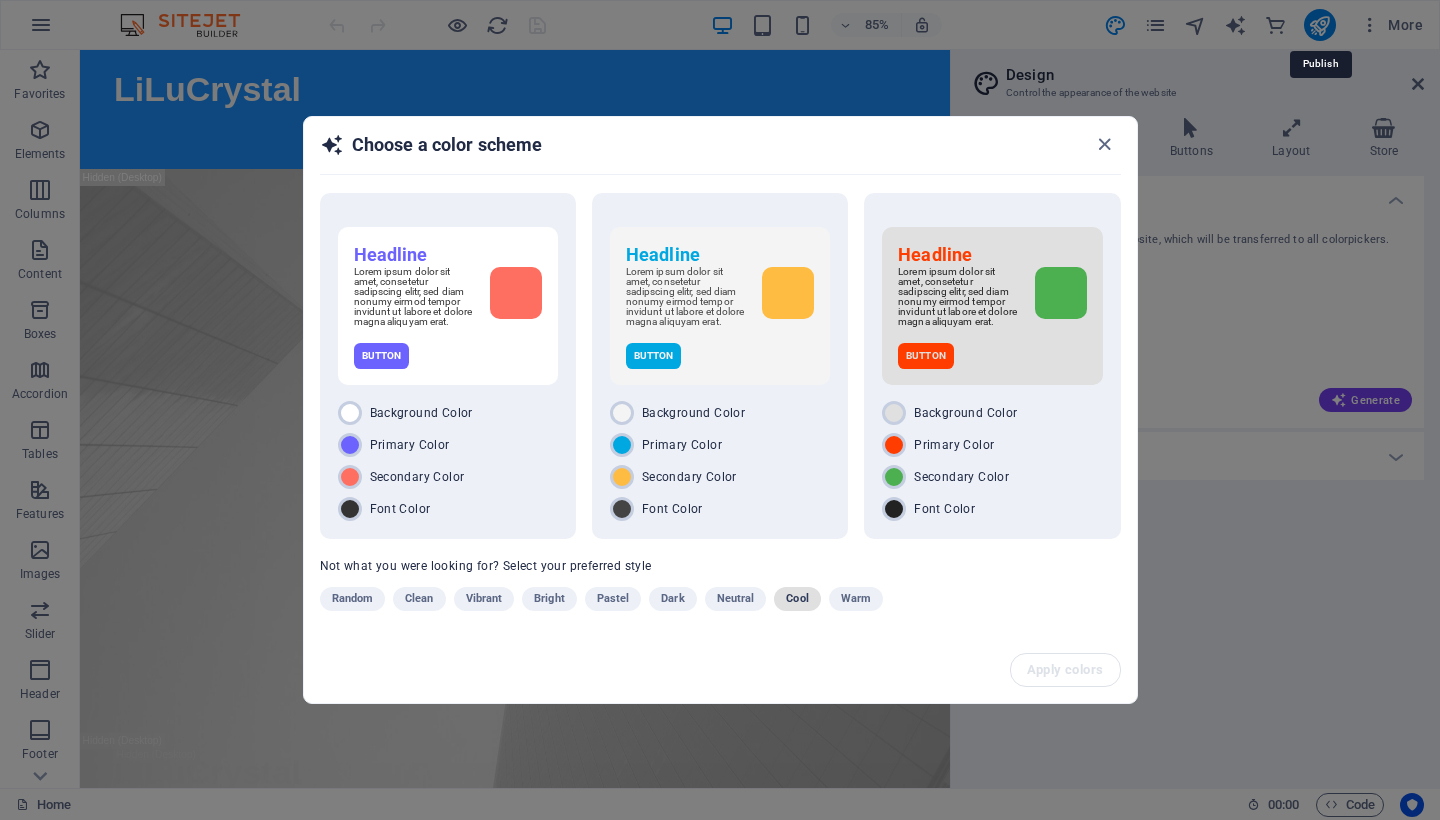 click on "Cool" at bounding box center [797, 599] 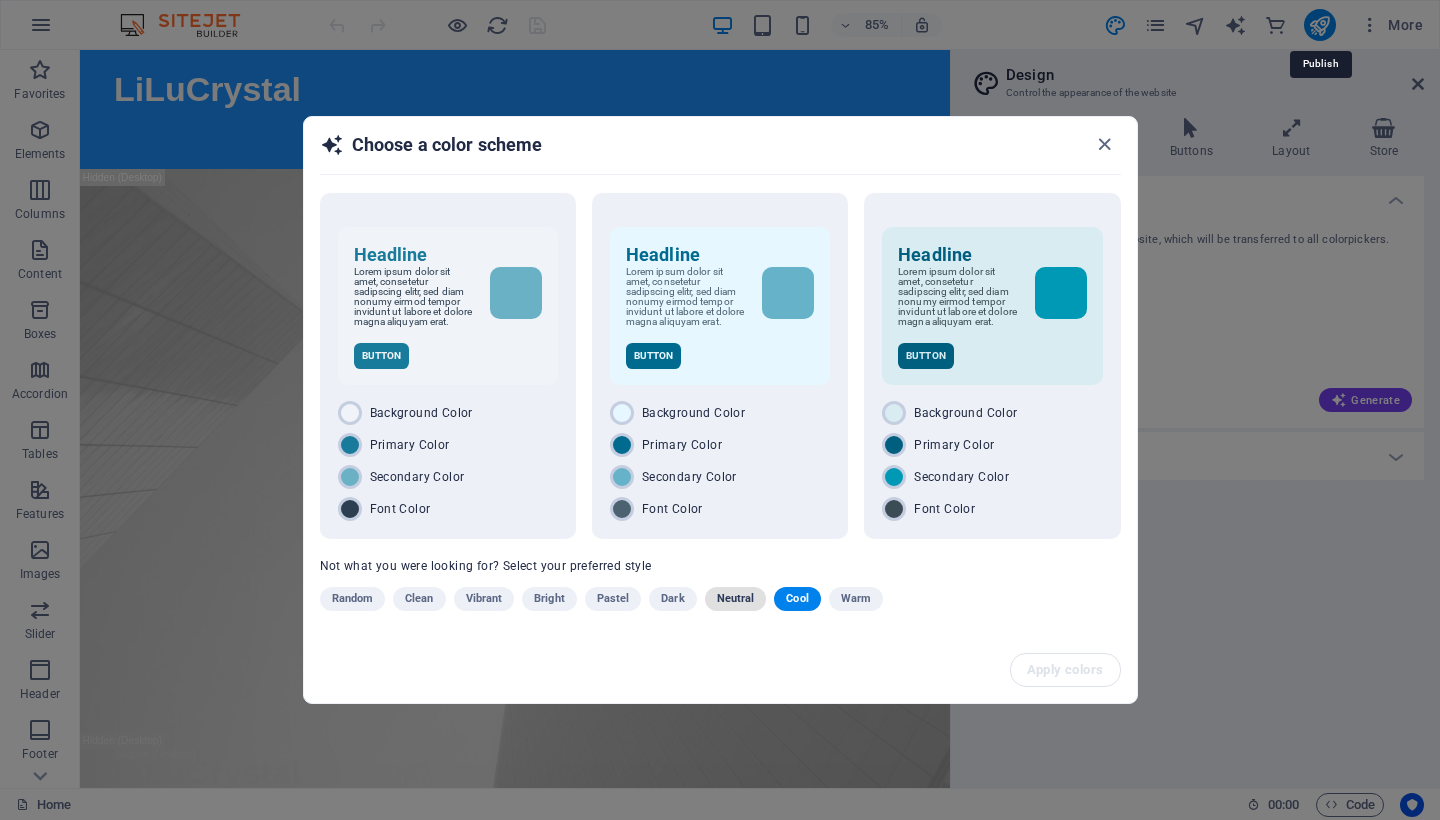 click on "Neutral" at bounding box center [736, 599] 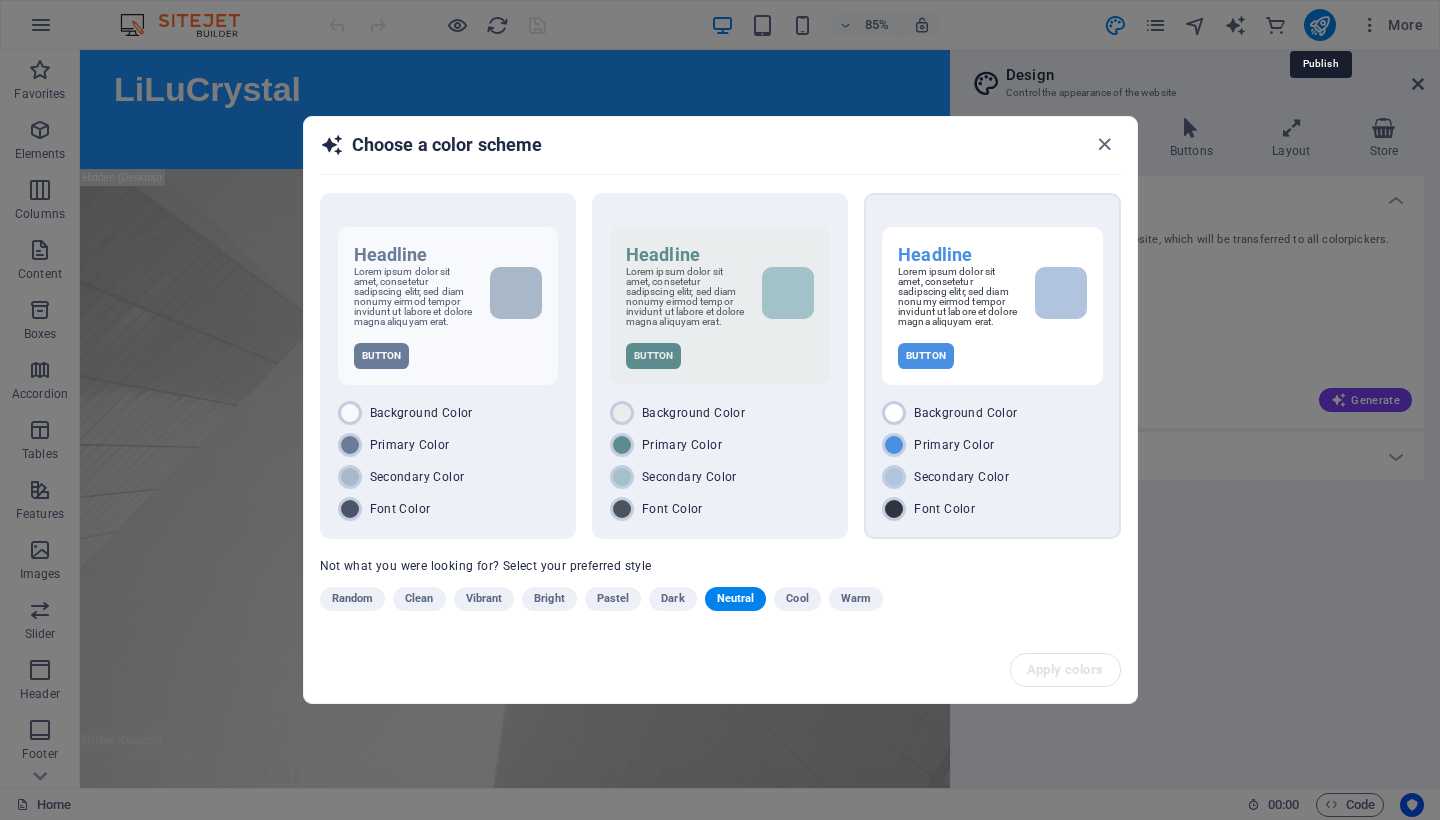 click on "Background Color Primary Color Secondary Color Font Color" at bounding box center [992, 461] 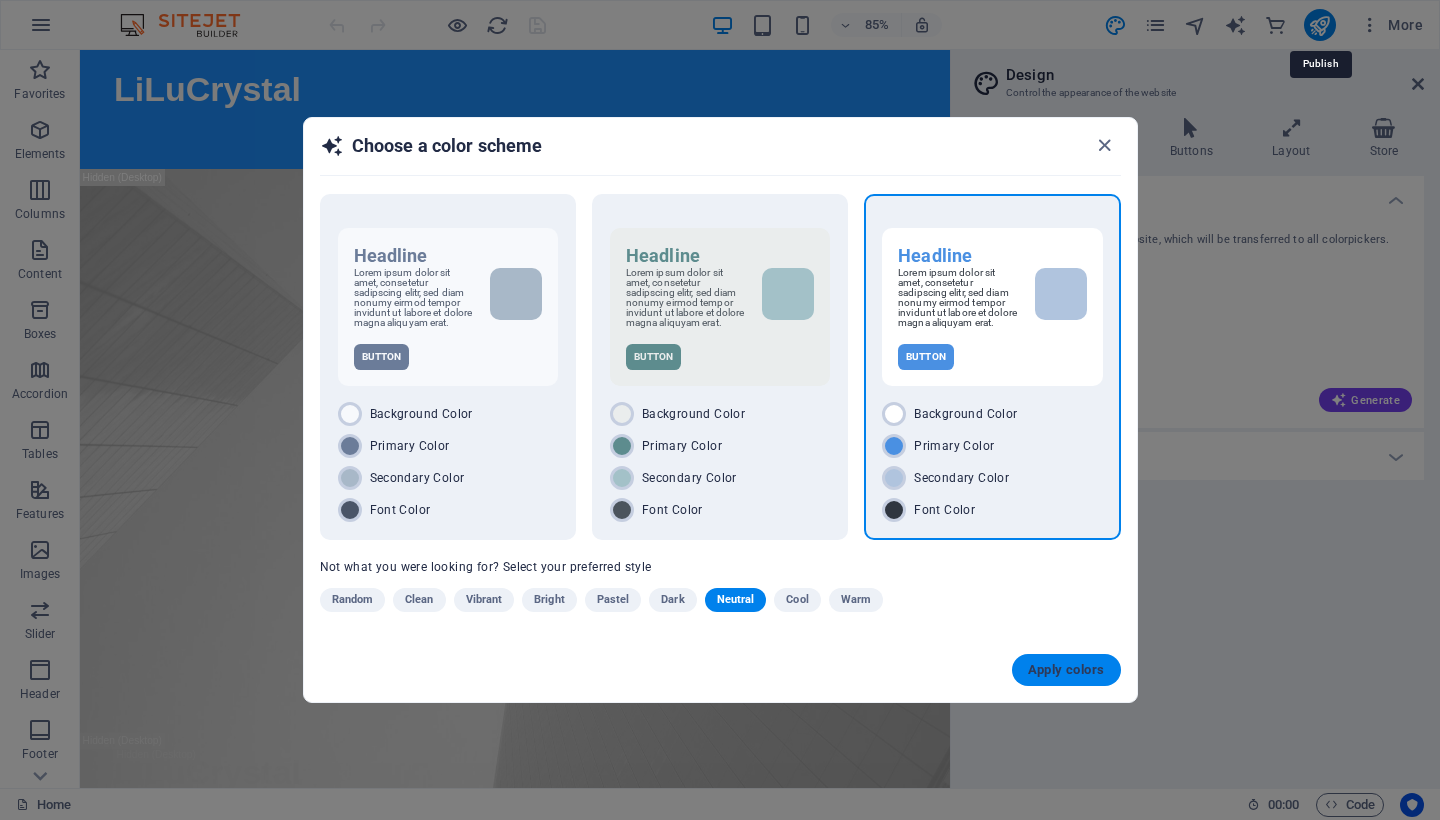 click on "Apply colors" at bounding box center (1066, 670) 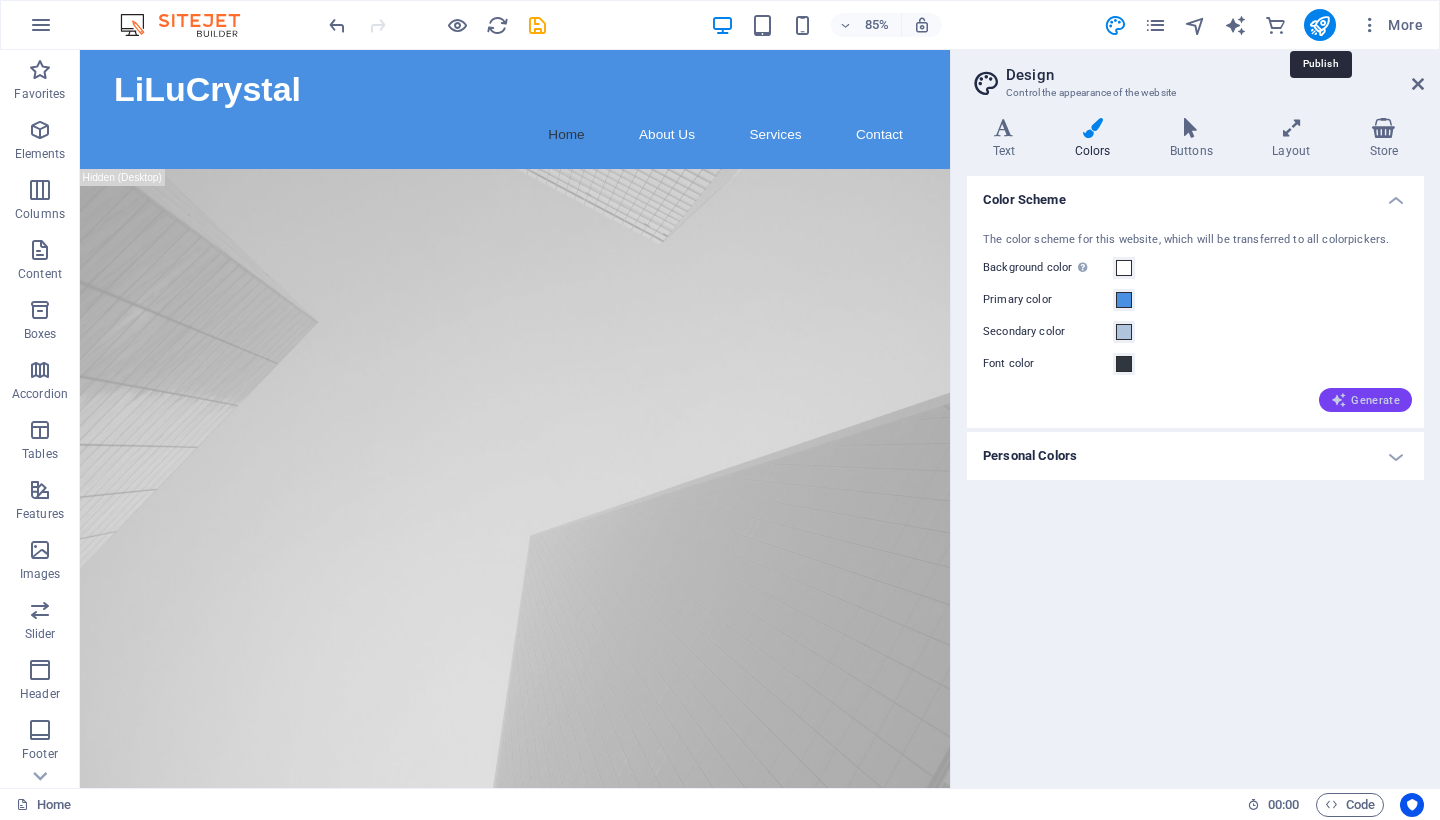 click at bounding box center (1339, 400) 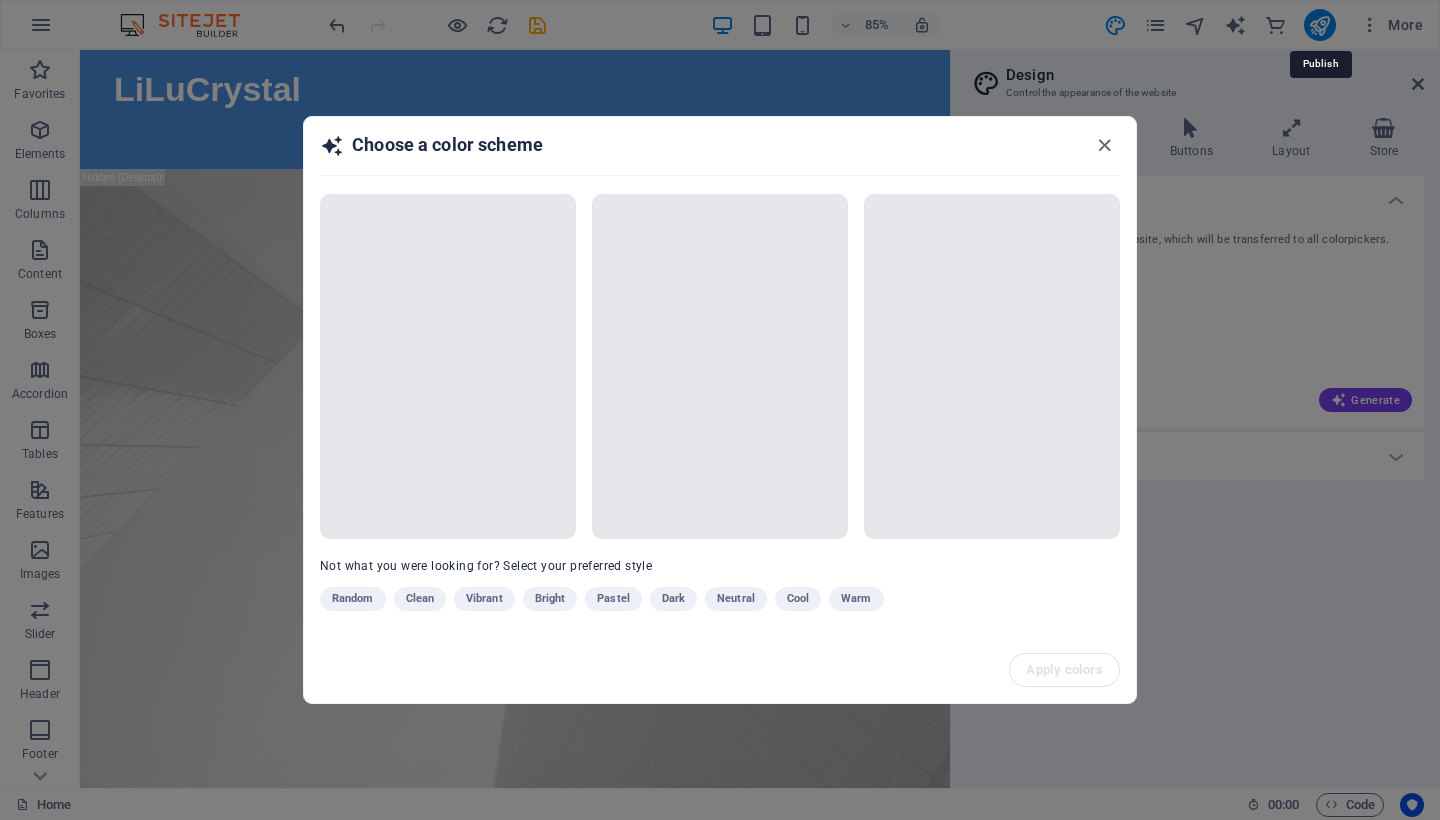 click on "Random Clean Vibrant Bright Pastel Dark Neutral Cool Warm" at bounding box center [670, 603] 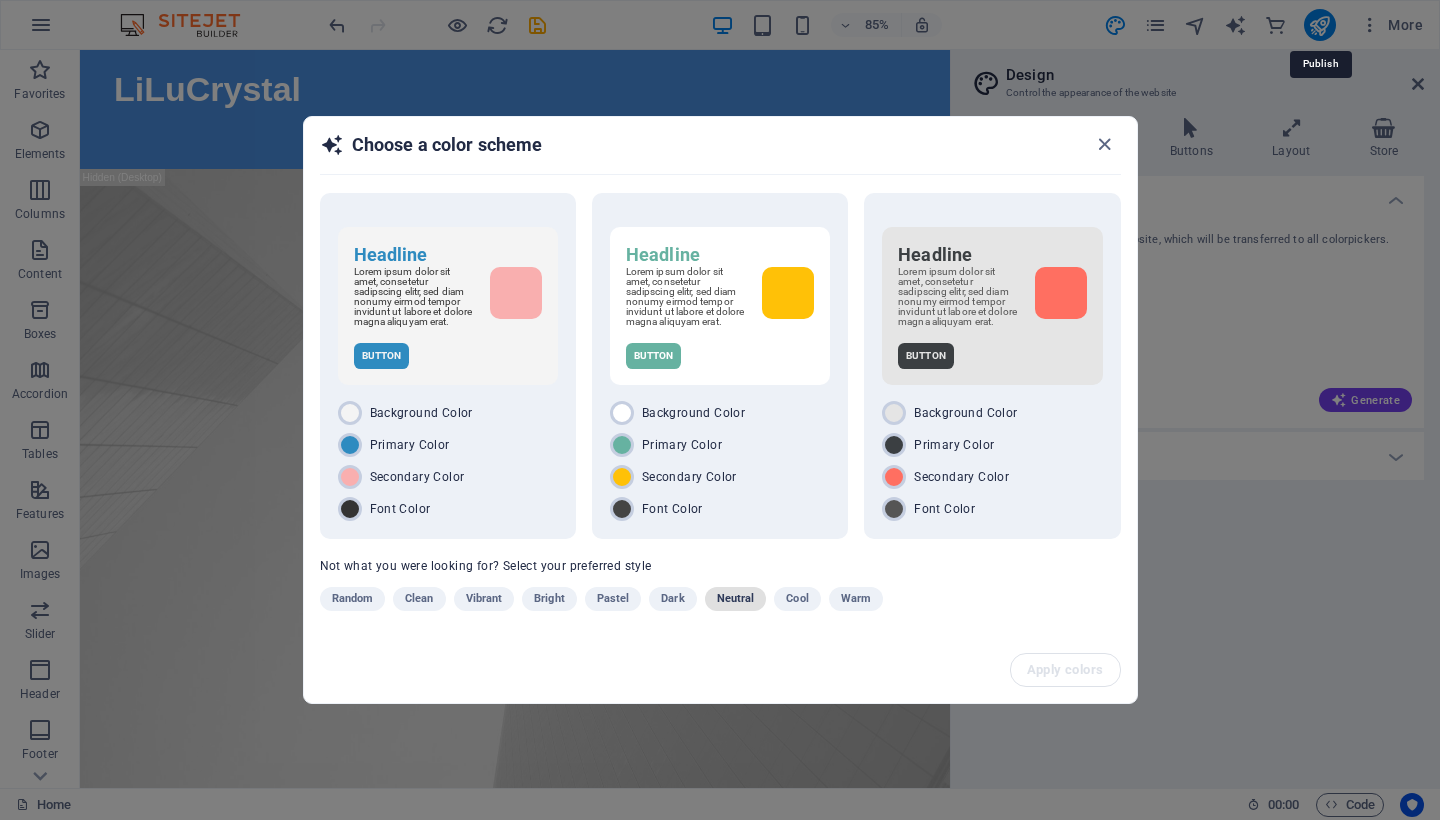click on "Neutral" at bounding box center [736, 599] 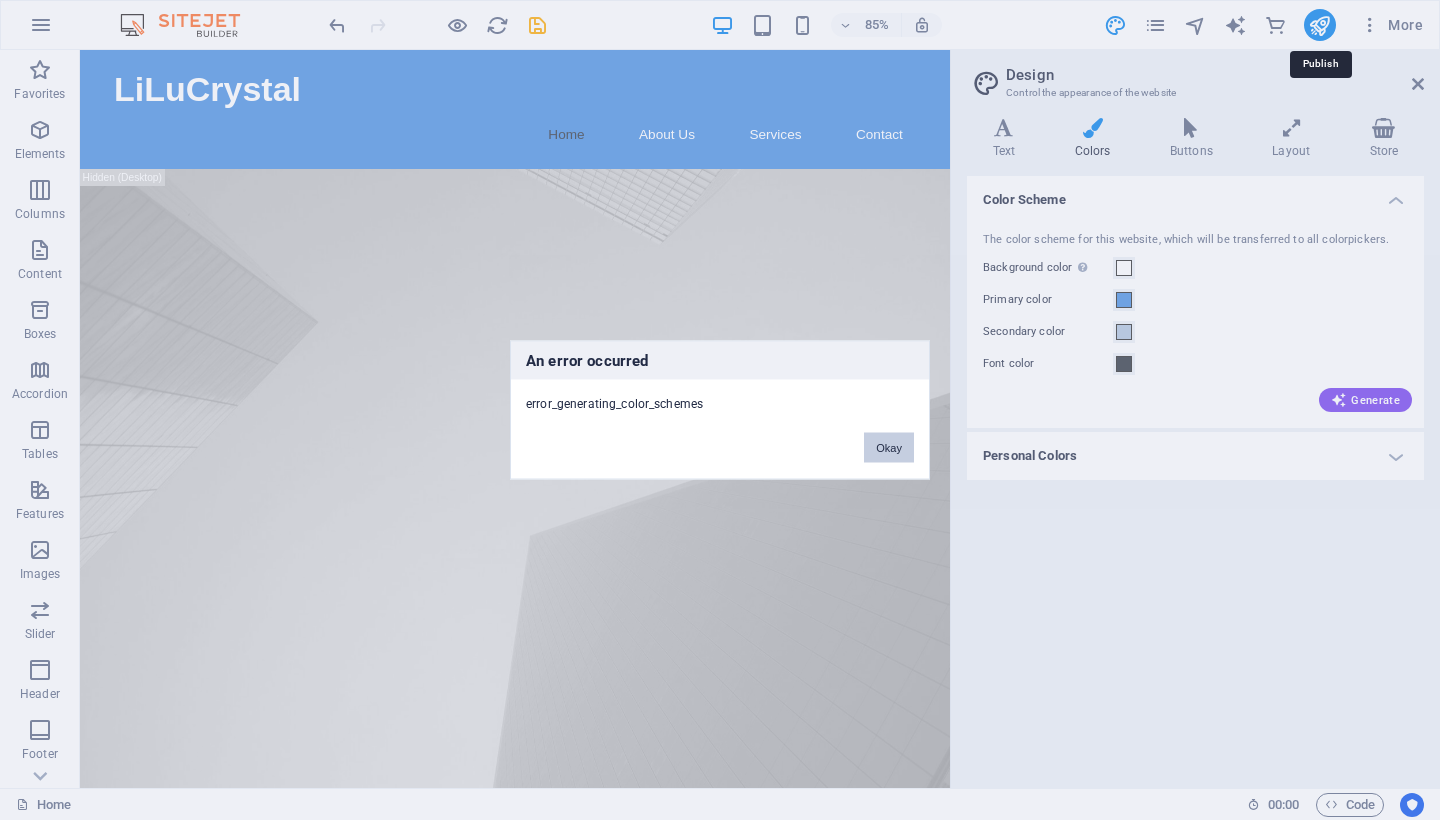 drag, startPoint x: 897, startPoint y: 452, endPoint x: 960, endPoint y: 473, distance: 66.40783 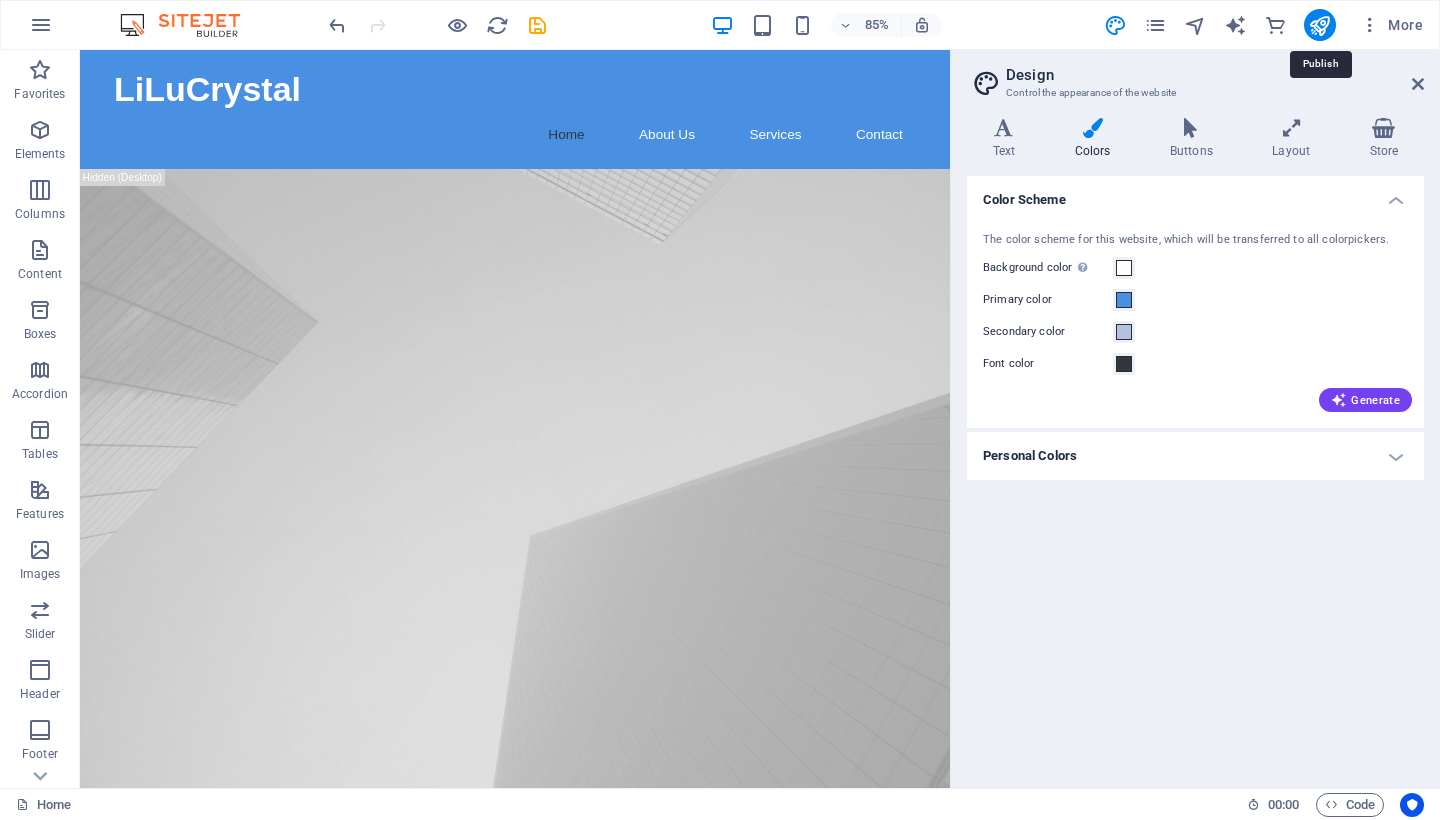 click on "Personal Colors" at bounding box center [1195, 456] 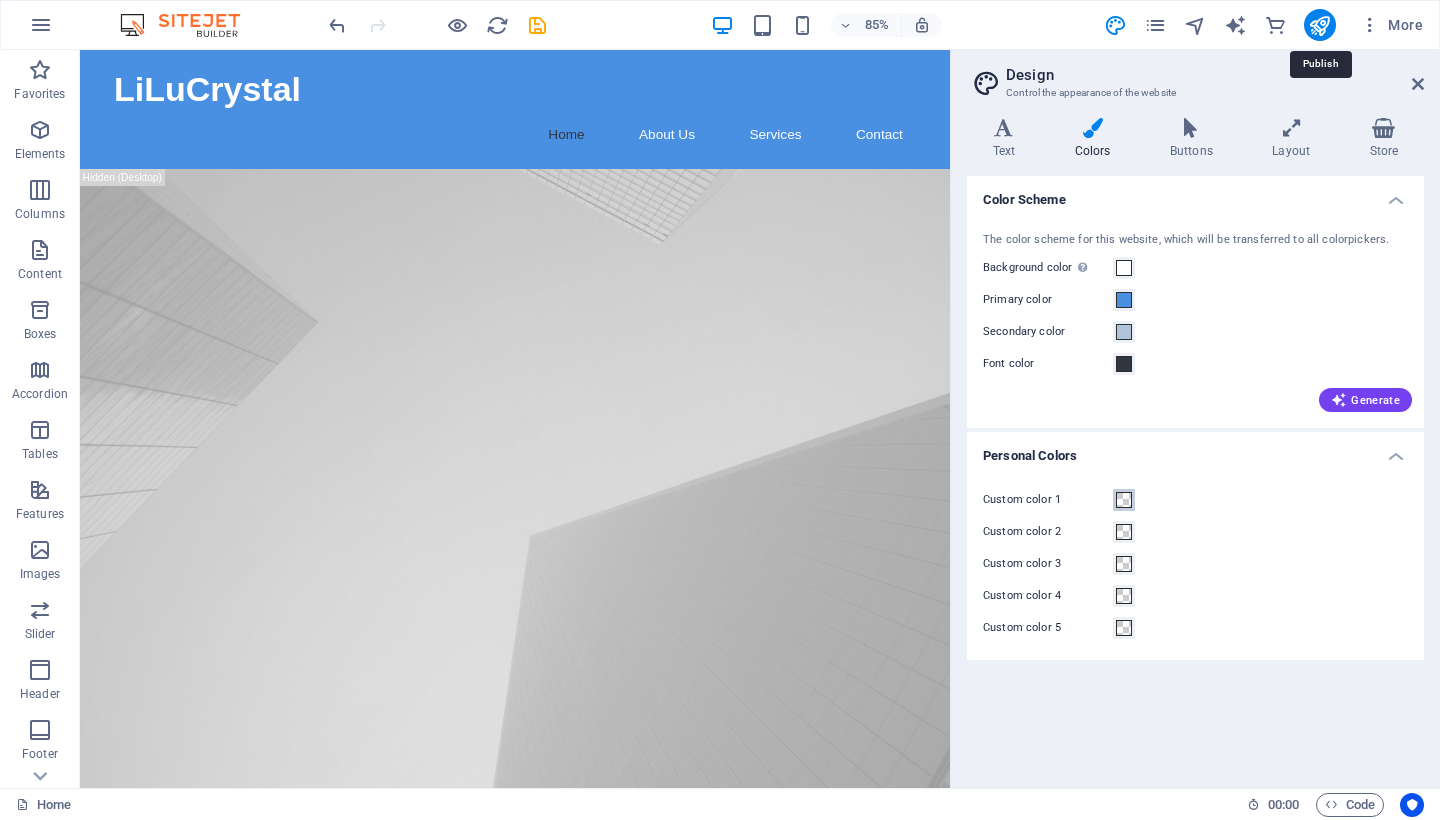 click at bounding box center (1124, 500) 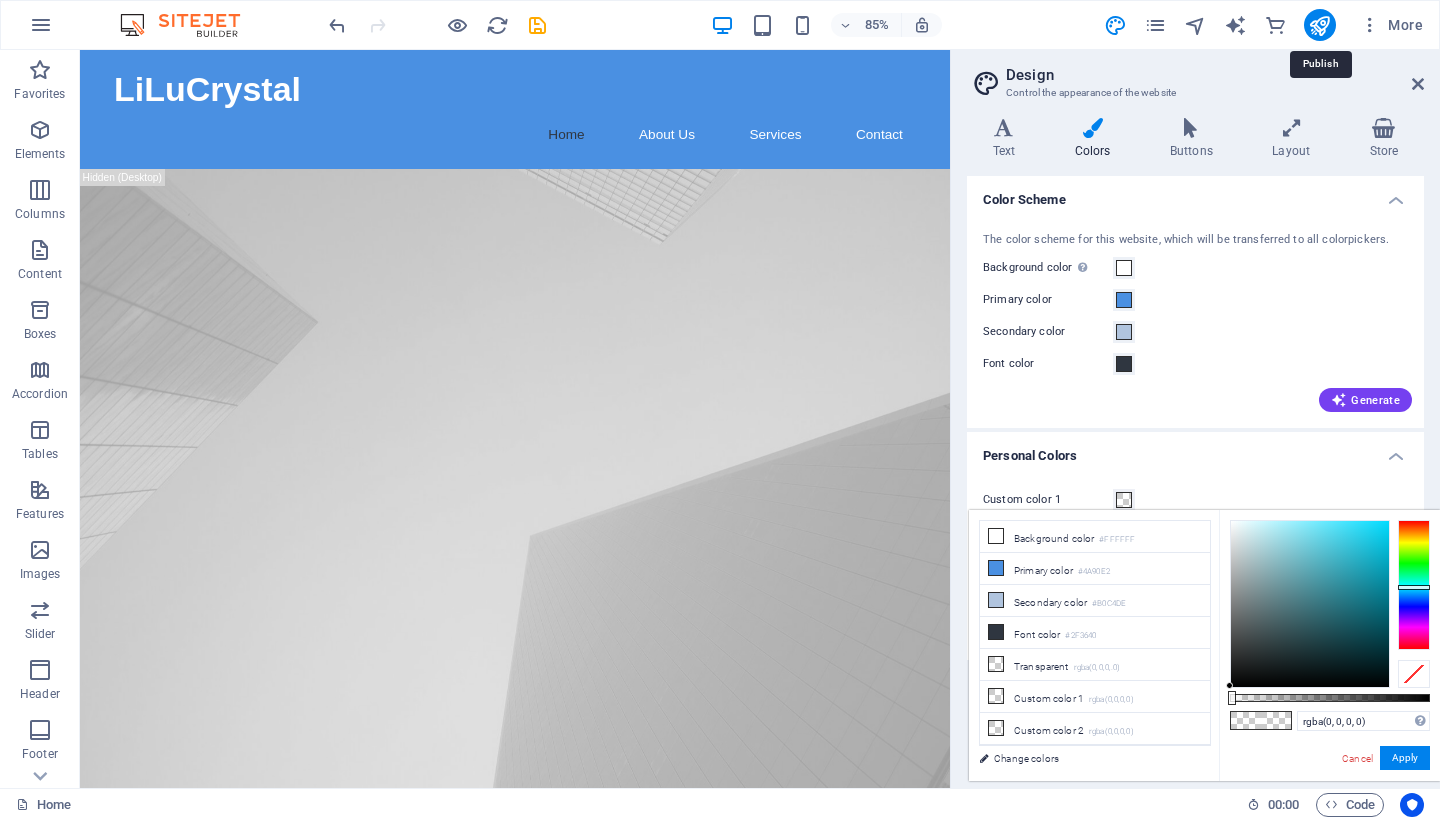 click at bounding box center (1414, 585) 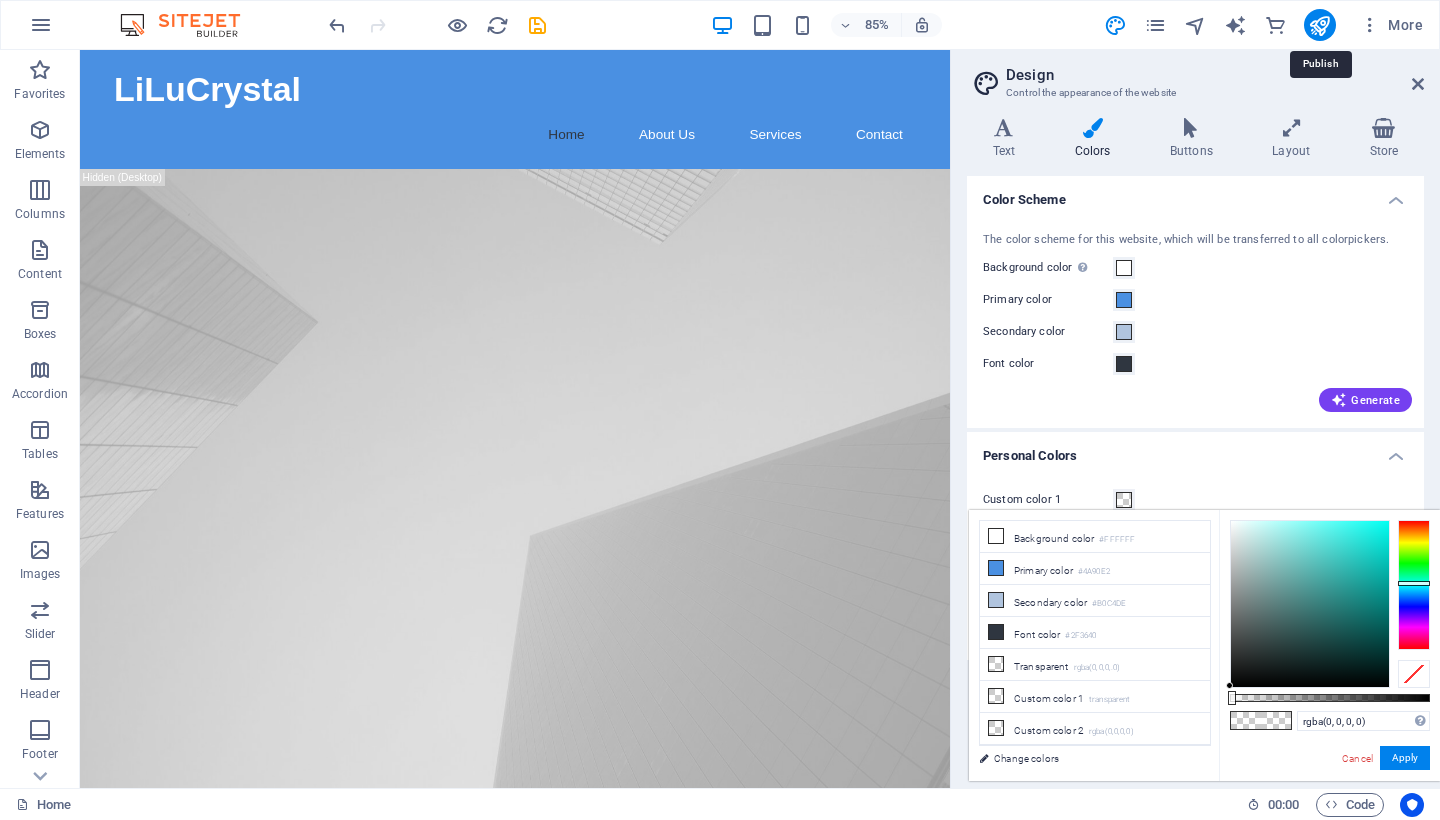 click at bounding box center [1414, 585] 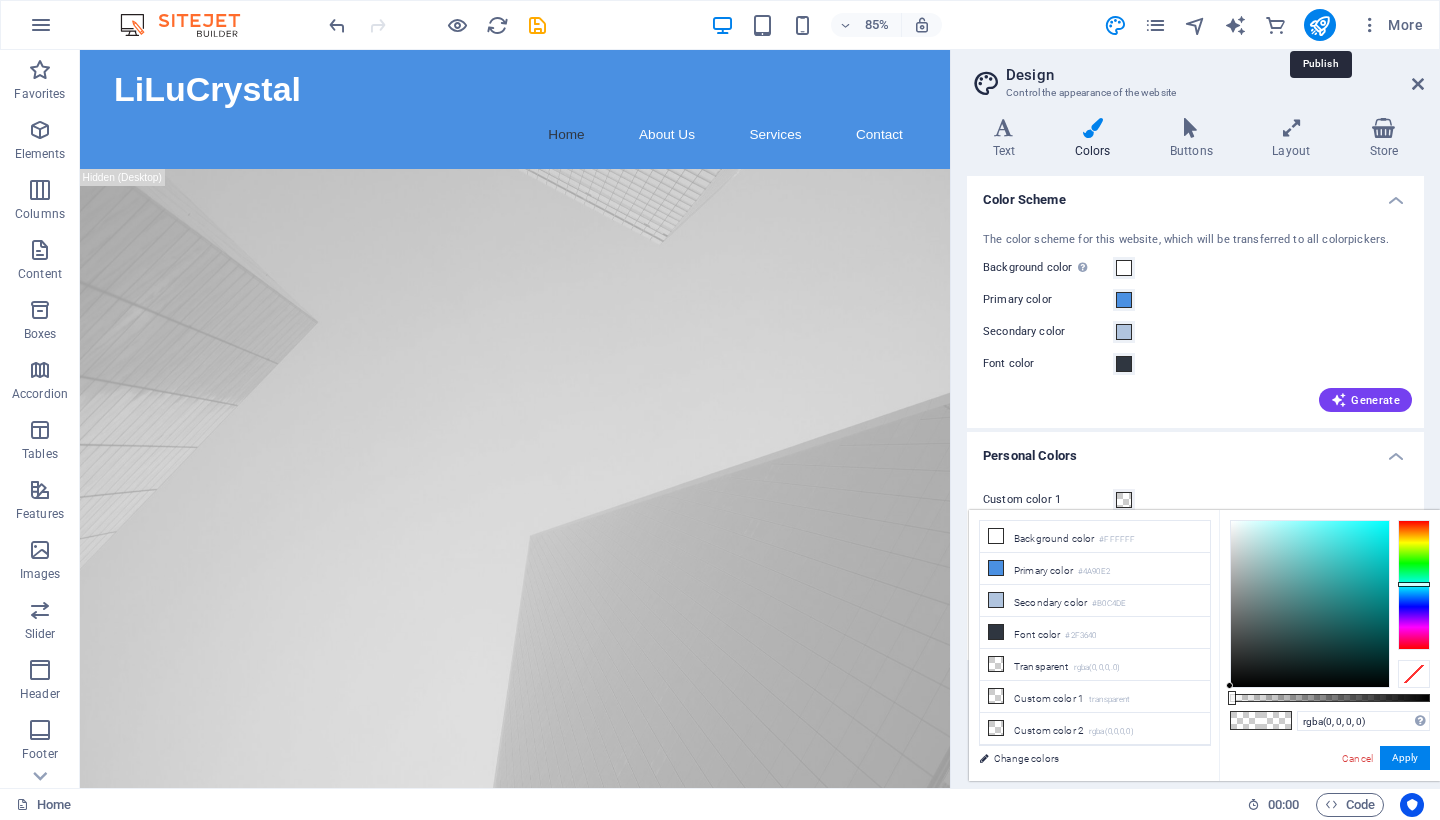 click at bounding box center (1414, 584) 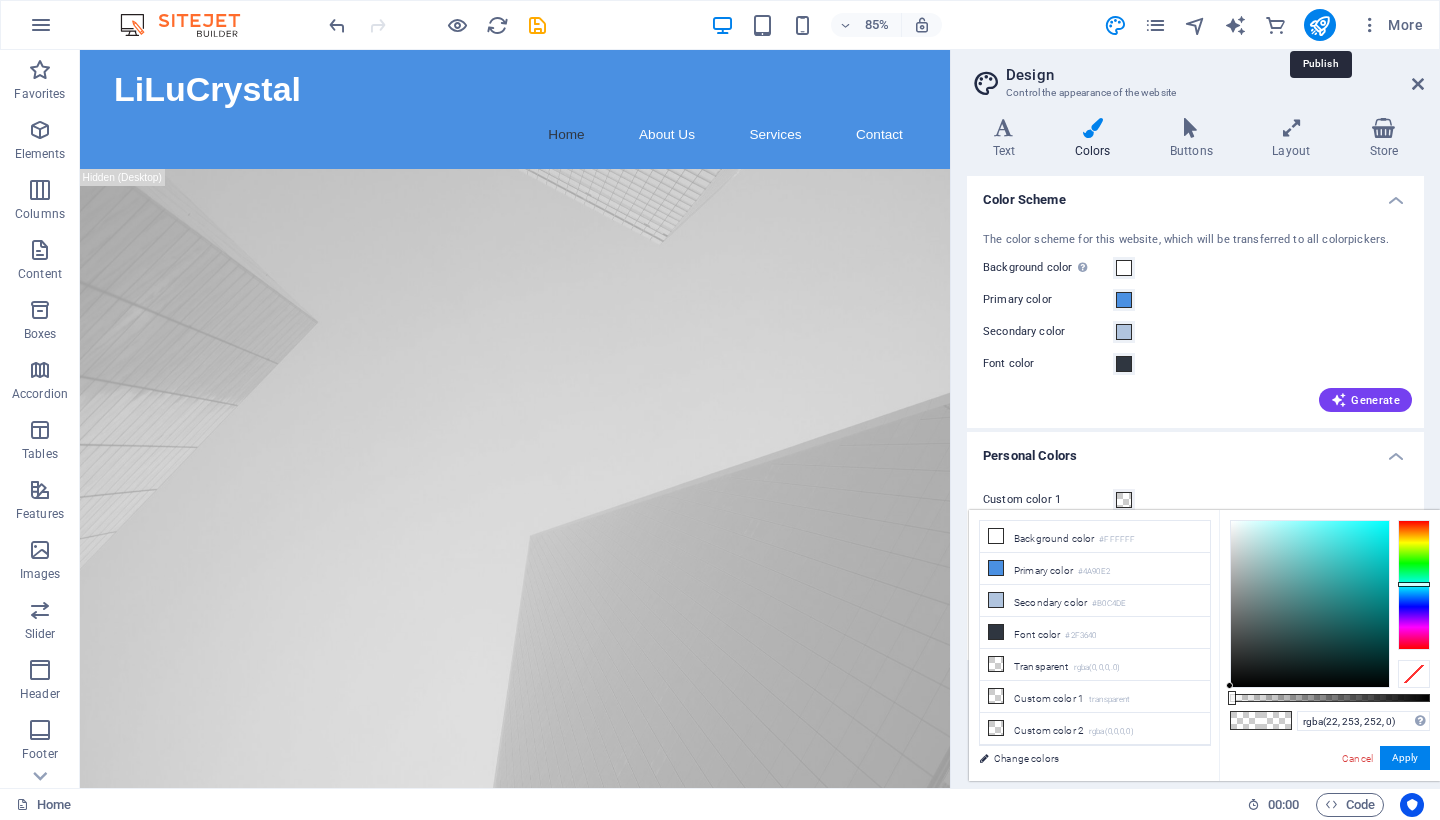 click at bounding box center (1310, 604) 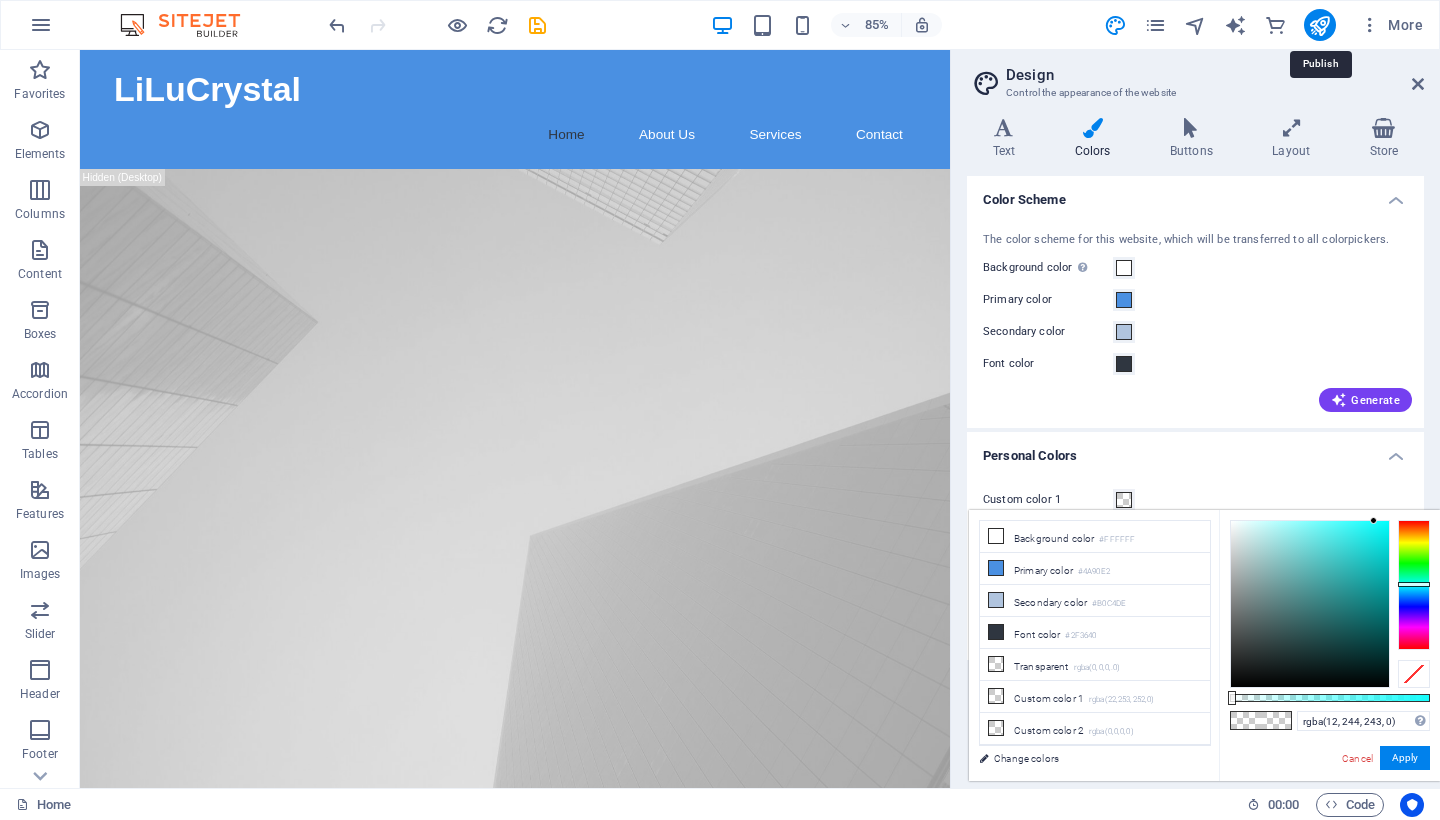 click at bounding box center (1310, 604) 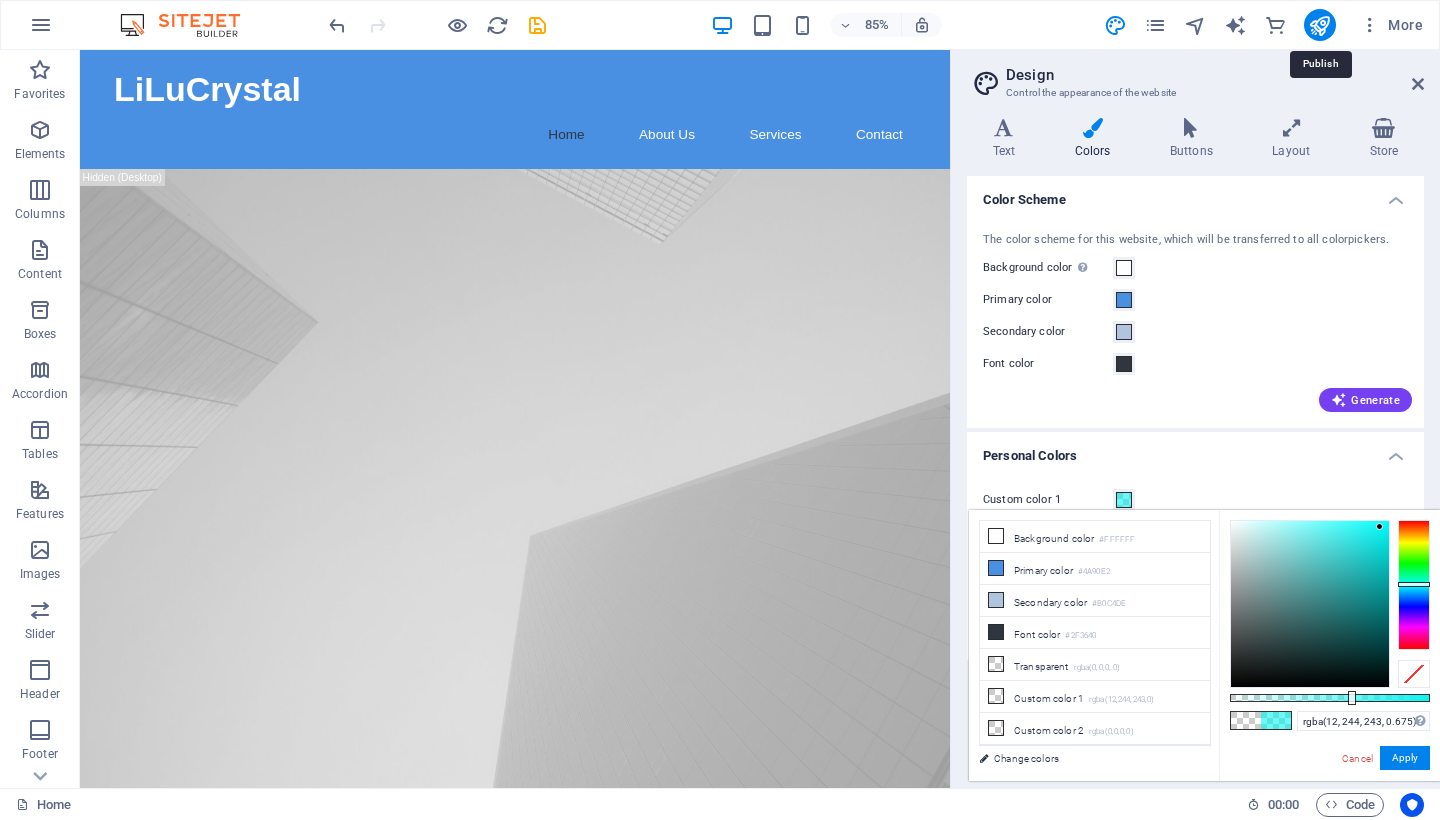 type on "rgba(12, 244, 243, 0.68)" 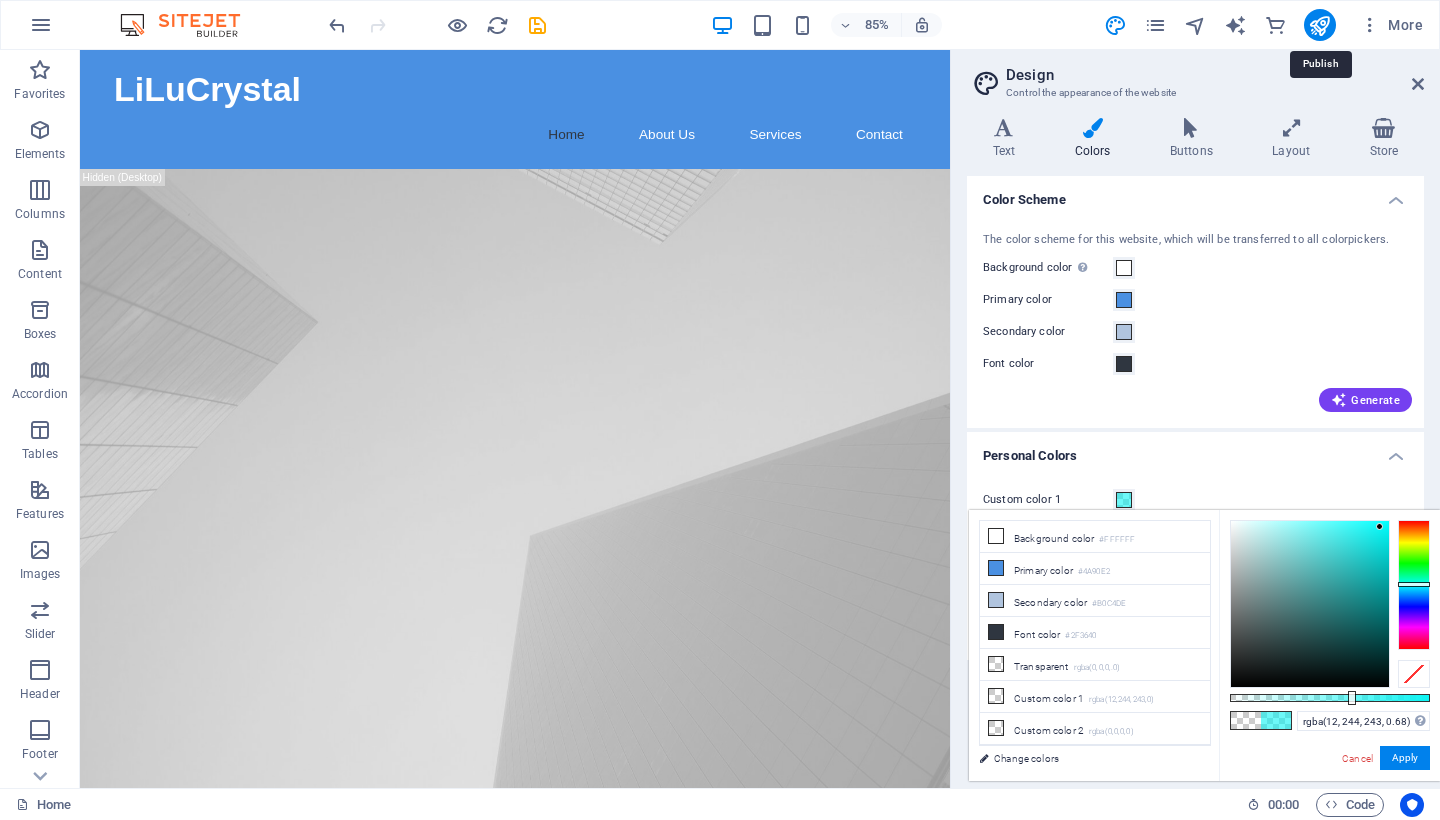 drag, startPoint x: 1232, startPoint y: 702, endPoint x: 1366, endPoint y: 709, distance: 134.18271 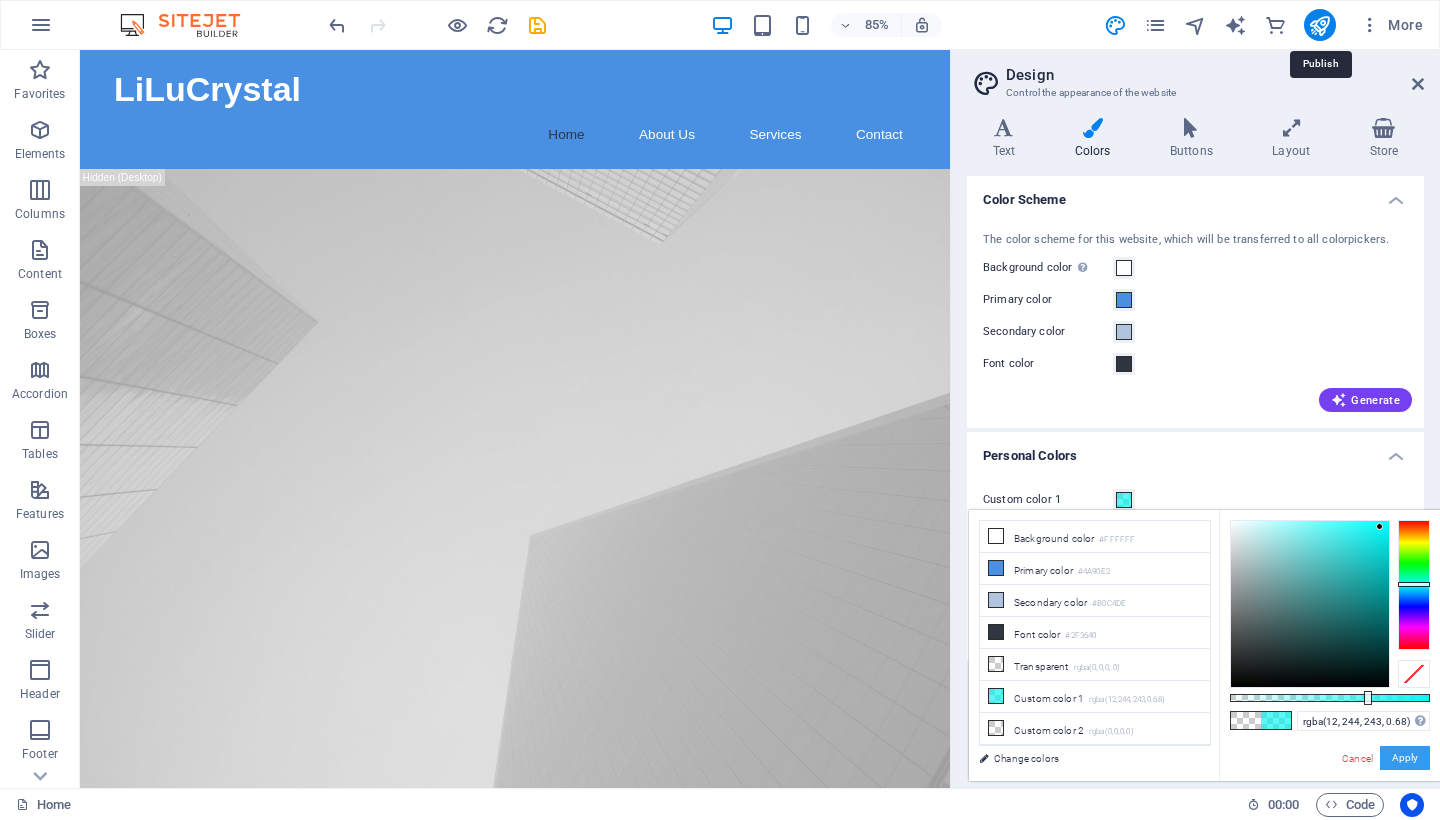 click on "Apply" at bounding box center (1405, 758) 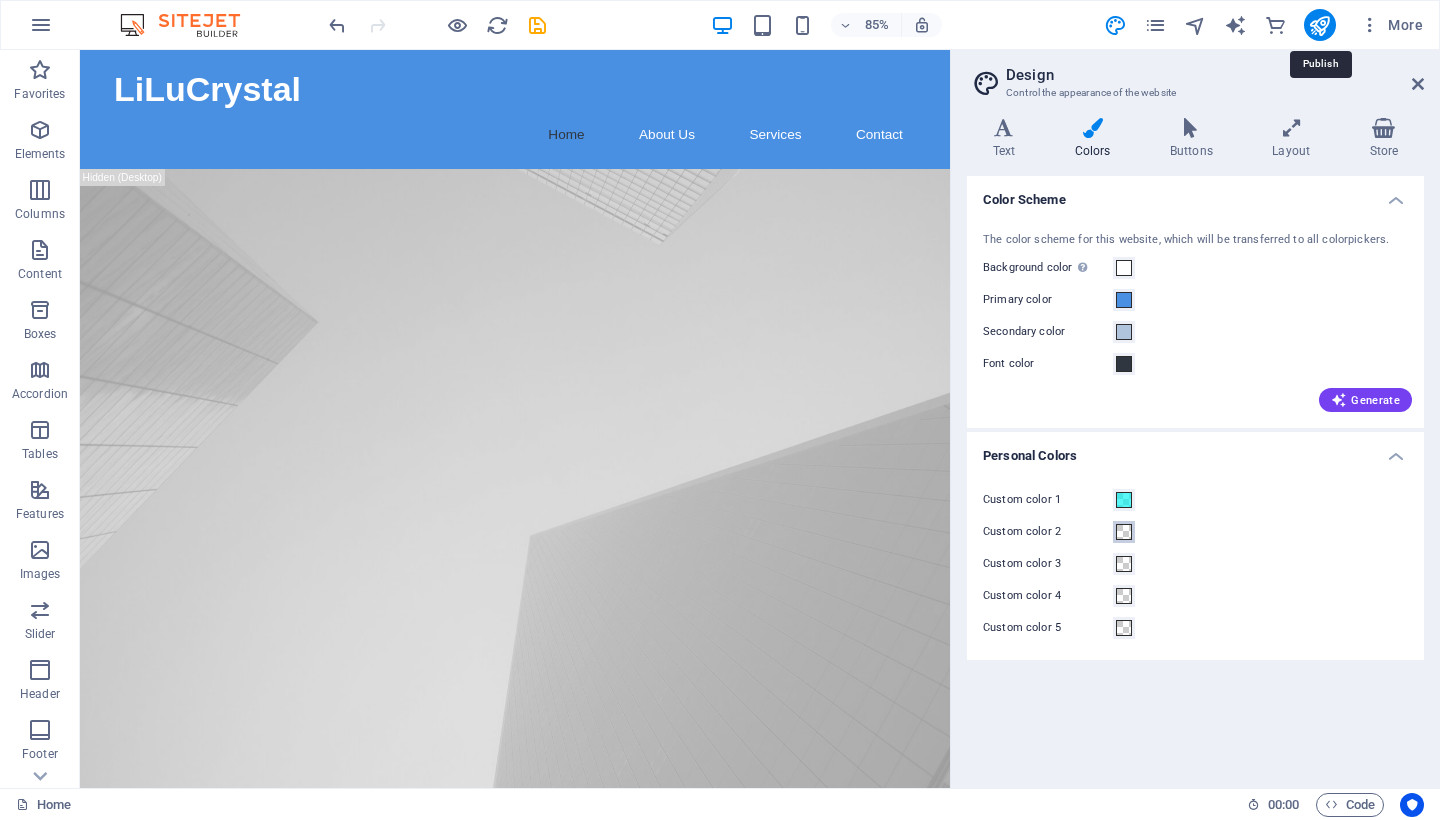 click at bounding box center (1124, 532) 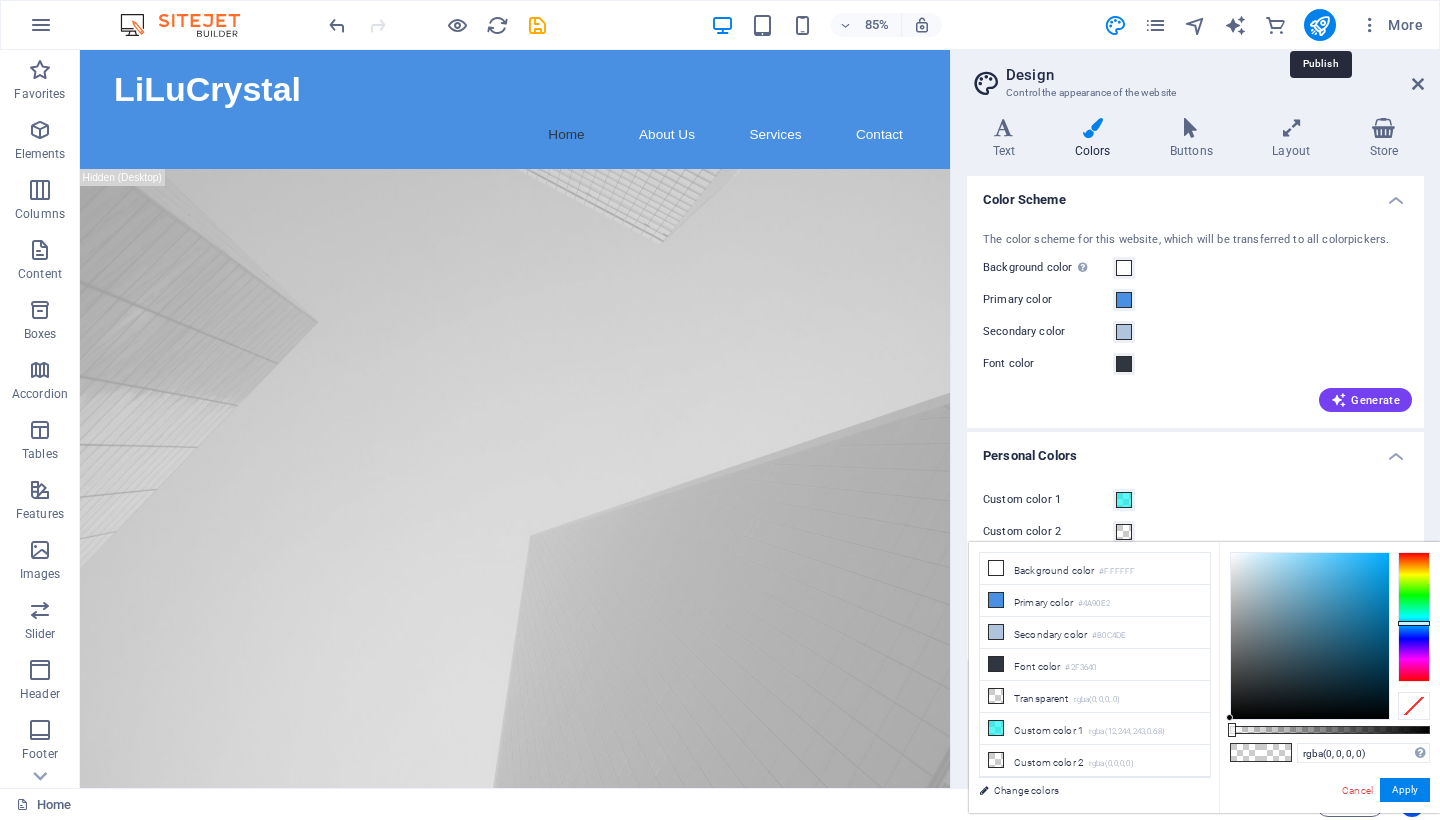 click at bounding box center [1414, 617] 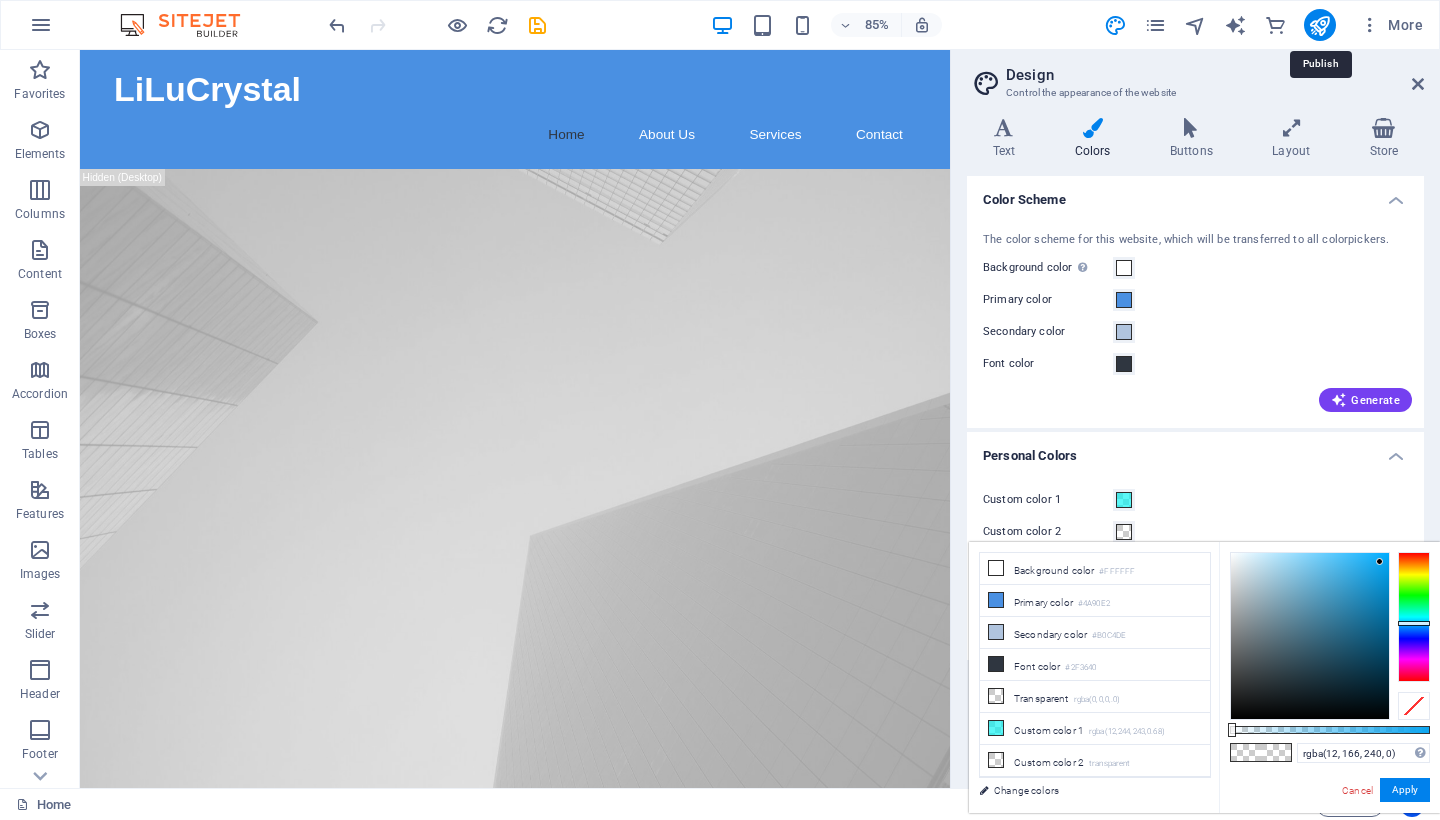 click at bounding box center [1310, 636] 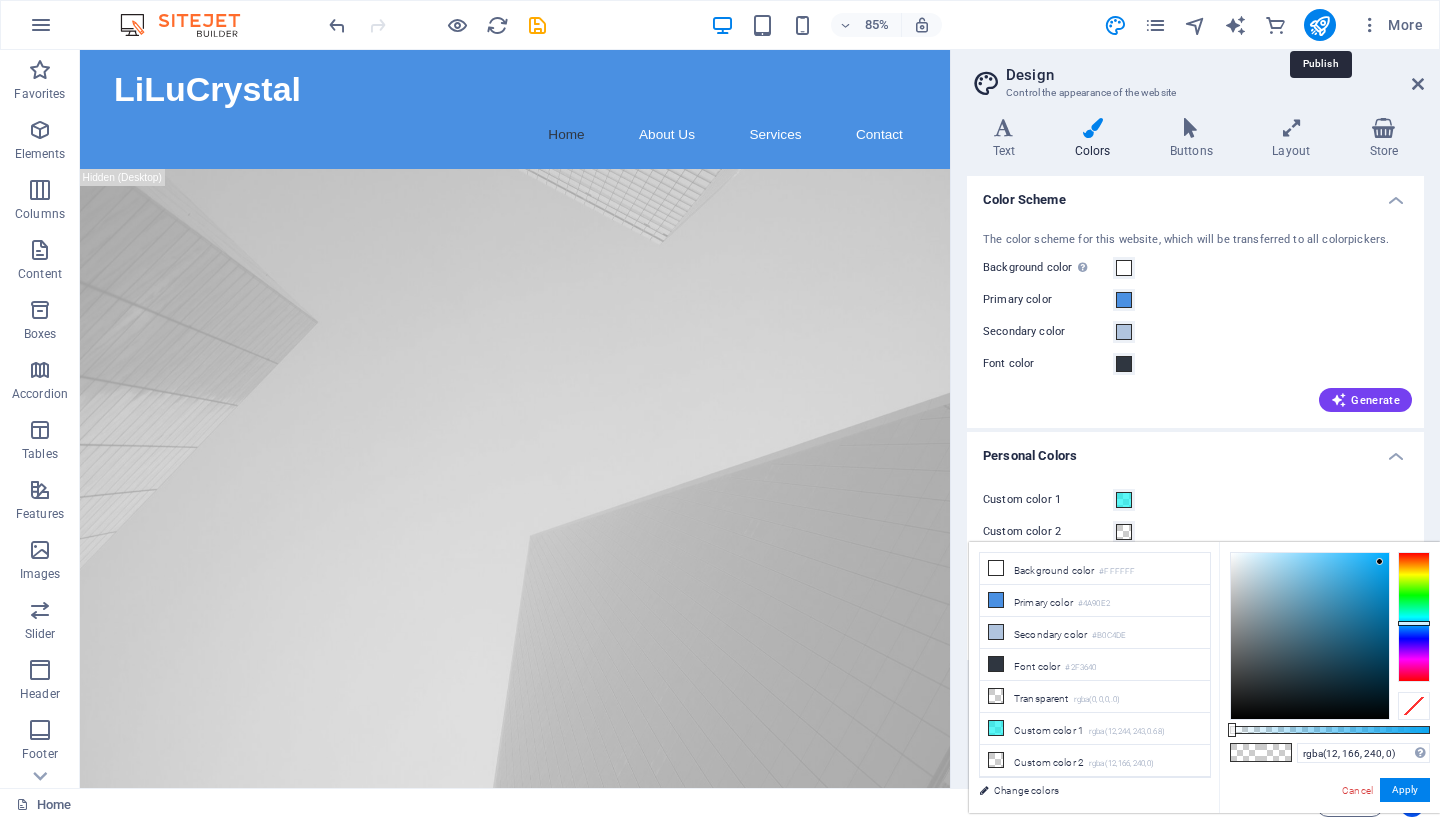 type on "rgba(12, 166, 240, 0.755)" 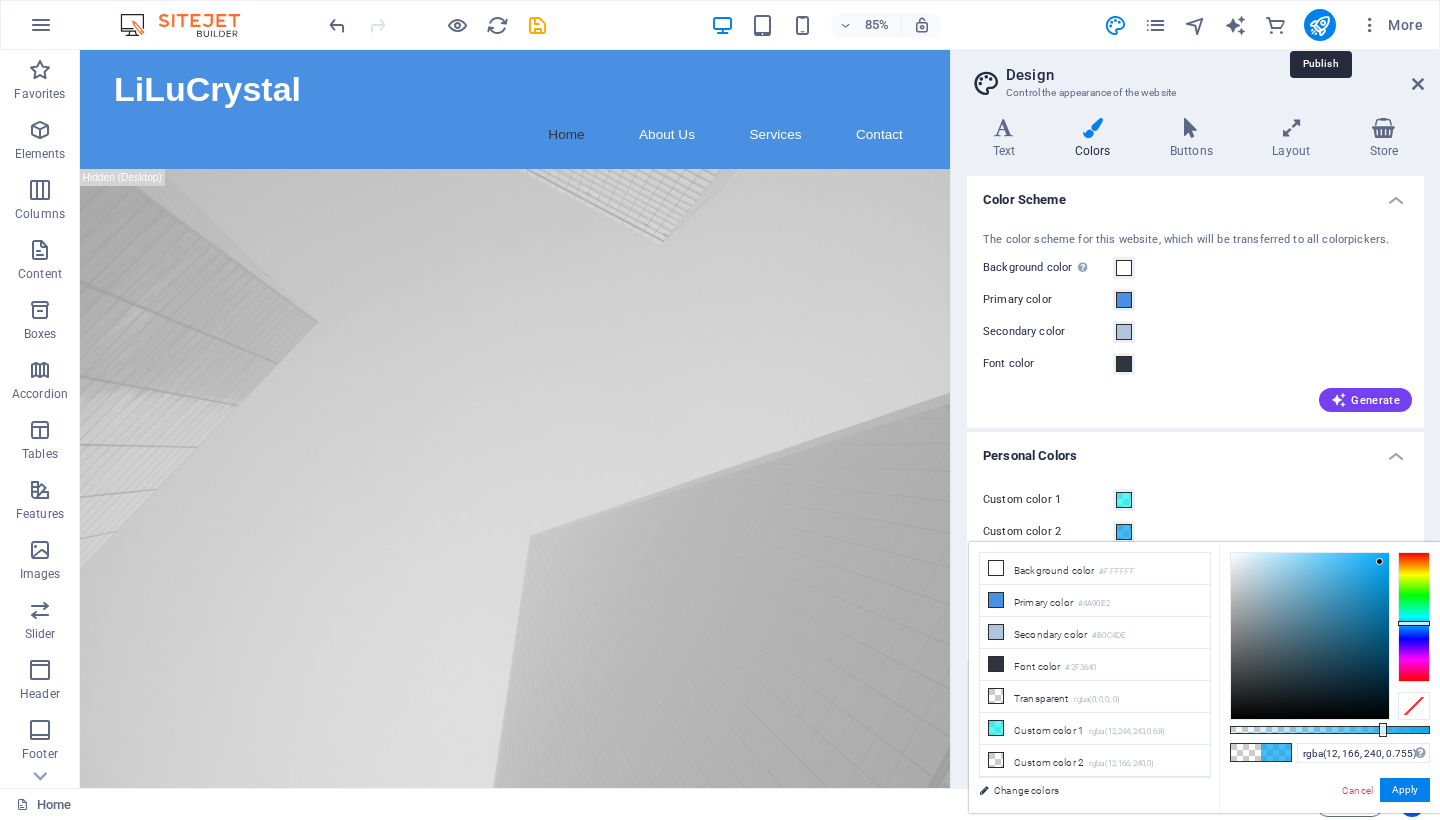 click at bounding box center (1330, 730) 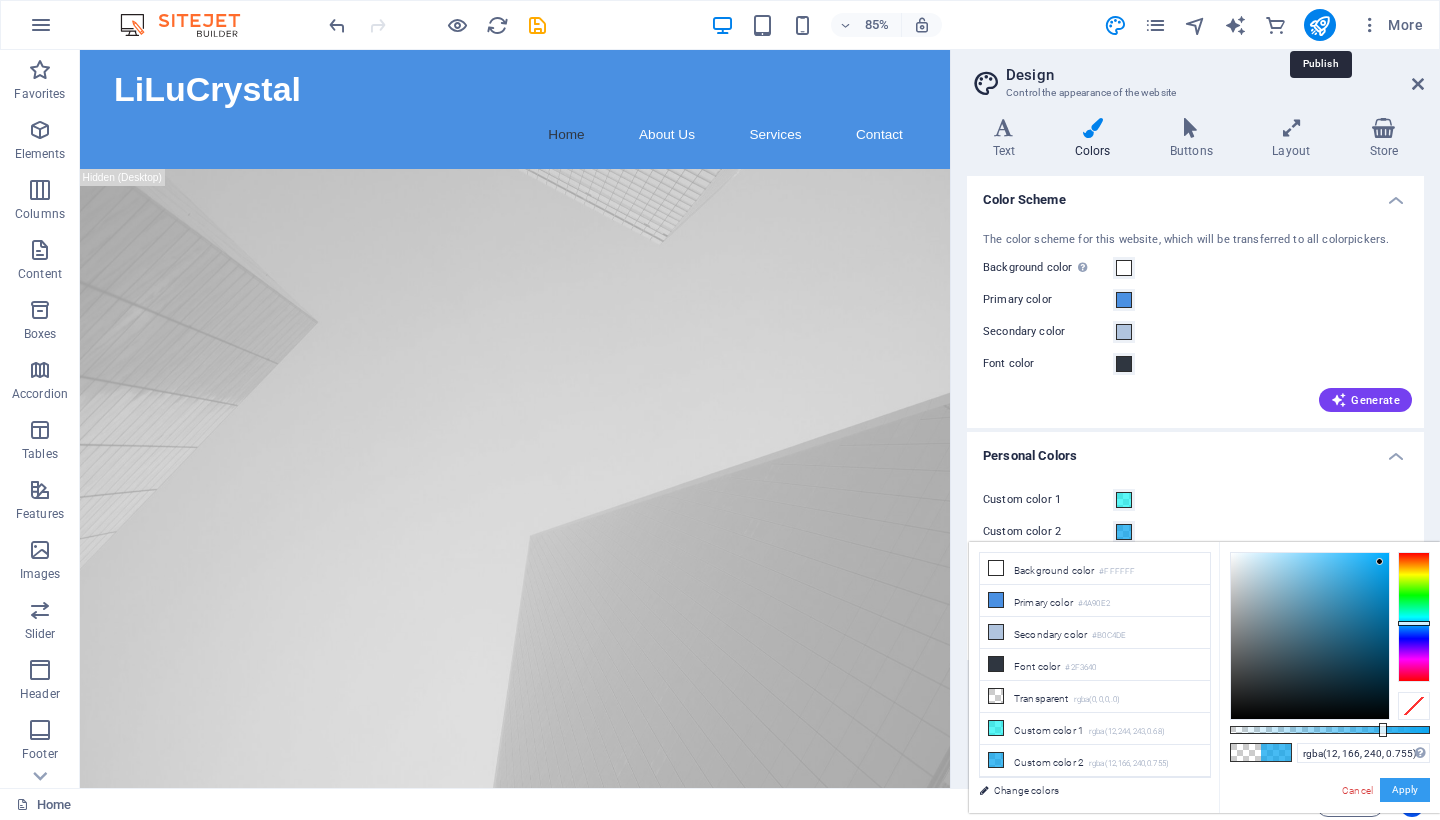 click on "Apply" at bounding box center (1405, 790) 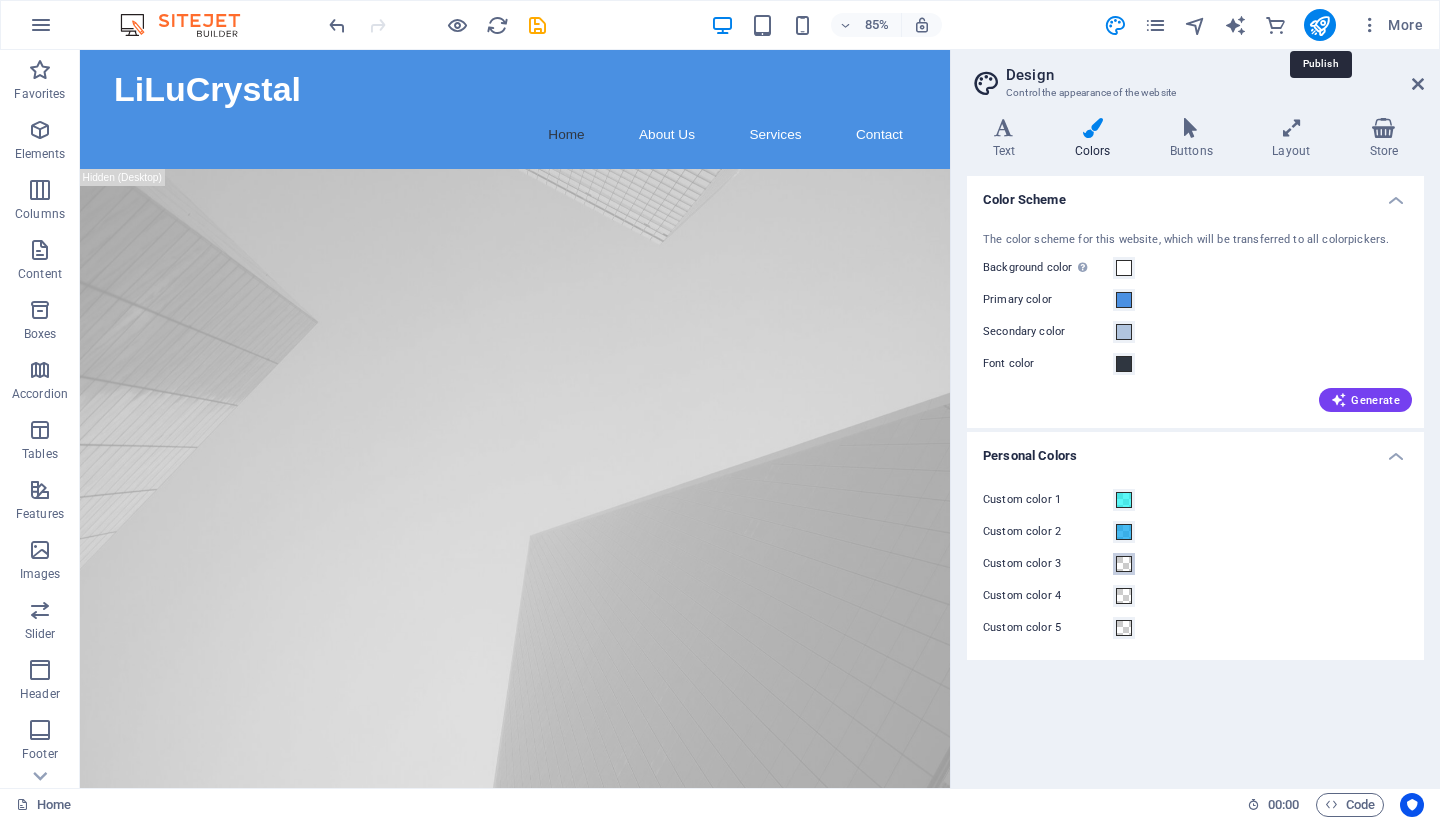 click at bounding box center (1124, 564) 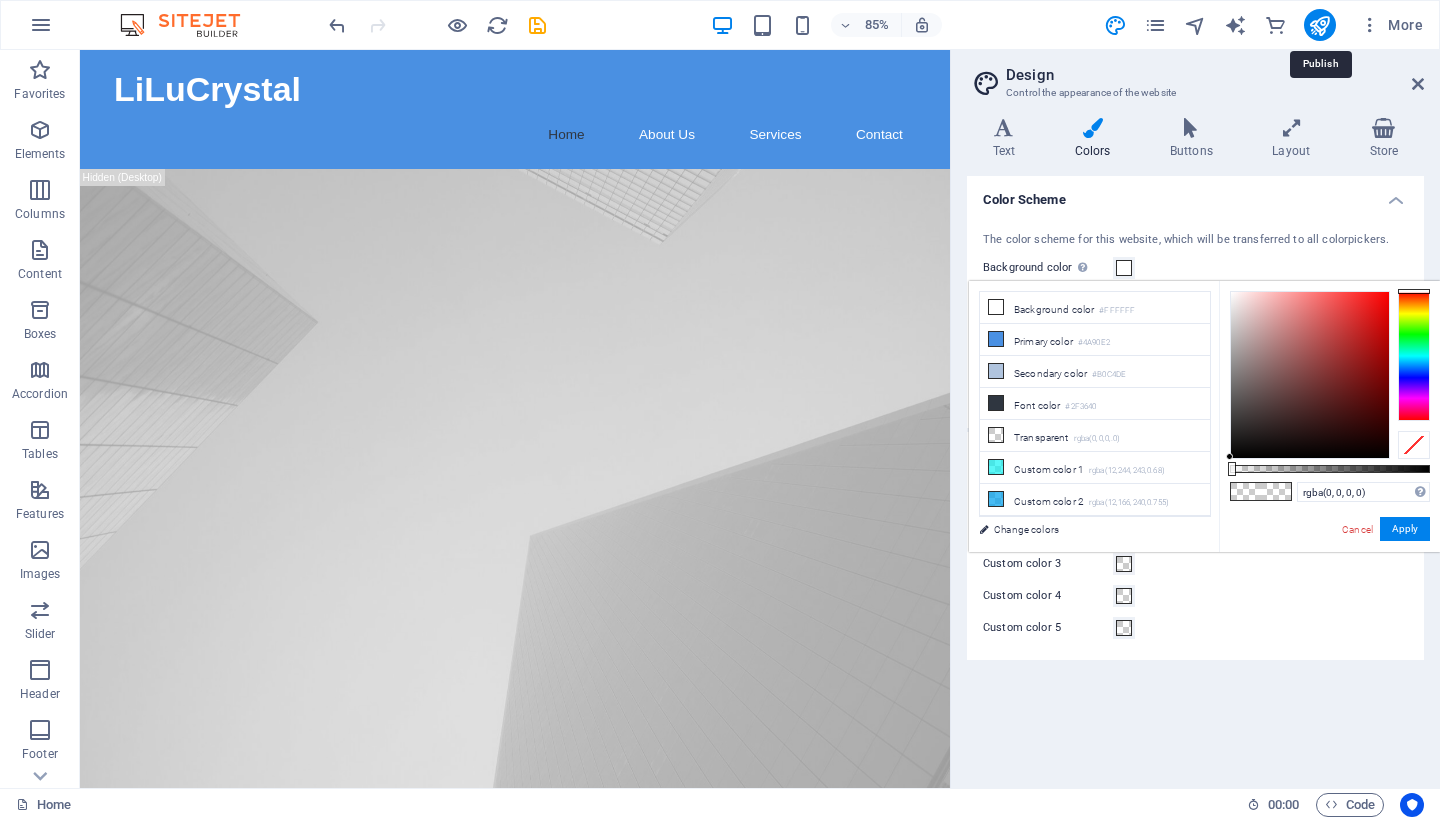 click at bounding box center (1414, 356) 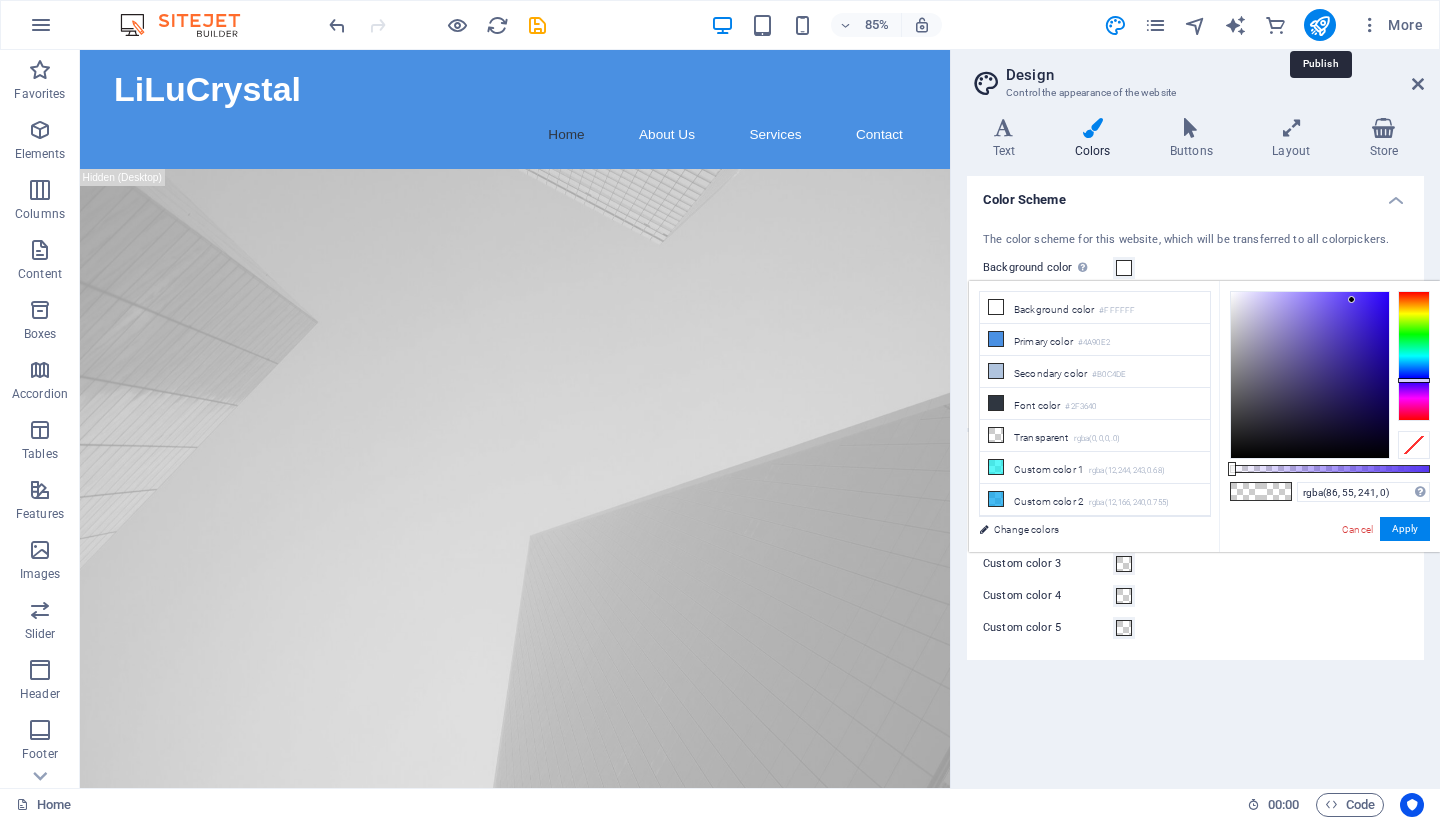 click at bounding box center [1310, 375] 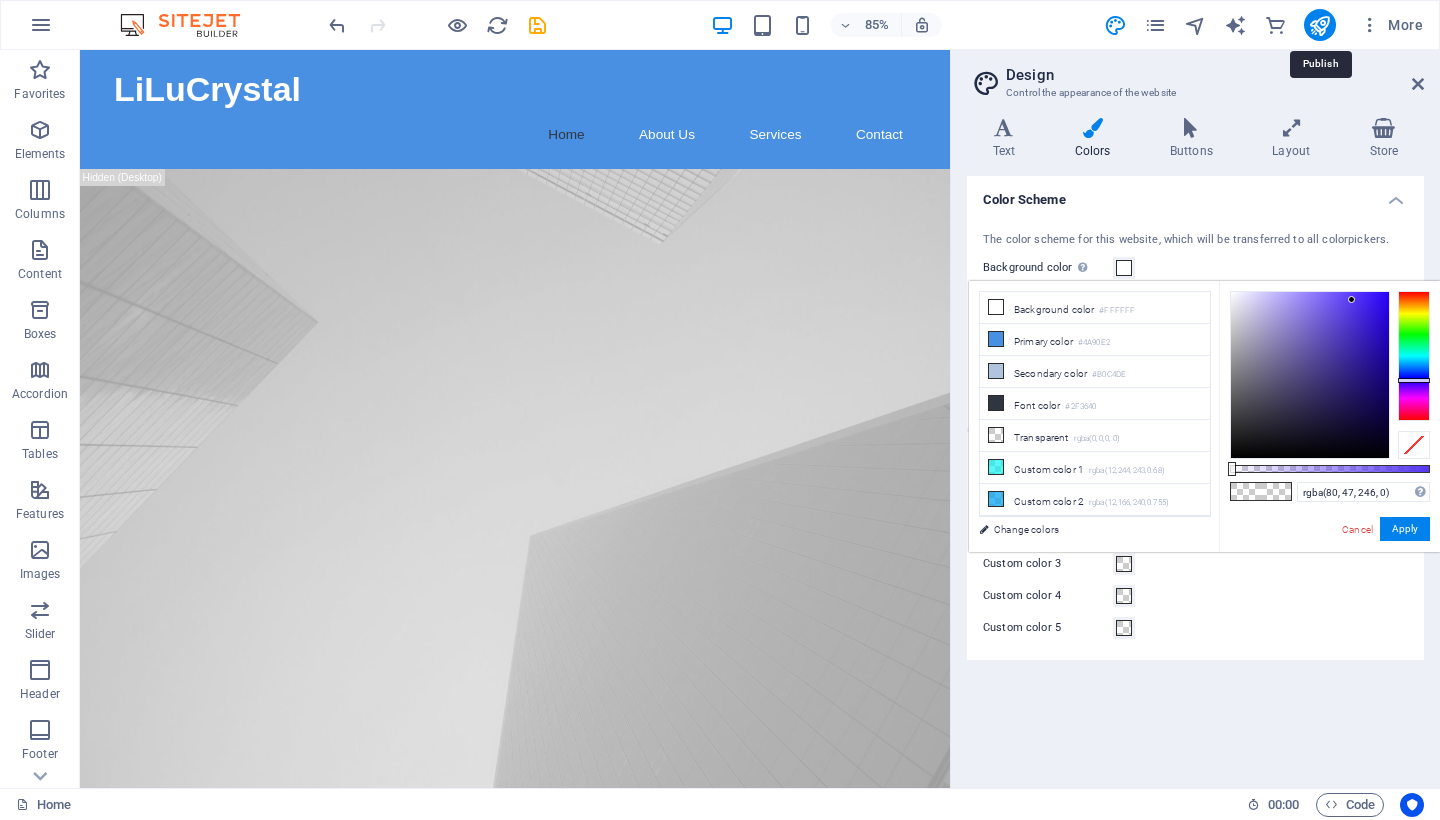 click at bounding box center [1310, 375] 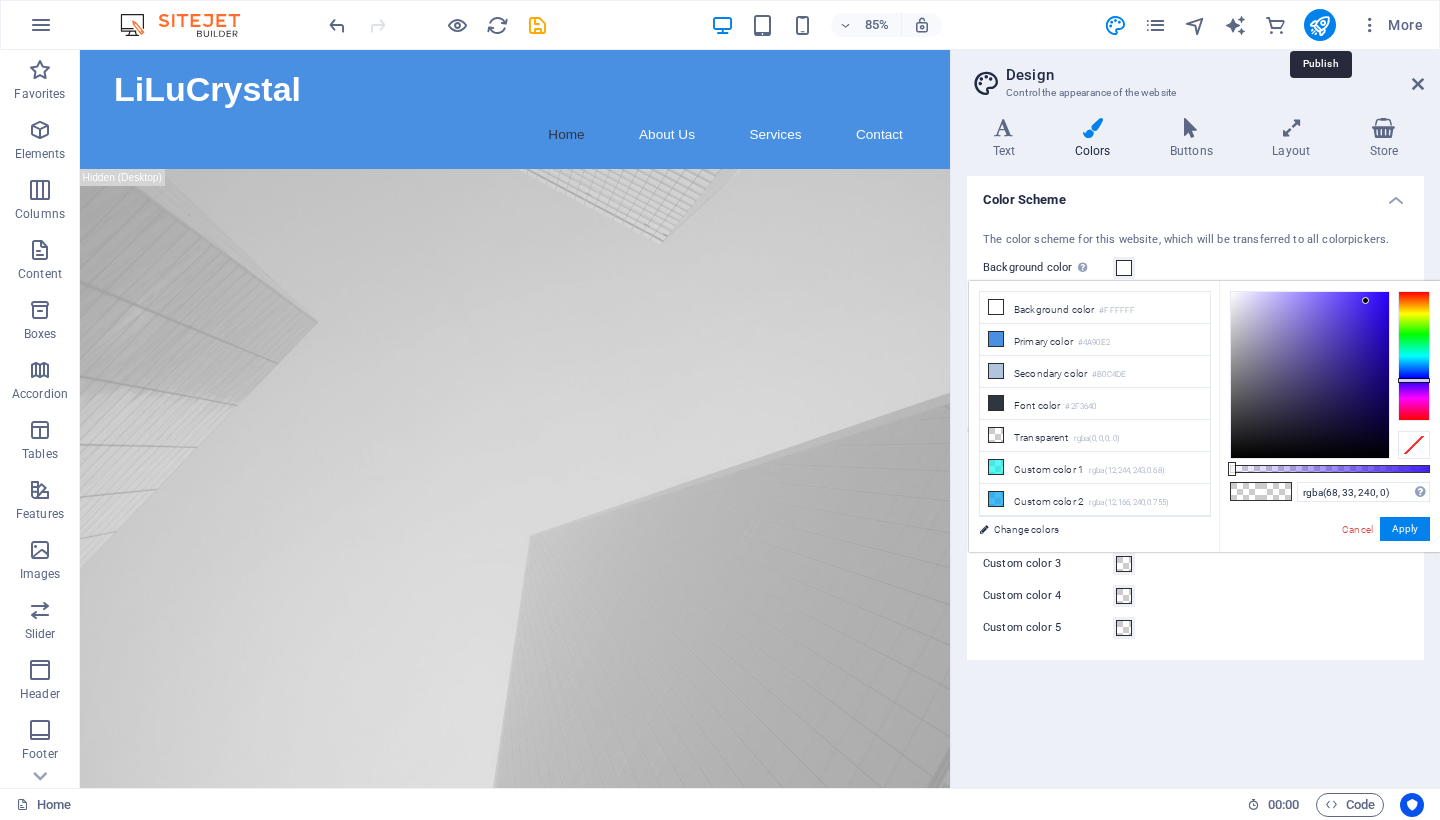 click at bounding box center (1310, 375) 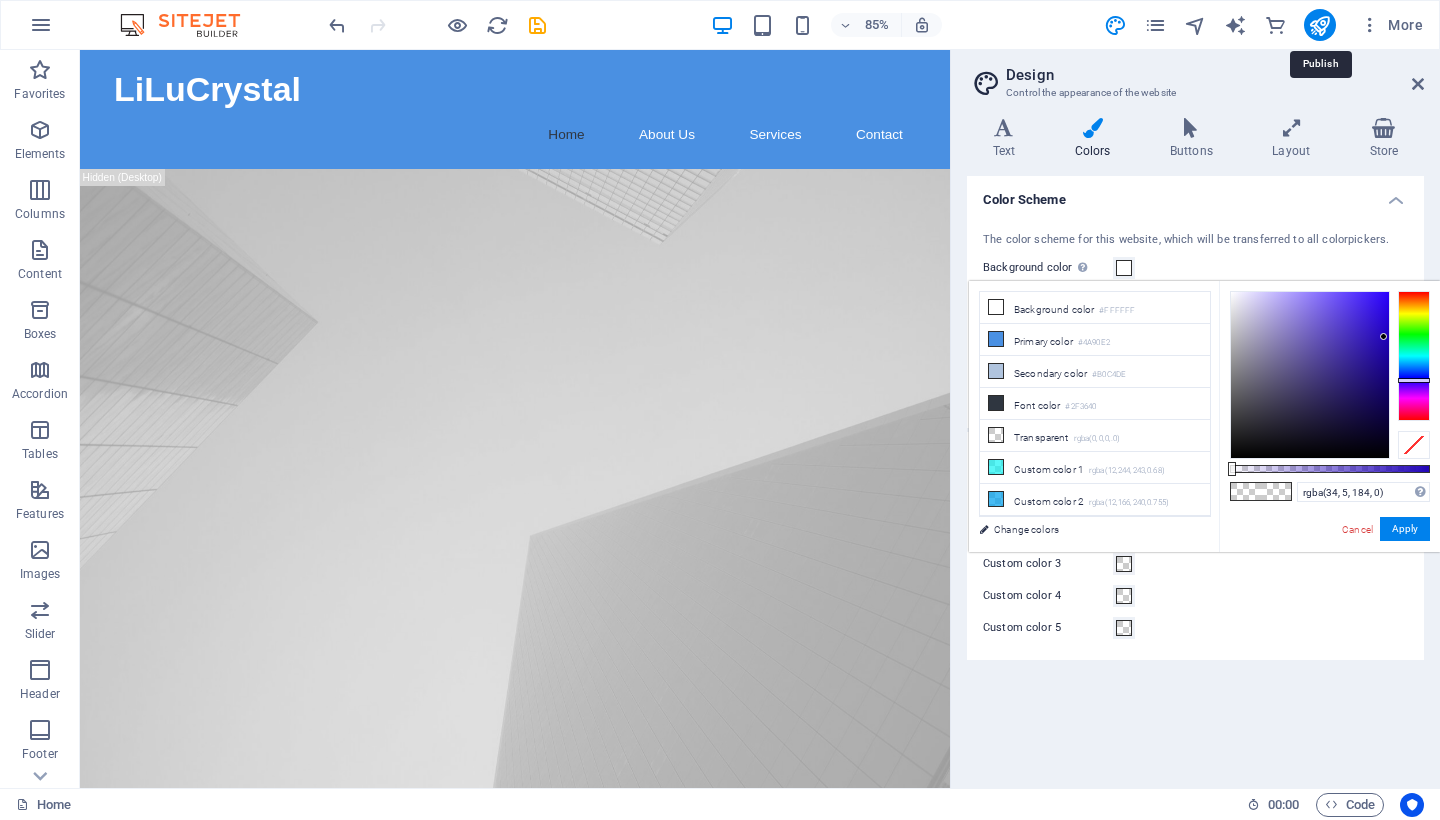 click at bounding box center [1310, 375] 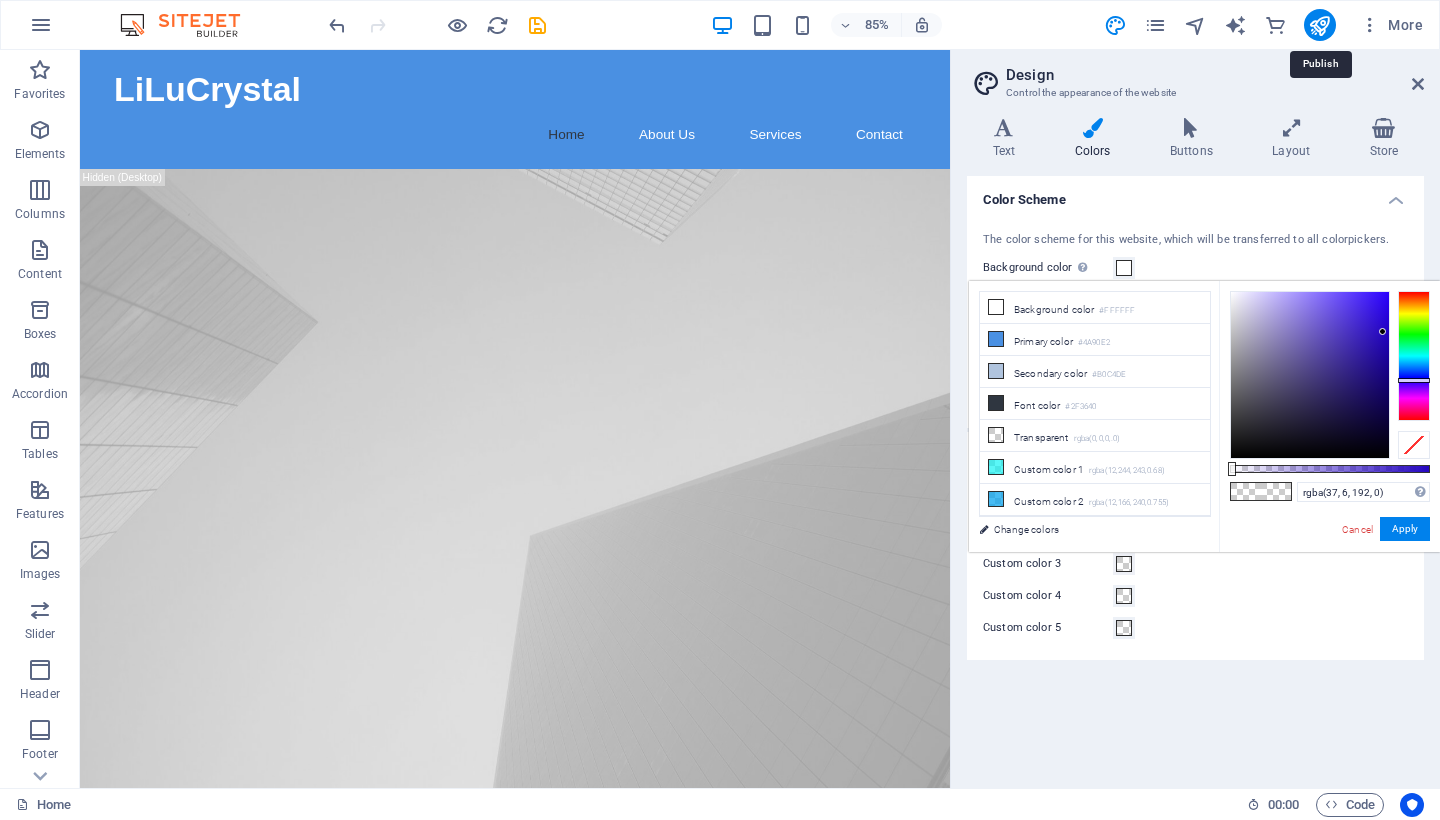 click at bounding box center [1310, 375] 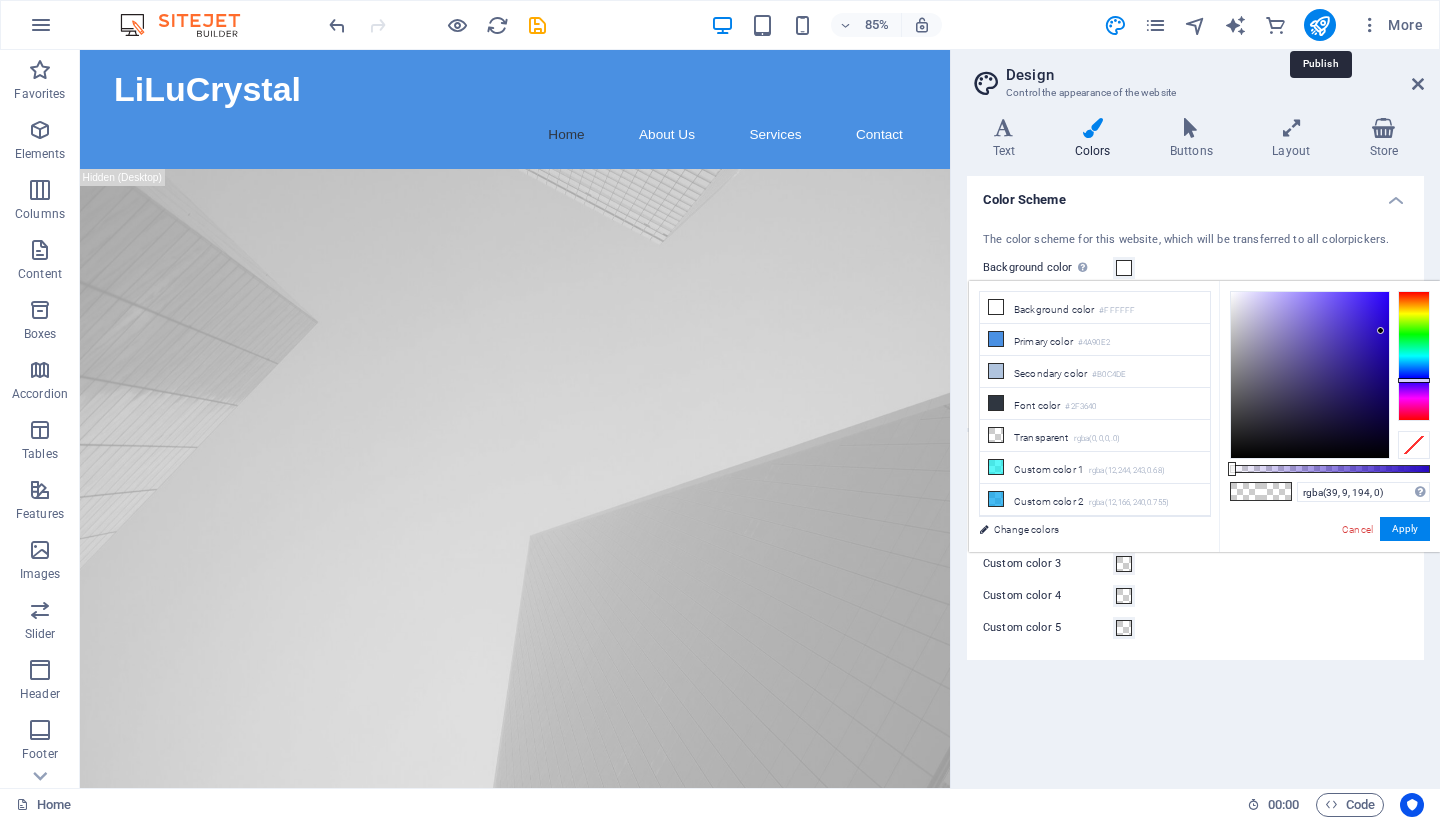 click at bounding box center [1380, 330] 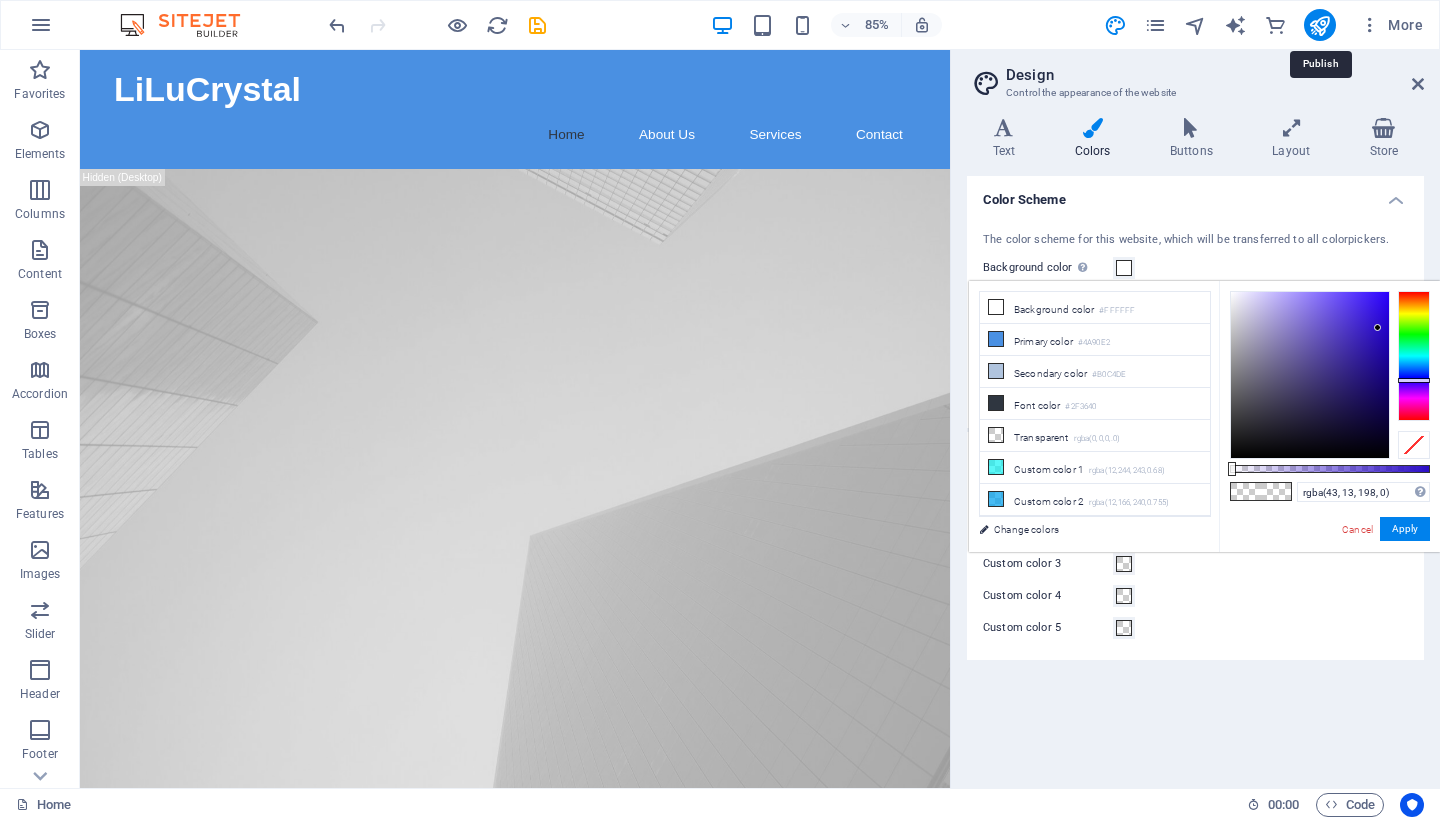 click at bounding box center [1377, 327] 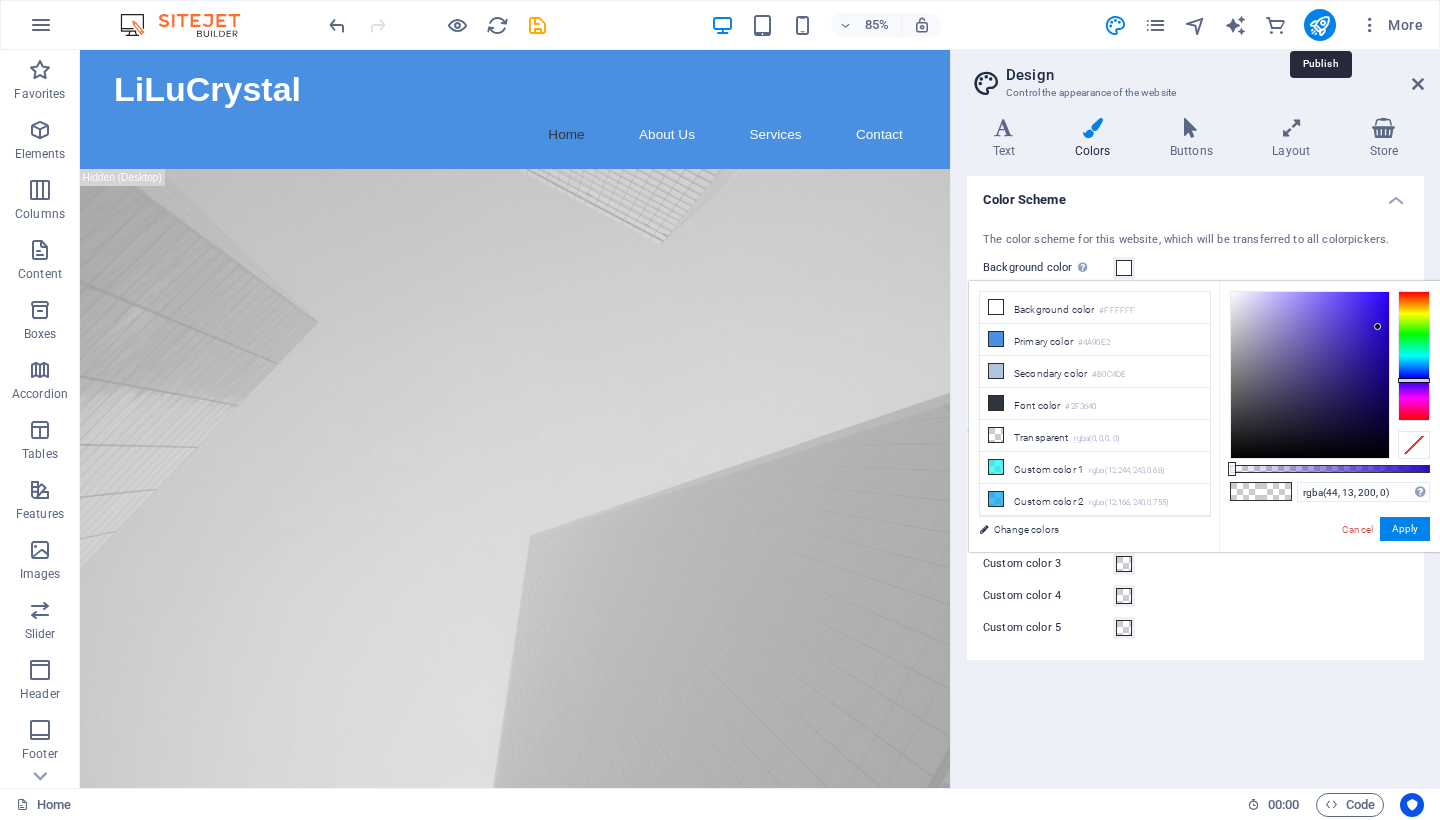 click at bounding box center [1377, 326] 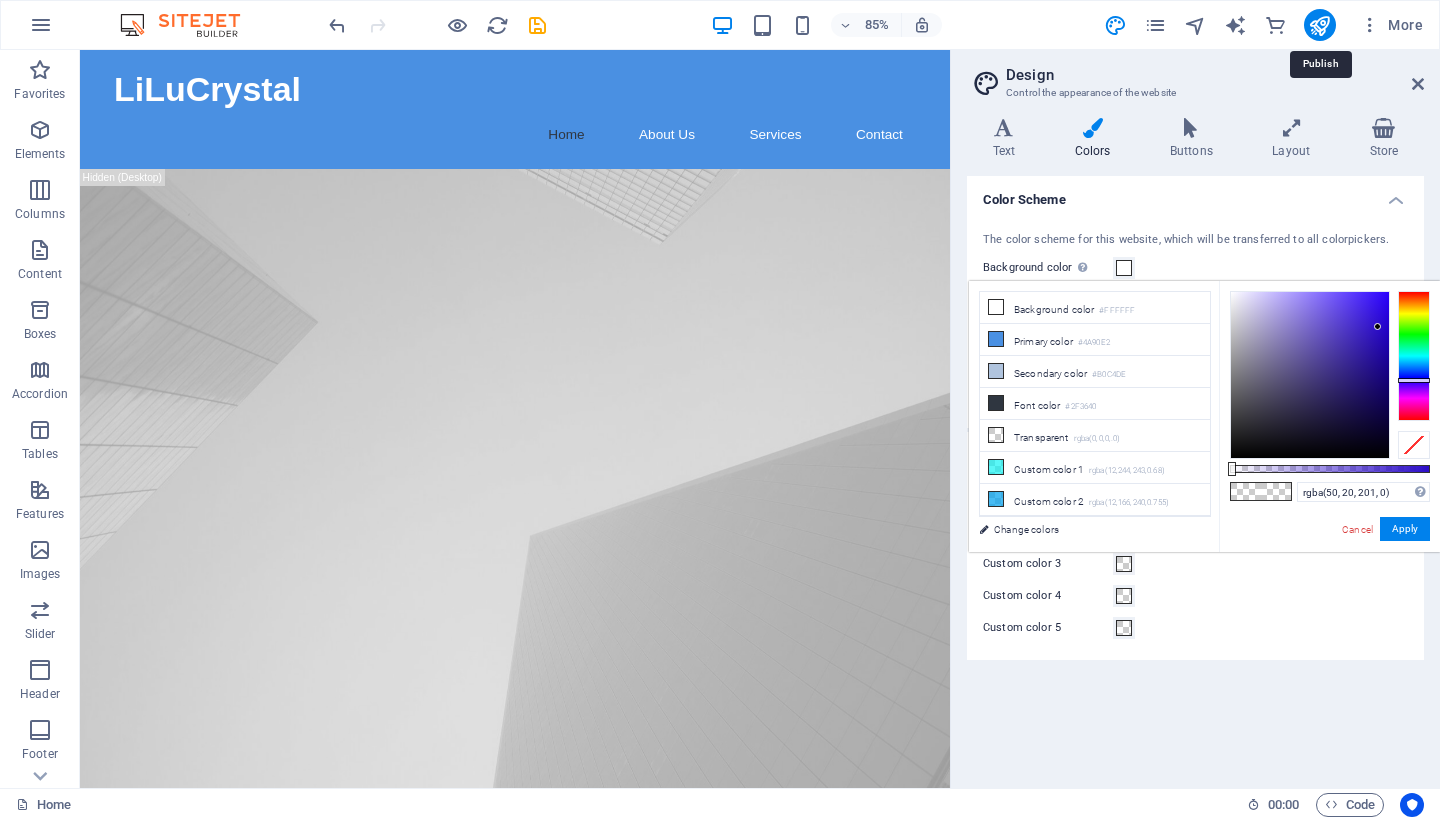 click at bounding box center [1310, 375] 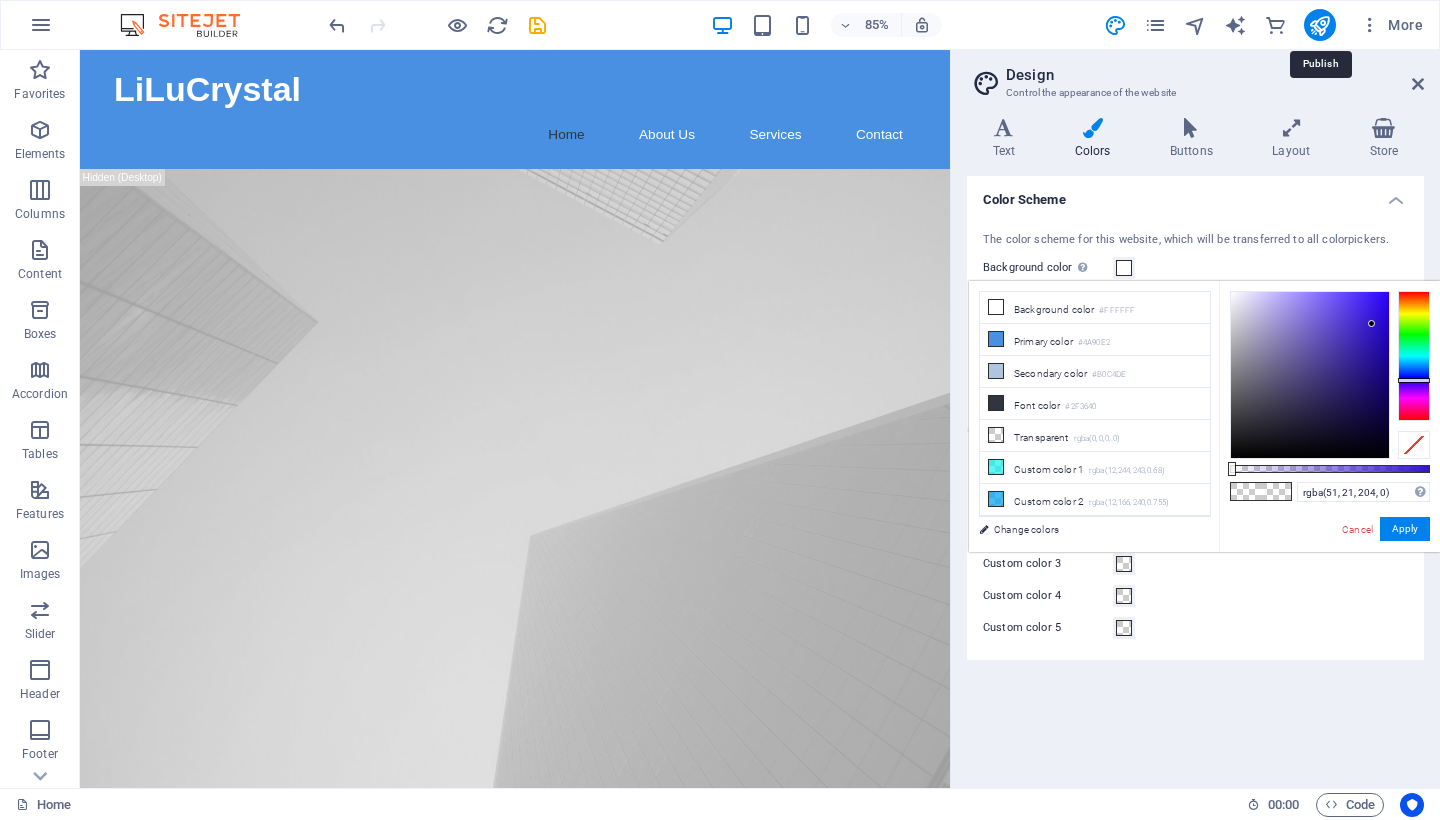 click at bounding box center (1371, 323) 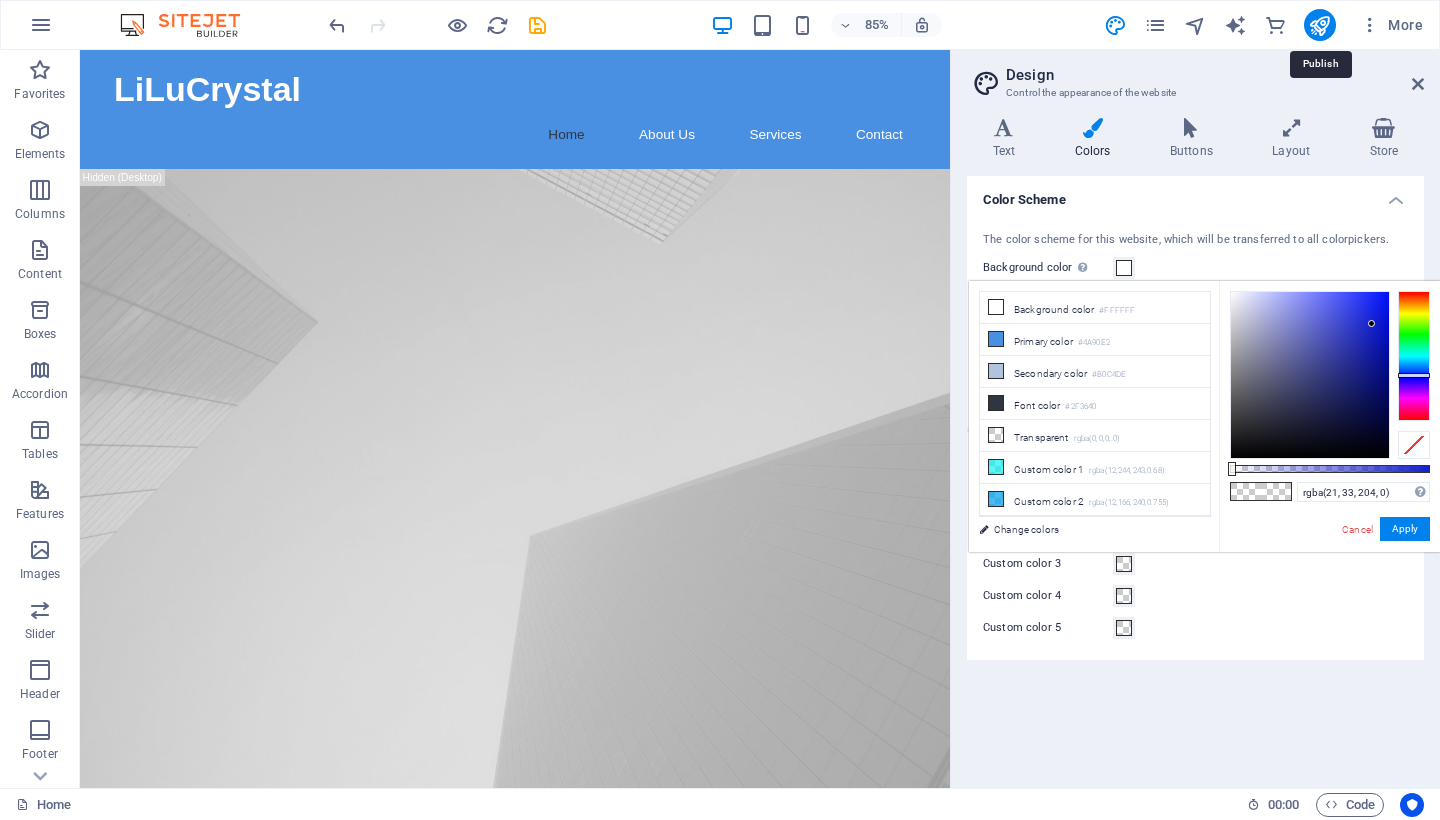 click at bounding box center [1414, 375] 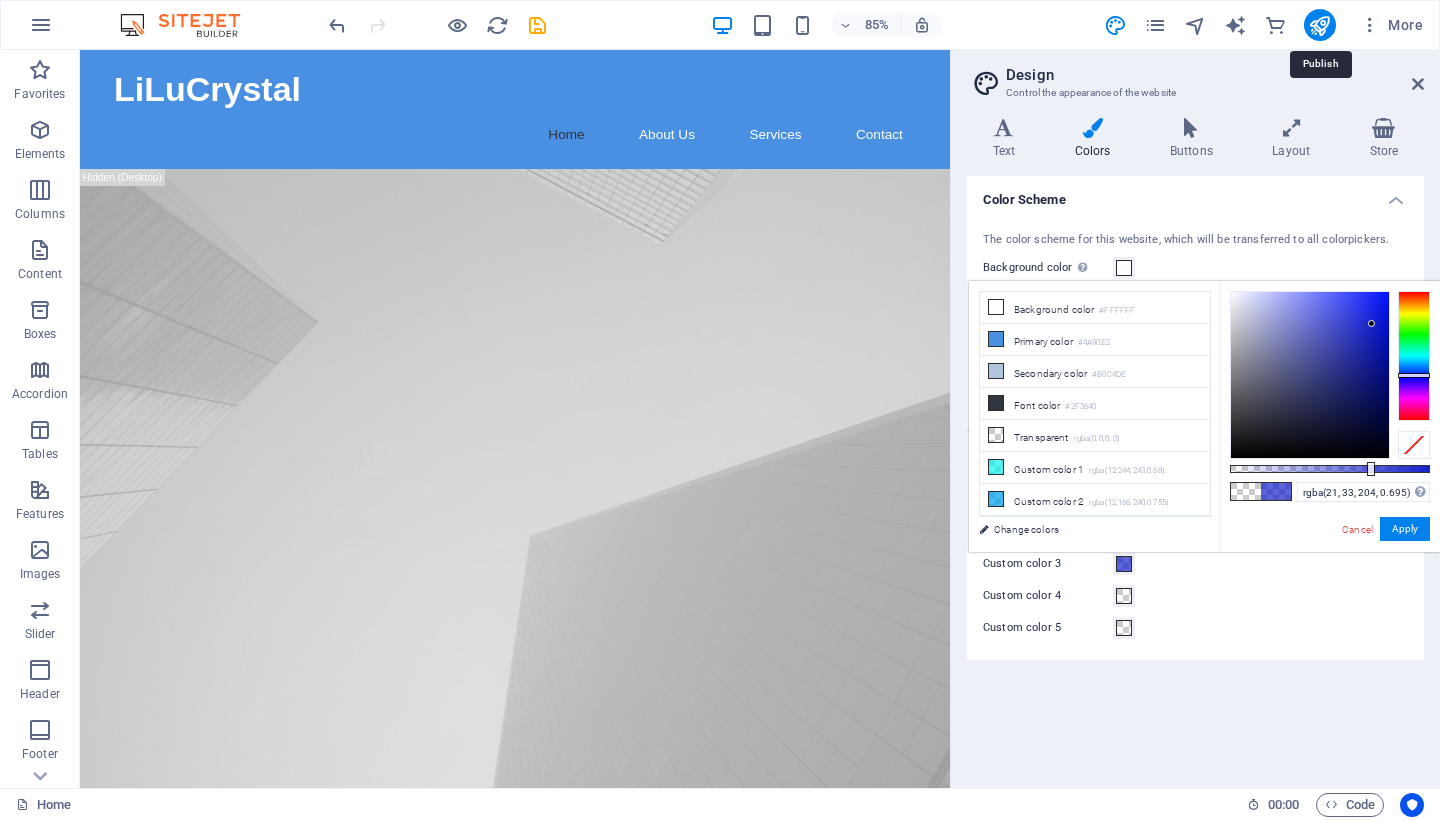 type on "rgba(21, 33, 204, 0.7)" 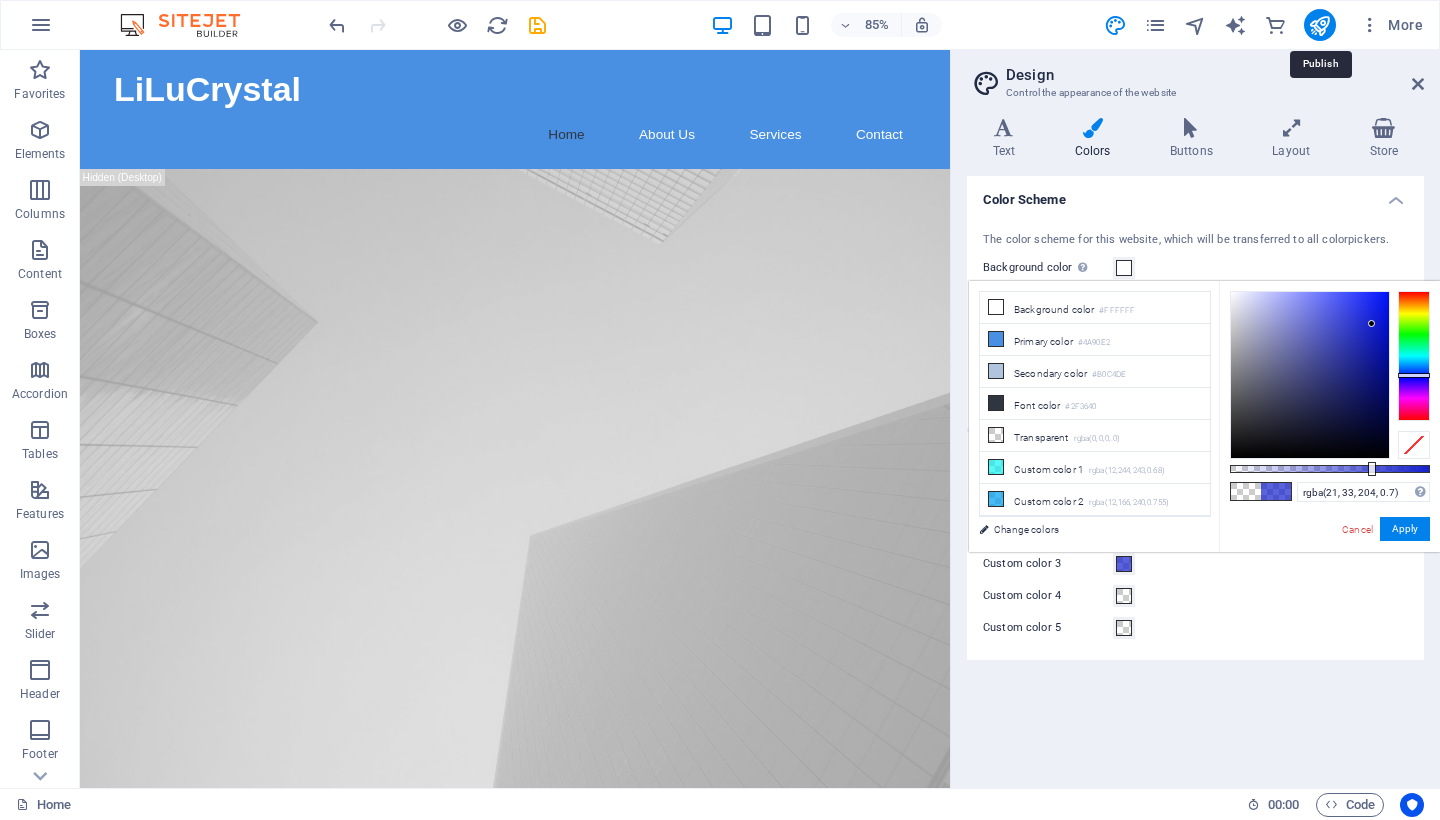 drag, startPoint x: 1233, startPoint y: 469, endPoint x: 1370, endPoint y: 470, distance: 137.00365 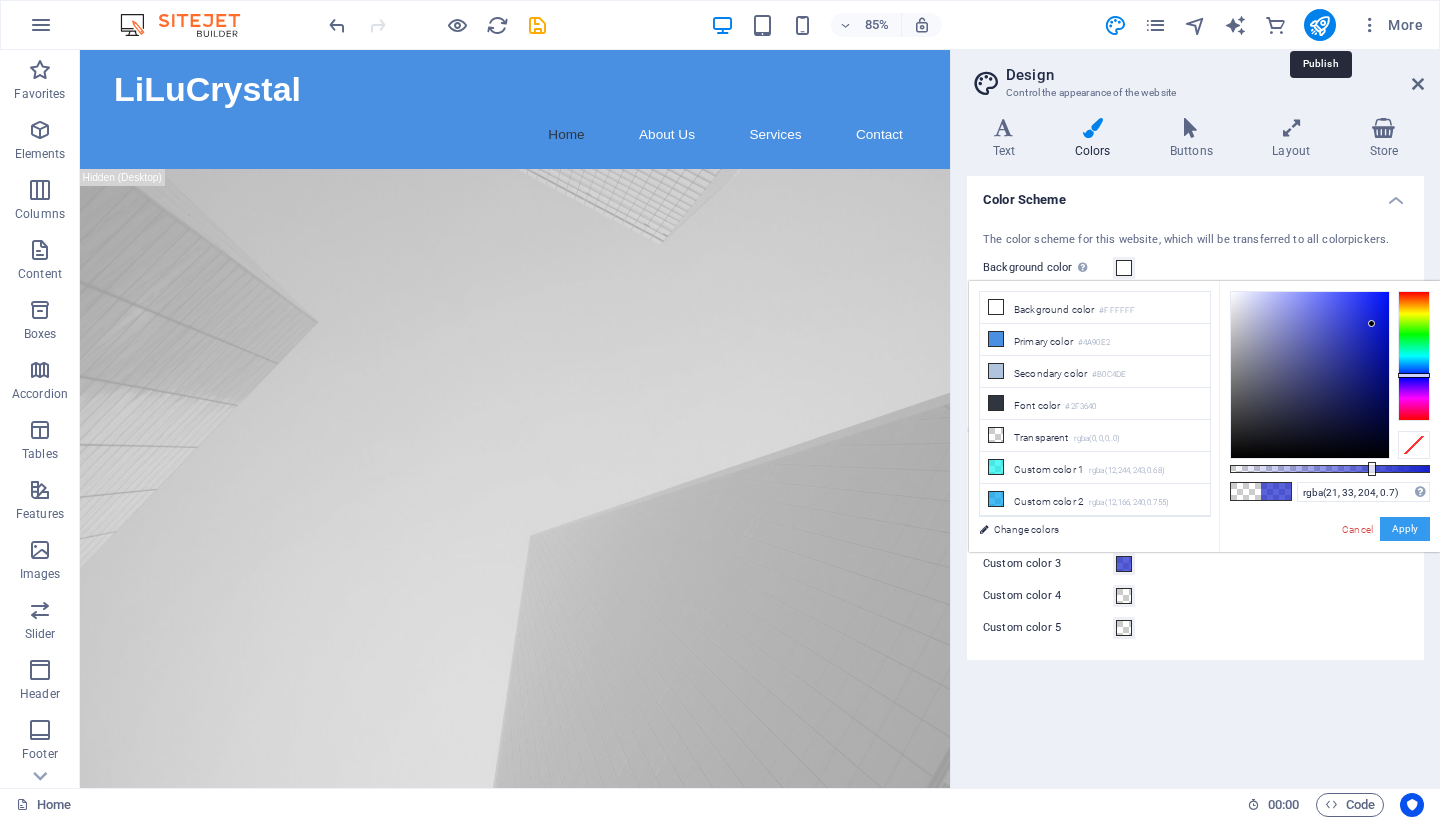 click on "Apply" at bounding box center [1405, 529] 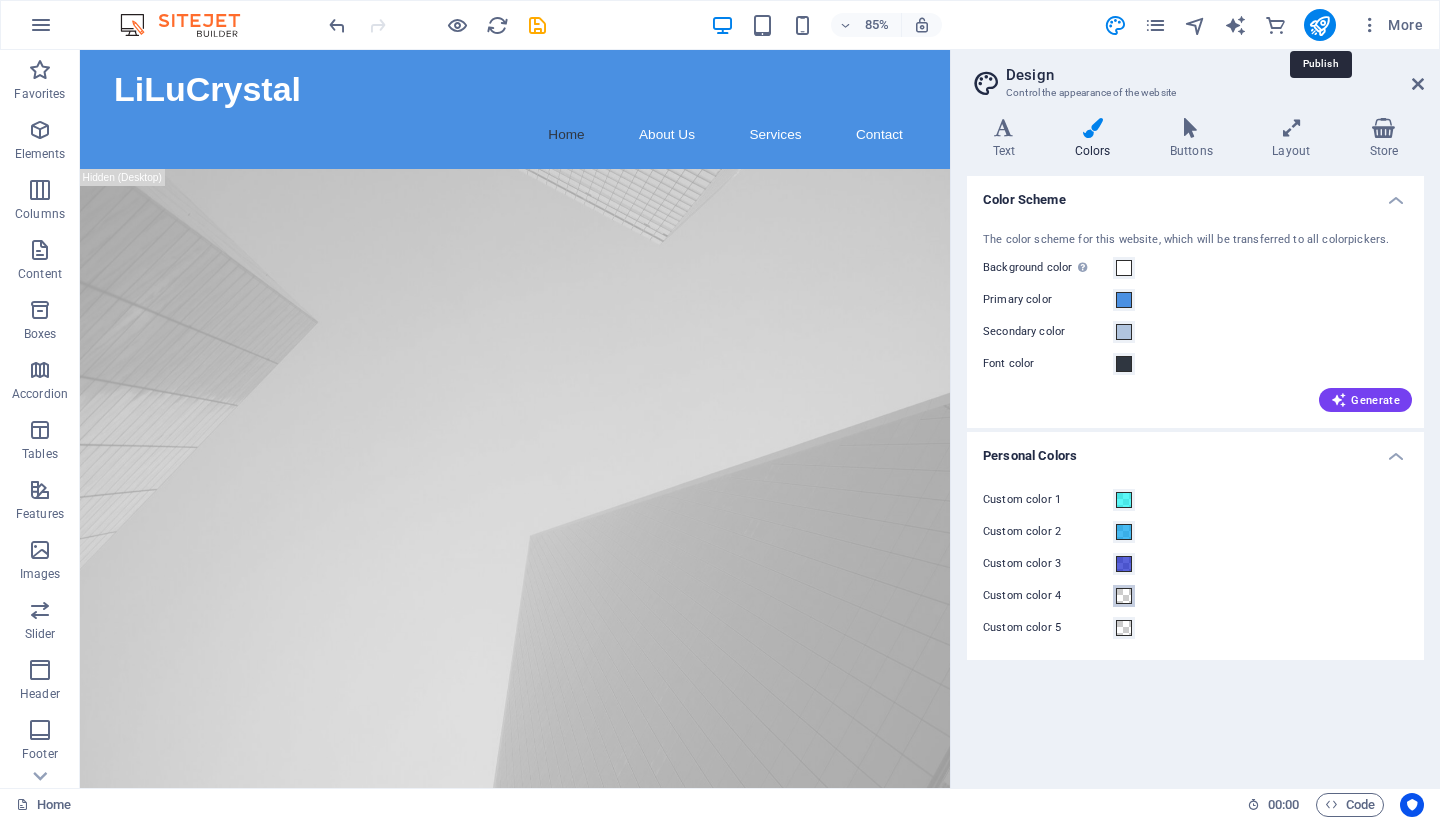click at bounding box center (1124, 596) 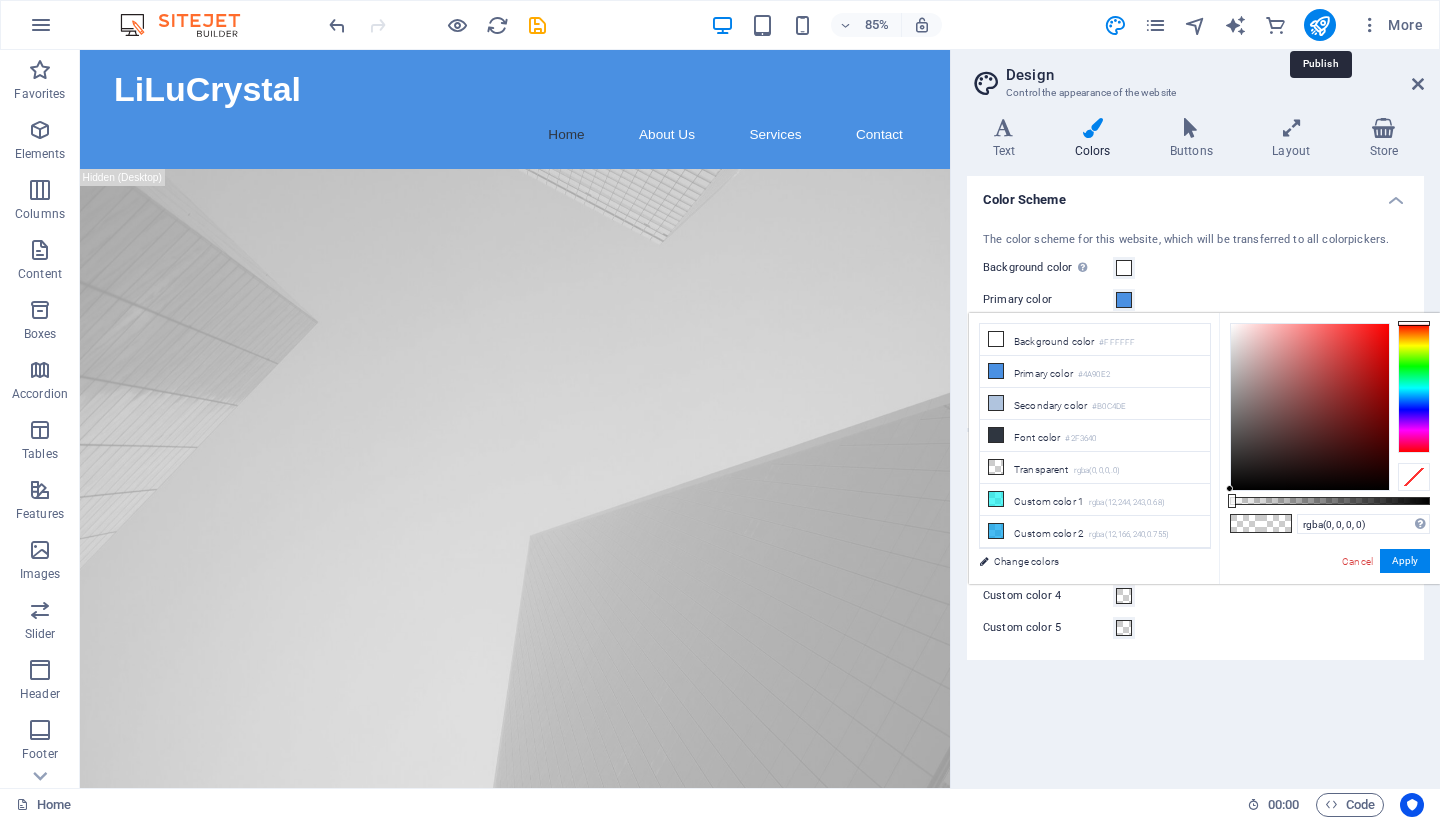 click at bounding box center [1414, 388] 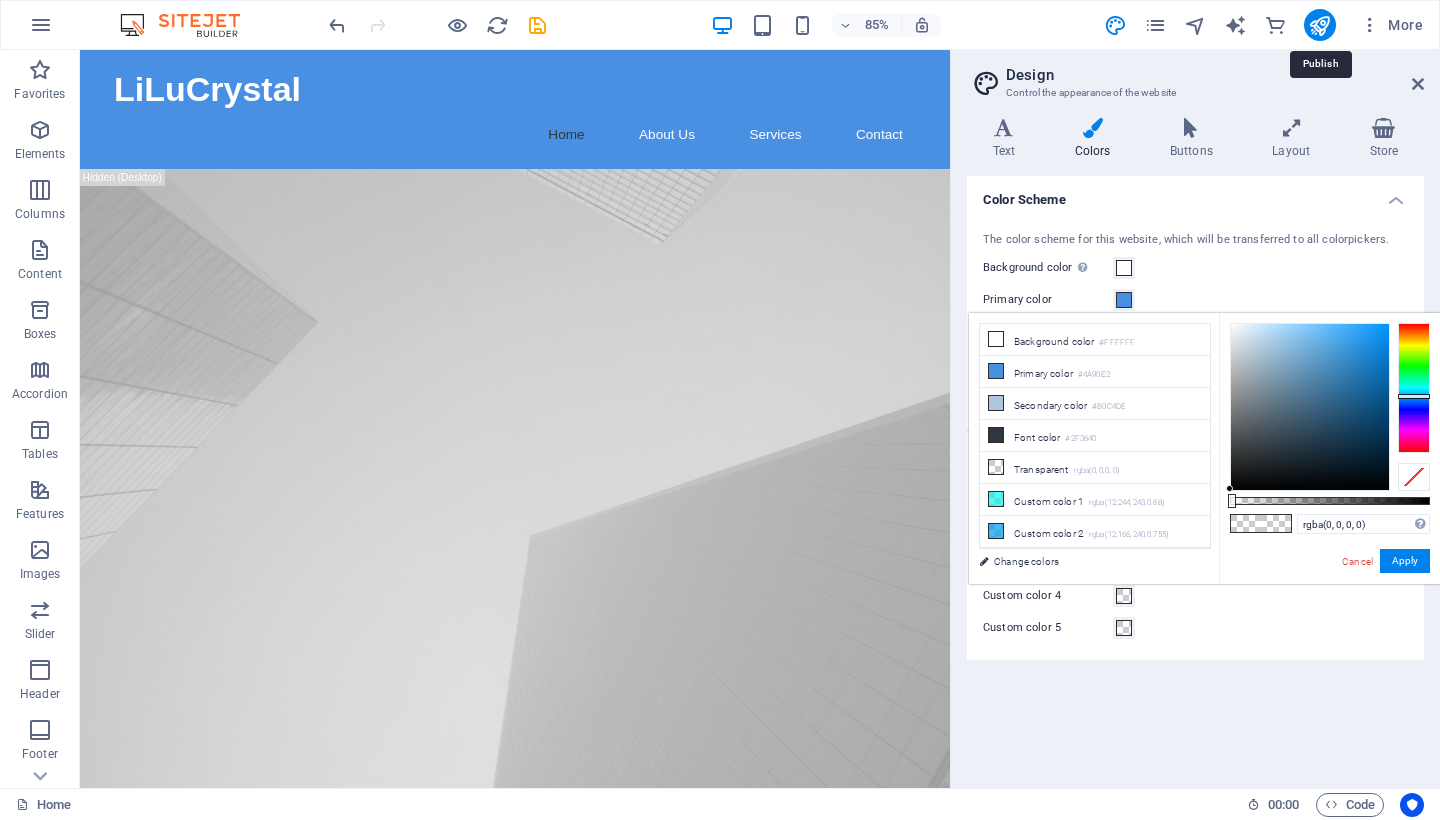 click at bounding box center (1414, 388) 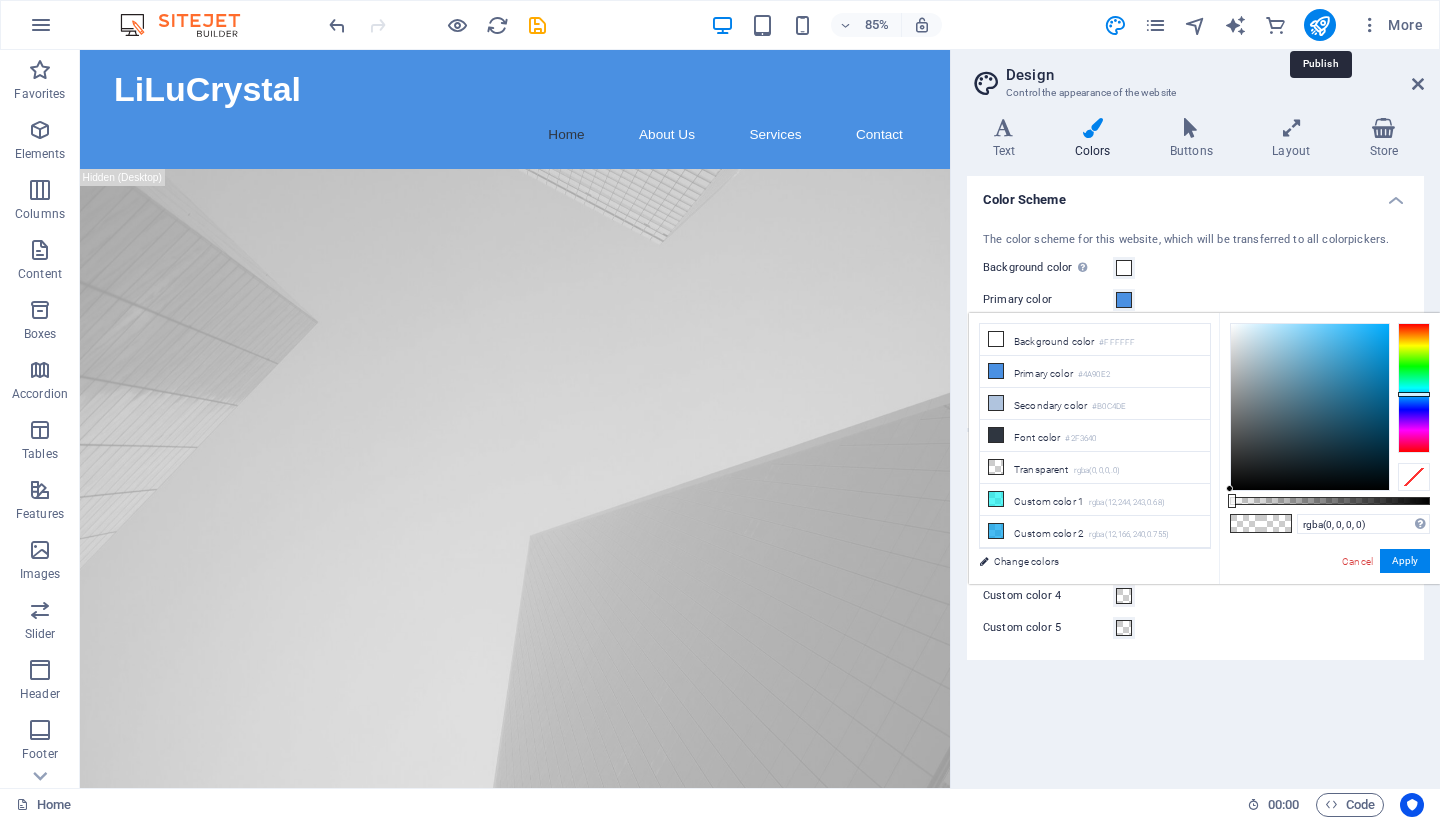 click at bounding box center (1414, 394) 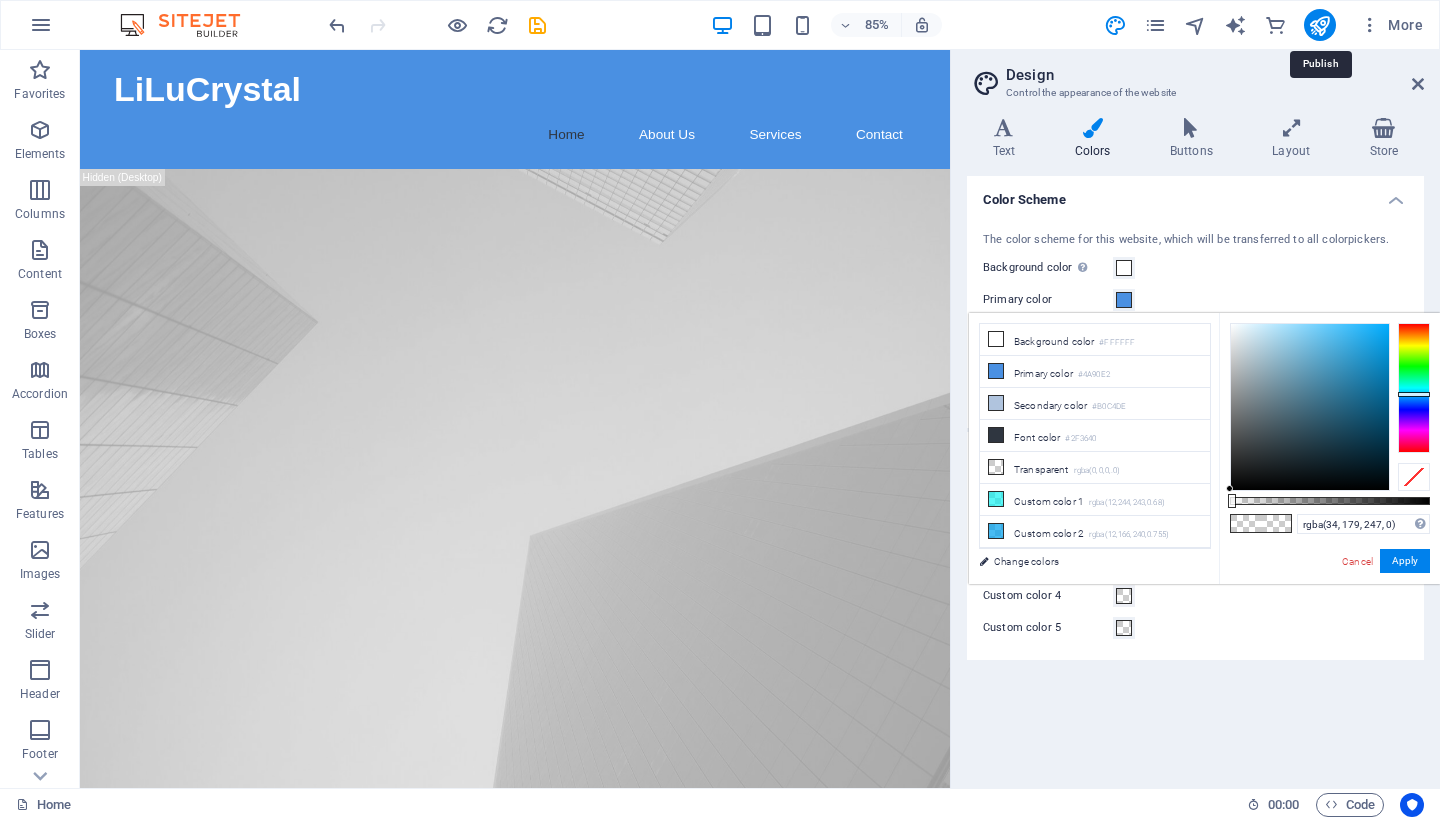 click at bounding box center (1310, 407) 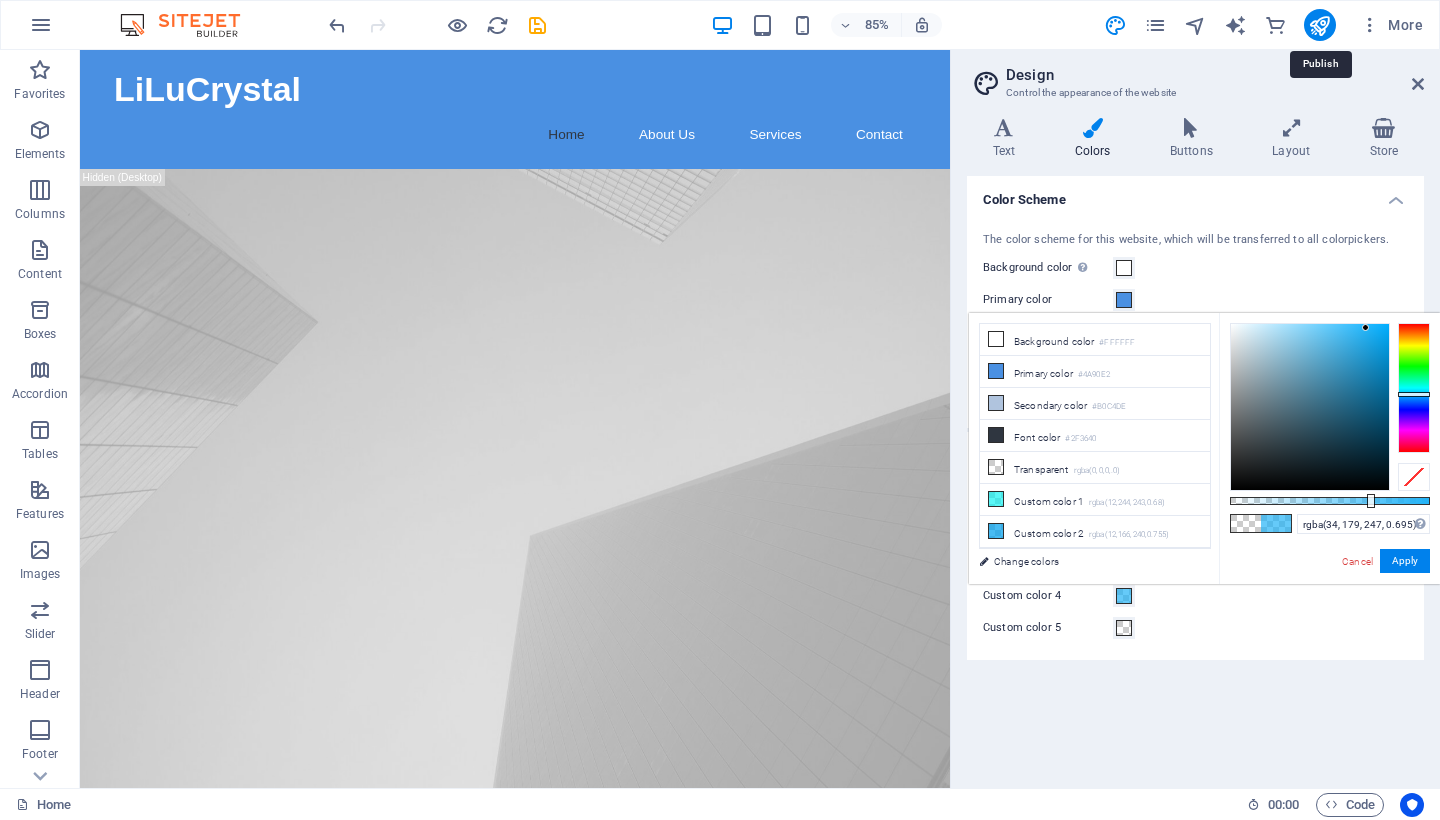 drag, startPoint x: 1235, startPoint y: 500, endPoint x: 1369, endPoint y: 502, distance: 134.01492 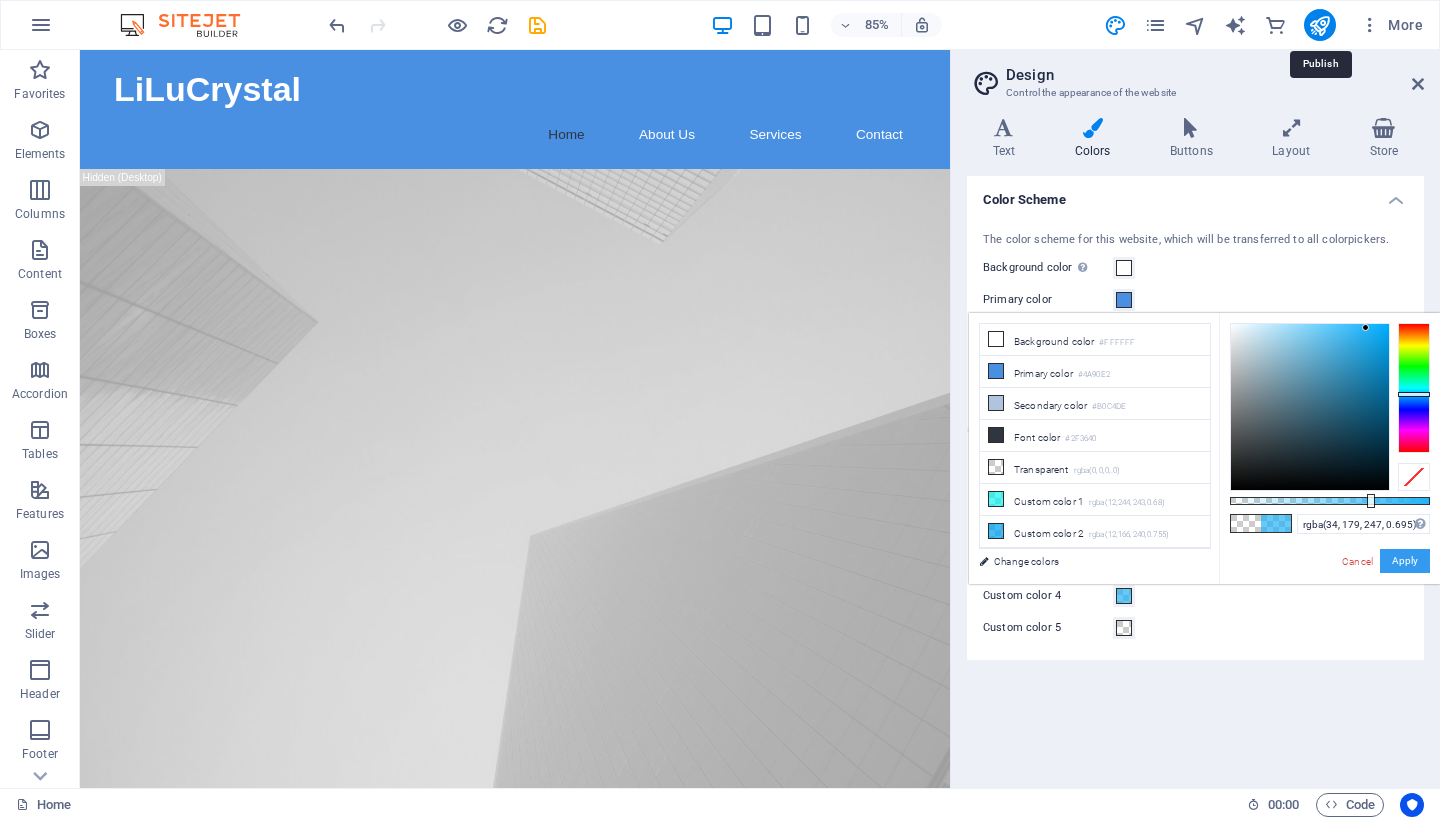 click on "Apply" at bounding box center [1405, 561] 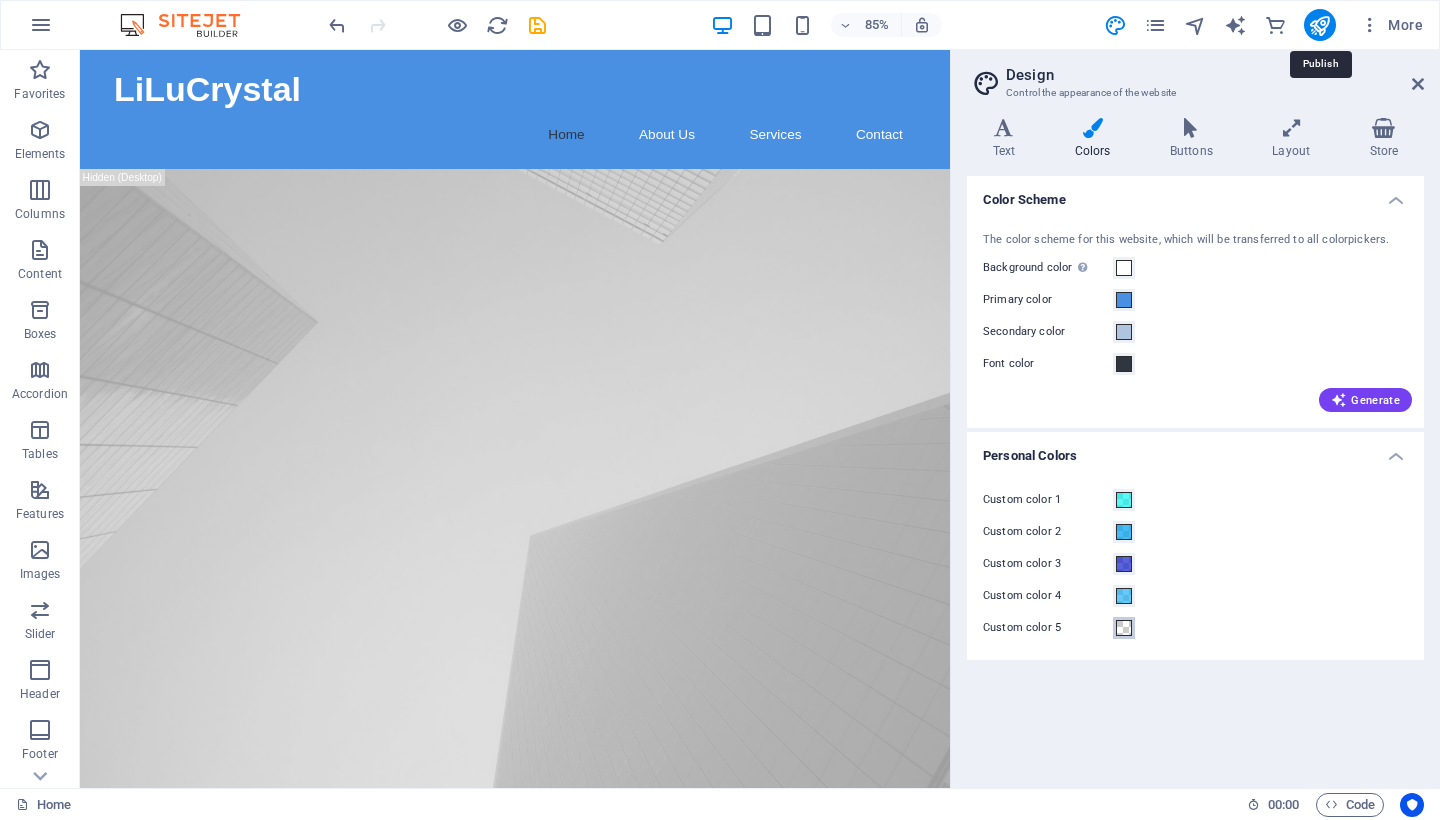 click at bounding box center [1124, 628] 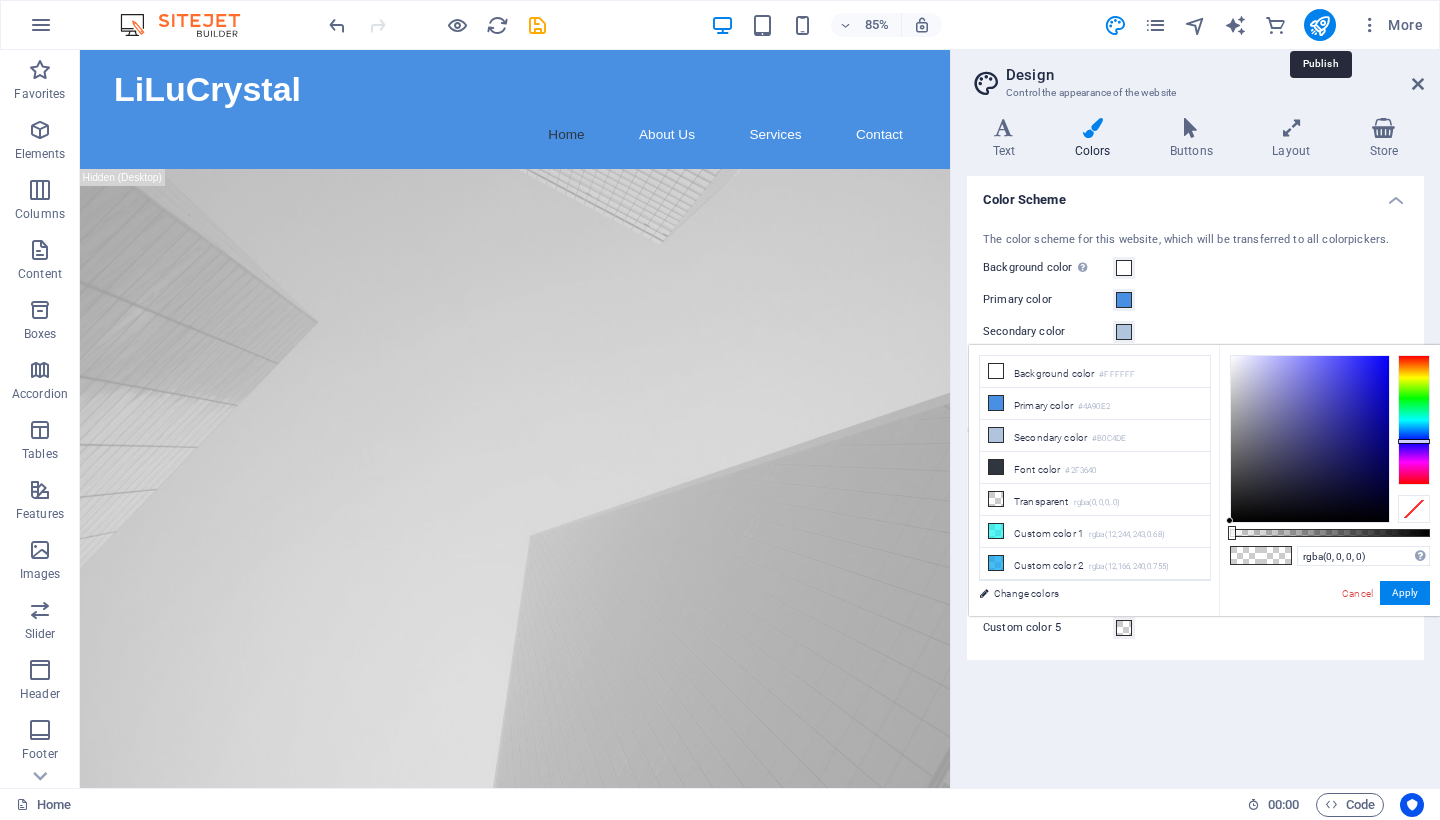 click at bounding box center (1414, 420) 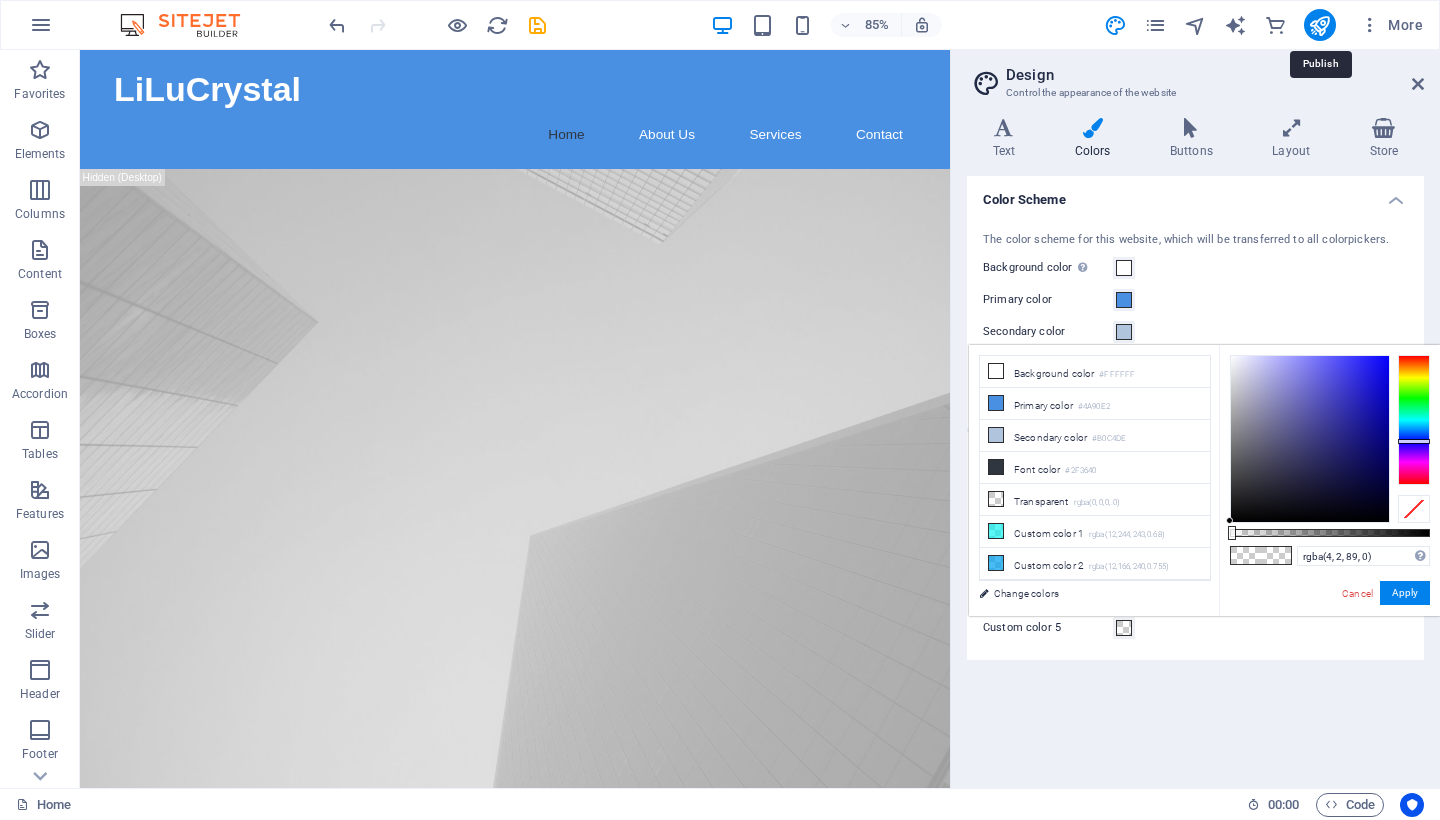 click at bounding box center (1310, 439) 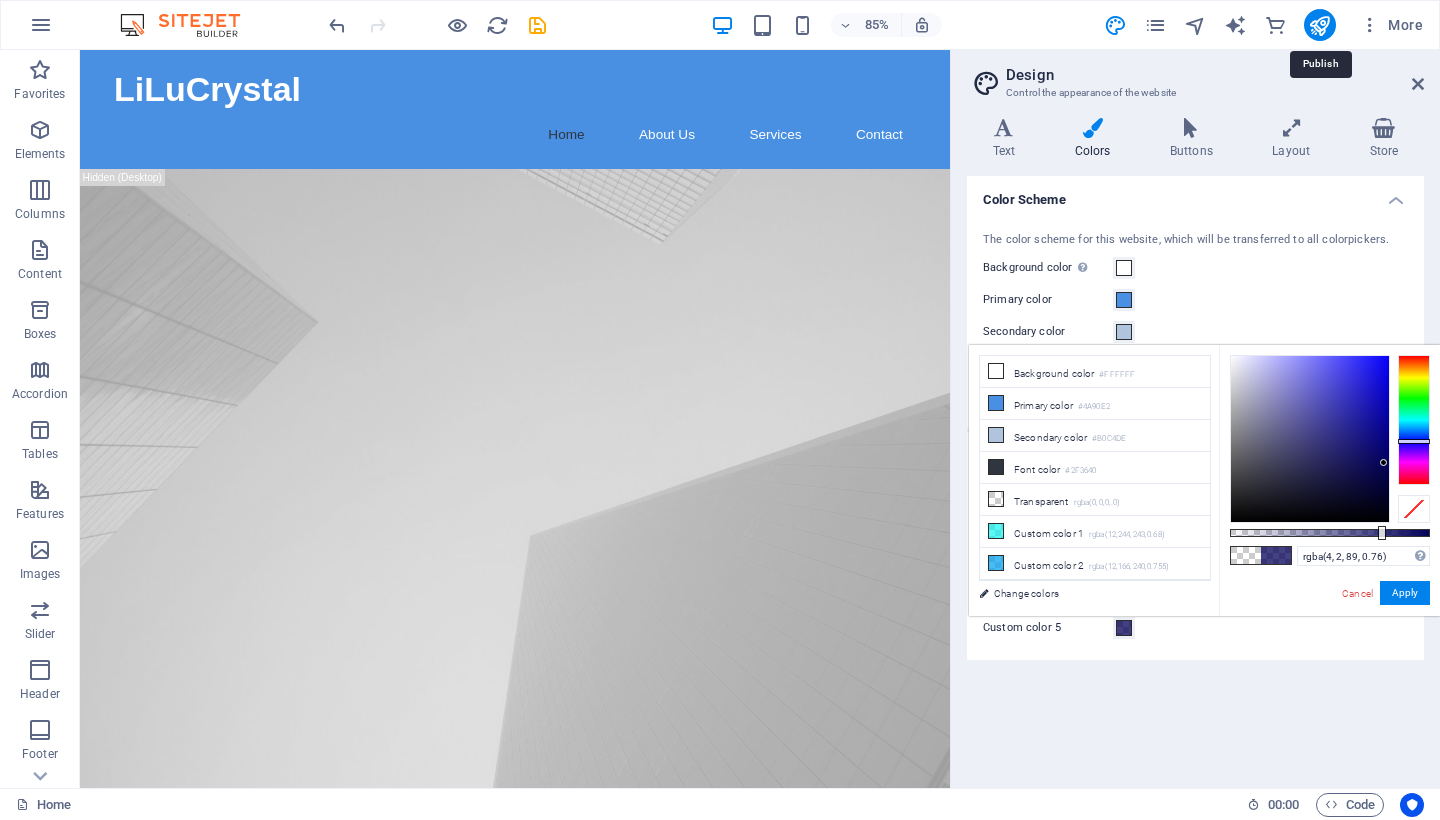 drag, startPoint x: 1232, startPoint y: 530, endPoint x: 1380, endPoint y: 523, distance: 148.16545 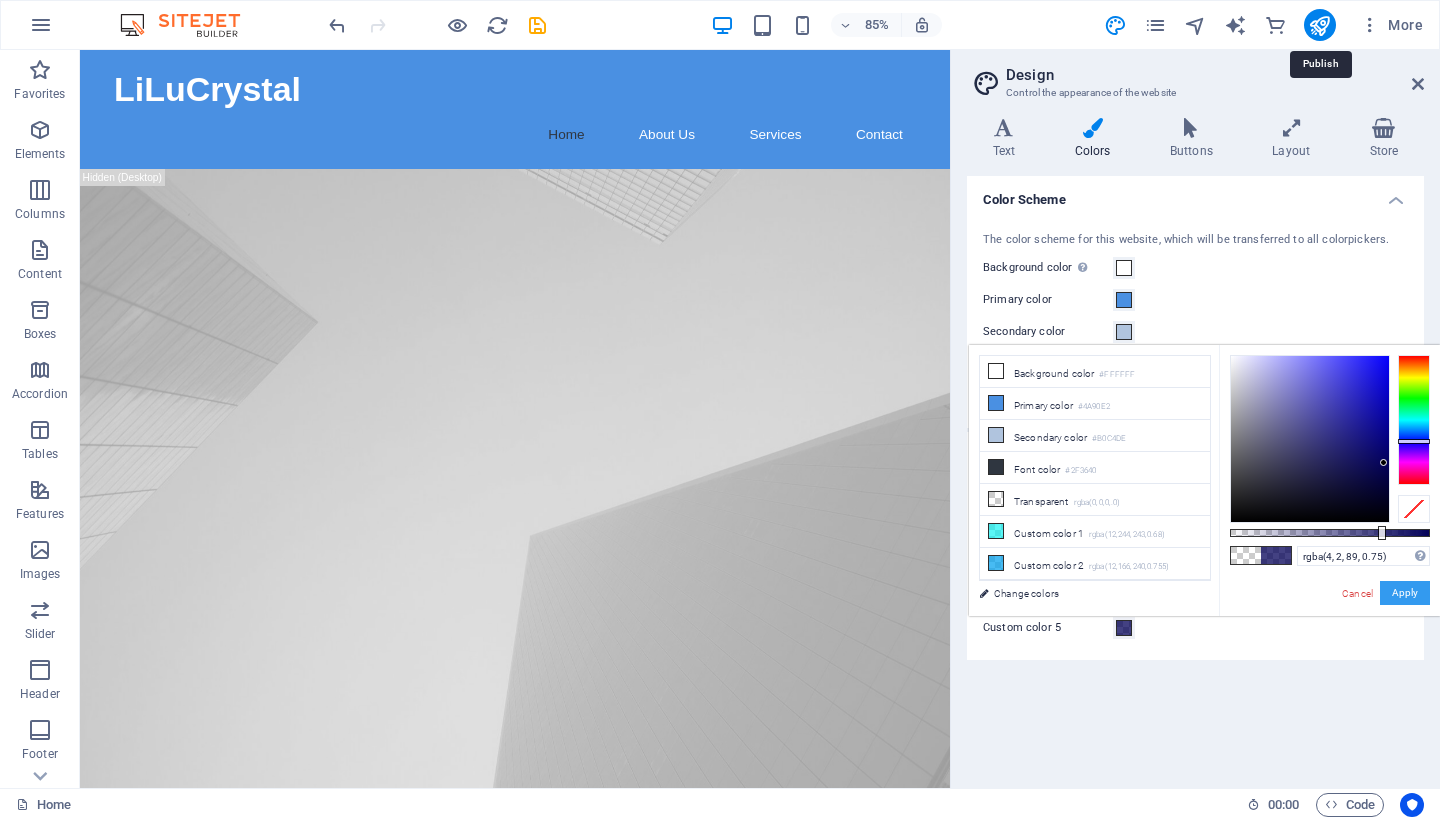 click on "Apply" at bounding box center [1405, 593] 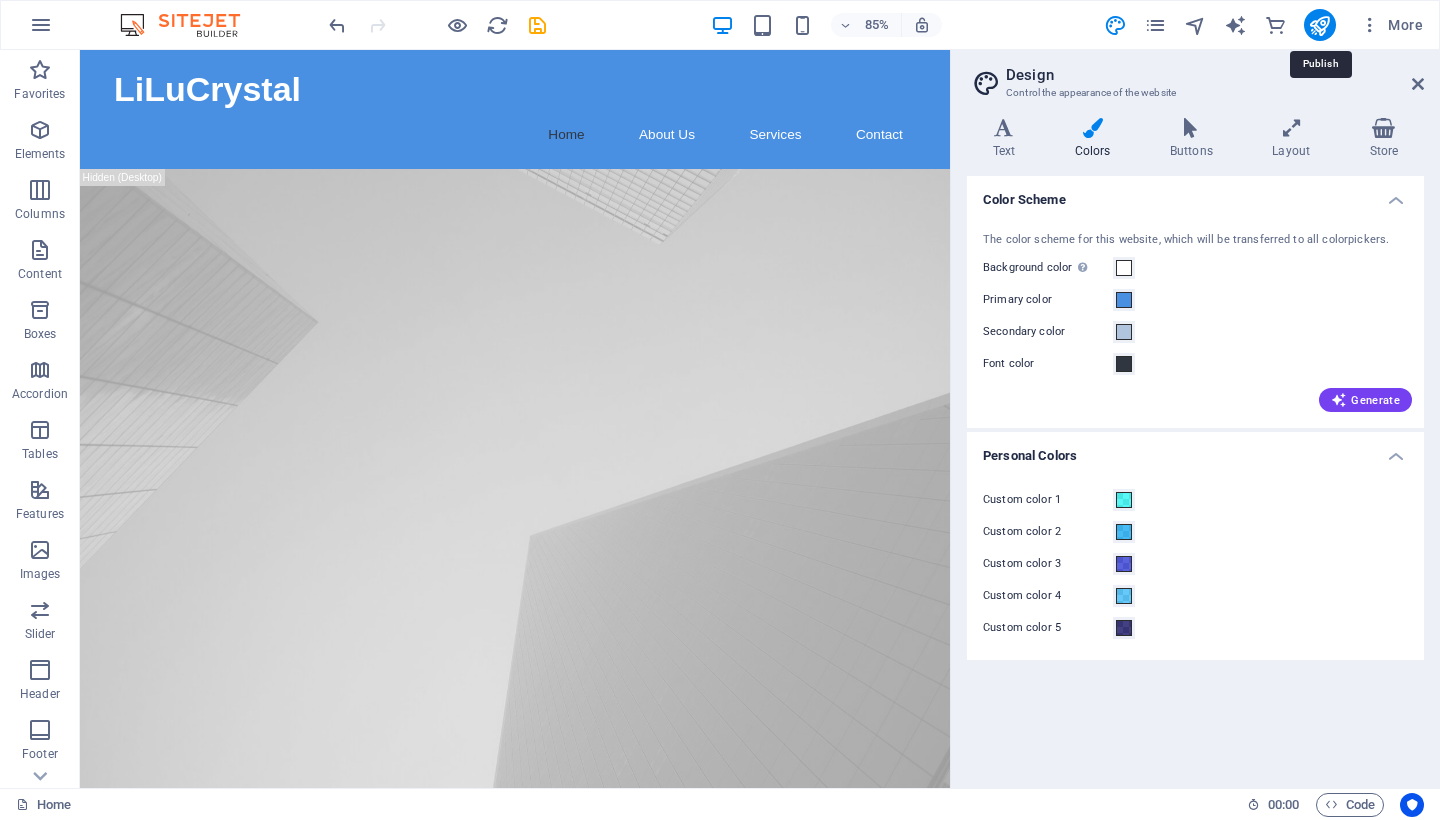 click on "Custom color 1 Custom color 2 Custom color 3 Custom color 4 Custom color 5" at bounding box center [1195, 564] 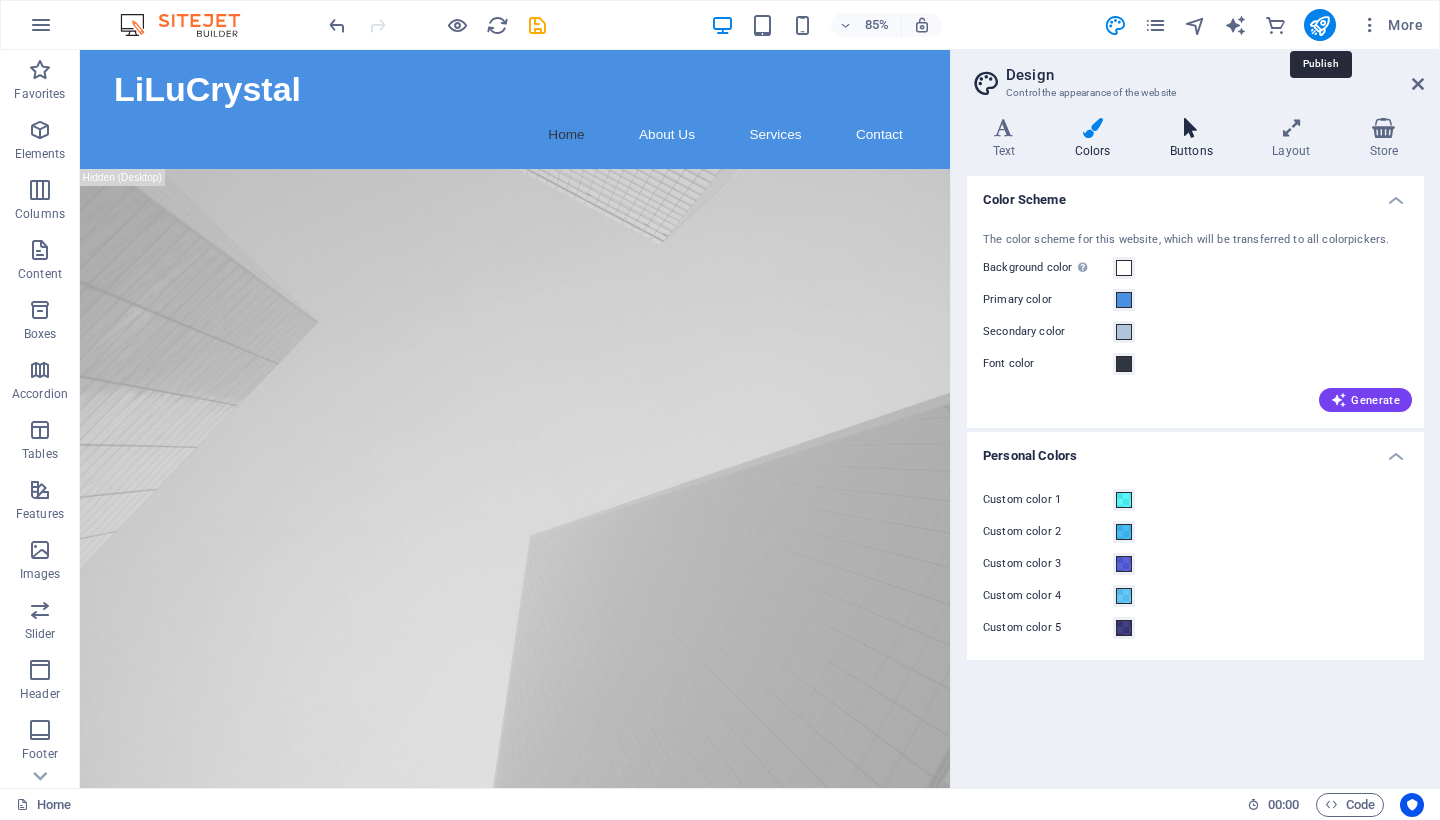 click on "Buttons" at bounding box center (1195, 139) 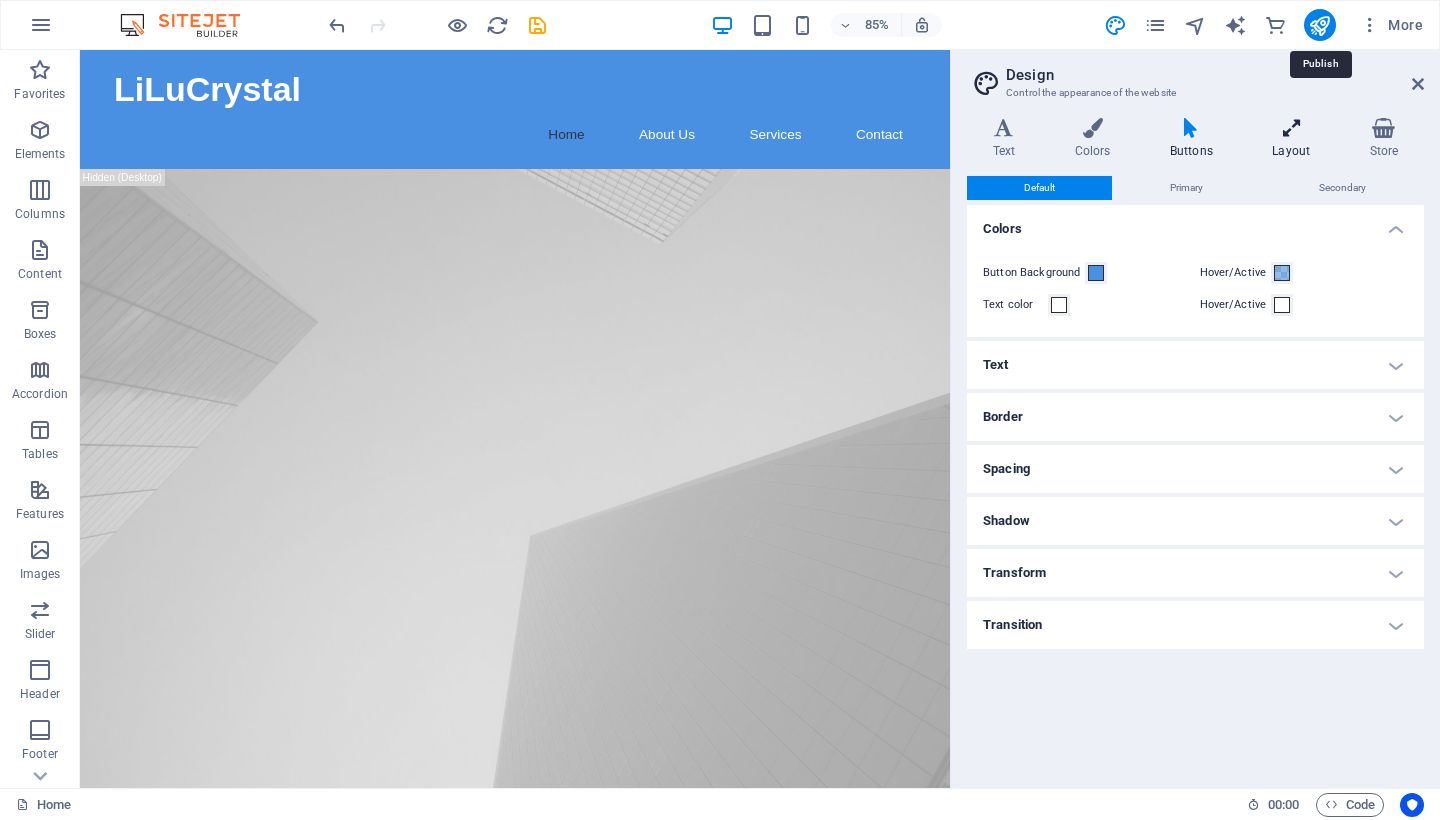 click on "Layout" at bounding box center [1295, 139] 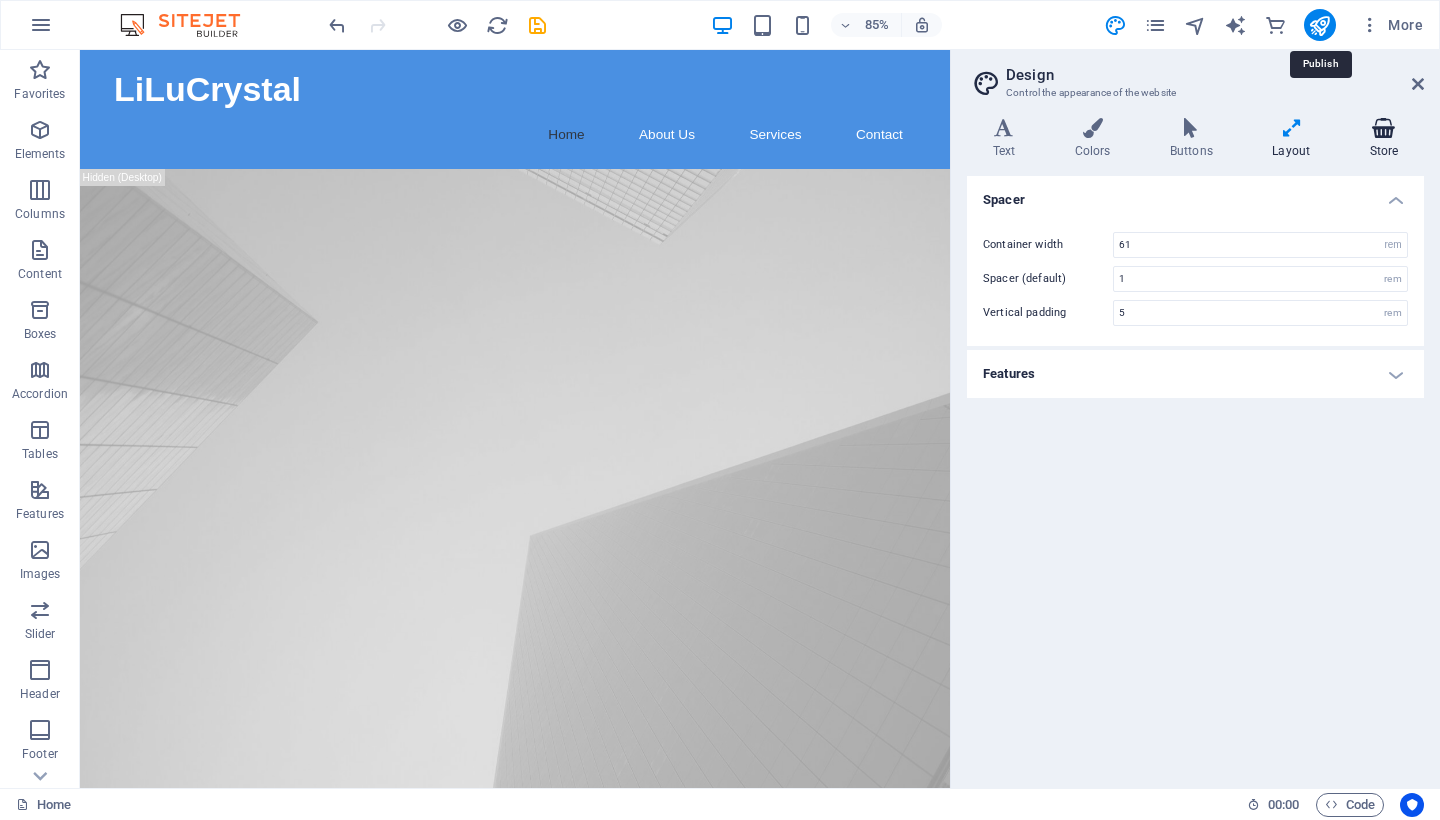 click on "Store" at bounding box center [1384, 139] 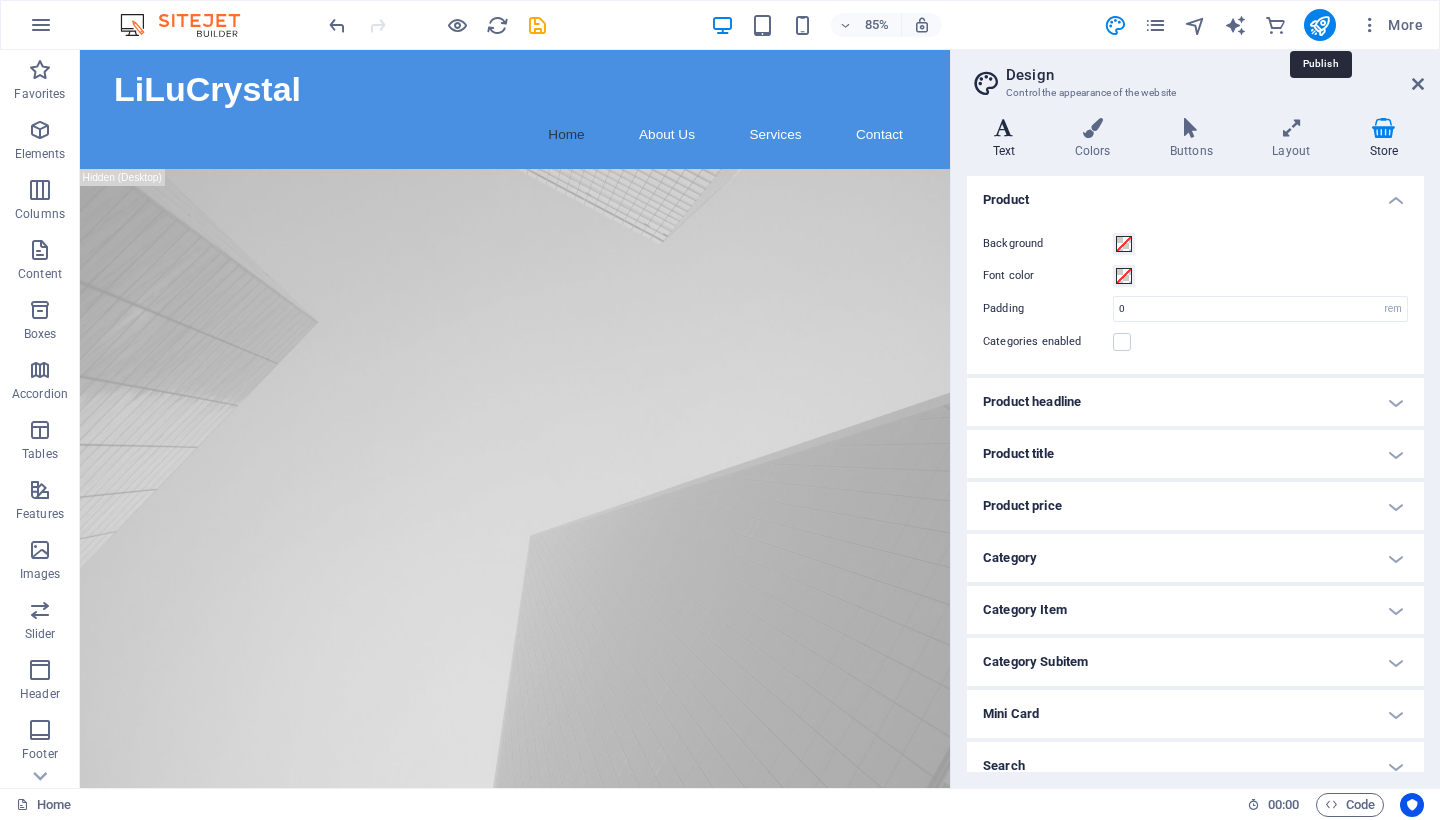 click on "Text" at bounding box center (1008, 139) 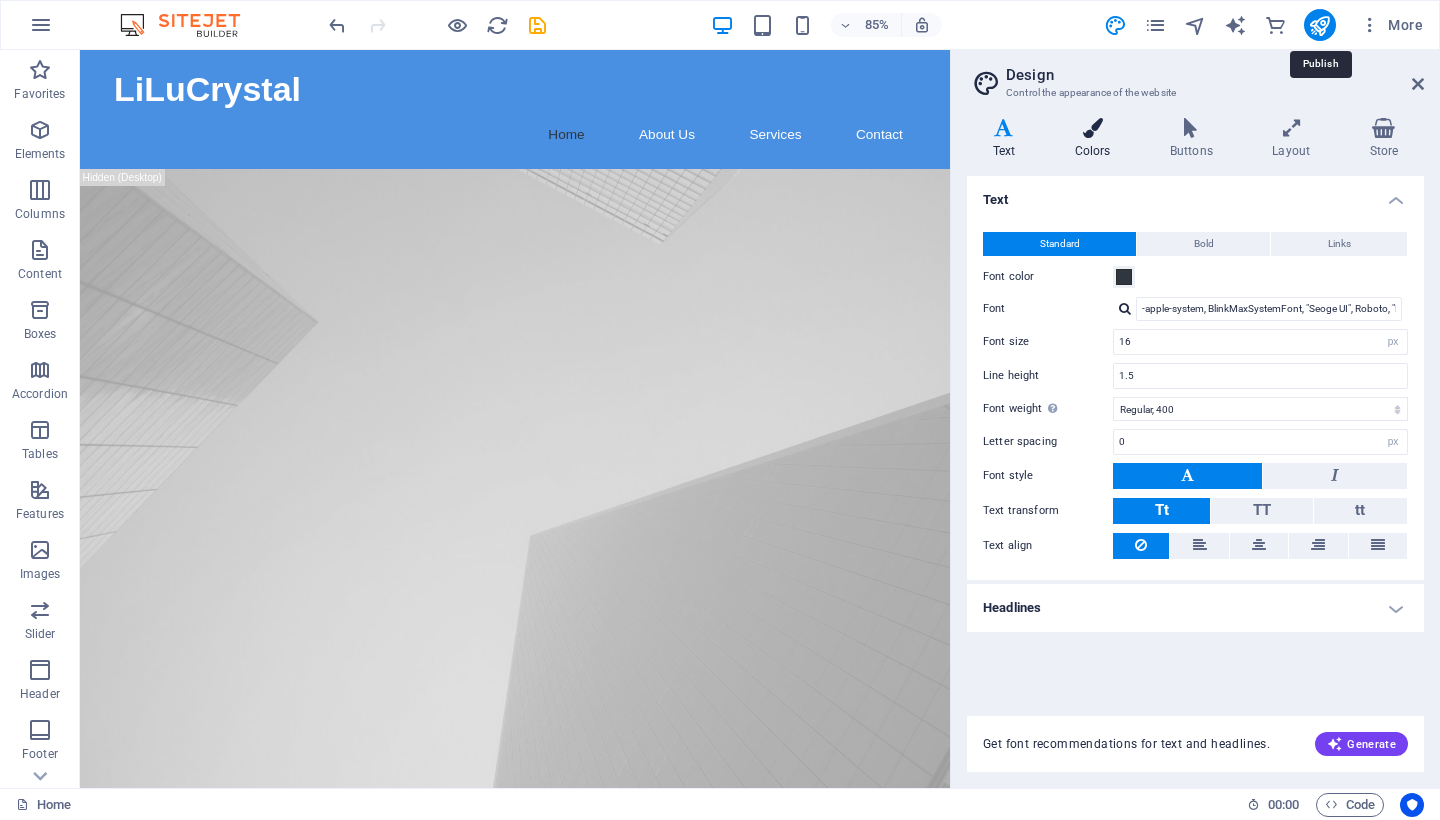 click on "Colors" at bounding box center [1096, 139] 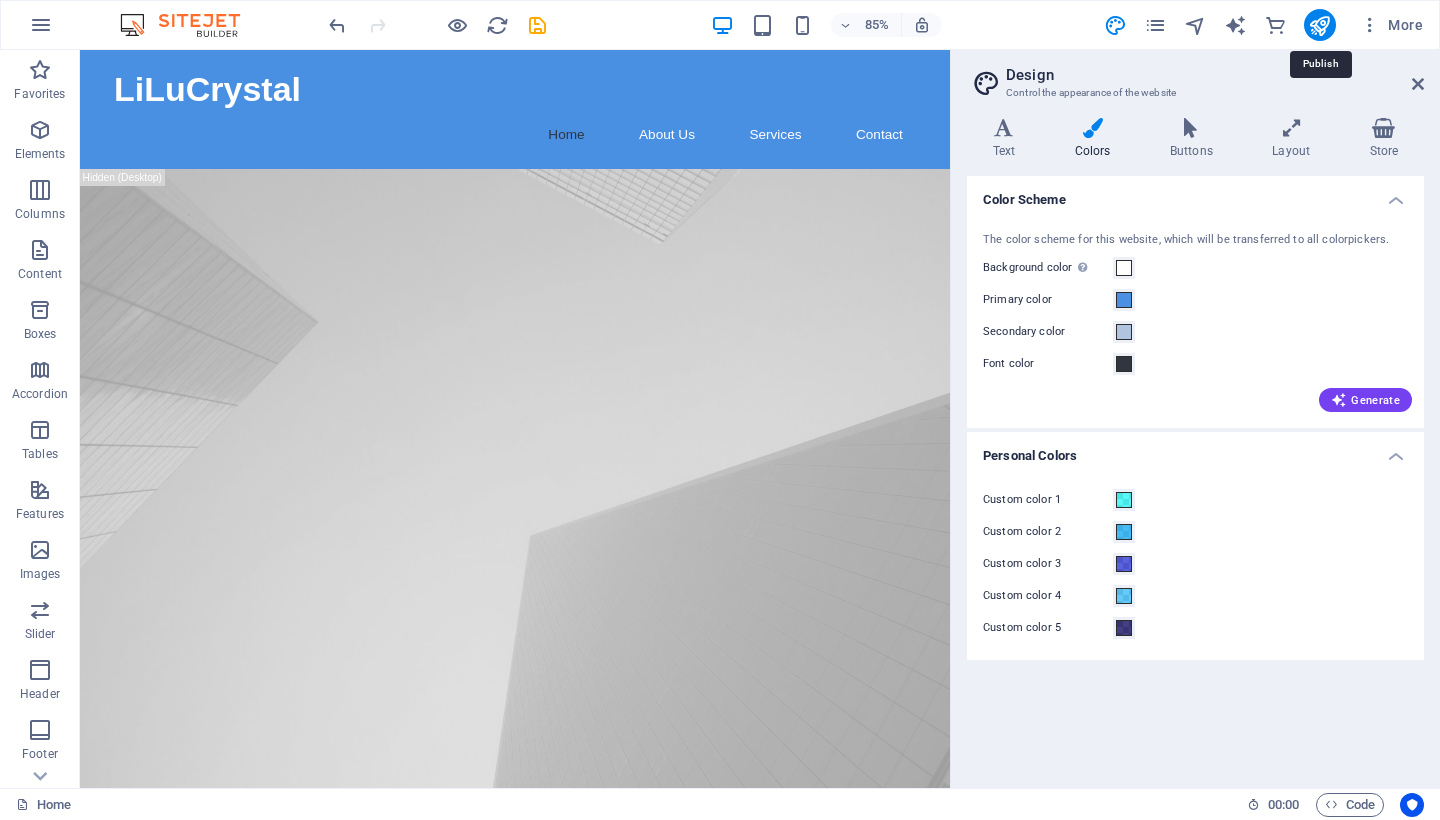 click on "Custom color 1 Custom color 2 Custom color 3 Custom color 4 Custom color 5" at bounding box center [1195, 564] 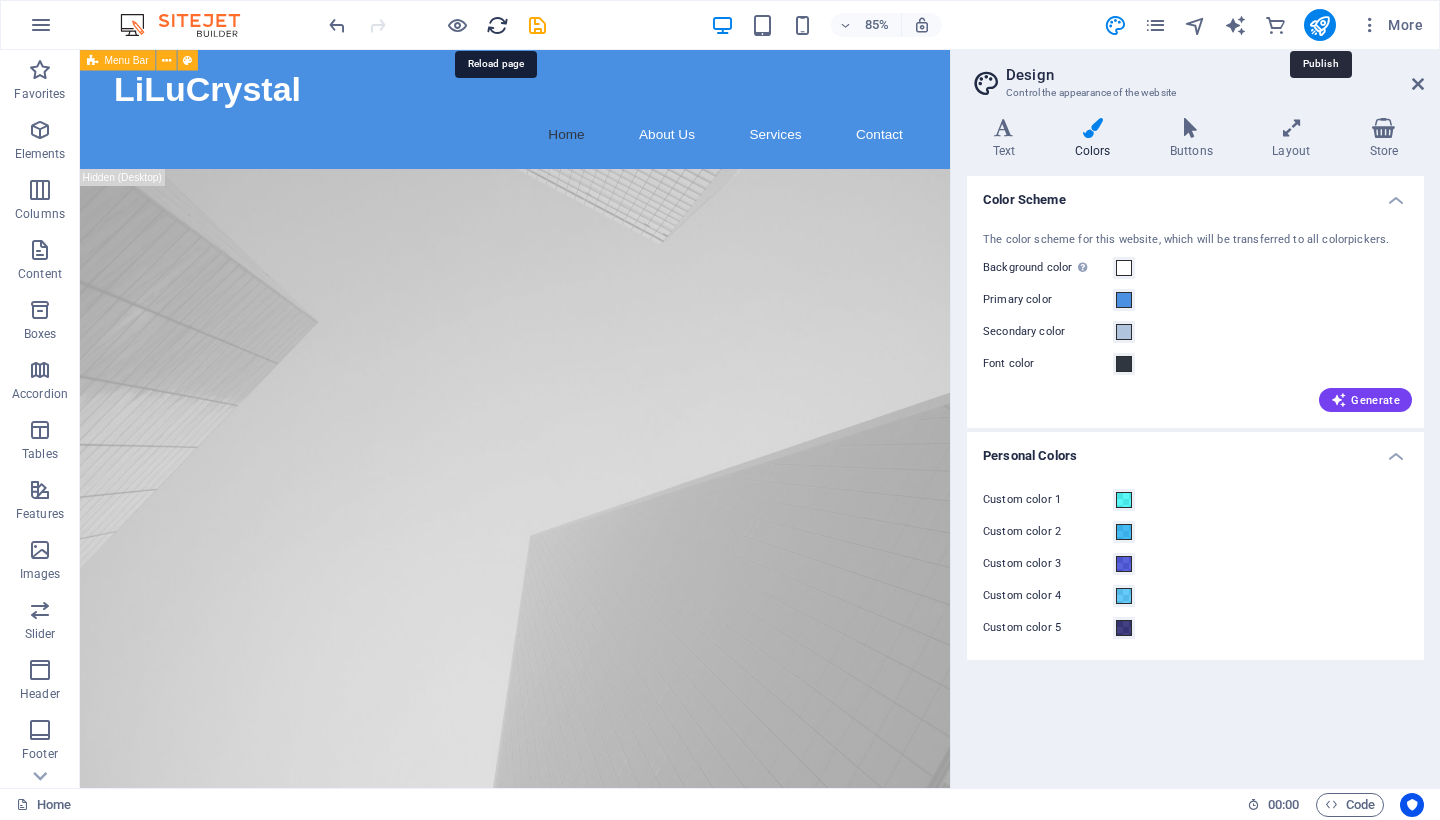 click at bounding box center [497, 25] 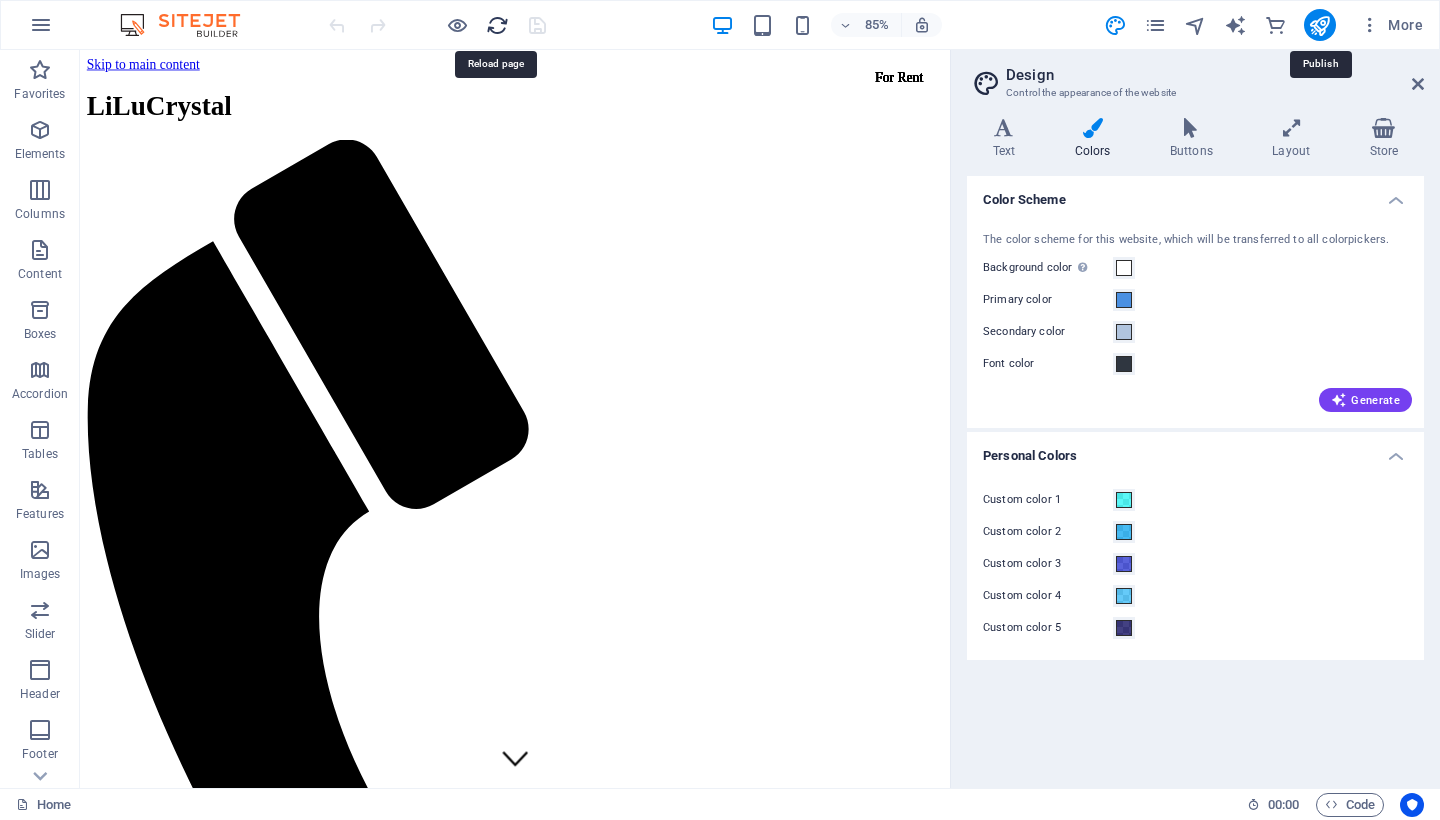 scroll, scrollTop: 0, scrollLeft: 0, axis: both 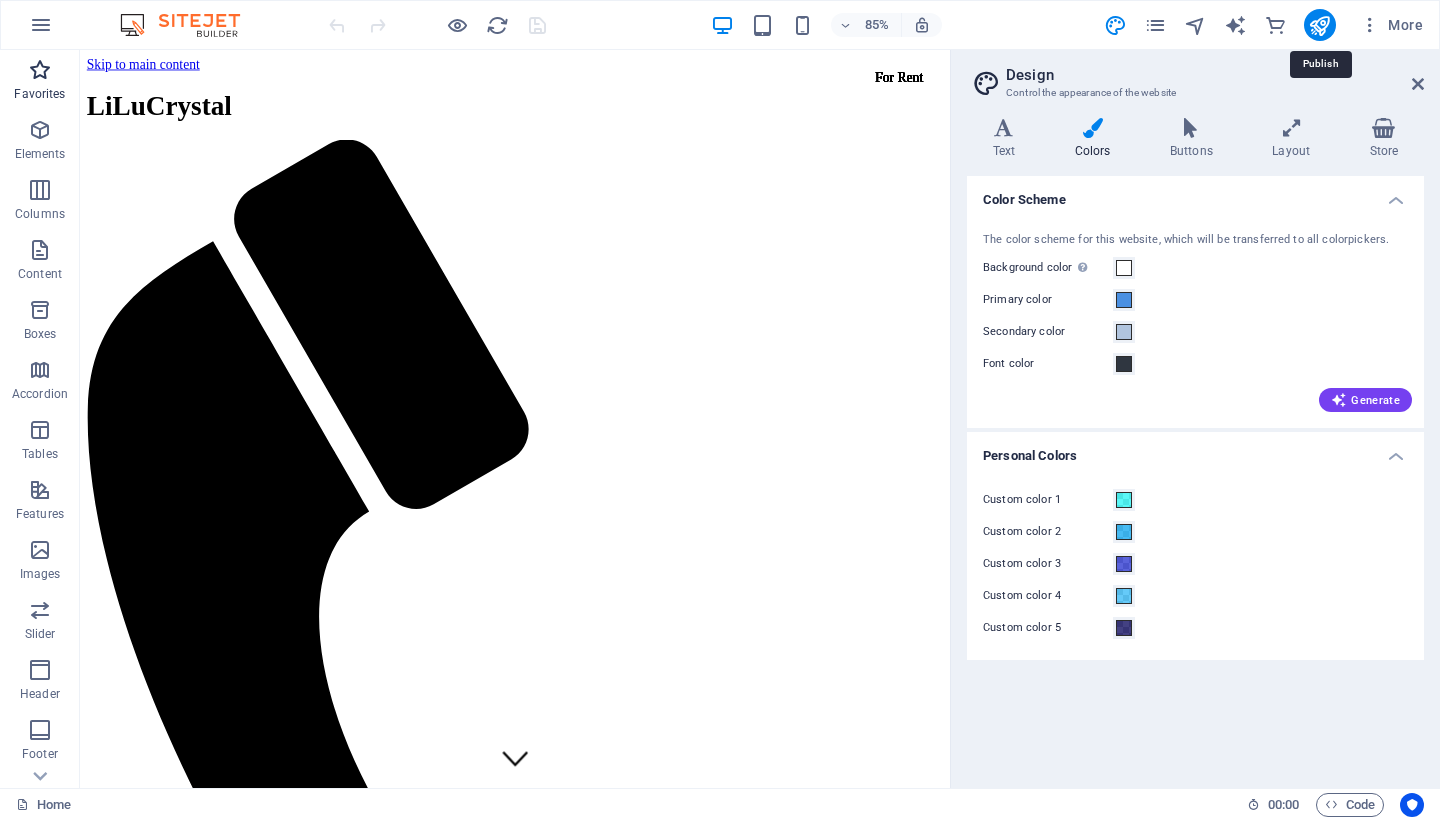 click at bounding box center [40, 70] 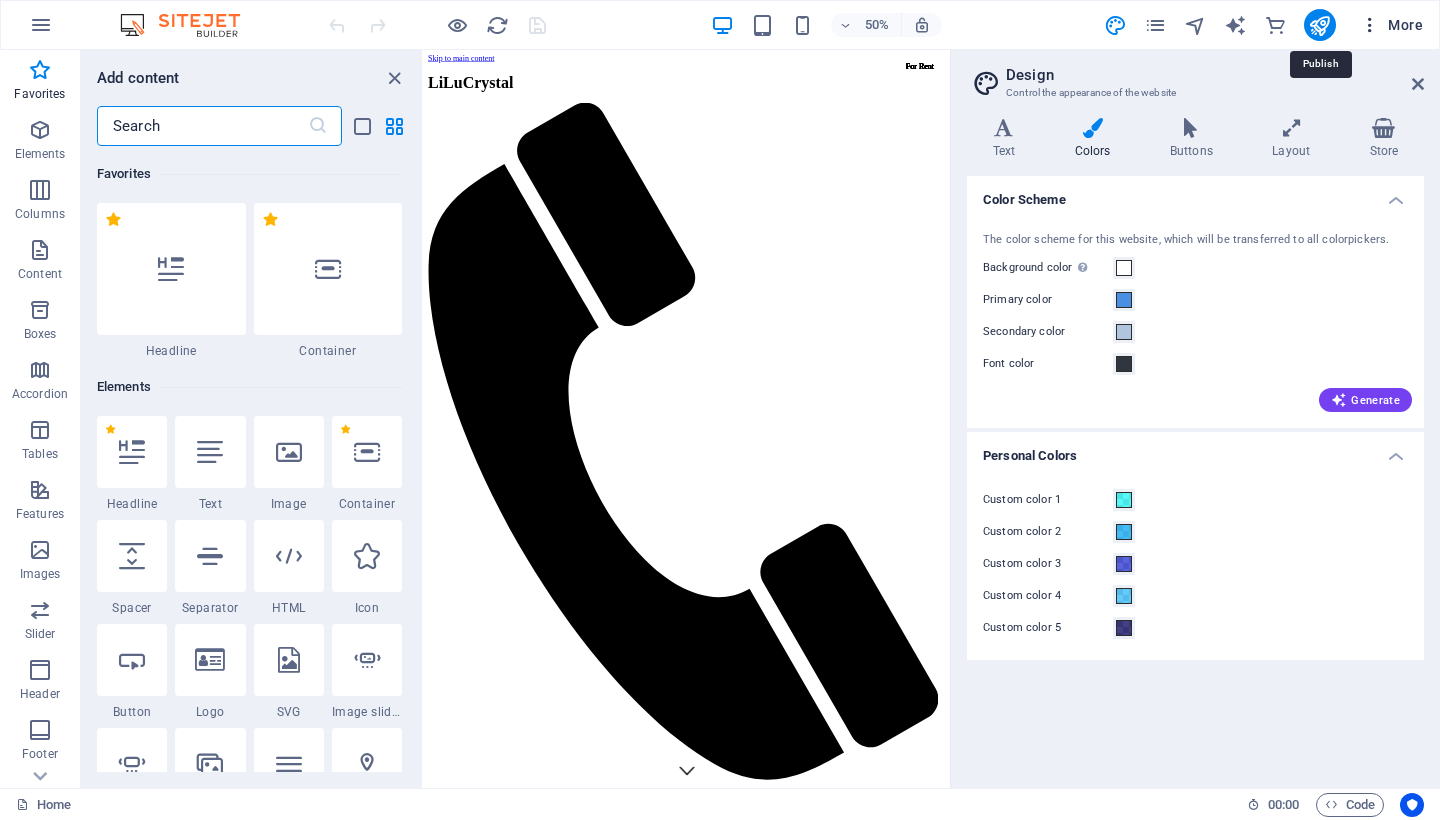 click on "More" at bounding box center (1391, 25) 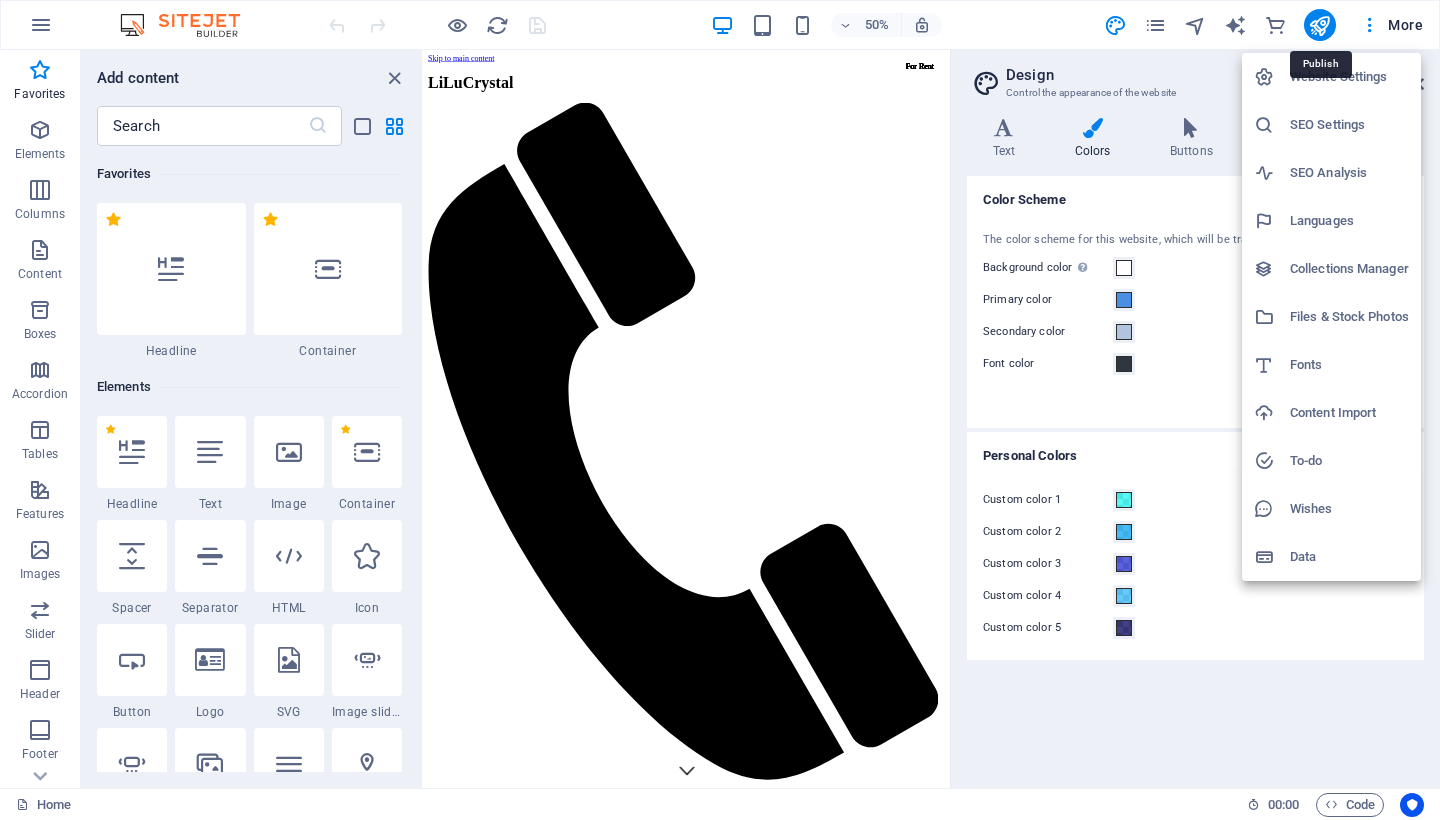 click at bounding box center [720, 410] 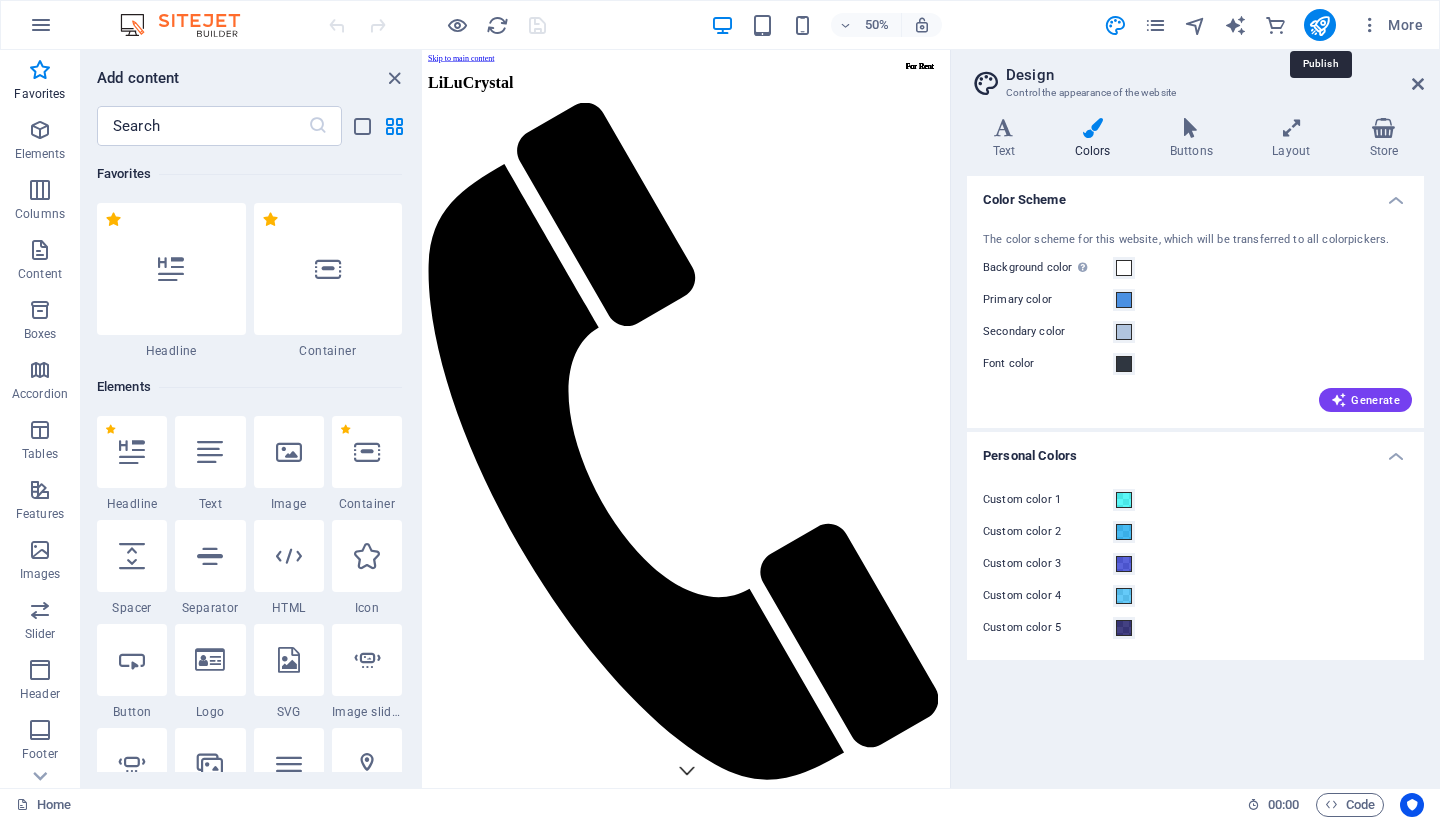click 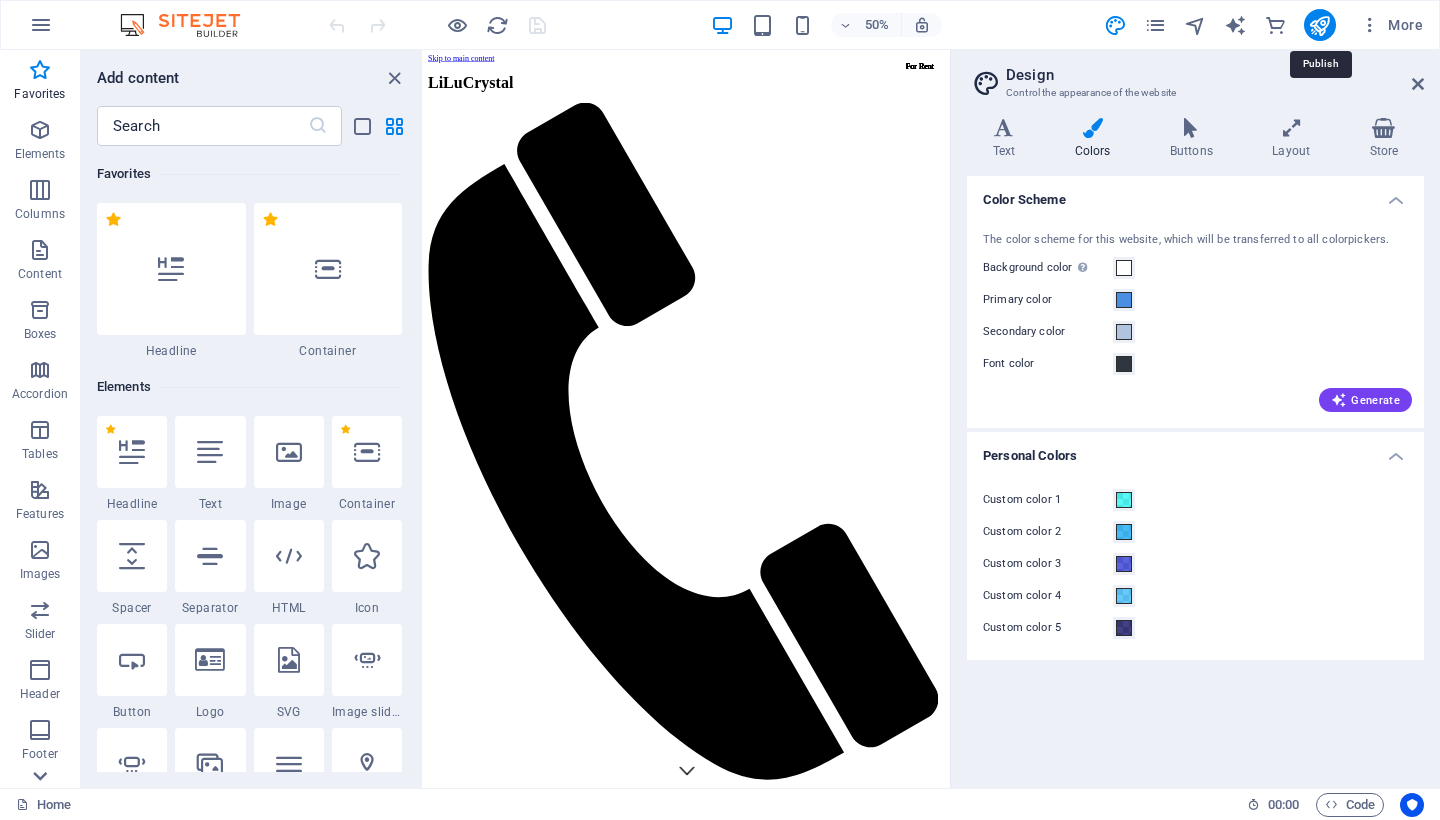 click 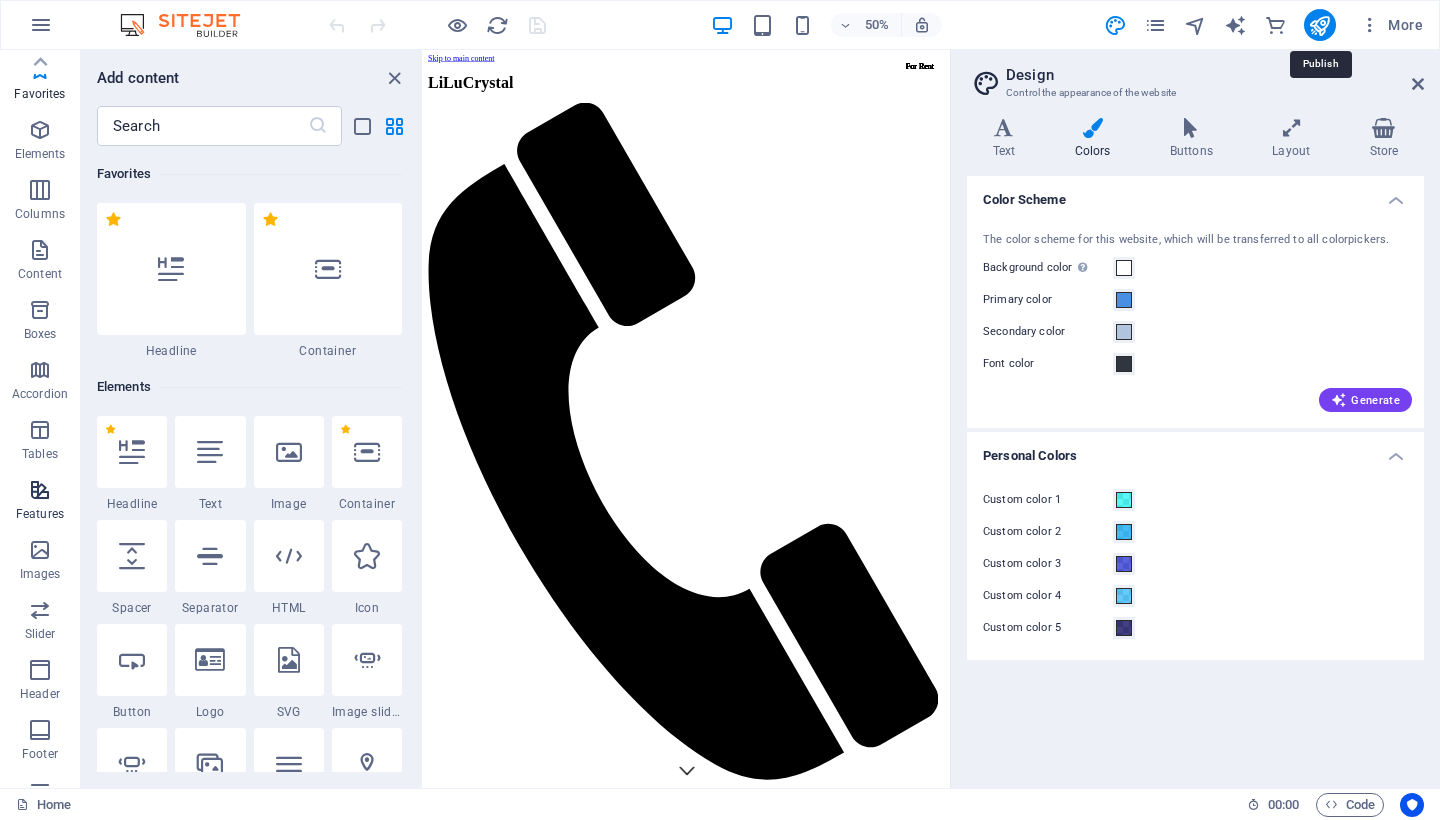 scroll, scrollTop: 0, scrollLeft: 0, axis: both 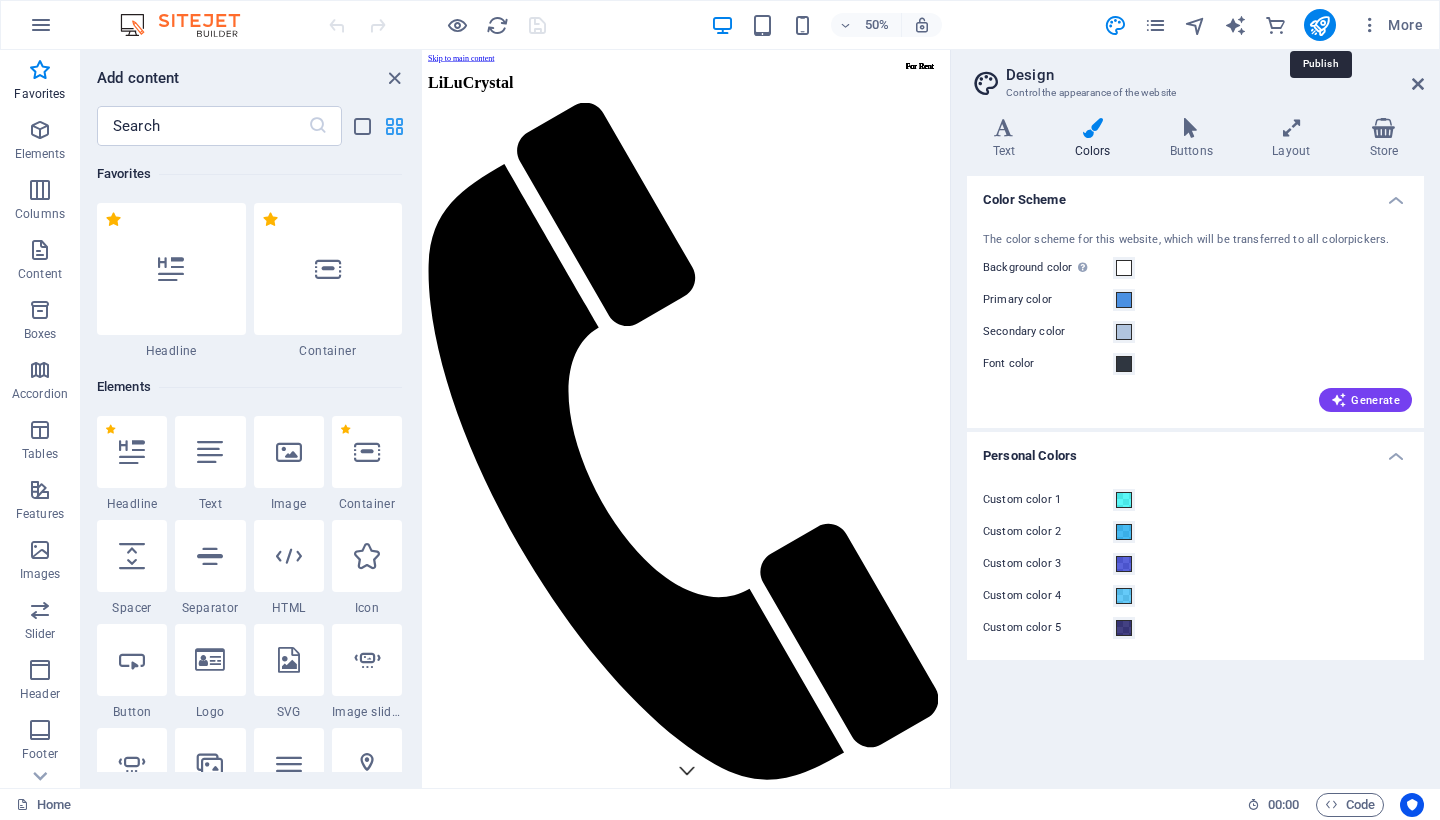 click at bounding box center (394, 126) 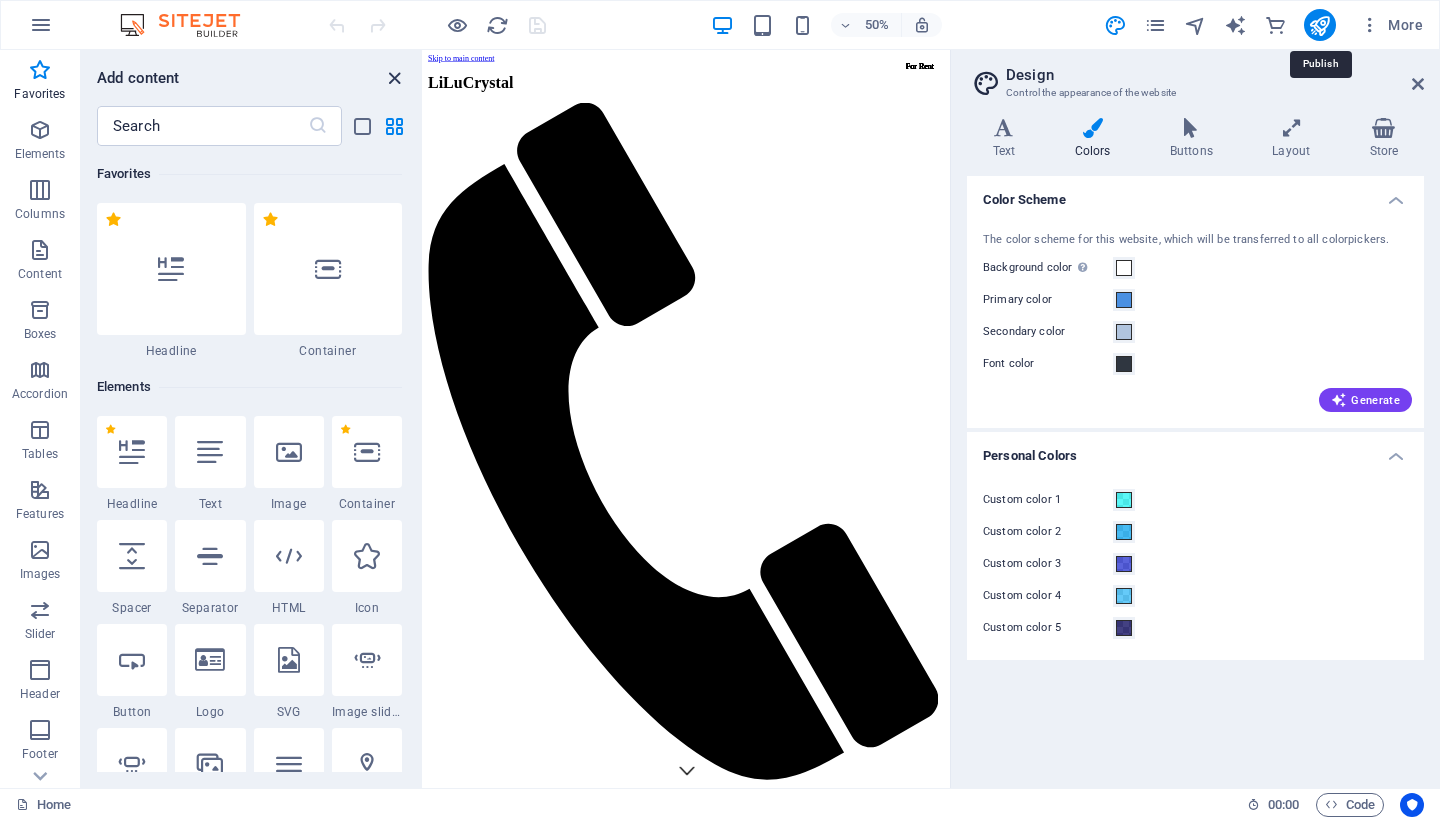 click at bounding box center [394, 78] 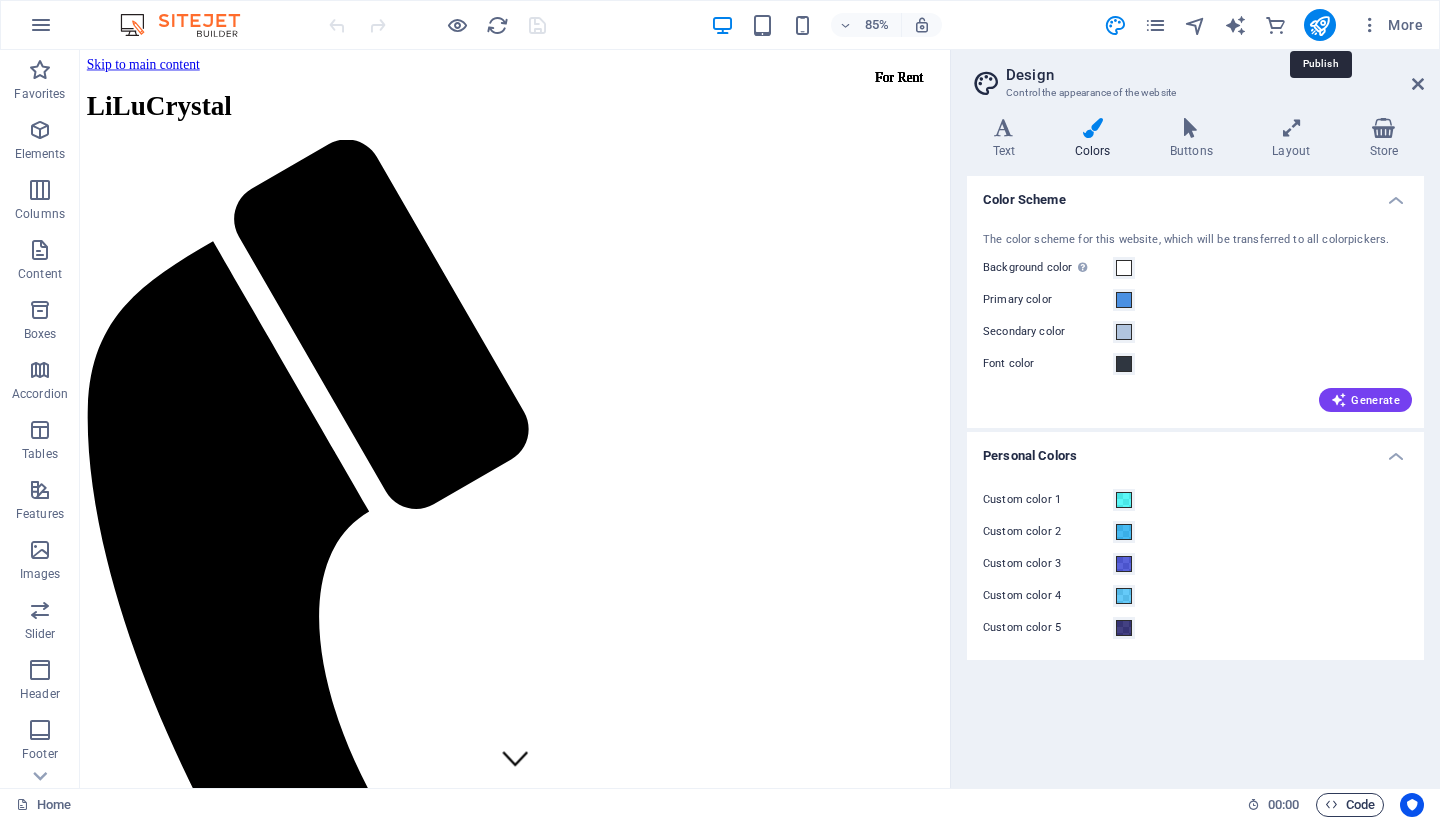 click on "Code" at bounding box center [1350, 805] 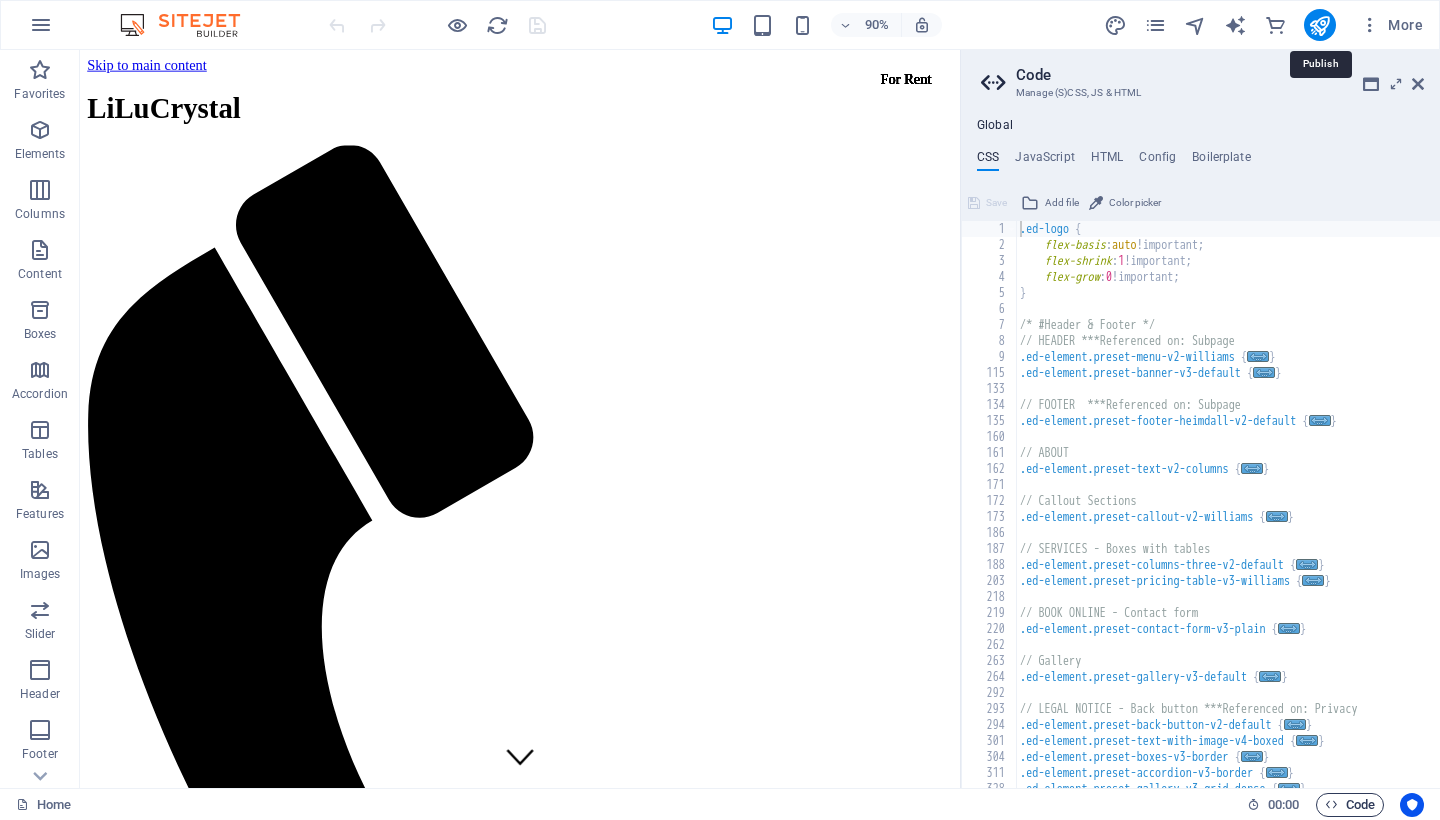 click on "Code" at bounding box center (1350, 805) 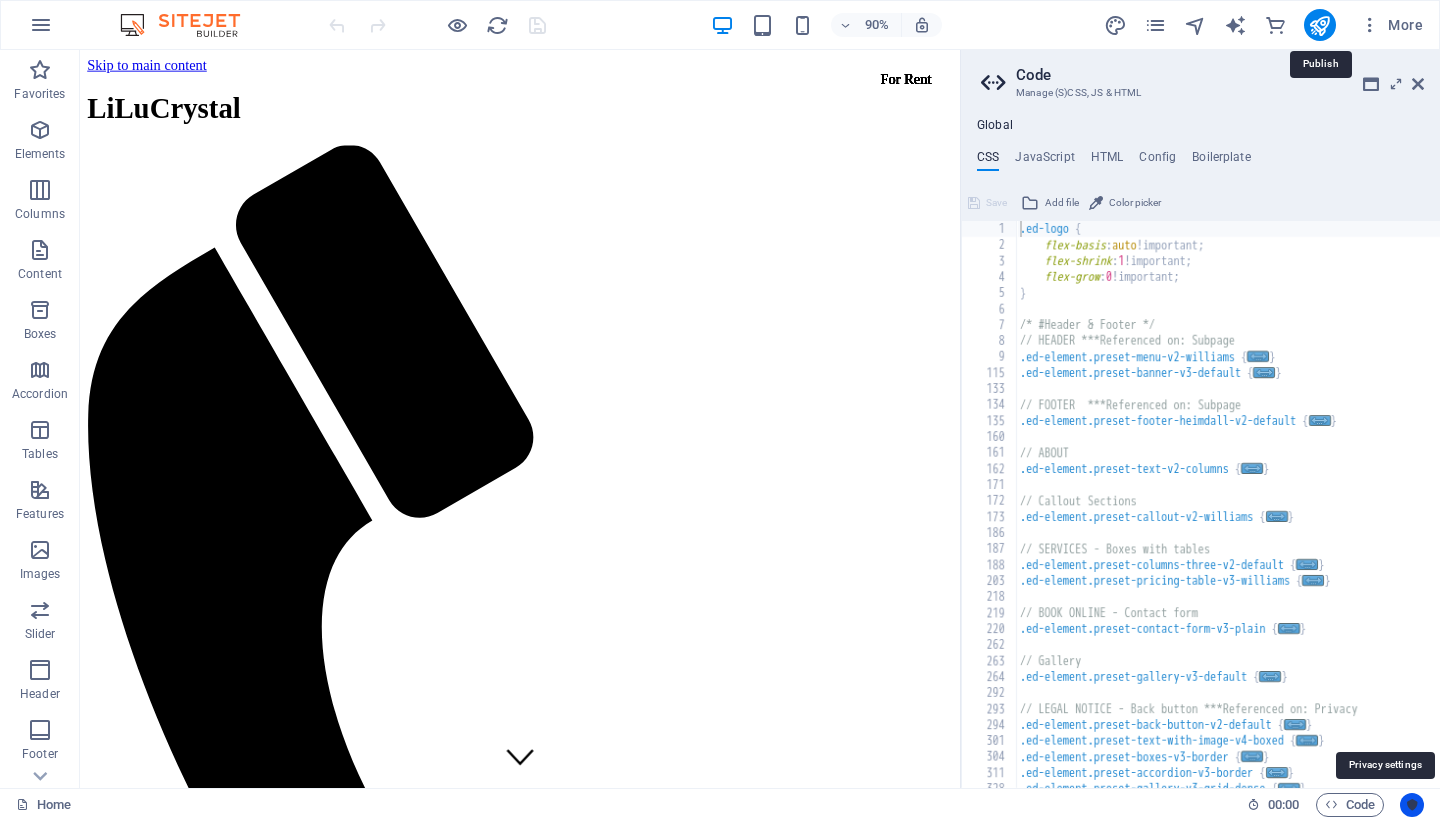 click at bounding box center (1412, 805) 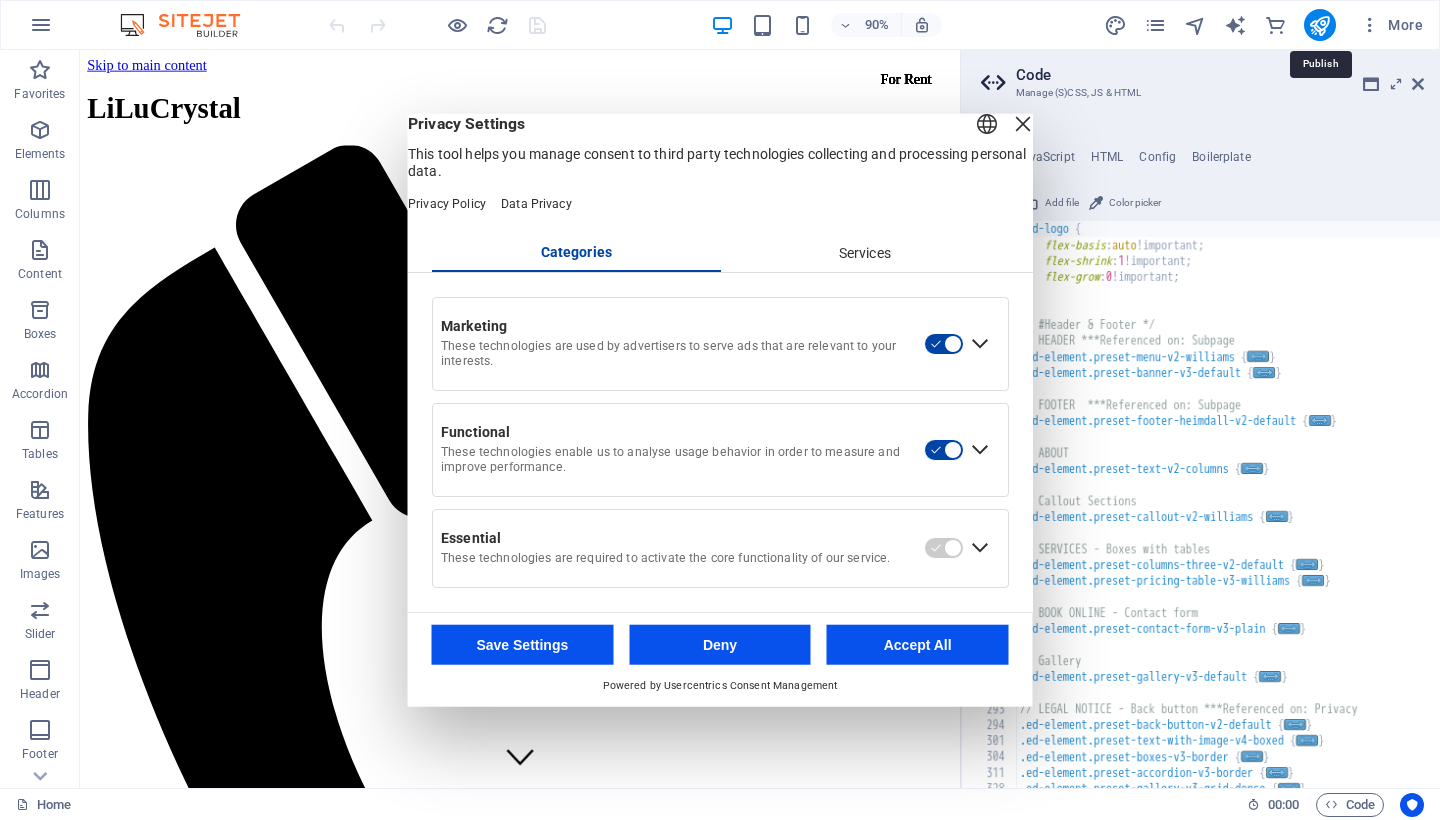 click at bounding box center [1023, 124] 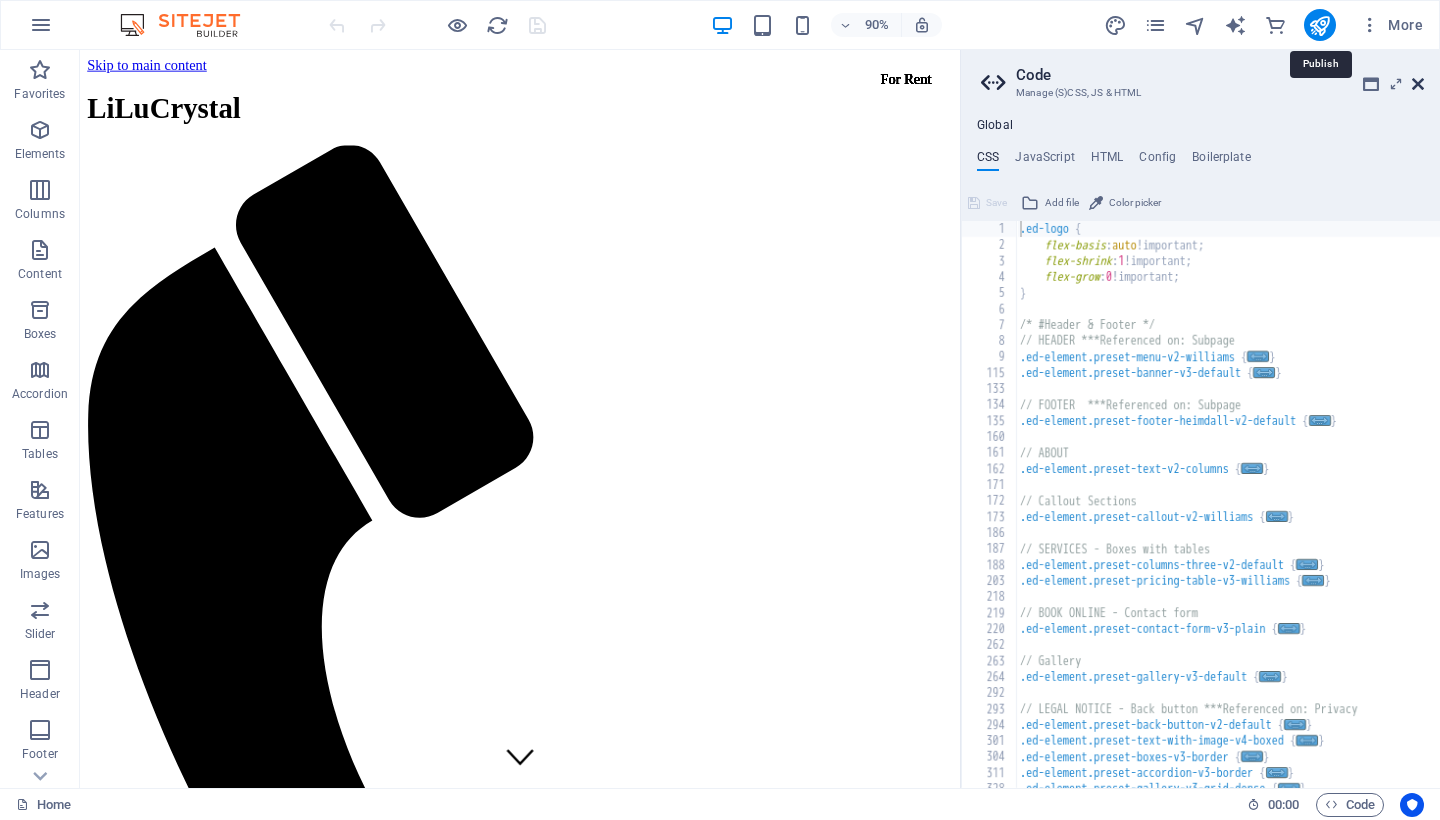 click at bounding box center (1418, 84) 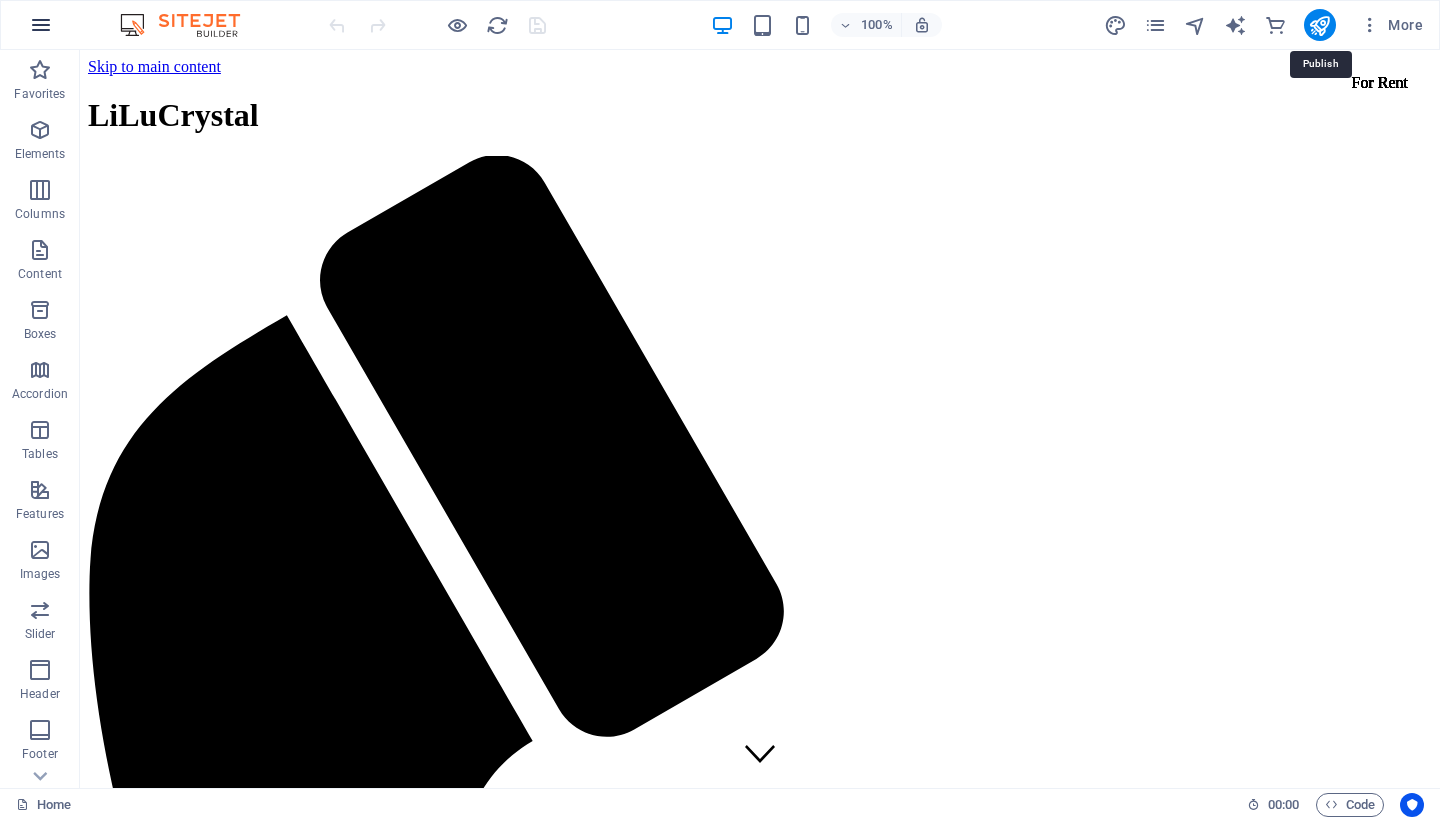 click at bounding box center [41, 25] 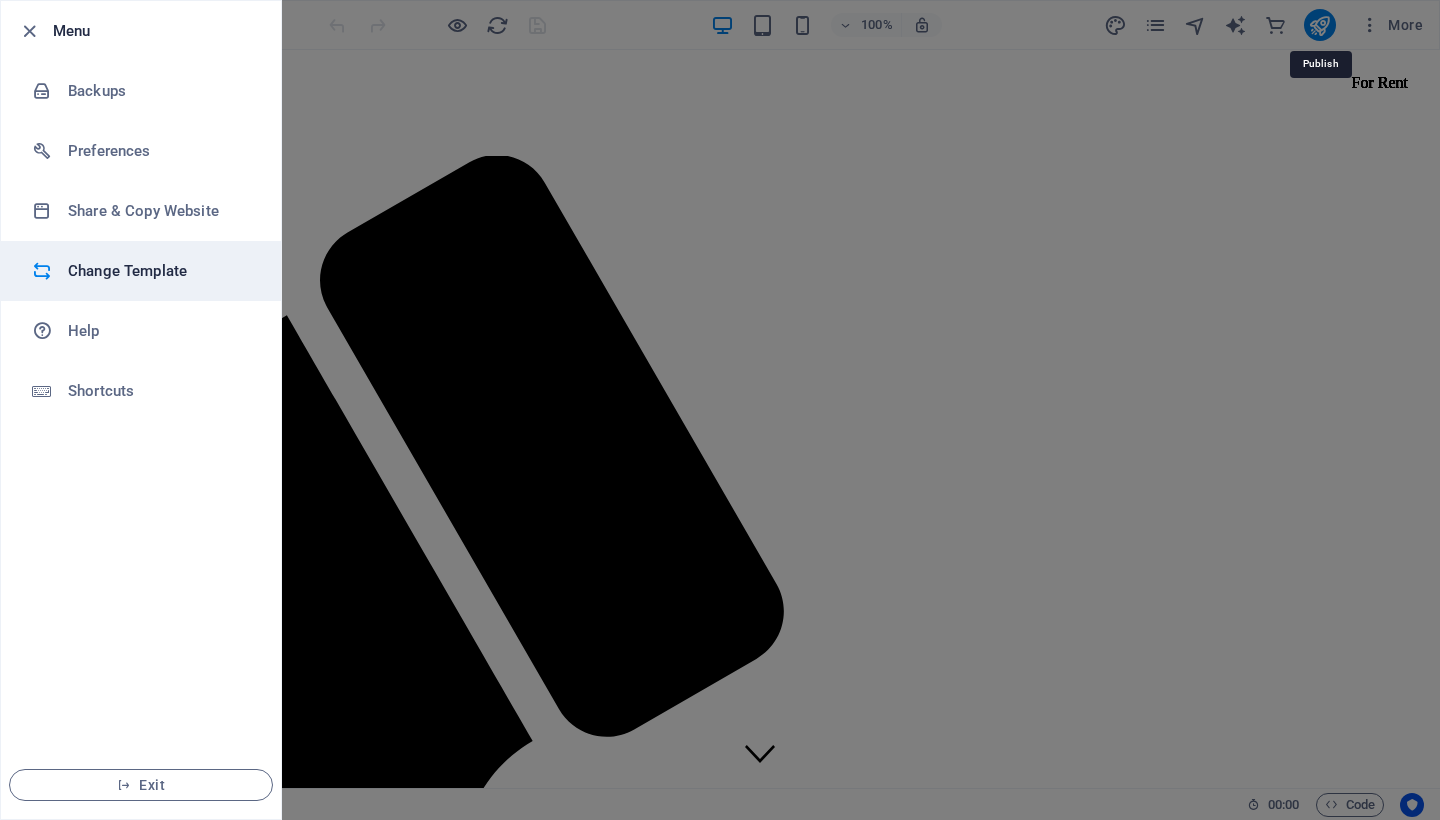 click on "Change Template" at bounding box center [160, 271] 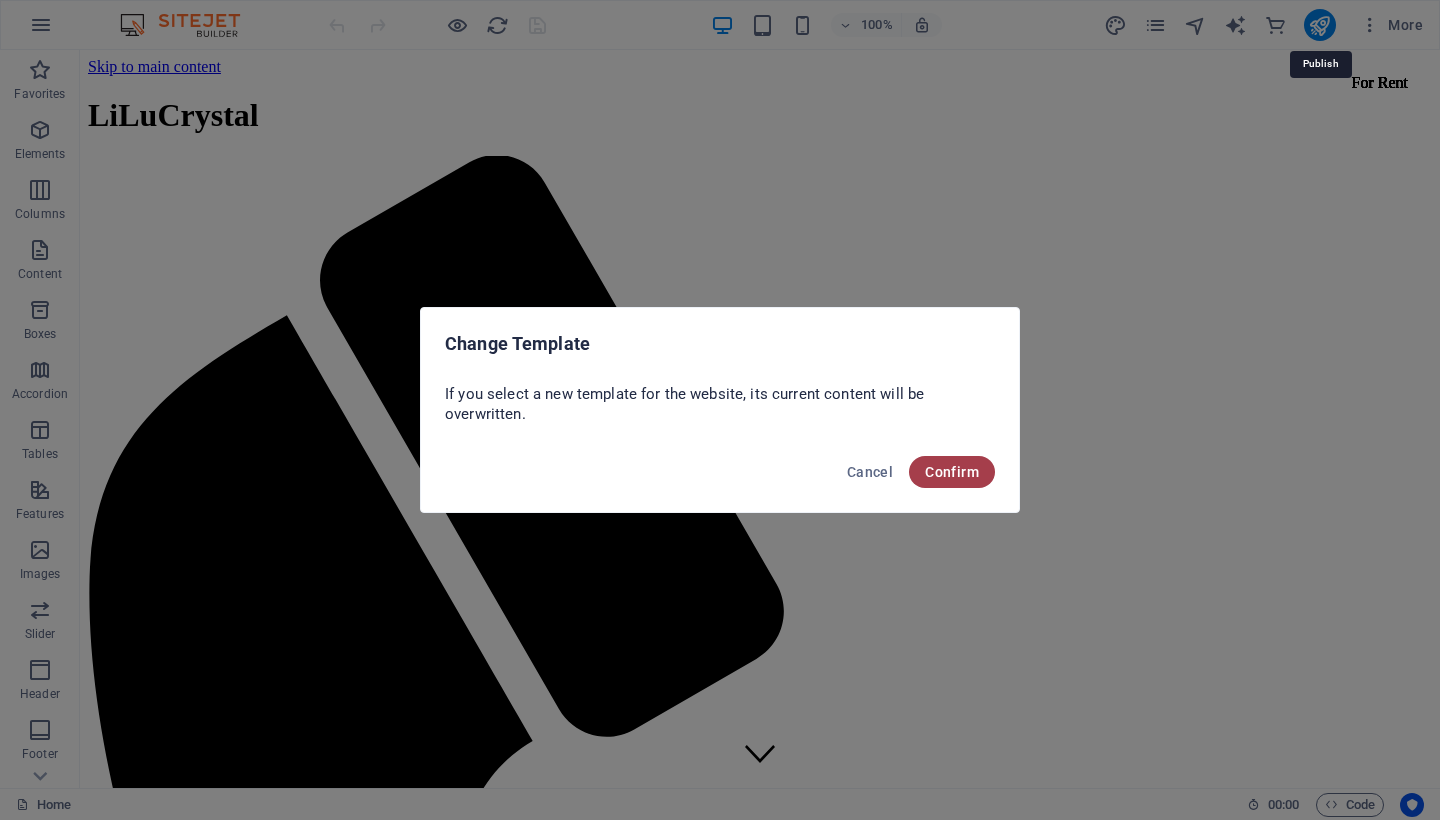 click on "Confirm" at bounding box center [952, 472] 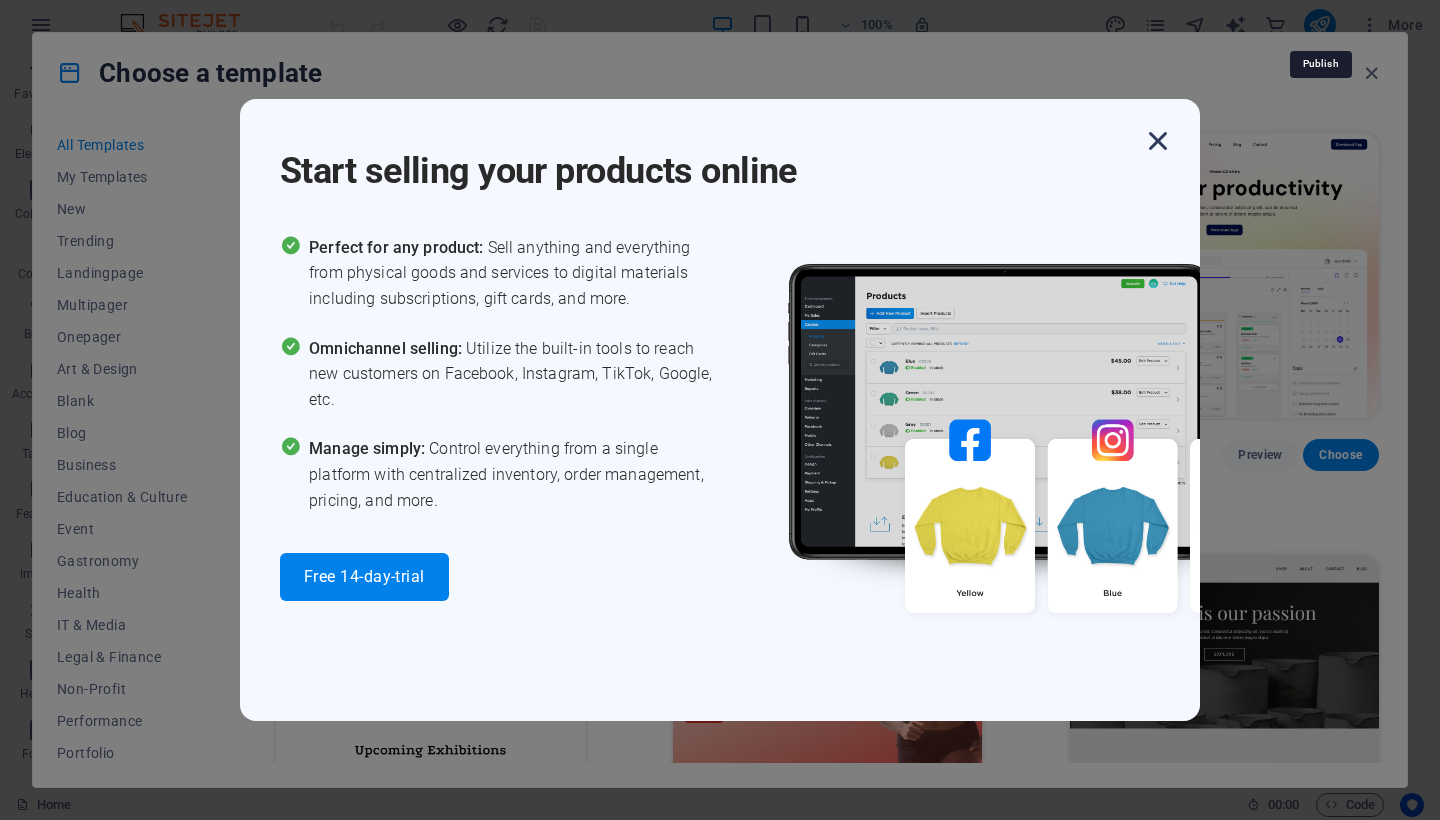 click at bounding box center [1158, 141] 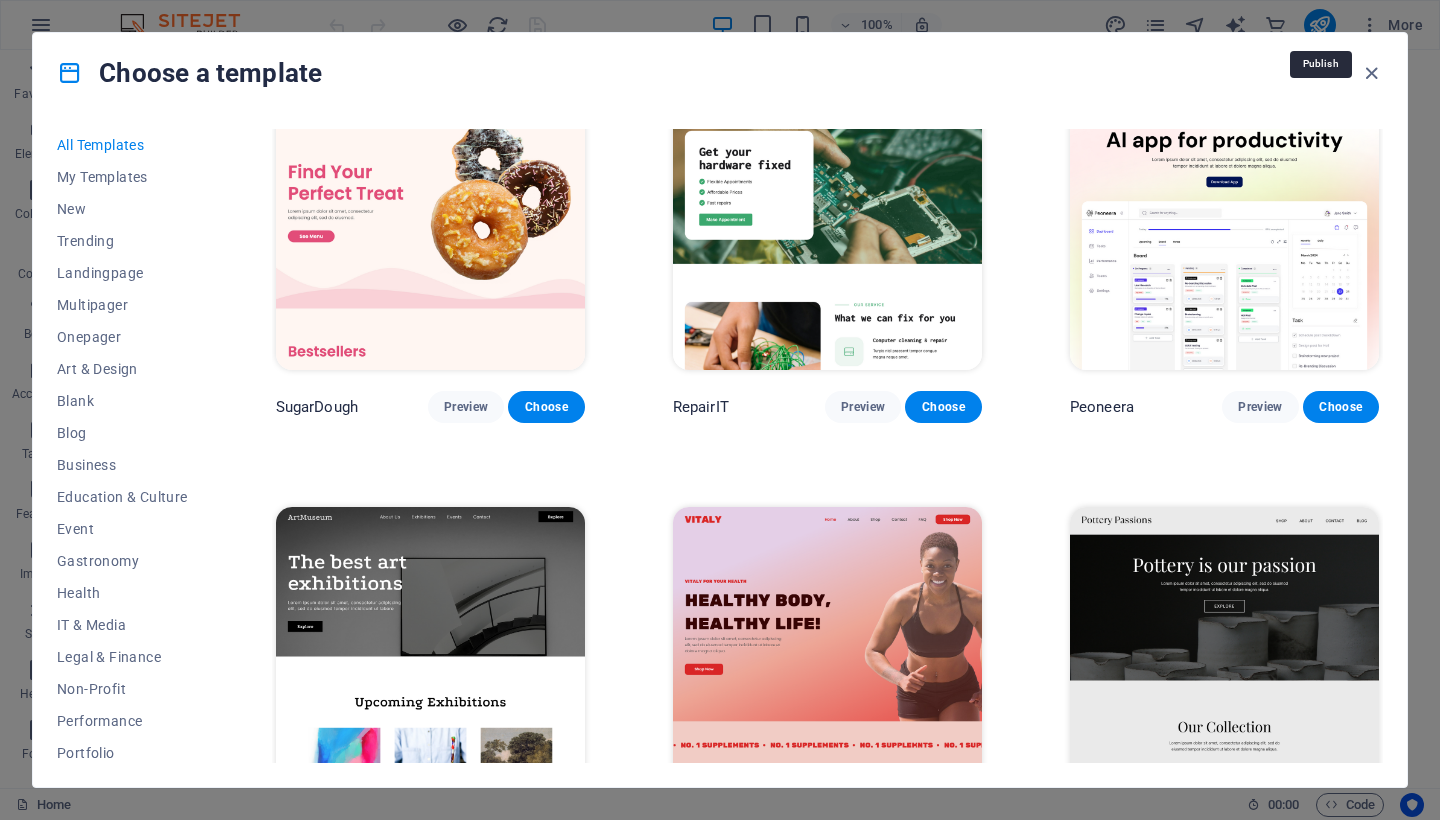 scroll, scrollTop: 50, scrollLeft: 0, axis: vertical 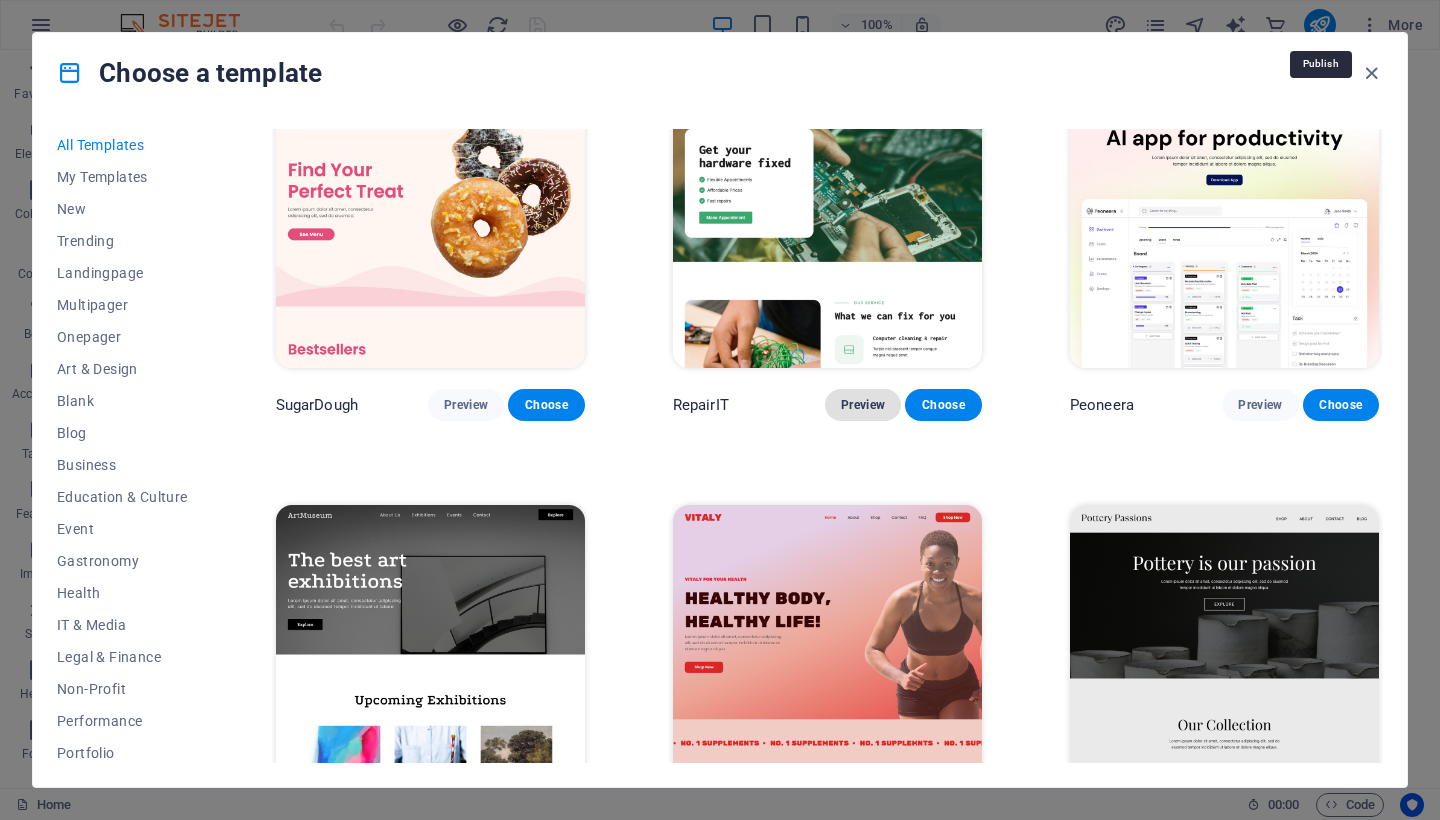 click on "Preview" at bounding box center [863, 405] 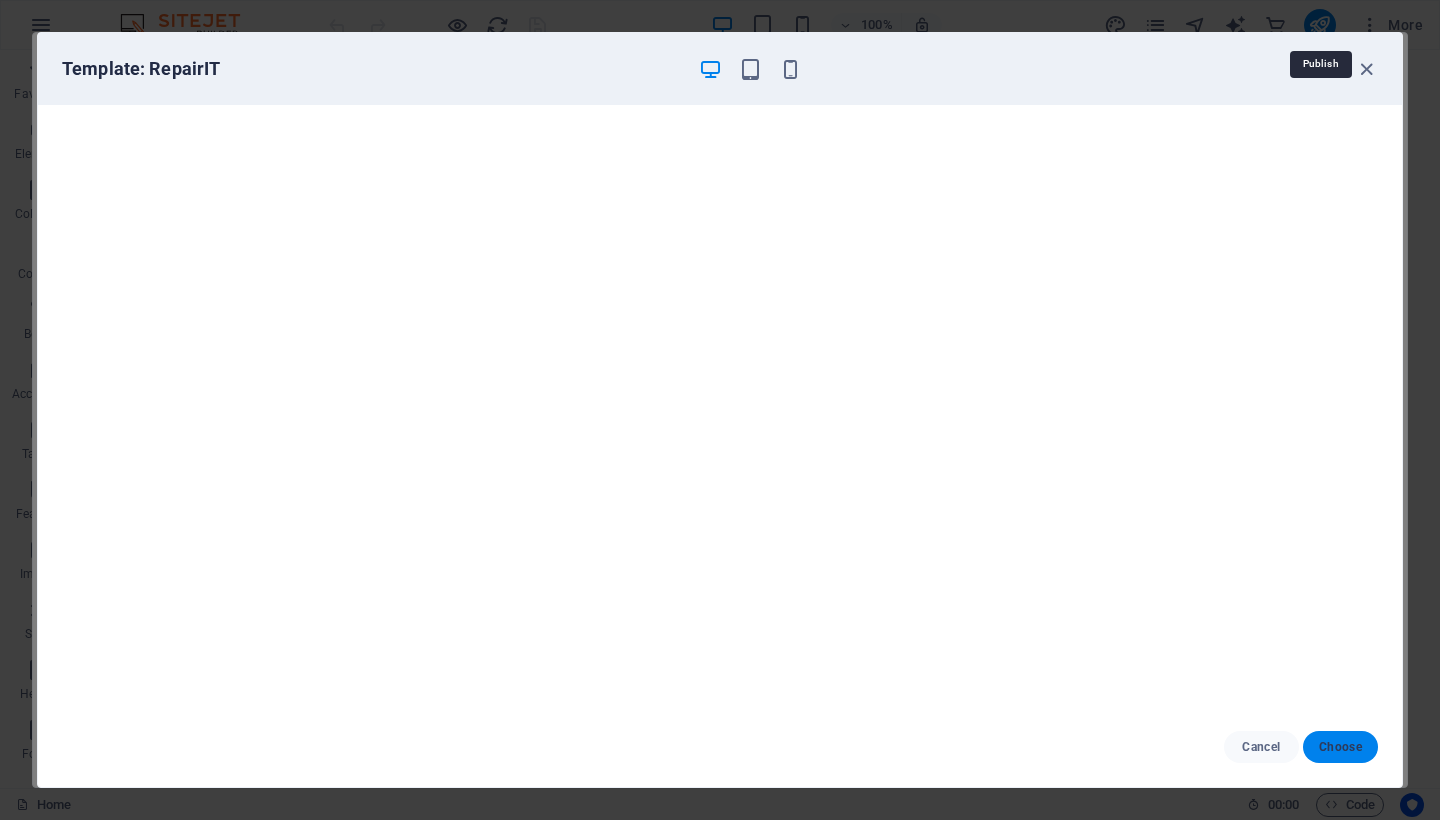 click on "Choose" at bounding box center [1340, 747] 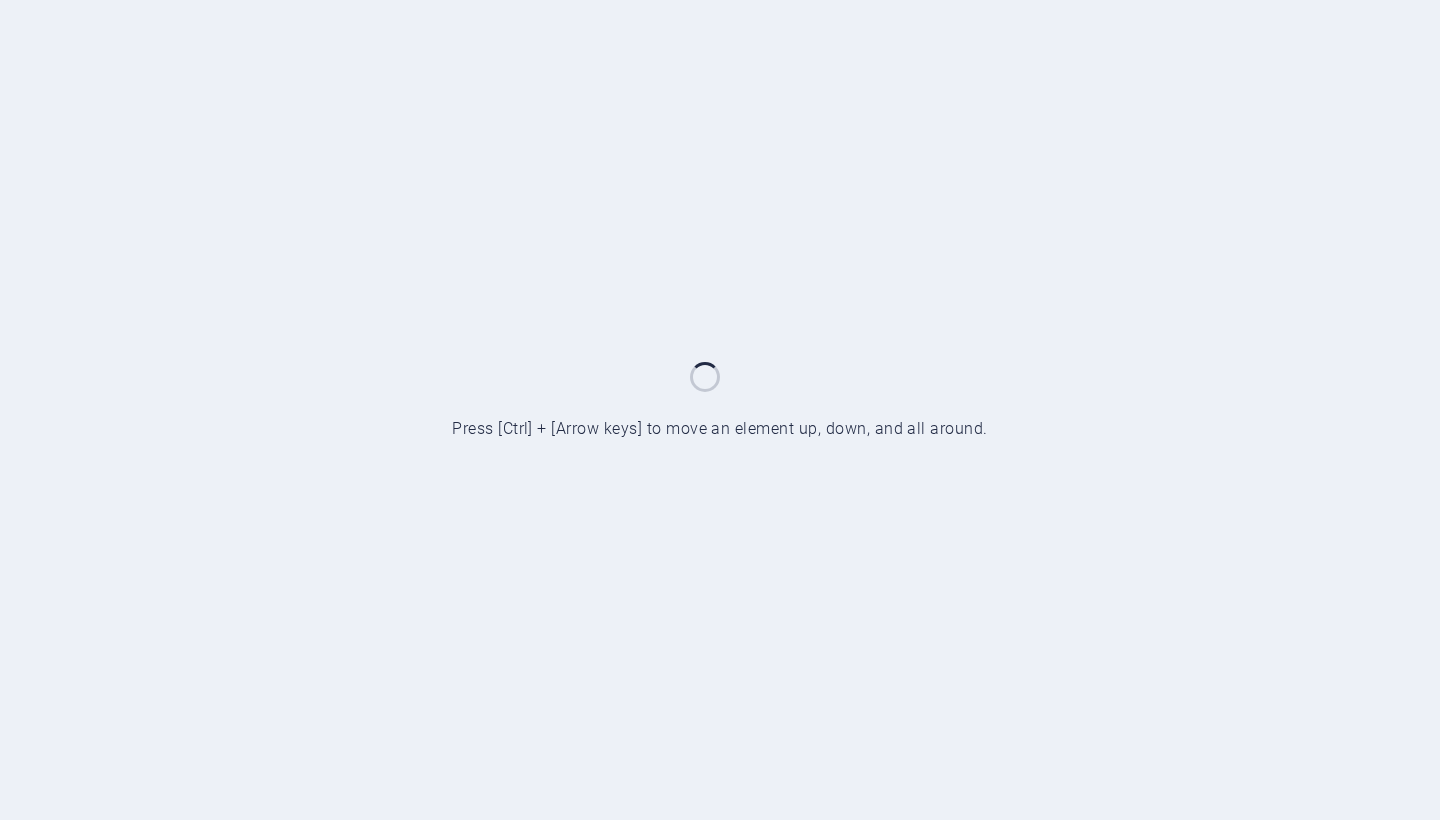 scroll, scrollTop: 0, scrollLeft: 0, axis: both 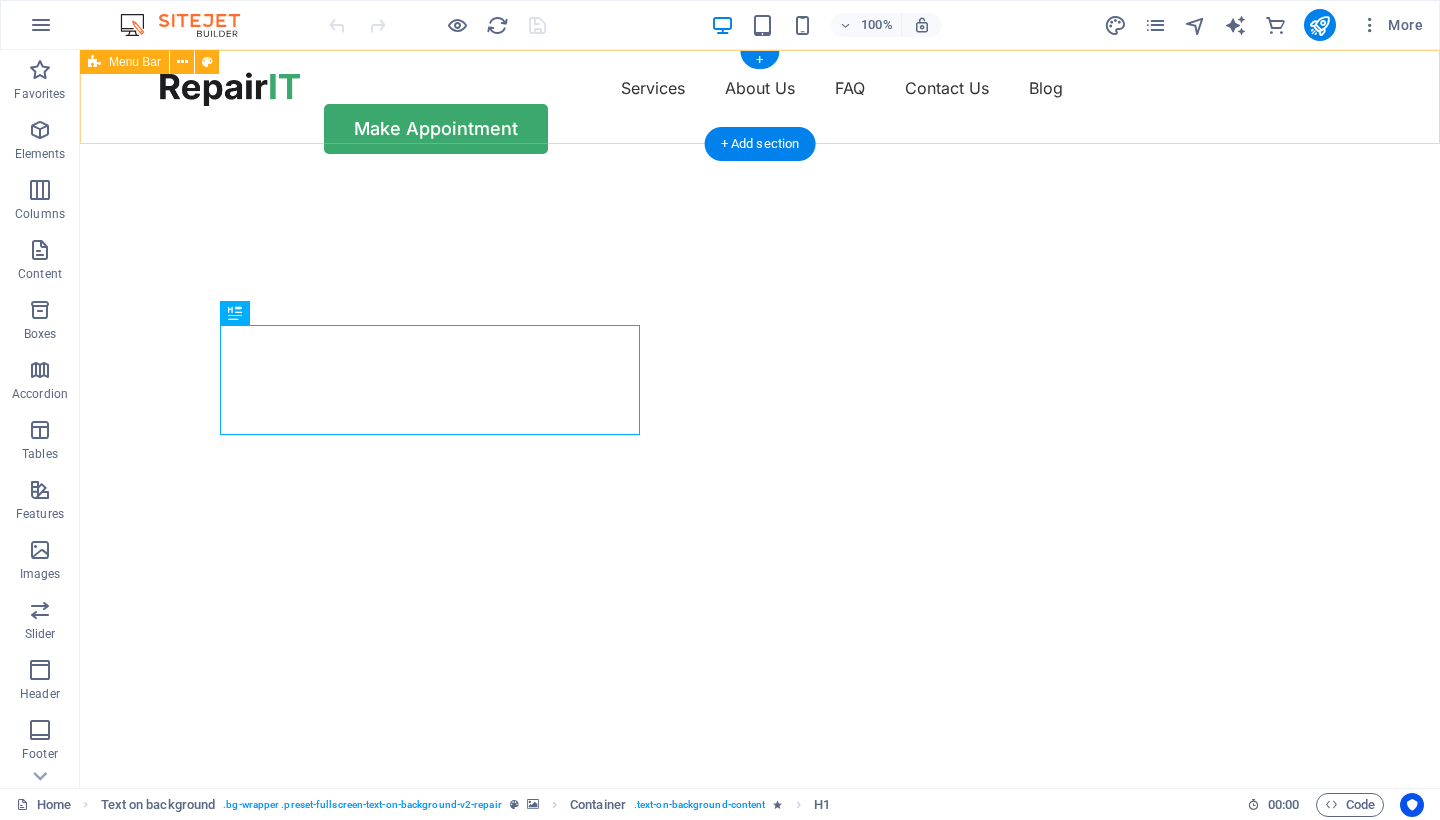 click on "Services About Us FAQ Contact Us Blog Make Appointment" at bounding box center [760, 113] 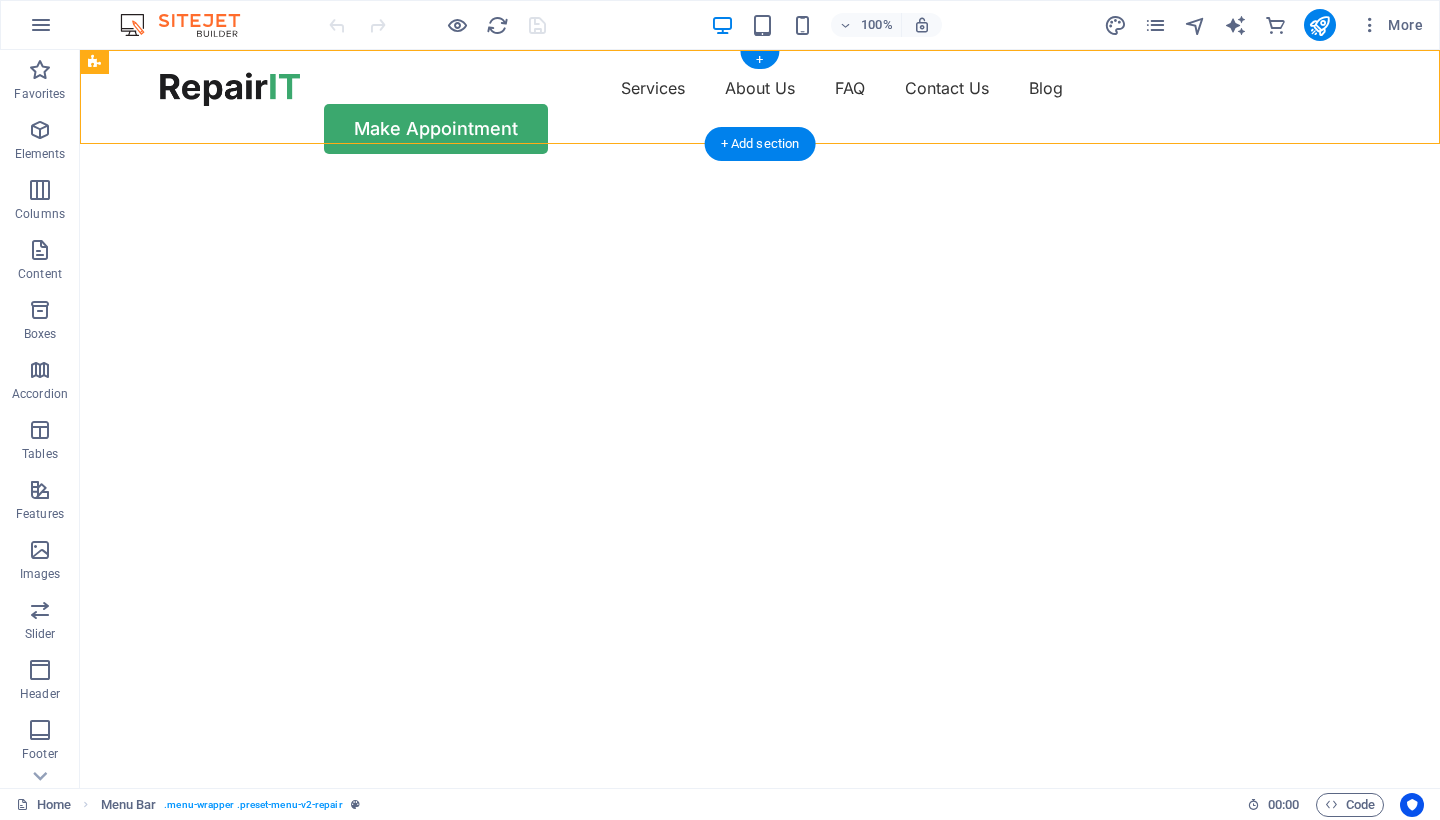 click at bounding box center (230, 89) 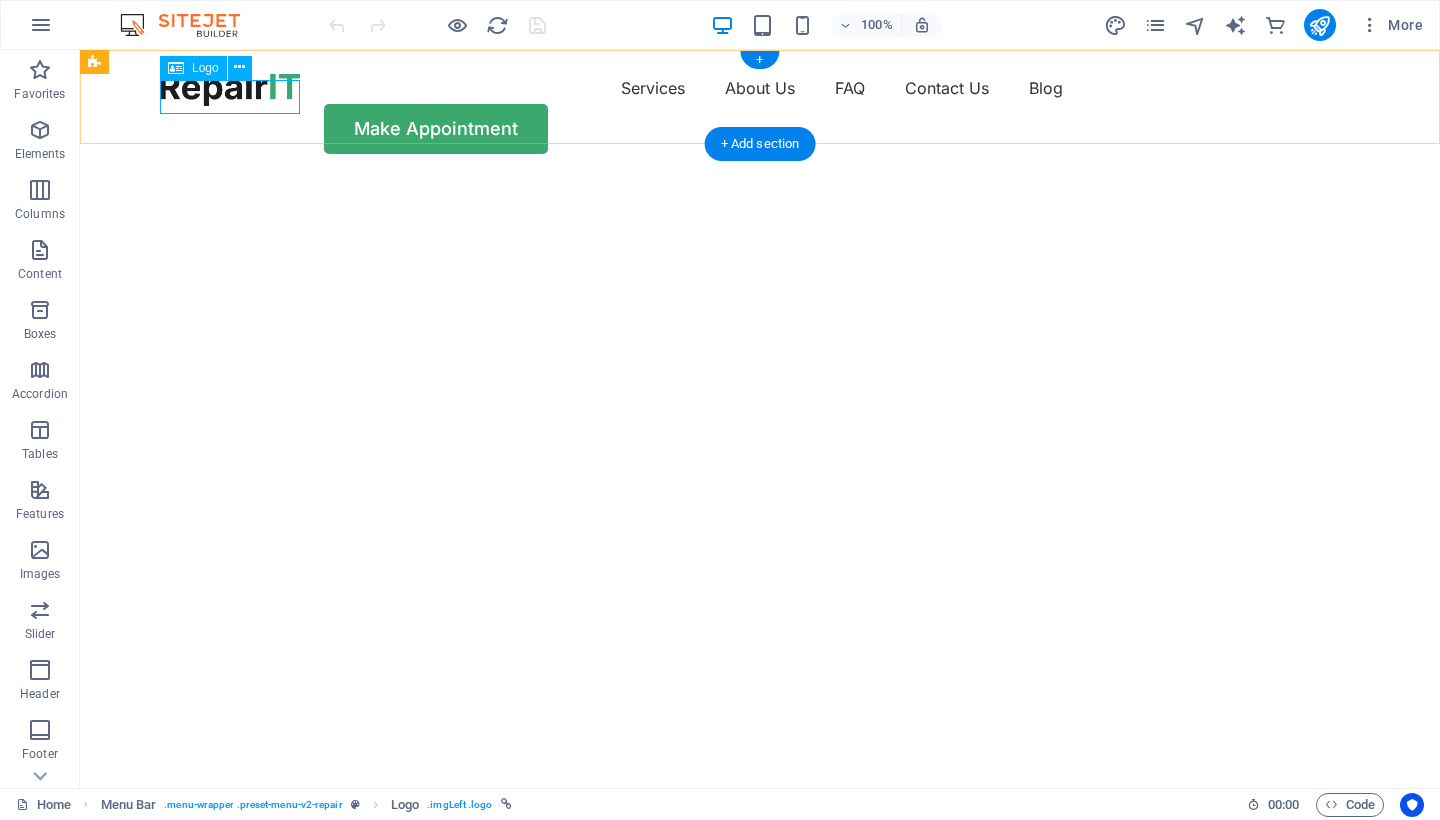 click at bounding box center (176, 68) 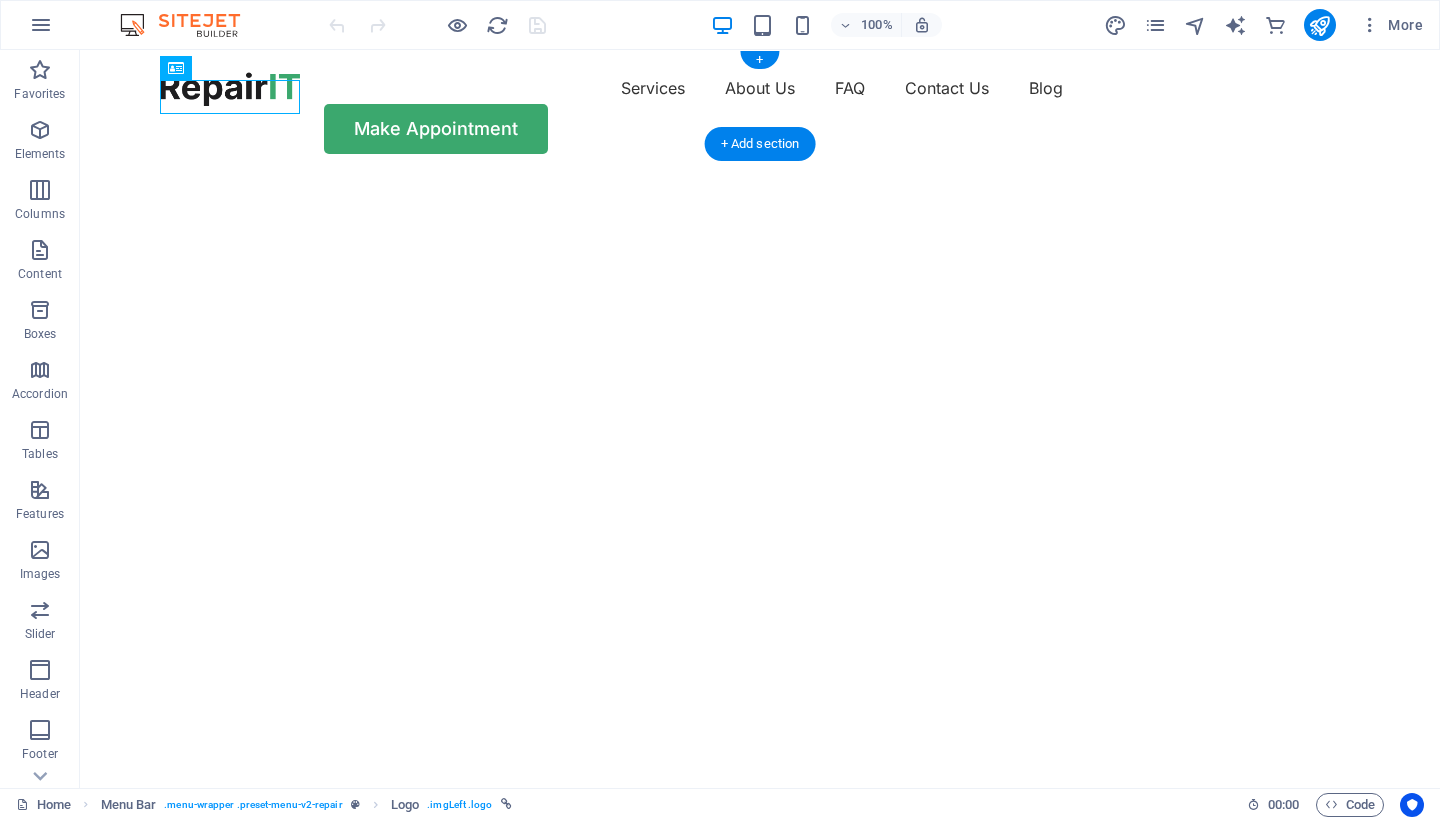 click at bounding box center [230, 89] 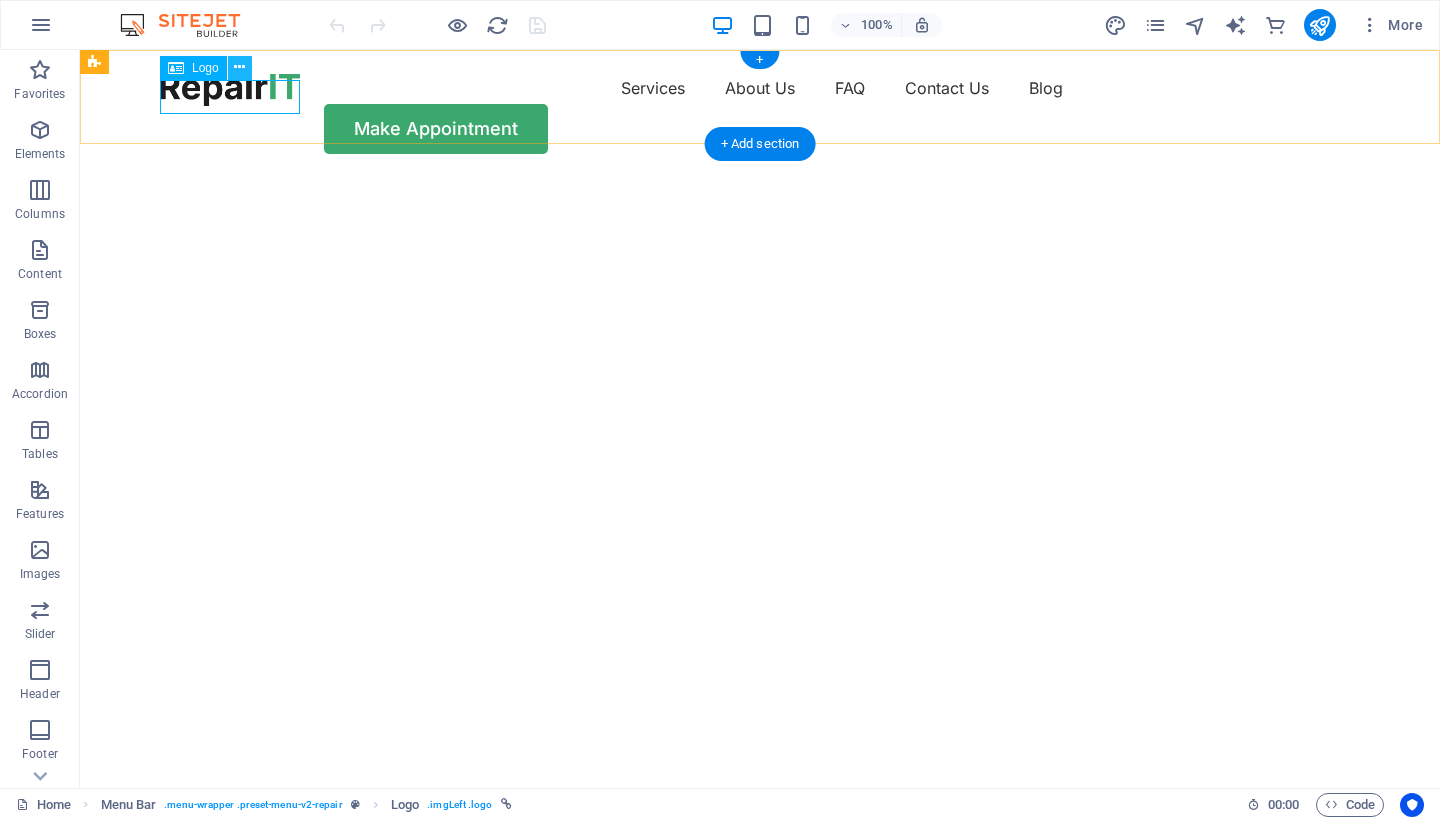 click at bounding box center (239, 67) 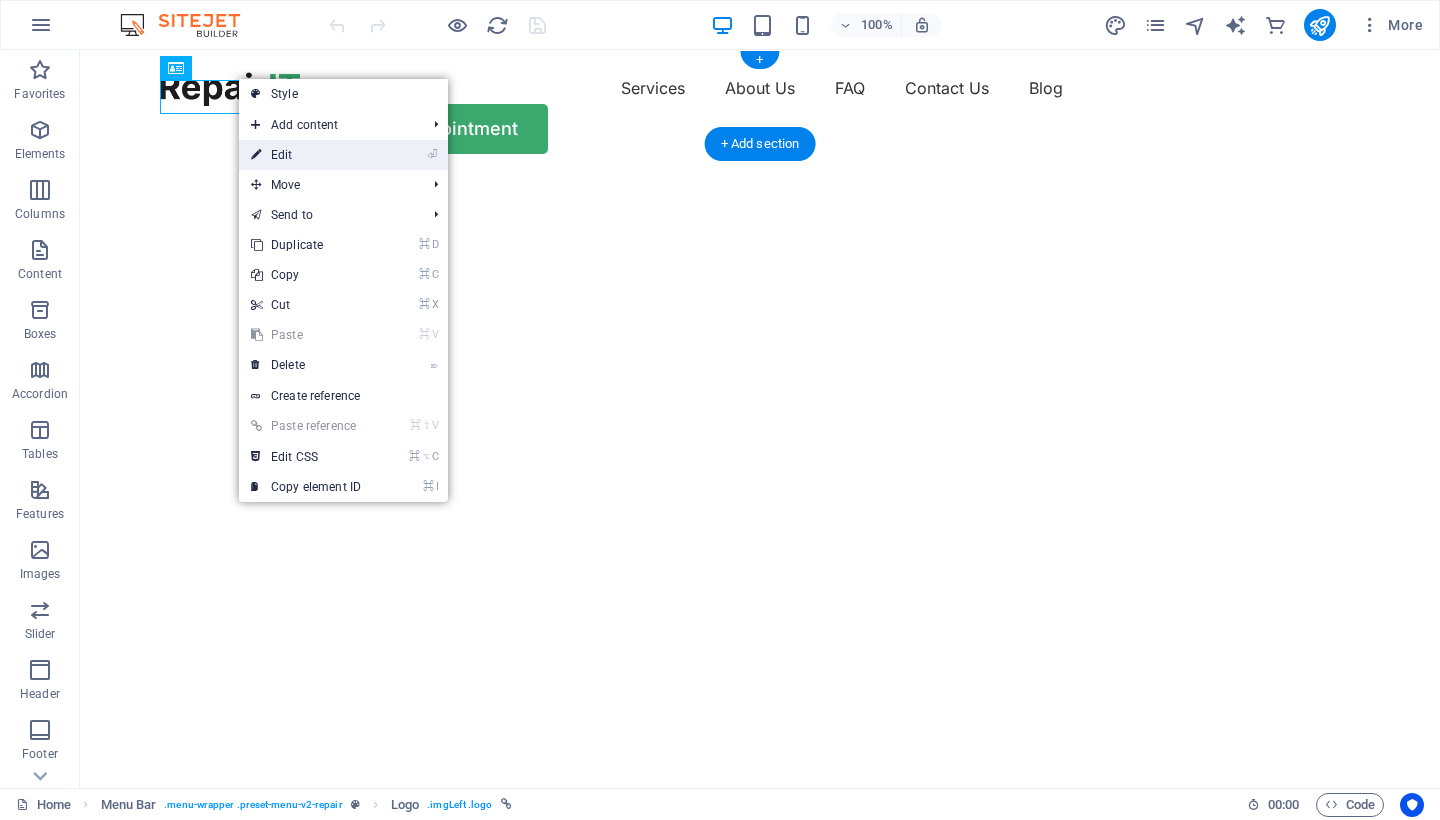 click on "⏎  Edit" at bounding box center [306, 155] 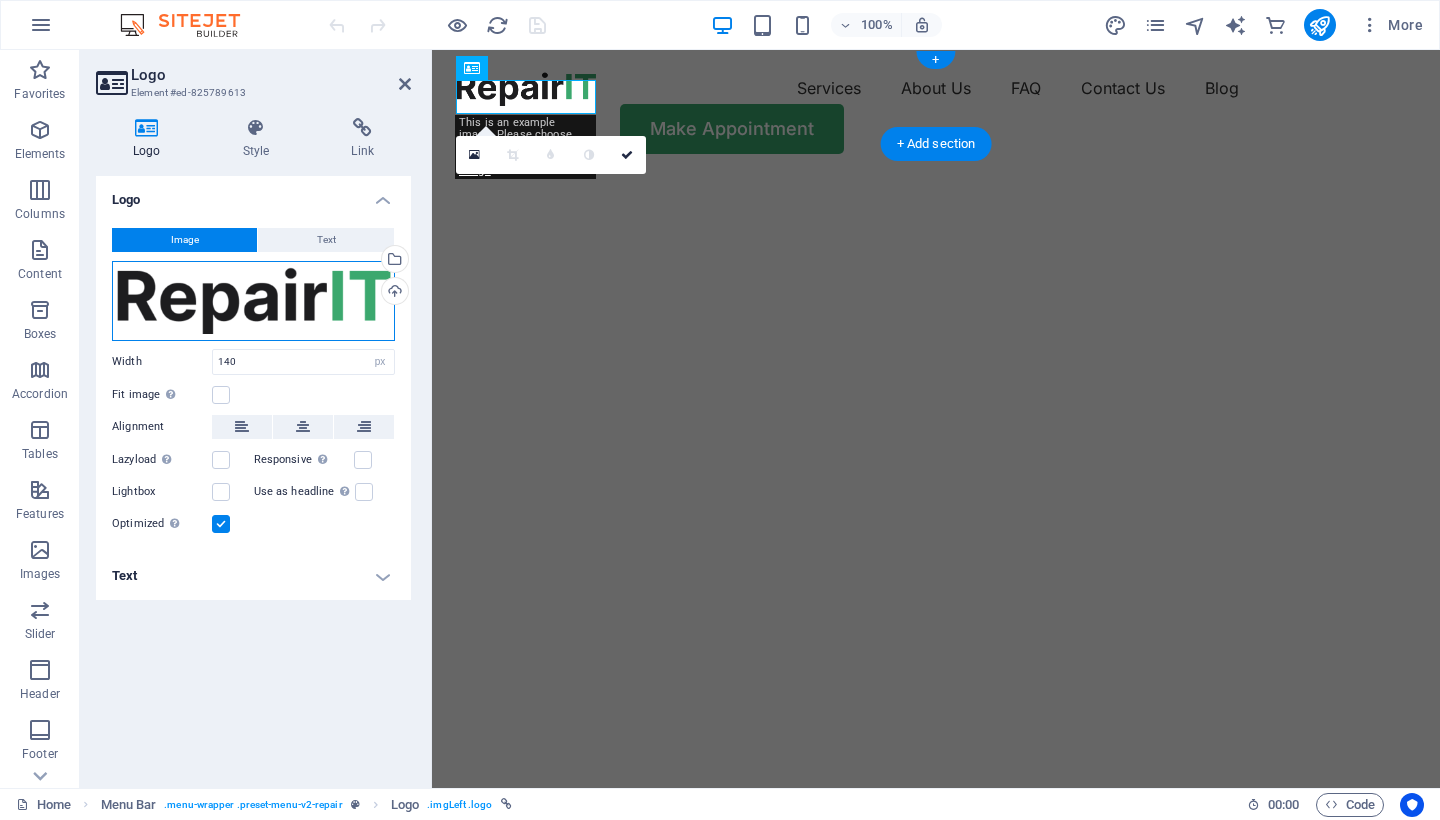 click on "Drag files here, click to choose files or select files from Files or our free stock photos & videos" at bounding box center [253, 301] 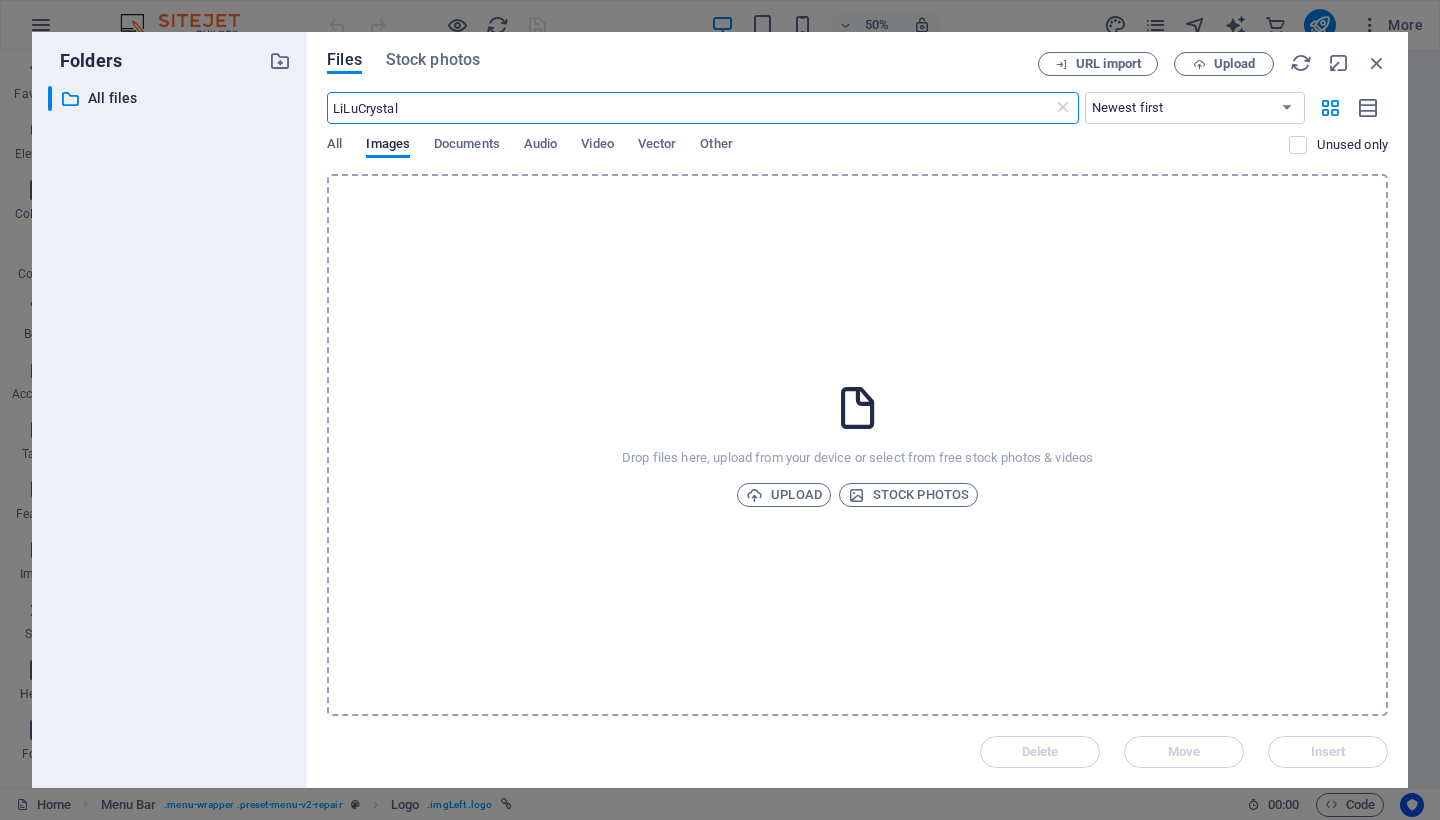 type on "LiLuCrystal" 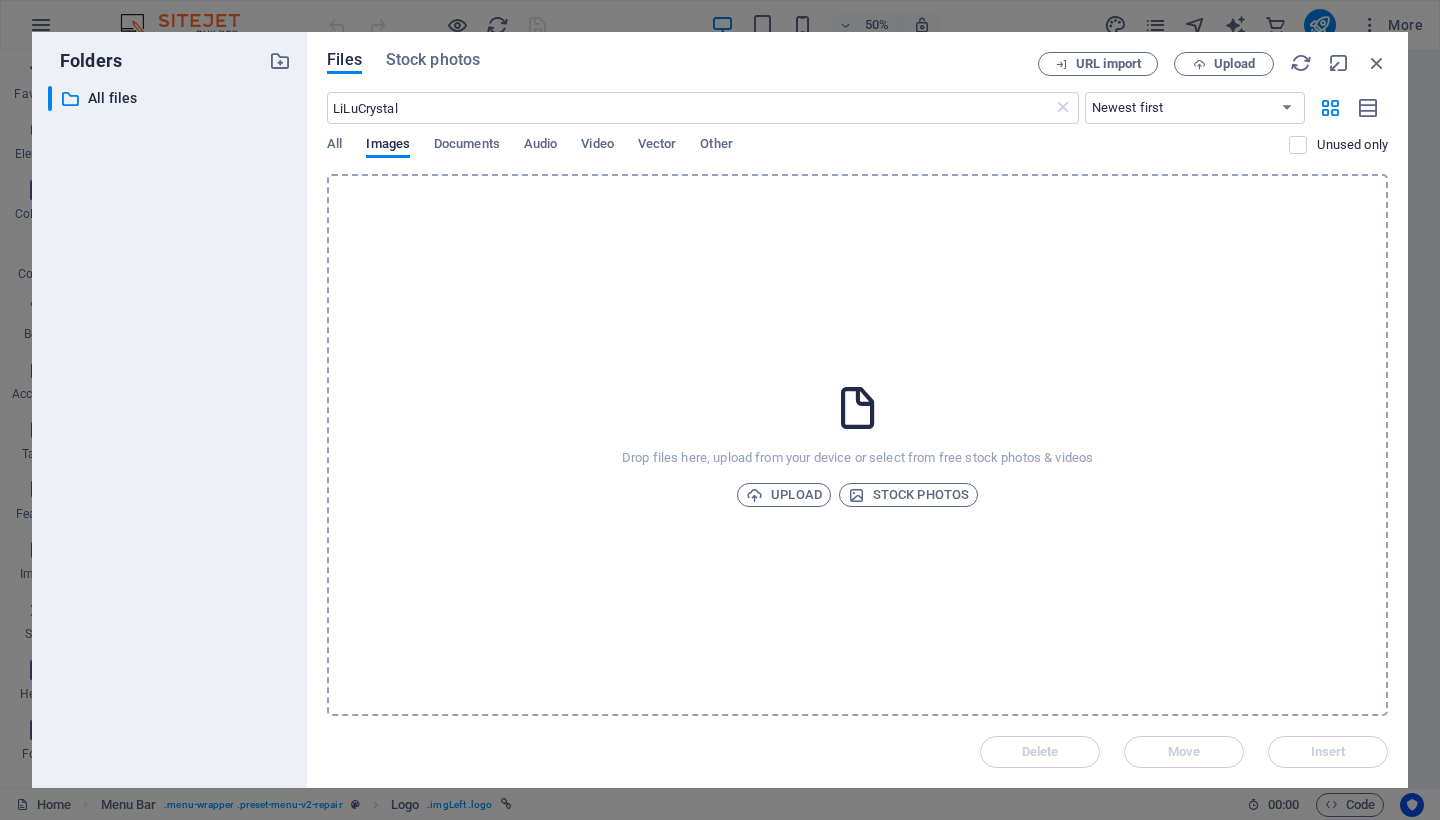 click on "Folders ​ All files All files Files Stock photos URL import Upload LiLuCrystal ​ Newest first Oldest first Name (A-Z) Name (Z-A) Size (0-9) Size (9-0) Resolution (0-9) Resolution (9-0) All Images Documents Audio Video Vector Other Unused only Drop files here, upload from your device or select from free stock photos & videos Upload Stock photos Delete Move Insert" at bounding box center [720, 410] 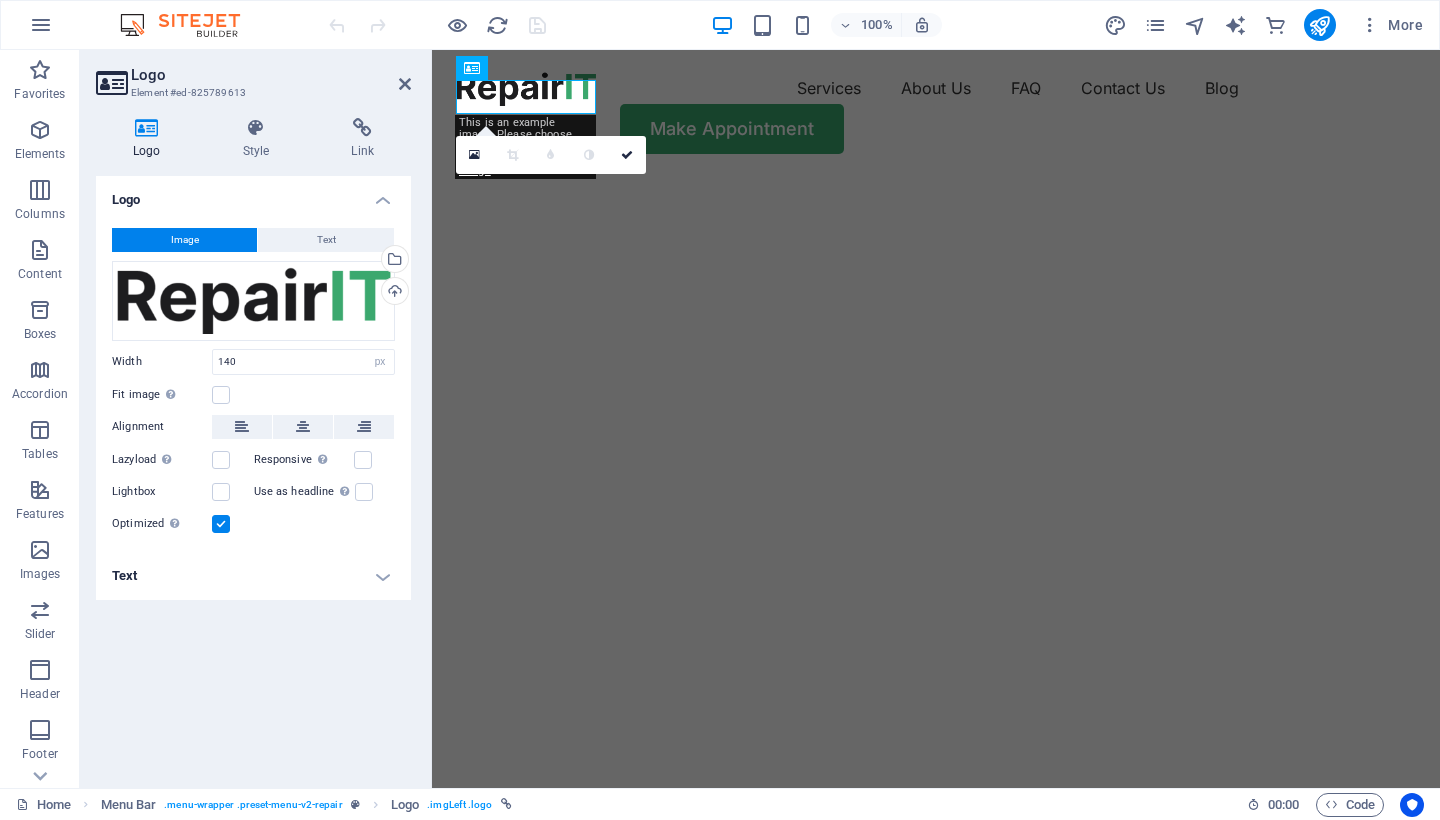click at bounding box center (190, 25) 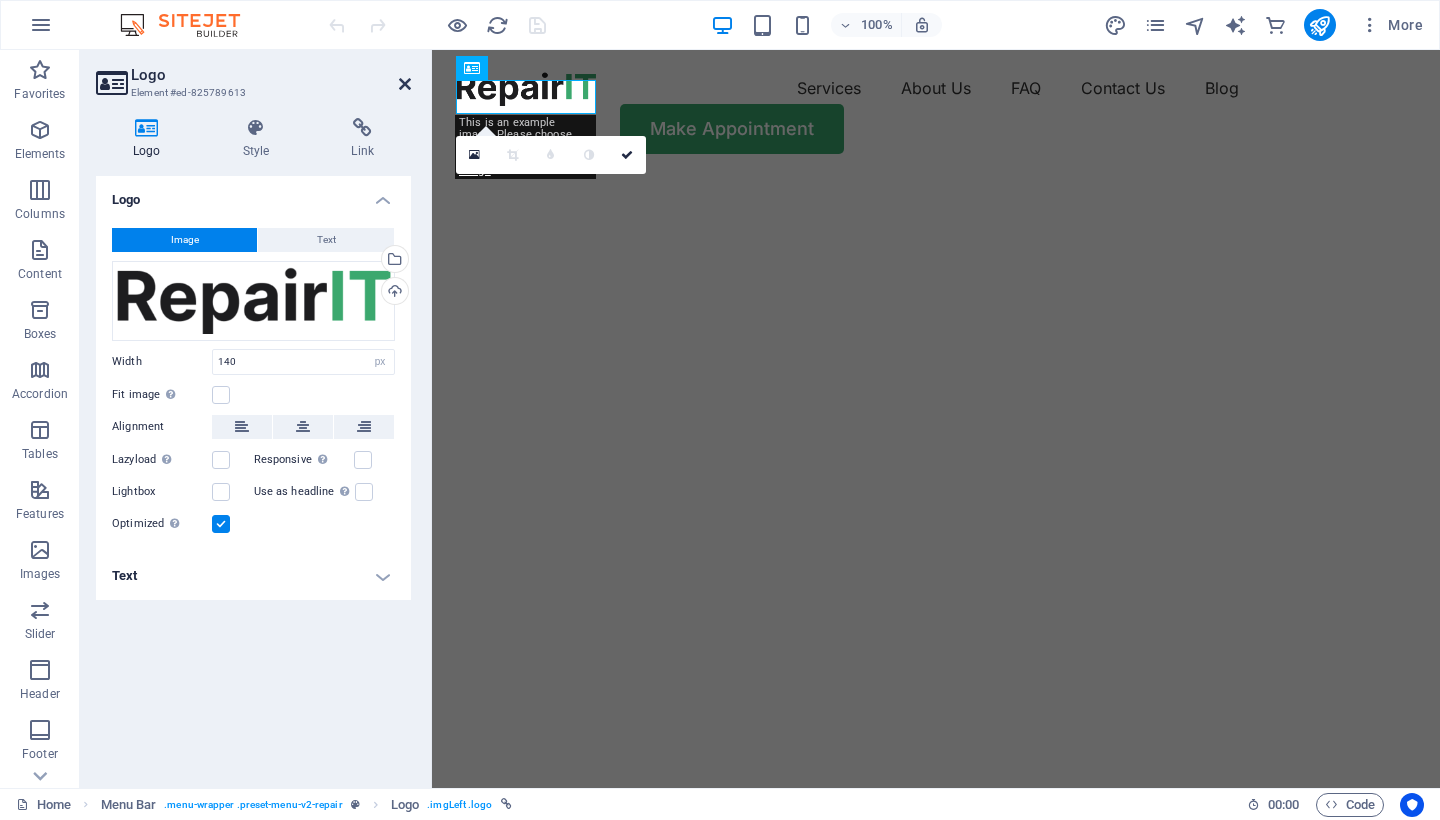 click at bounding box center [405, 84] 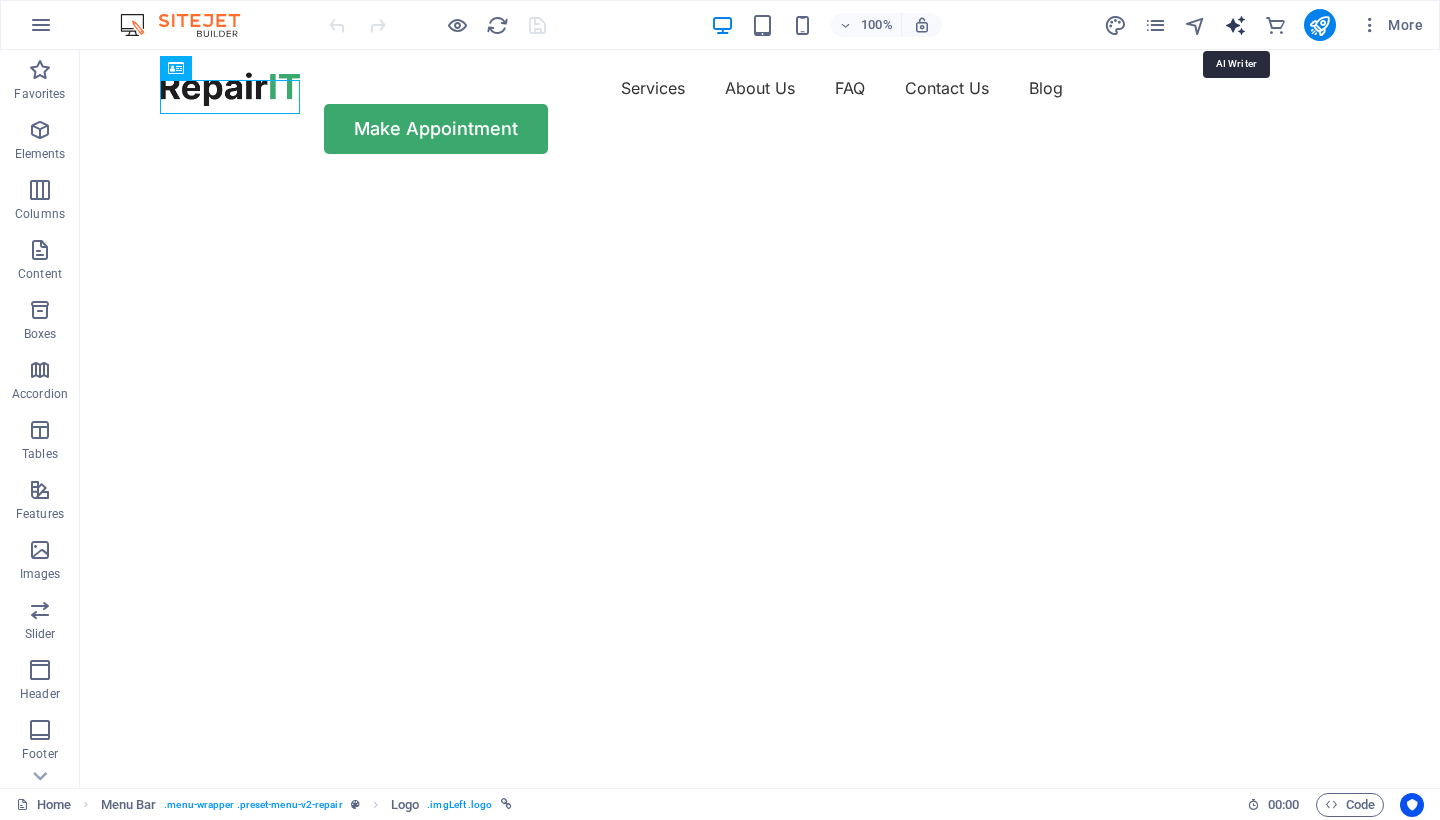 click at bounding box center [1235, 25] 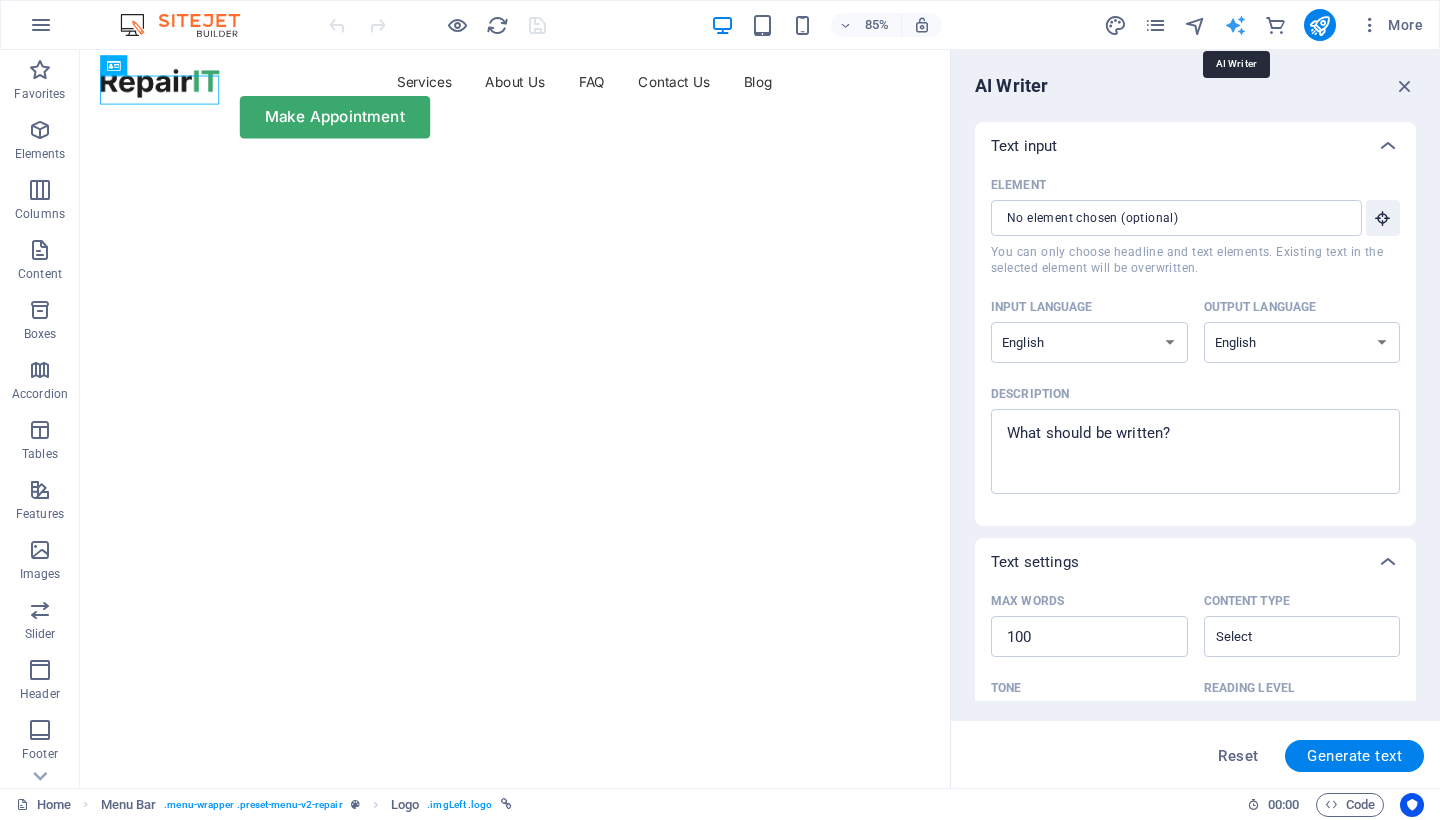 scroll, scrollTop: 0, scrollLeft: 0, axis: both 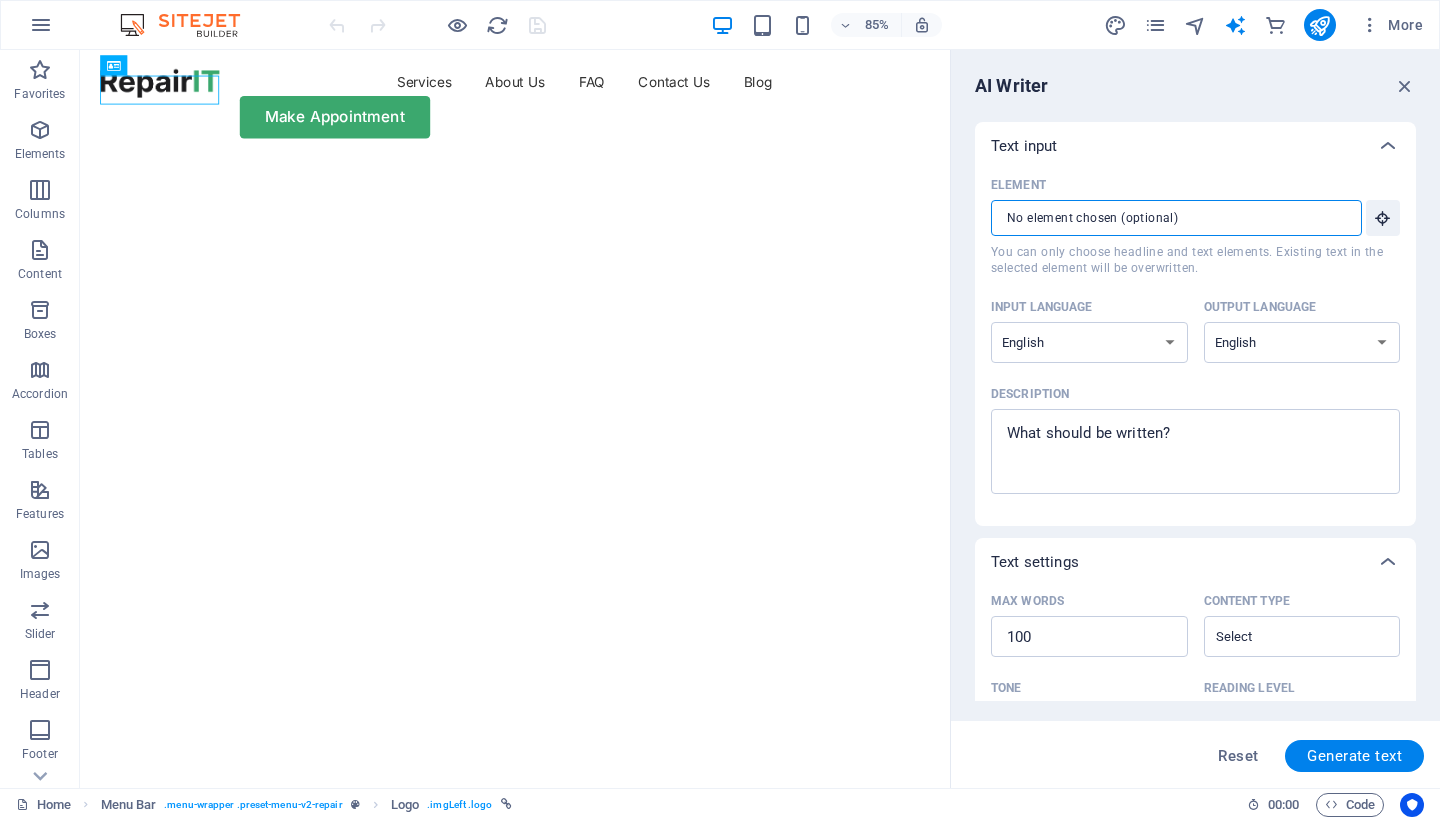 click on "Element ​ You can only choose headline and text elements. Existing text in the selected element will be overwritten." at bounding box center (1169, 218) 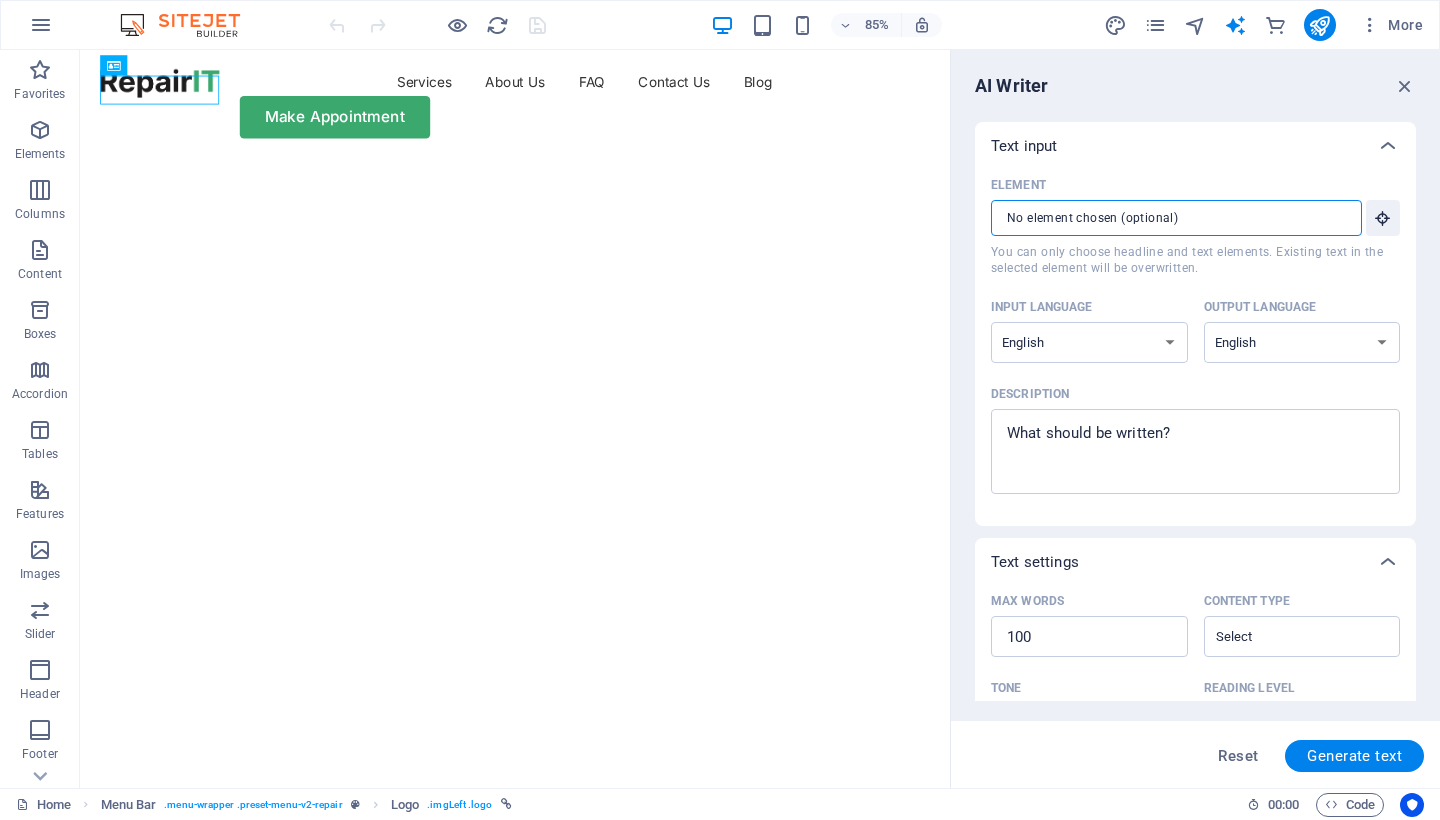 type 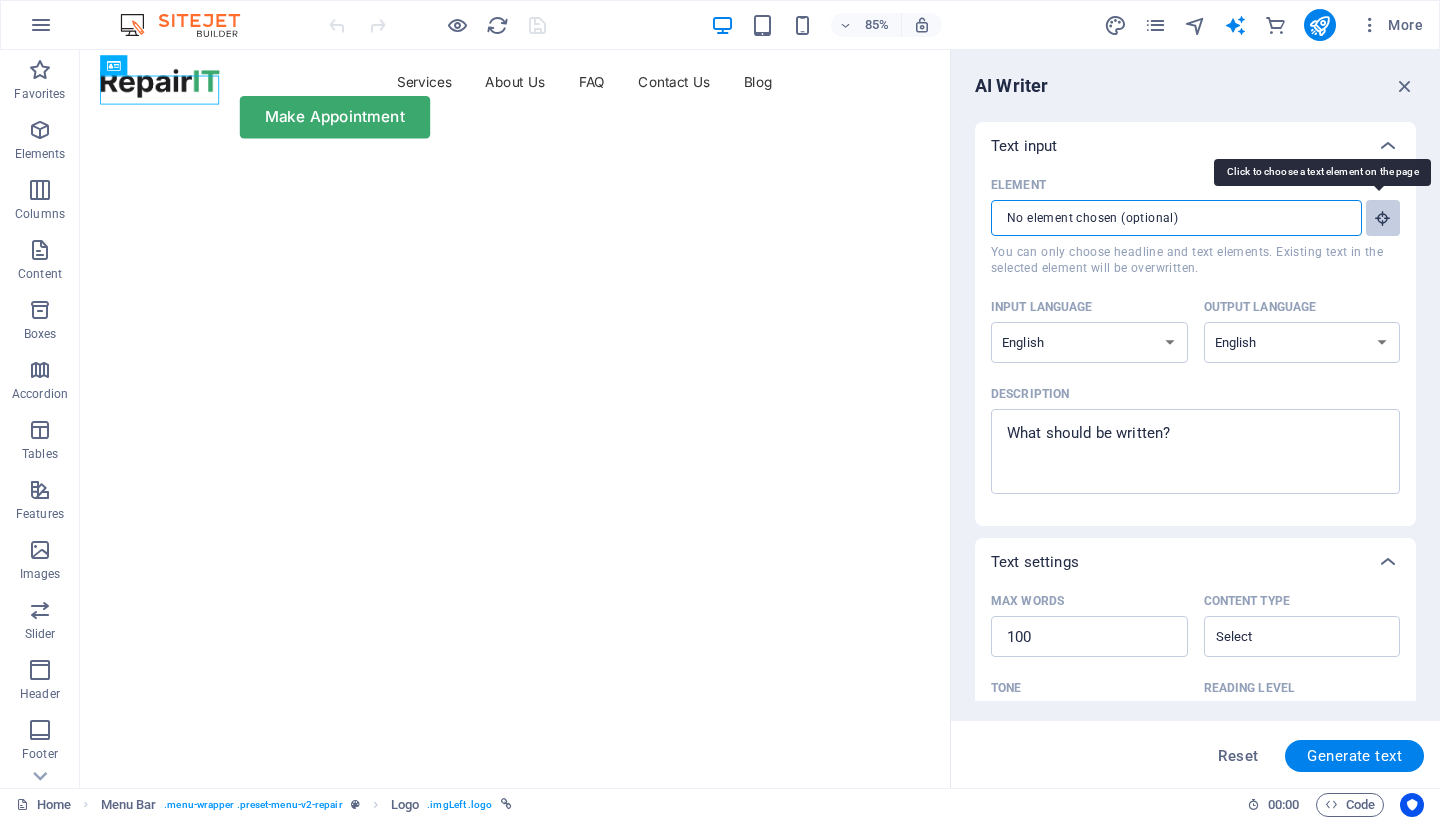 click at bounding box center [1383, 218] 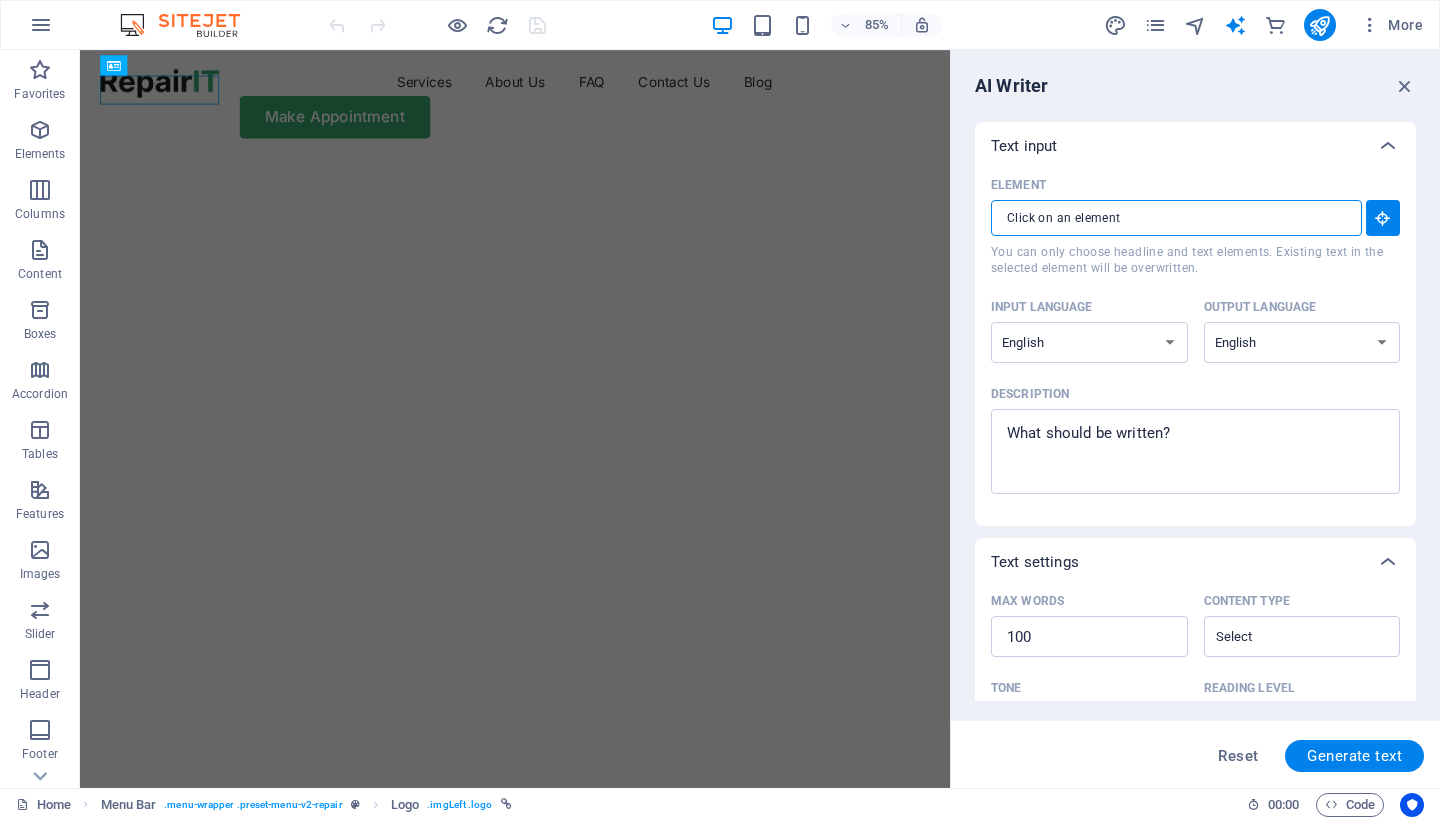 click on "Element ​ You can only choose headline and text elements. Existing text in the selected element will be overwritten." at bounding box center [1169, 218] 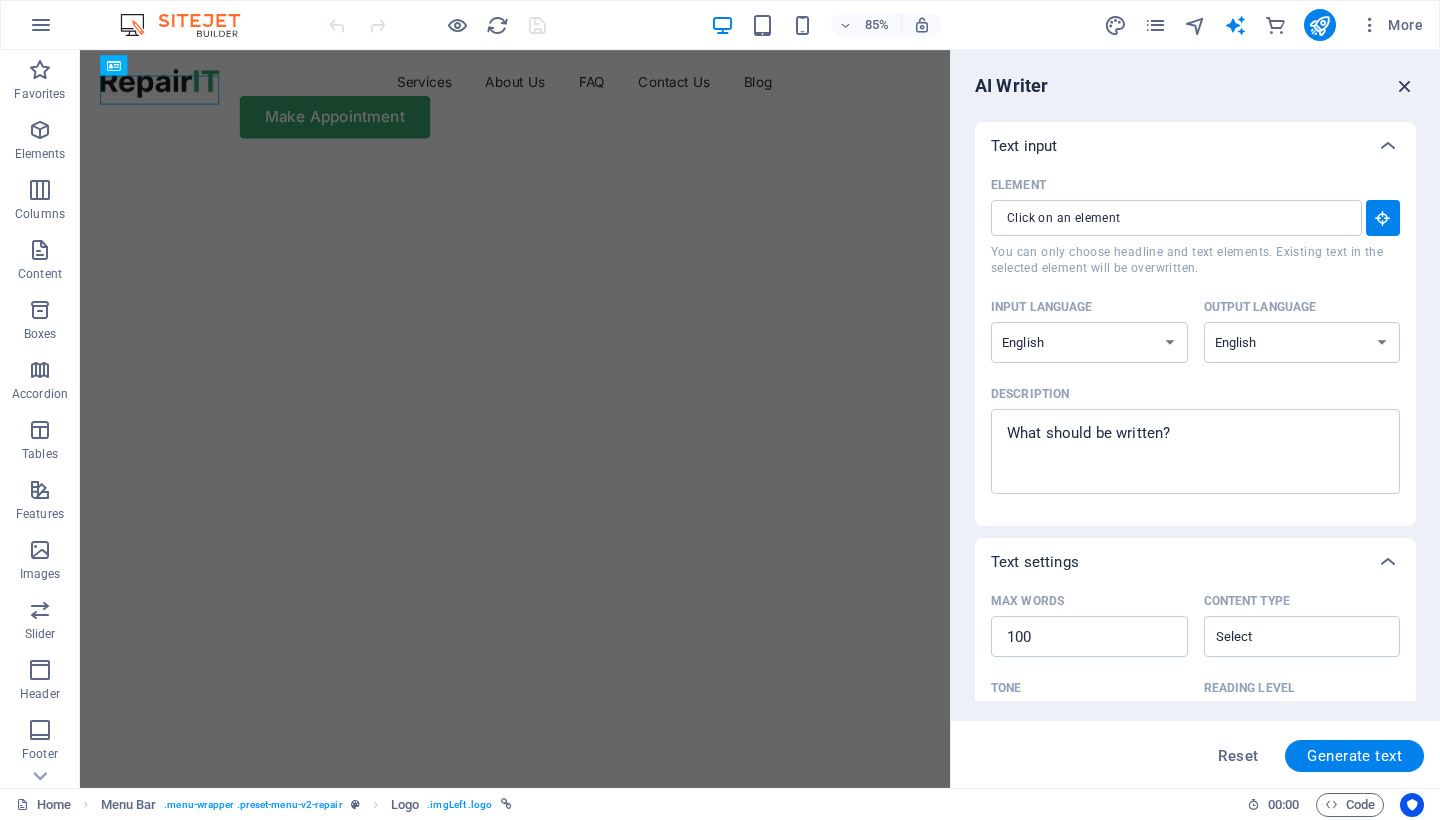 click at bounding box center (1405, 86) 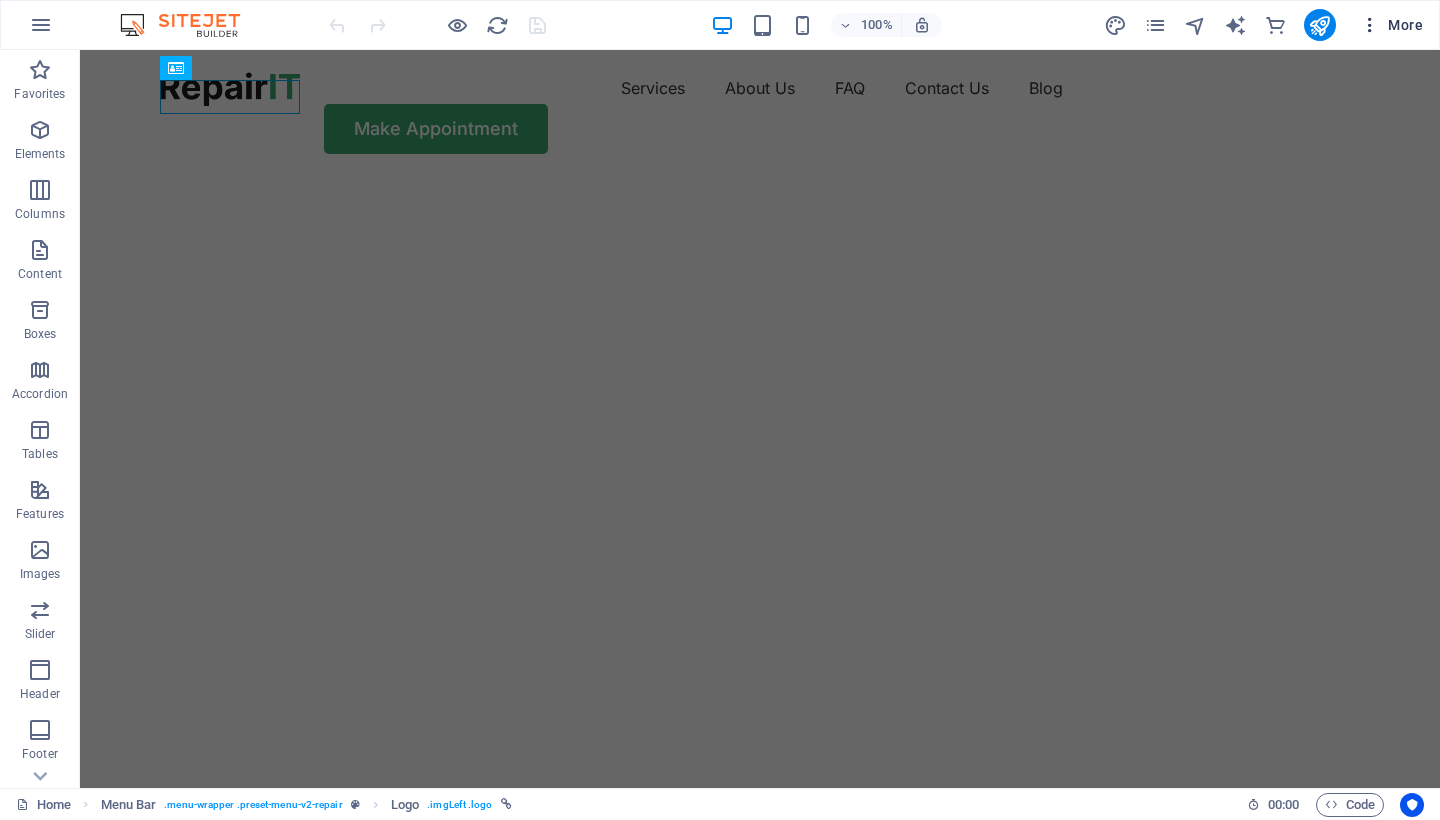 click on "More" at bounding box center [1391, 25] 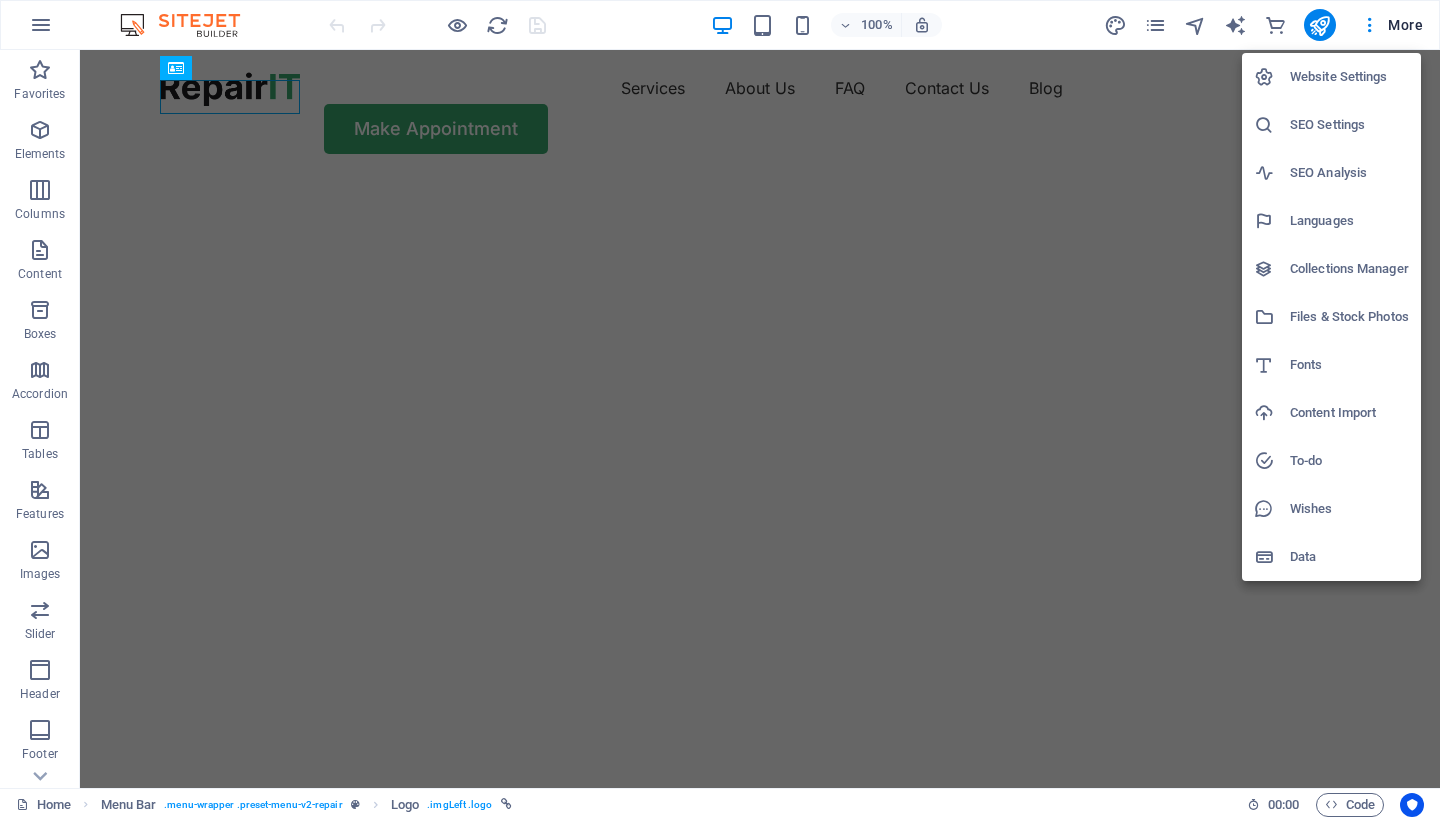 click on "Website Settings" at bounding box center [1349, 77] 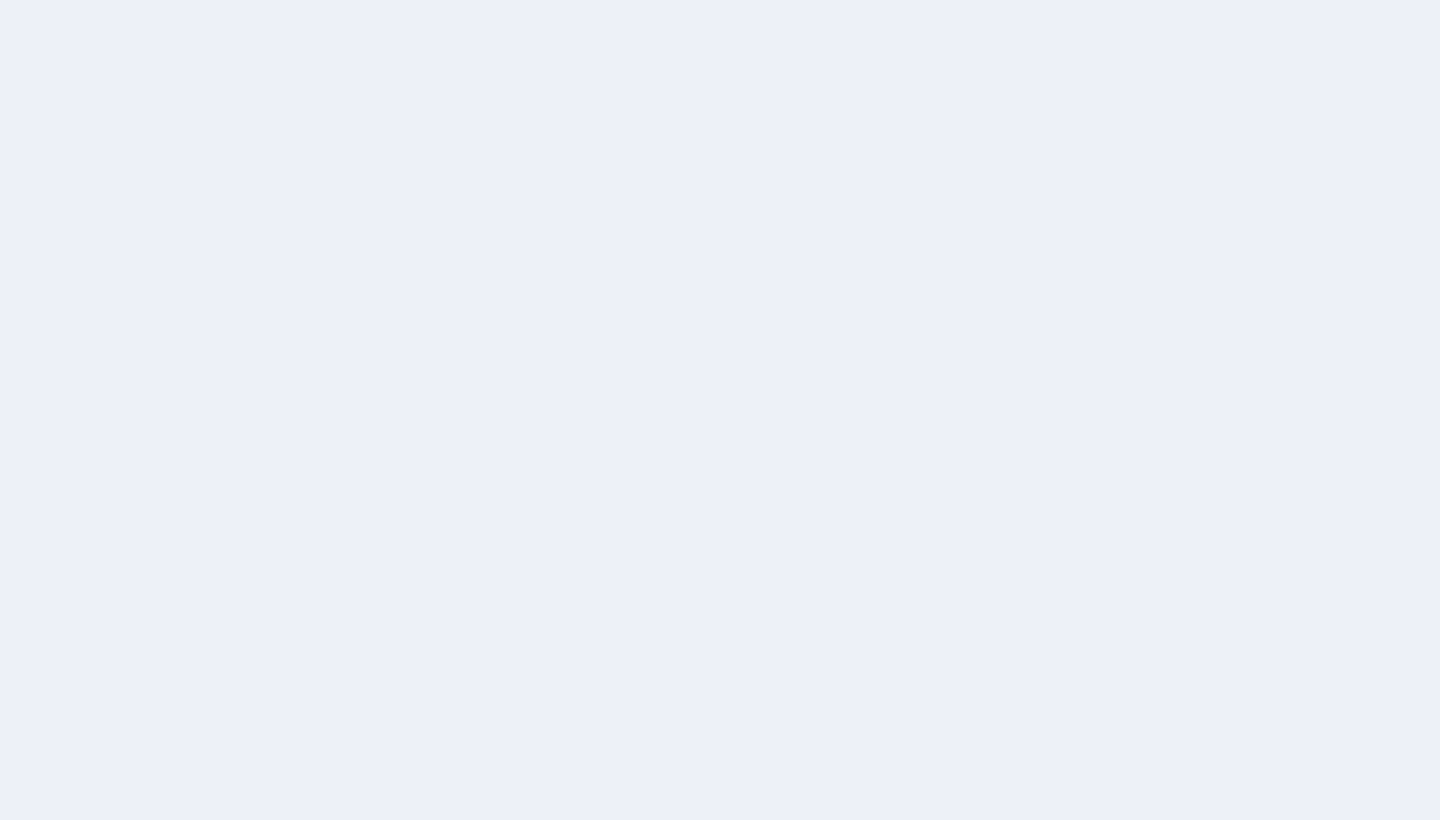 scroll, scrollTop: 0, scrollLeft: 0, axis: both 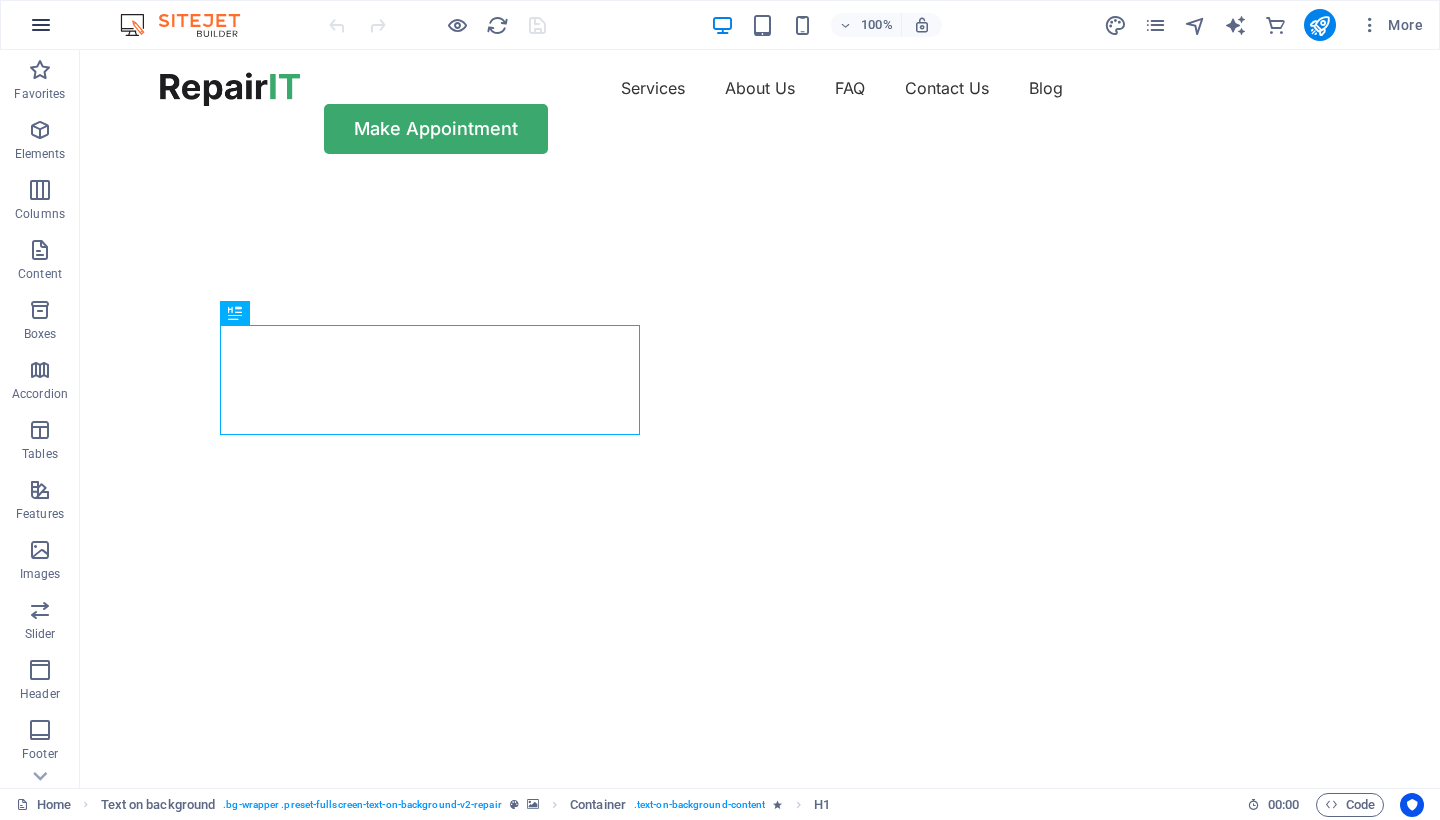 click at bounding box center [41, 25] 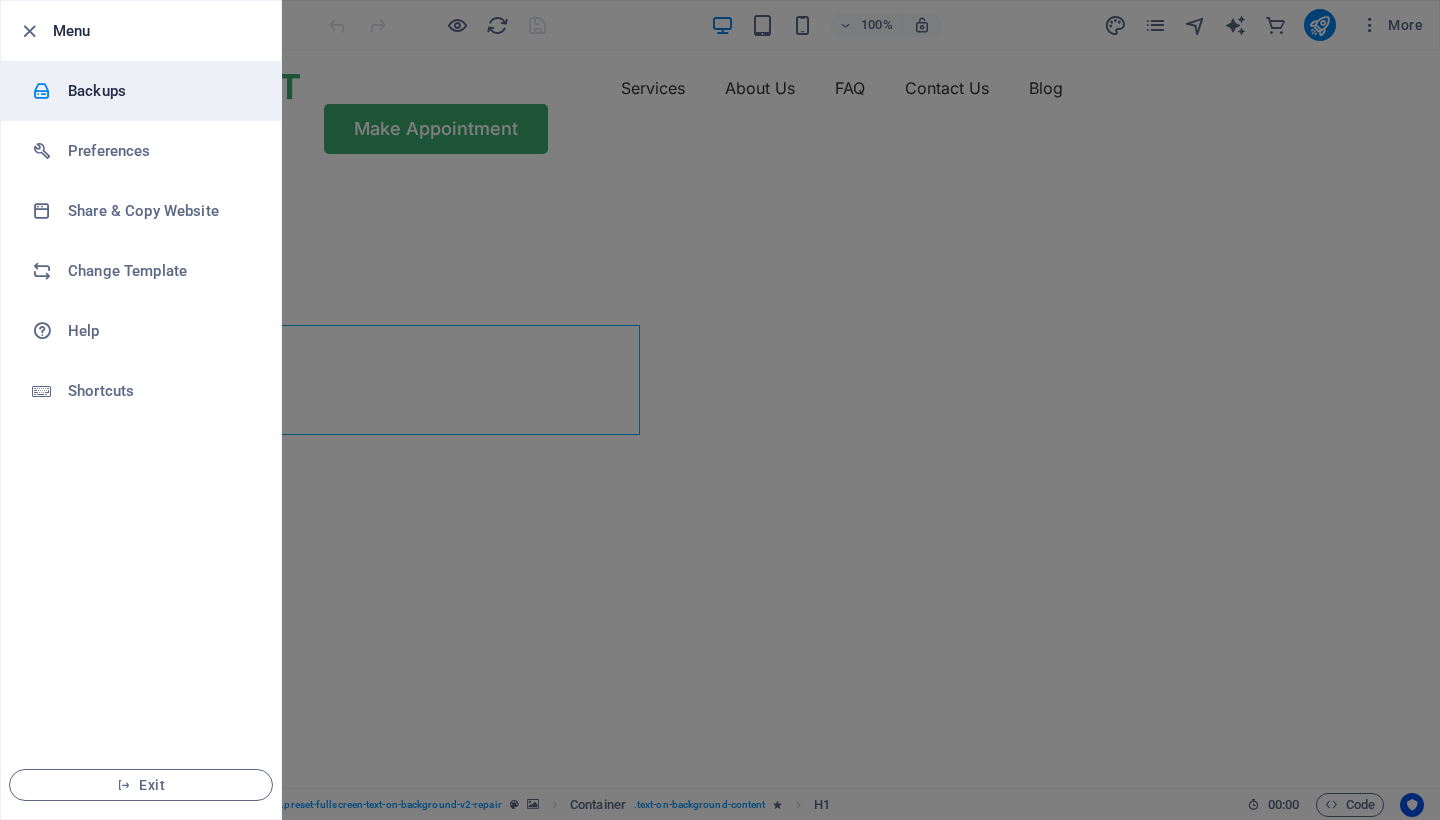 click on "Backups" at bounding box center (141, 91) 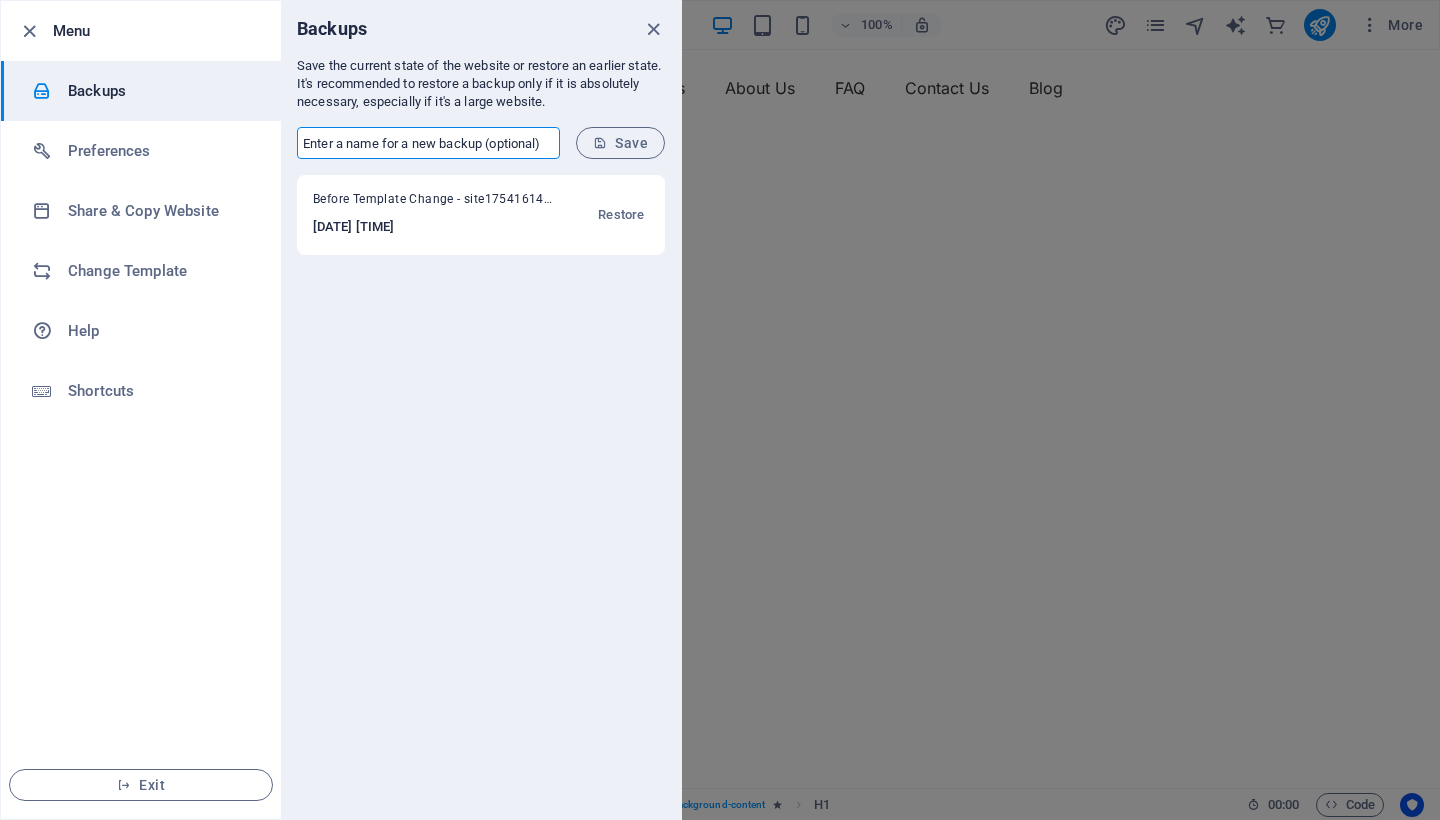 click at bounding box center (428, 143) 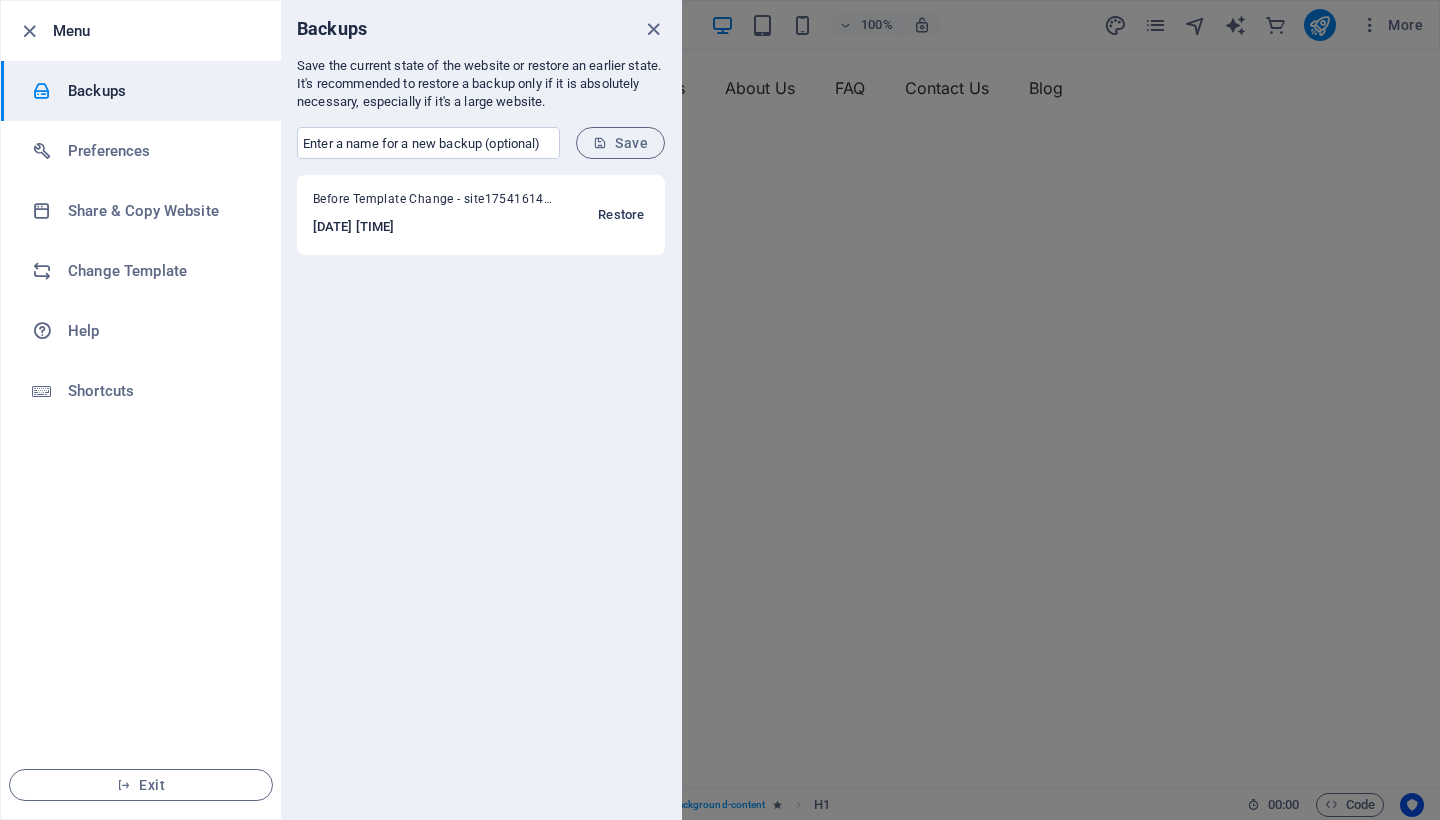 click on "Restore" at bounding box center [621, 215] 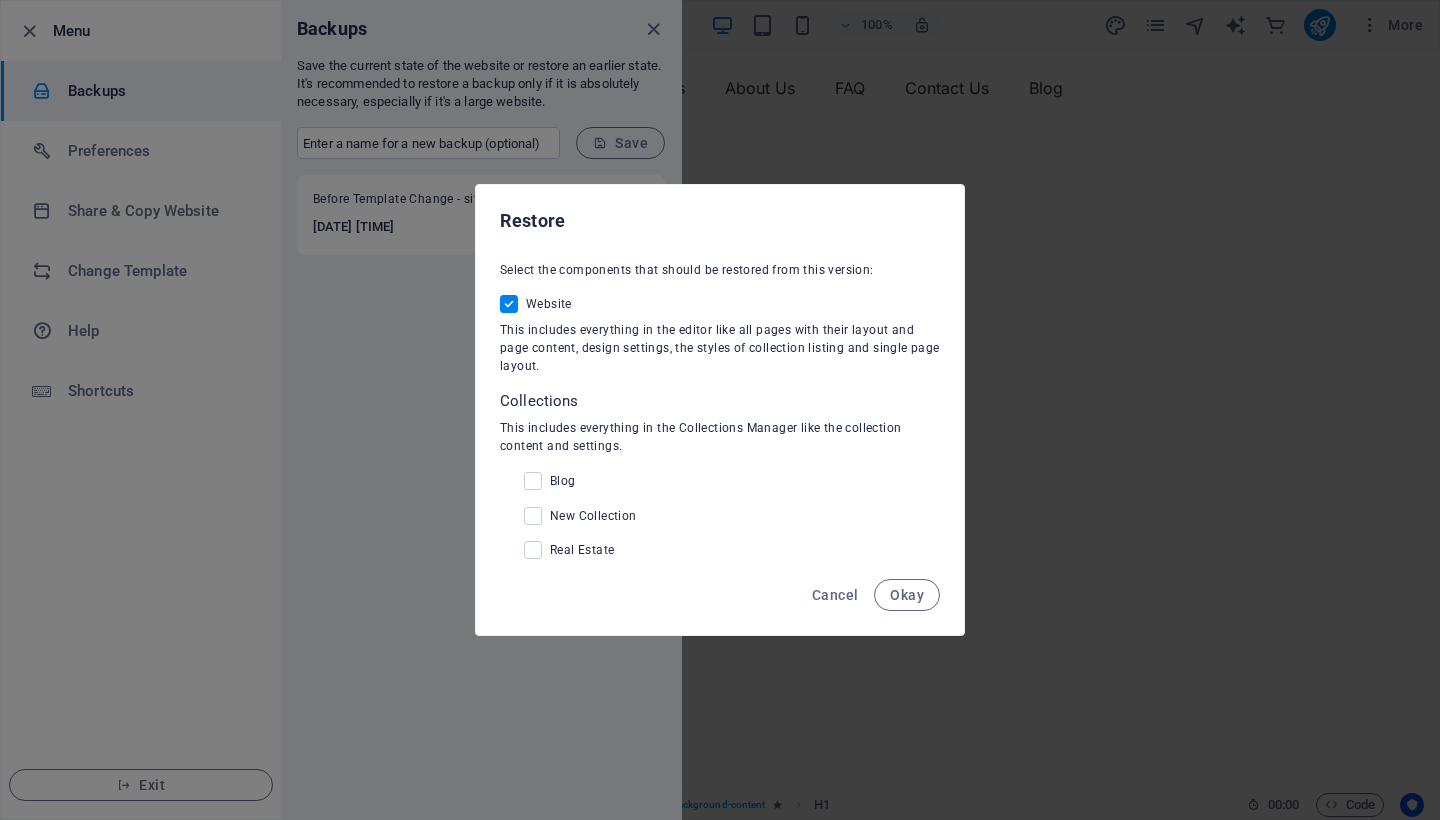 checkbox on "true" 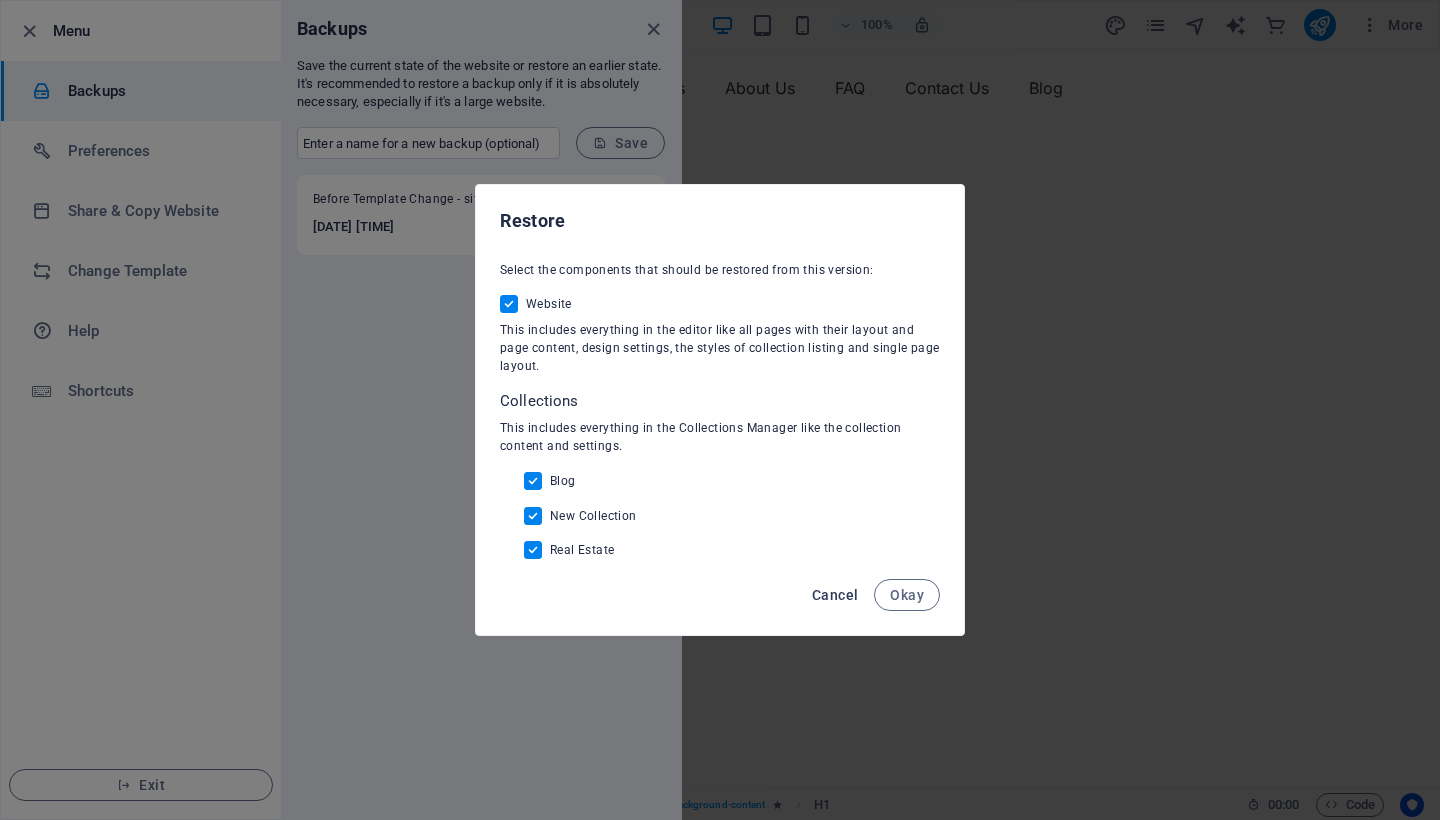 click on "Cancel" at bounding box center (835, 595) 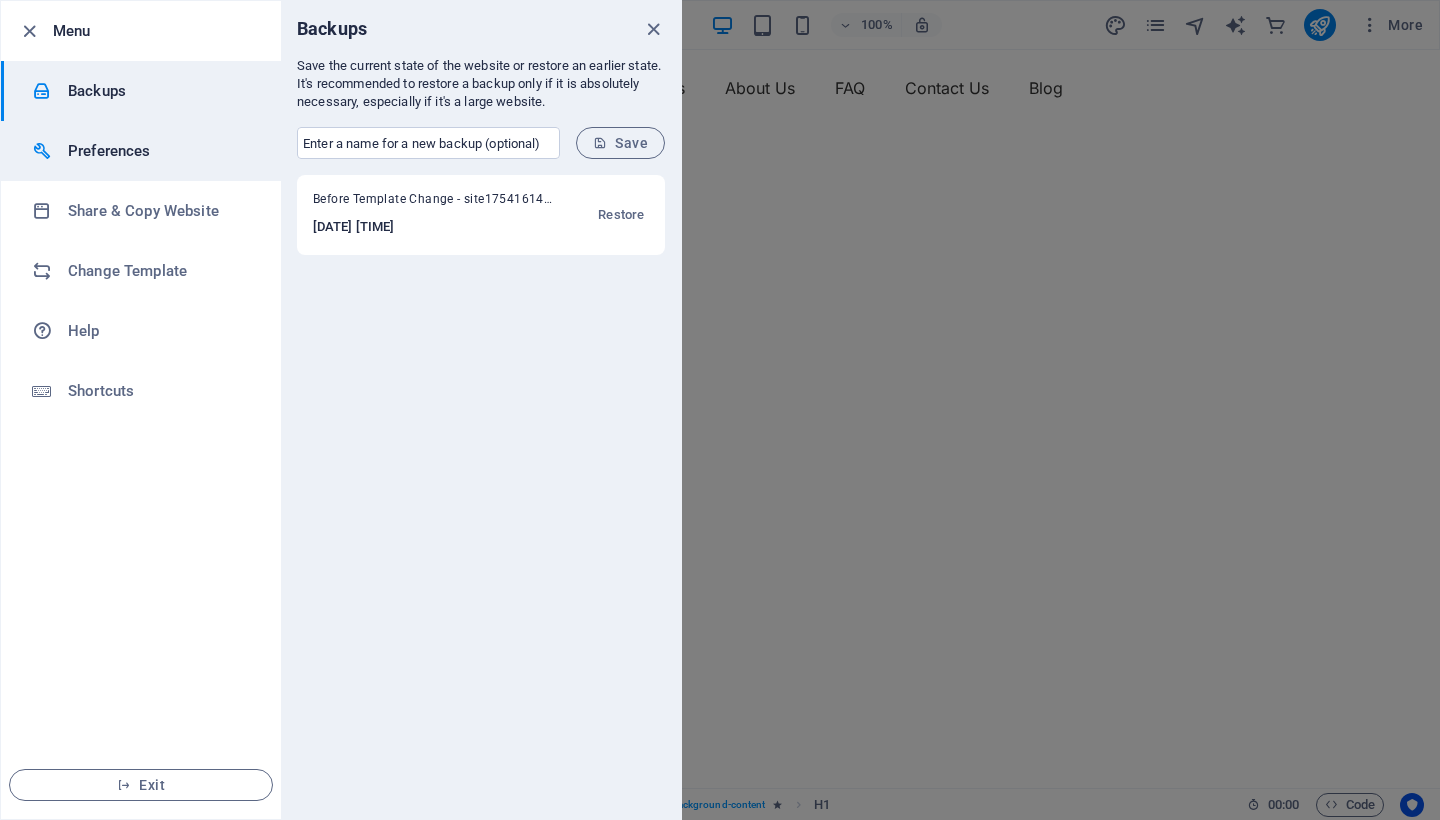 click on "Preferences" at bounding box center [141, 151] 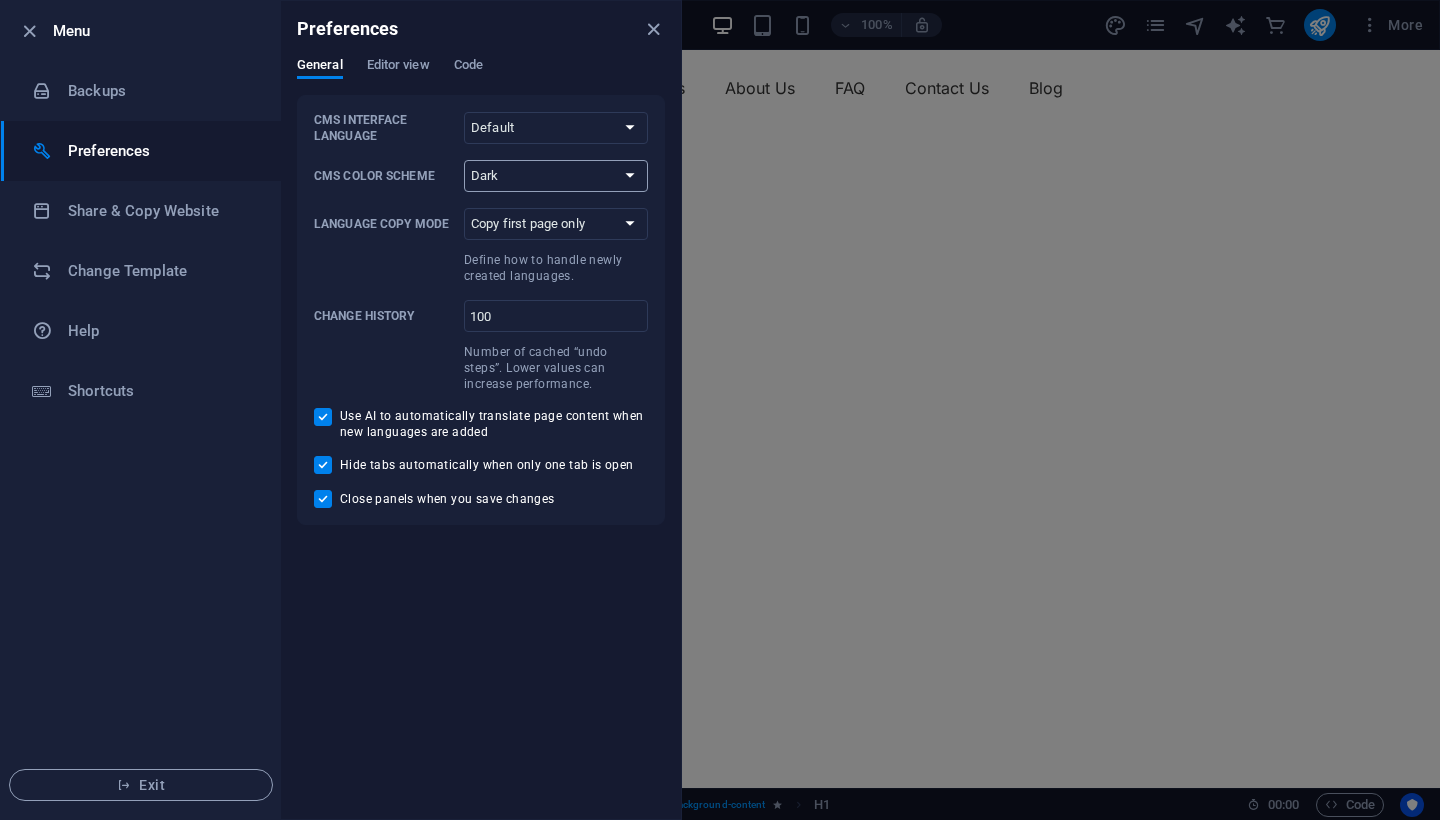 select on "auto" 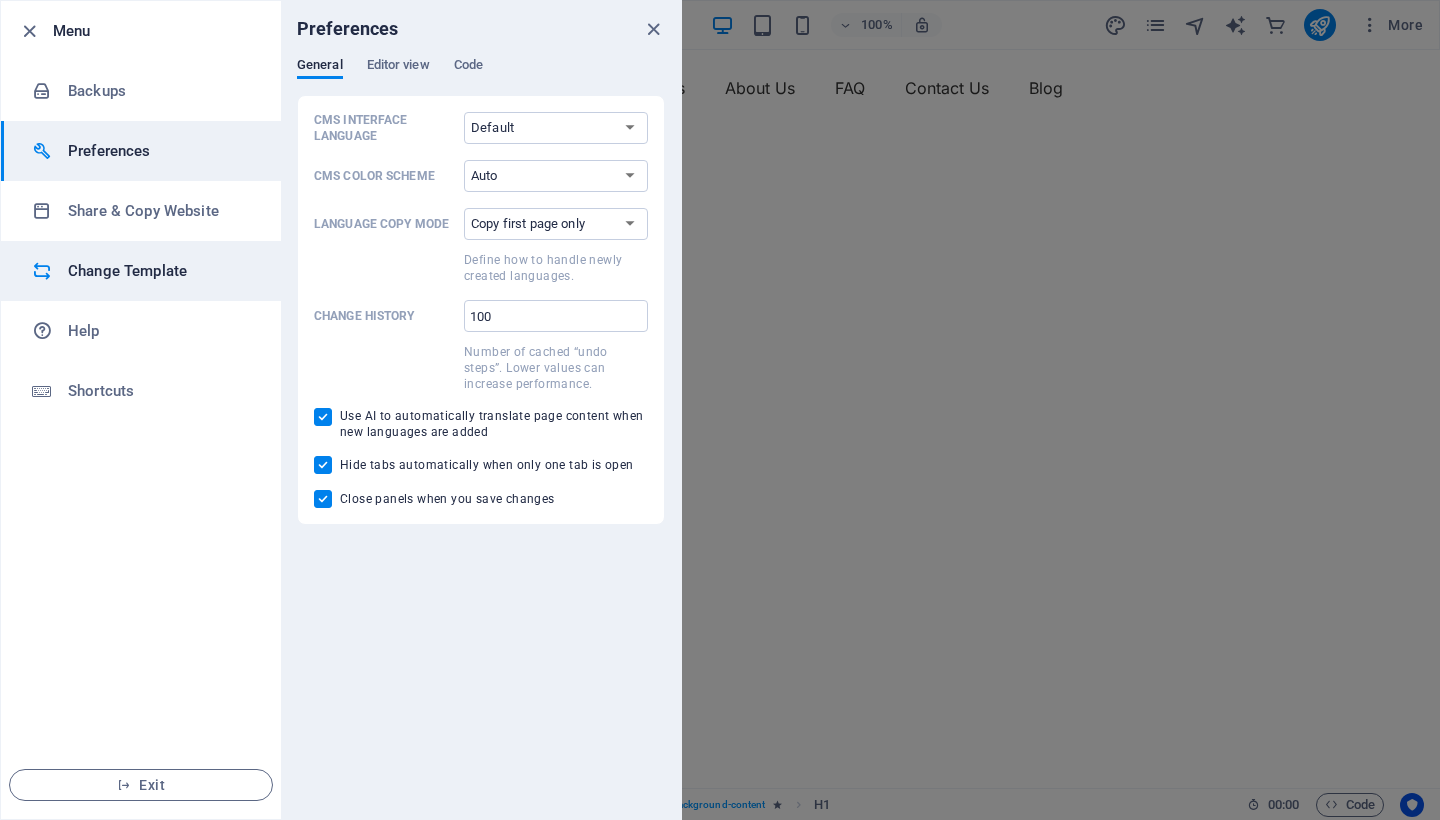 click on "Change Template" at bounding box center (160, 271) 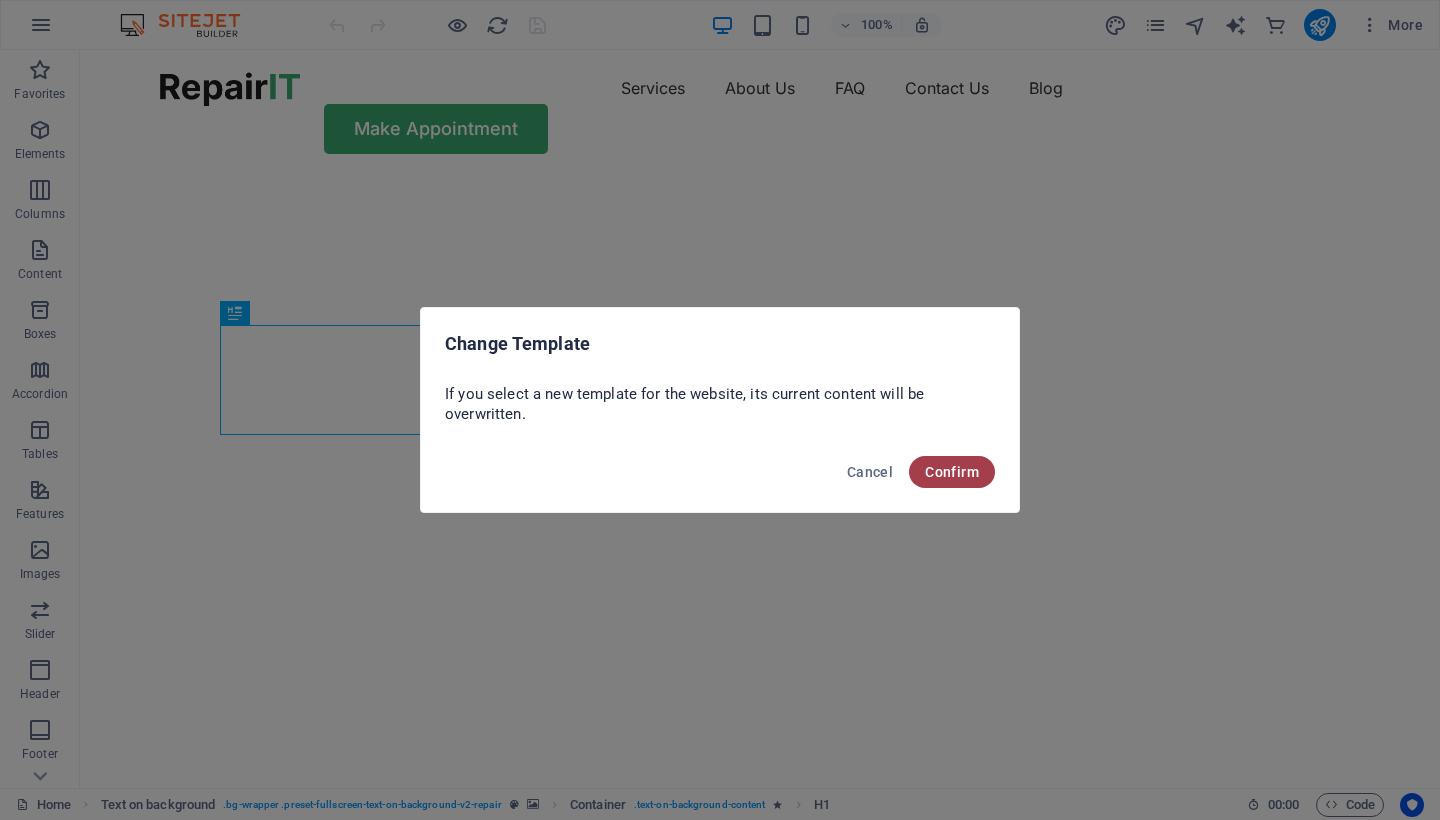 click on "Confirm" at bounding box center [952, 472] 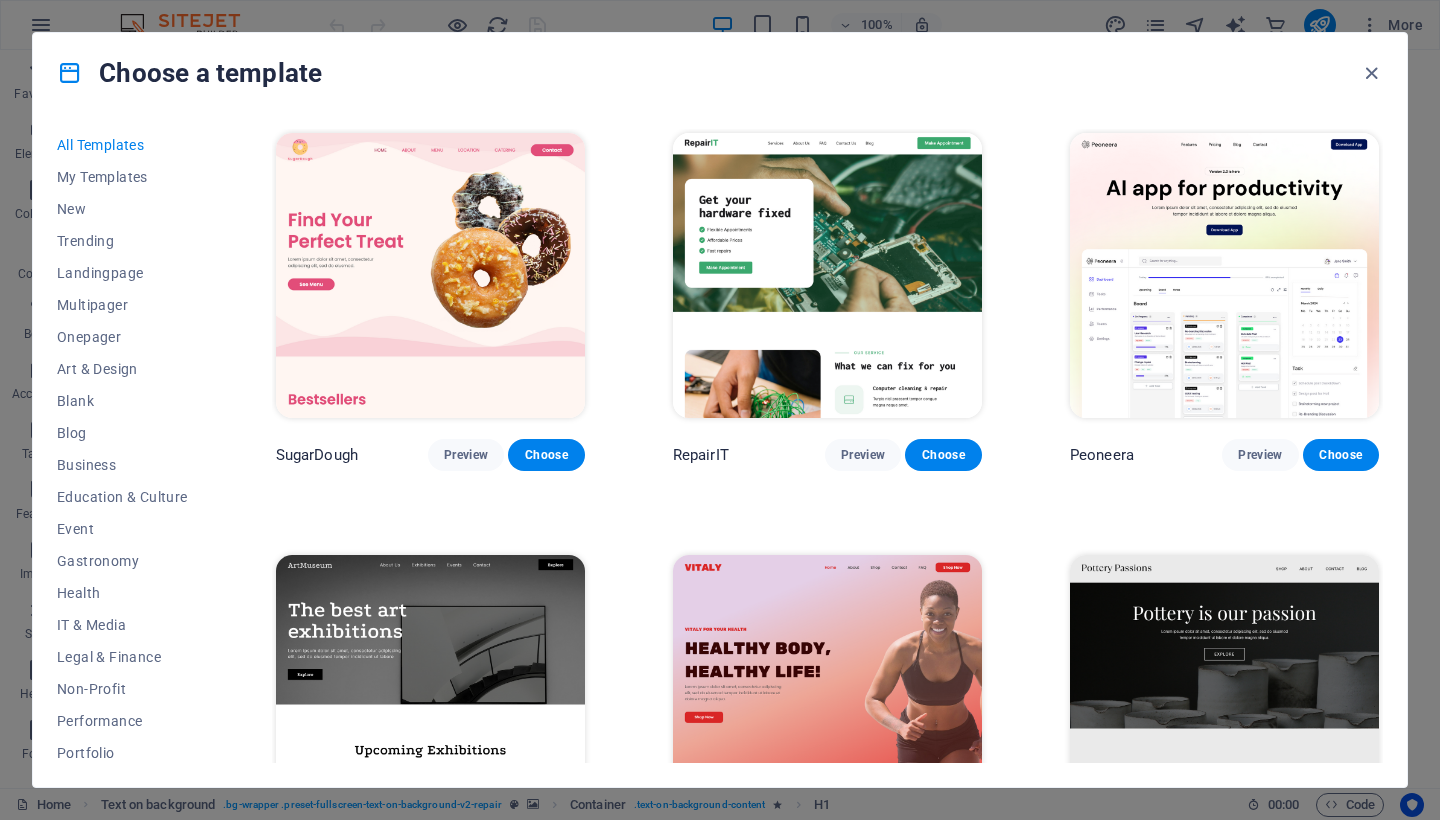 scroll, scrollTop: 0, scrollLeft: 0, axis: both 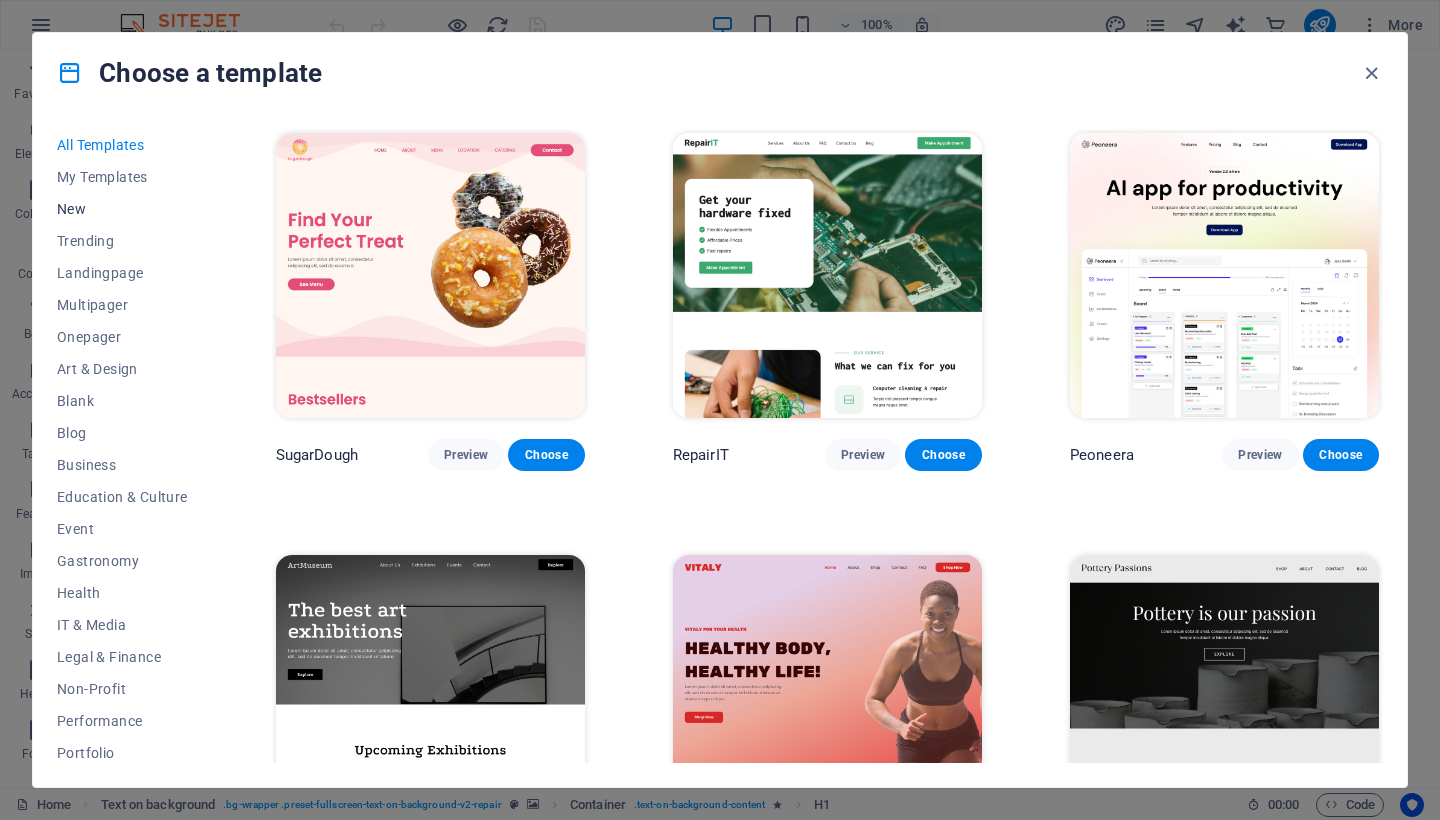 click on "New" at bounding box center (122, 209) 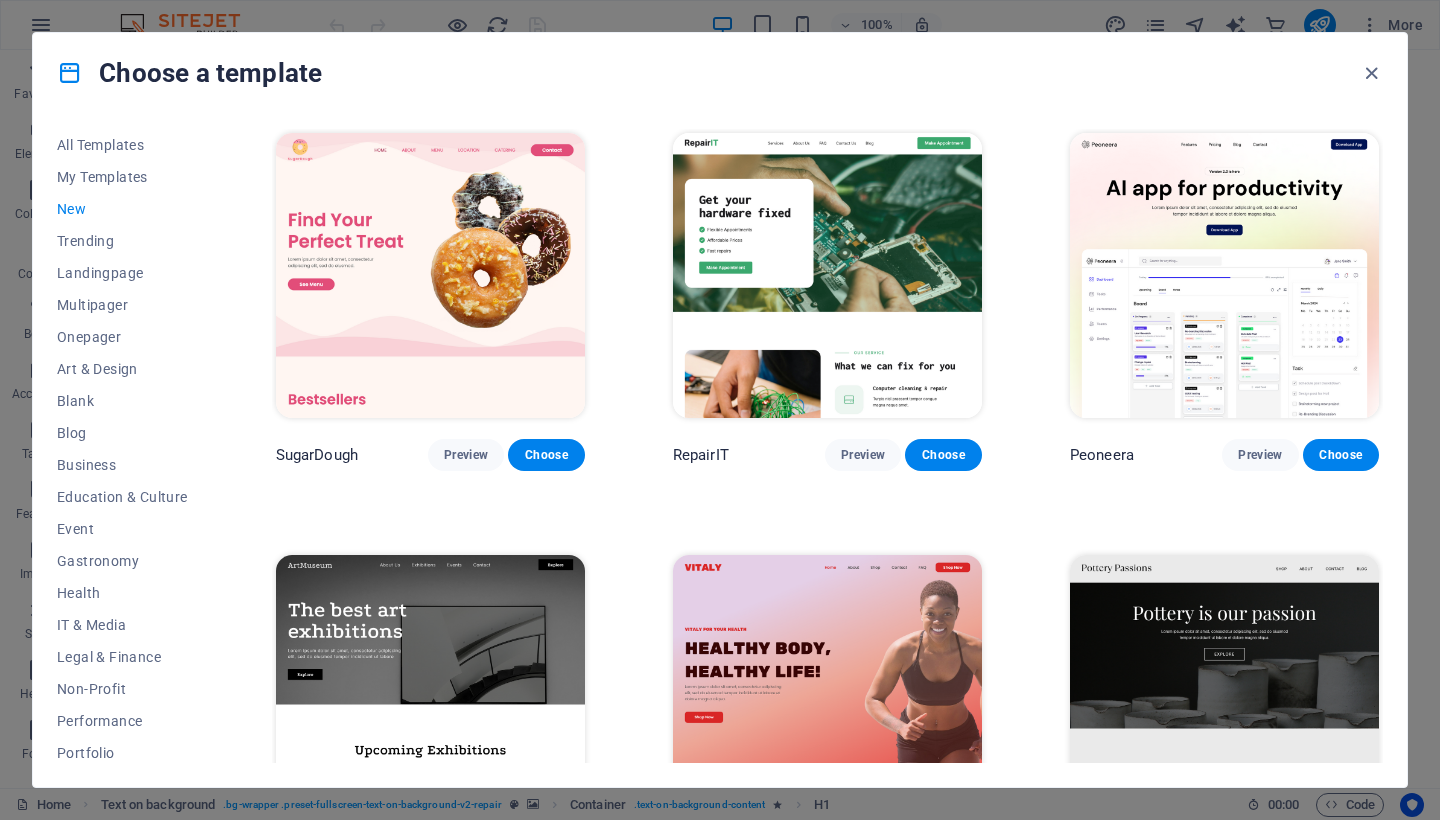 click on "New" at bounding box center (122, 209) 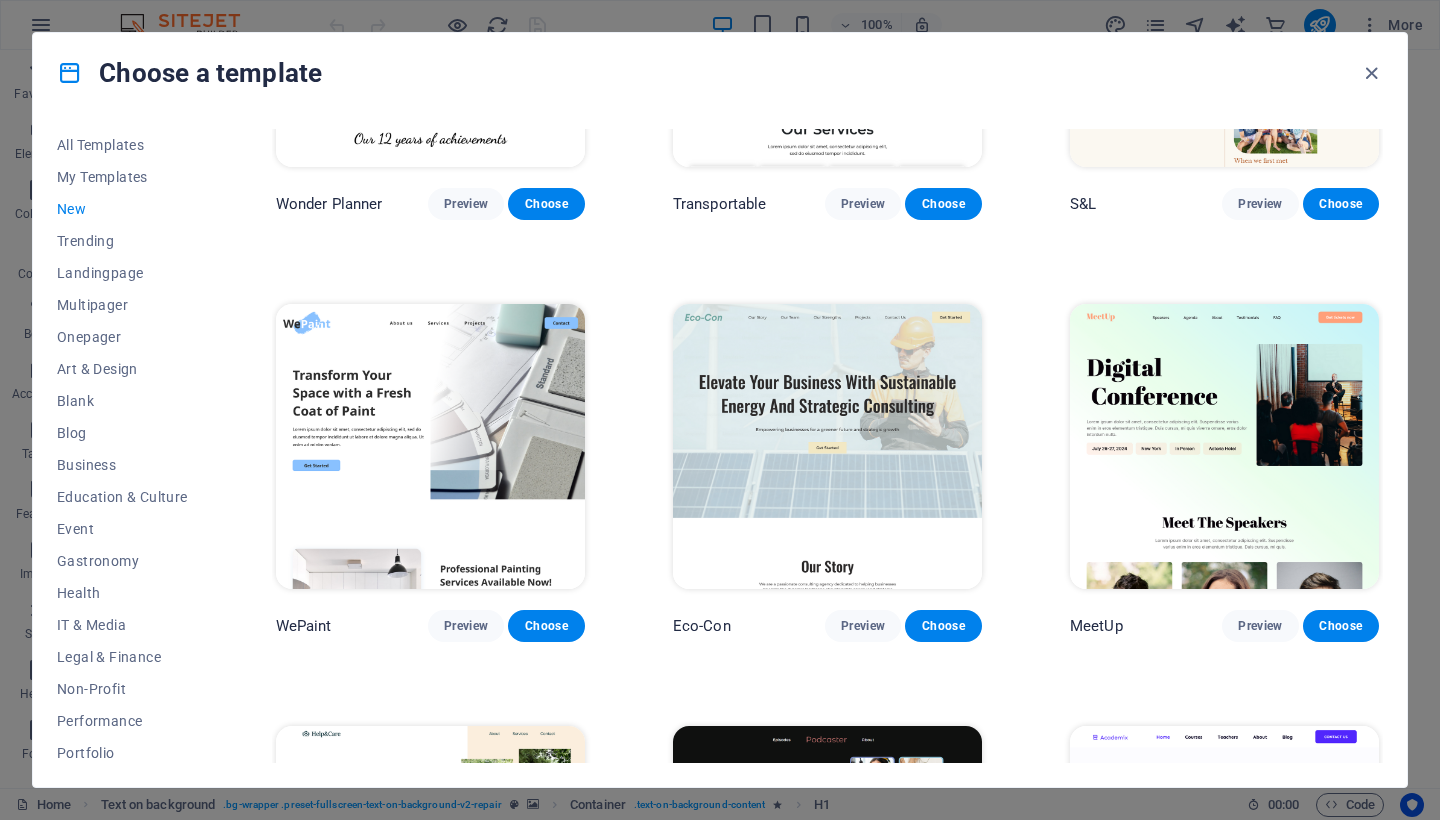 scroll, scrollTop: 1483, scrollLeft: 0, axis: vertical 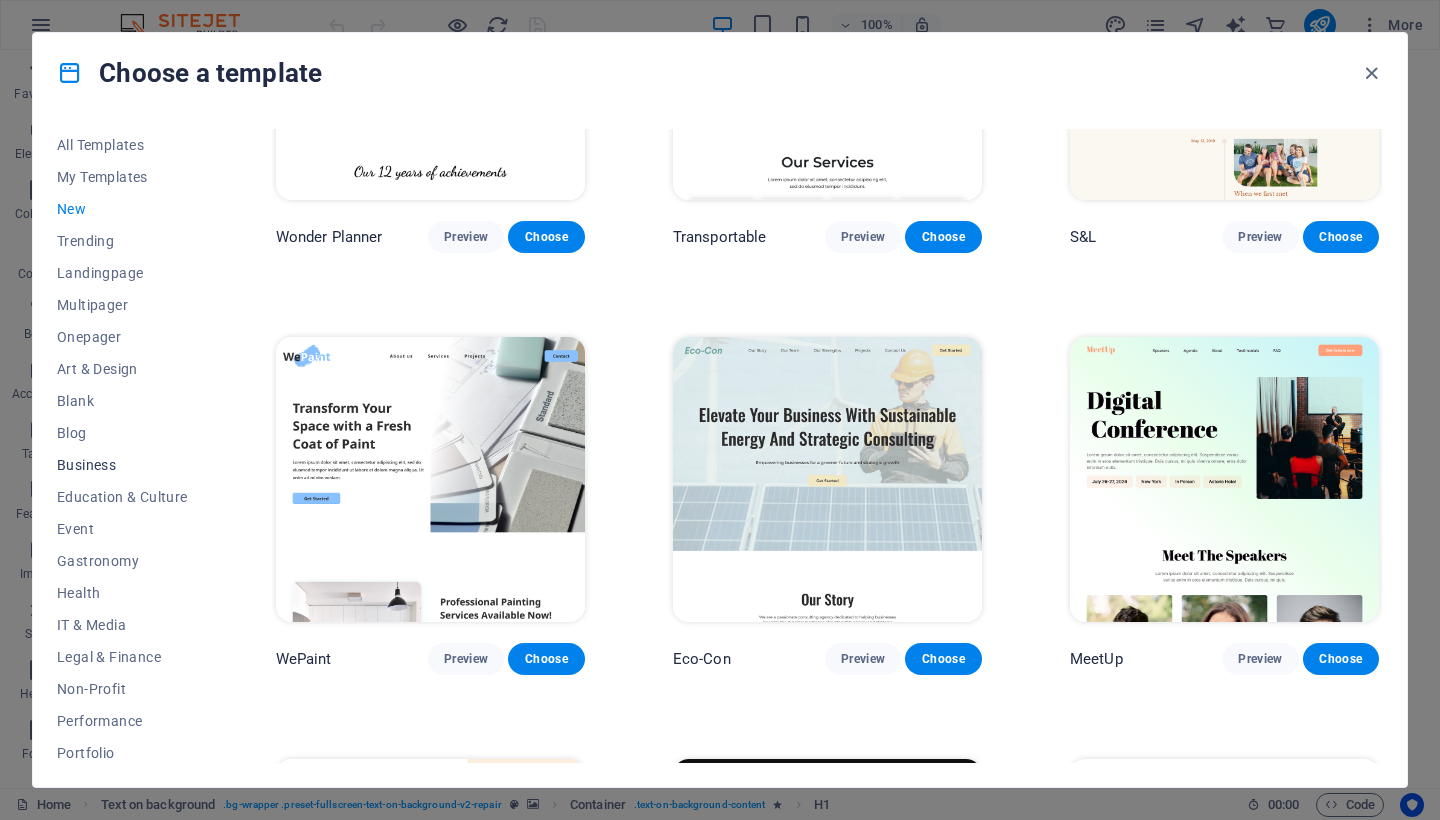 click on "Business" at bounding box center [122, 465] 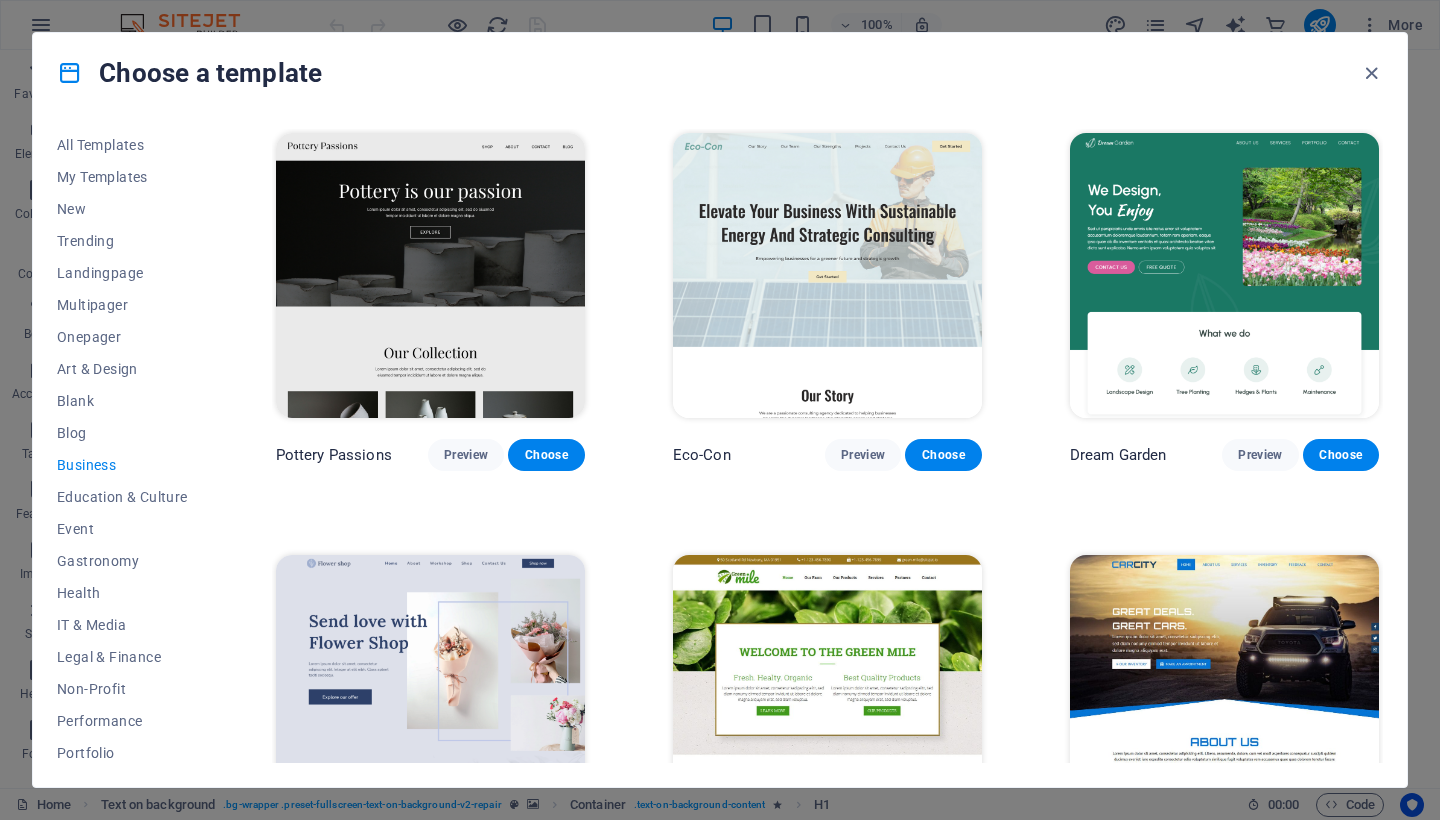 scroll, scrollTop: 0, scrollLeft: 0, axis: both 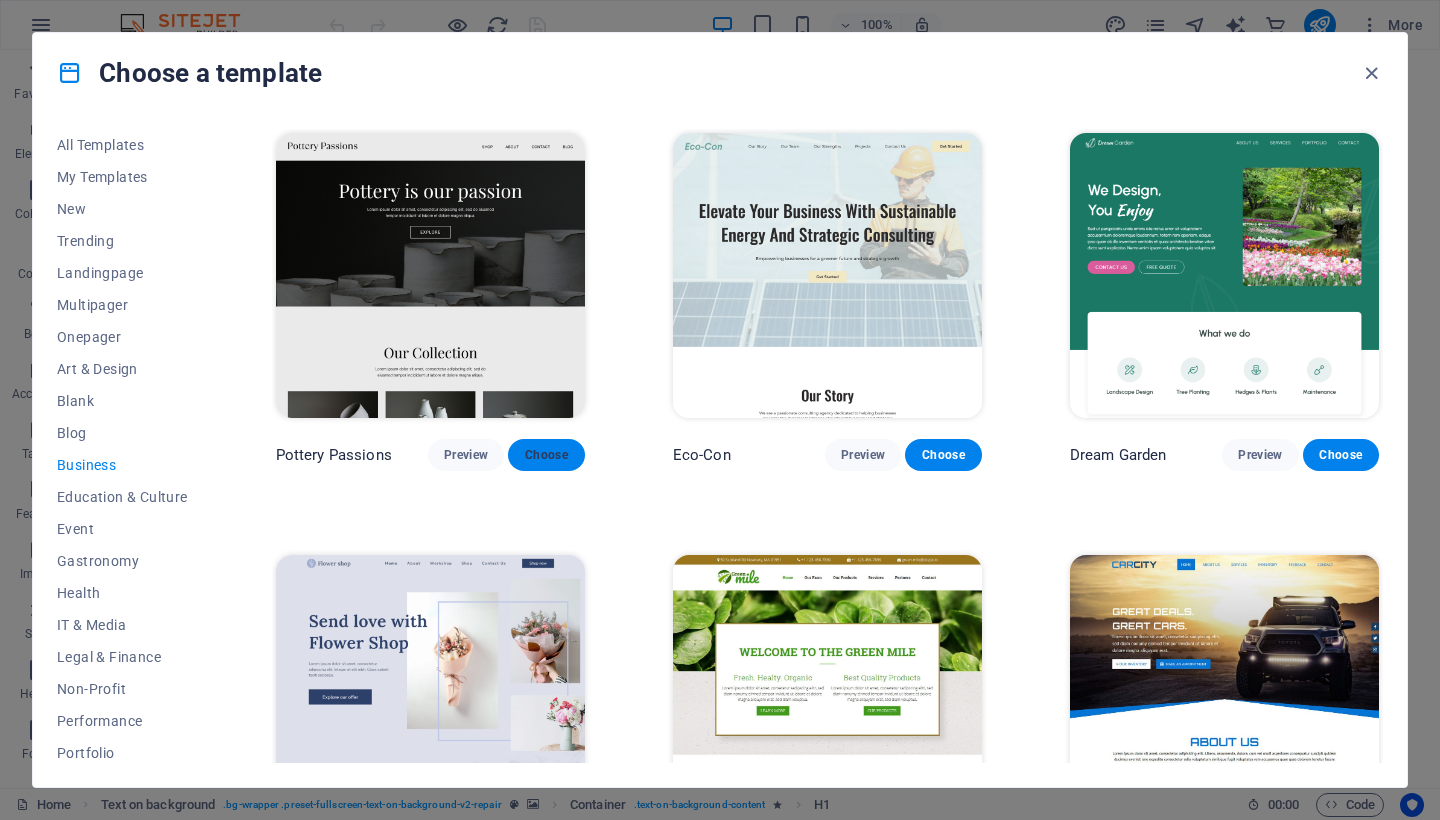 click on "Choose" at bounding box center (546, 455) 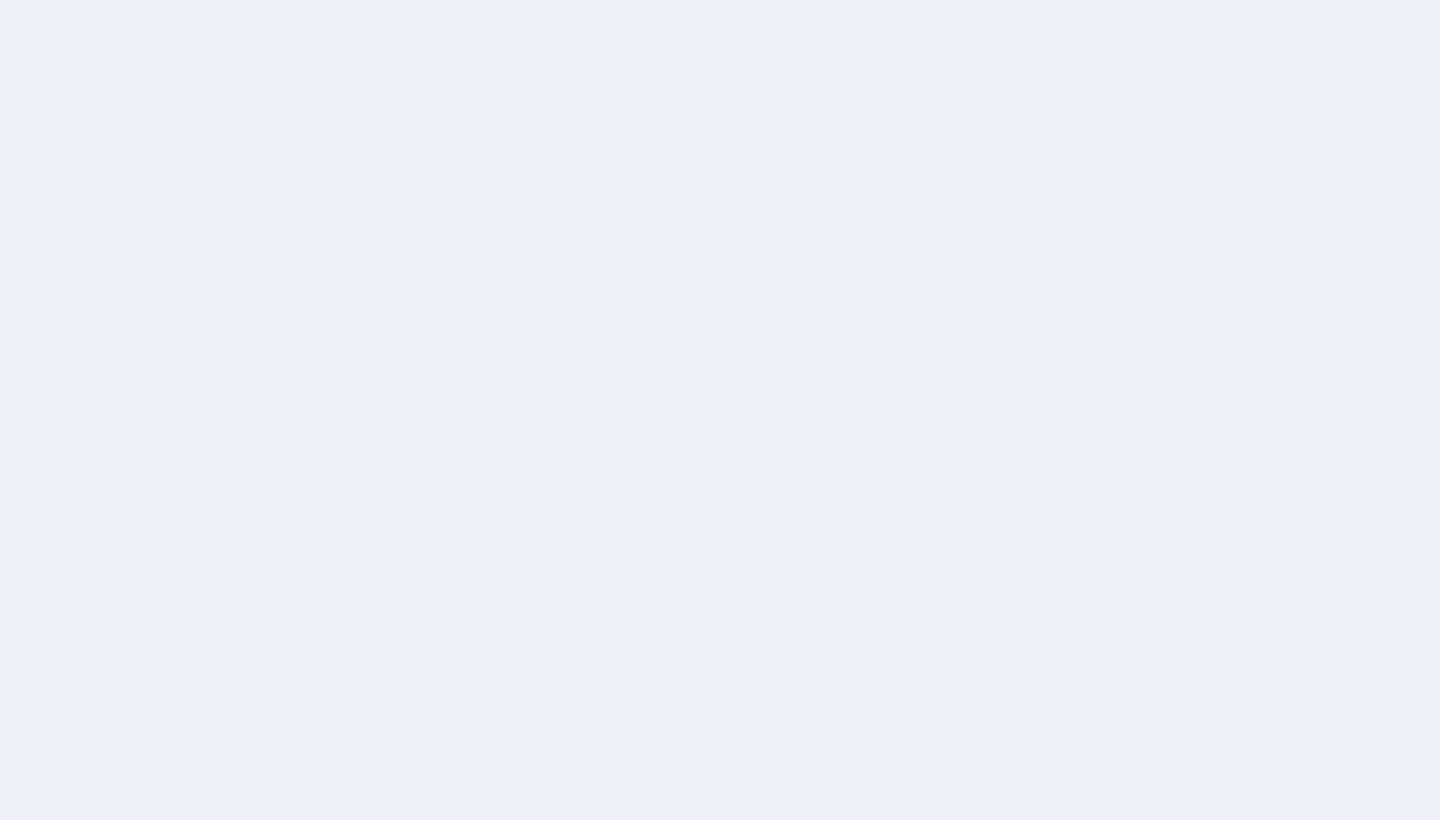scroll, scrollTop: 0, scrollLeft: 0, axis: both 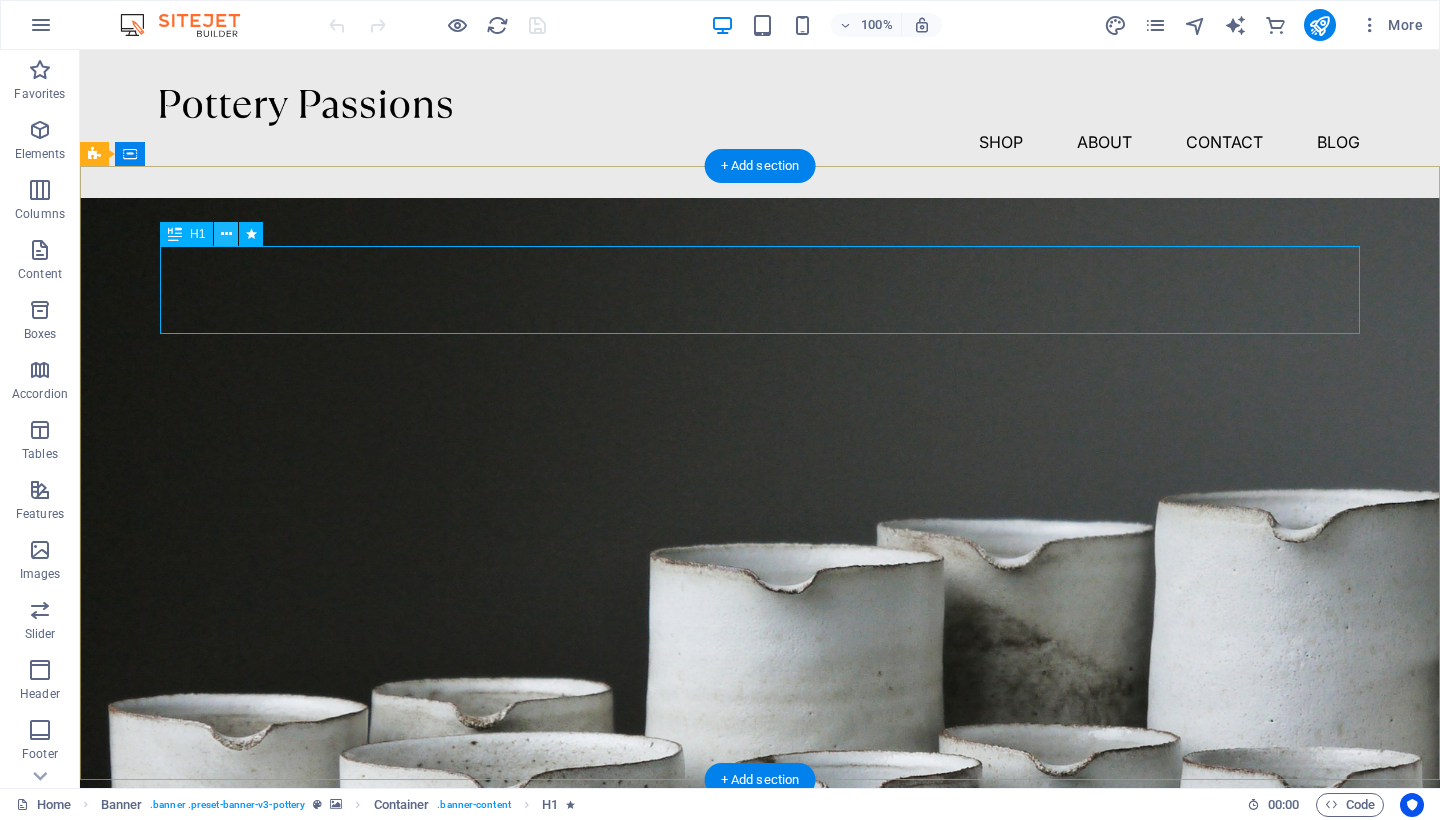 click at bounding box center [226, 234] 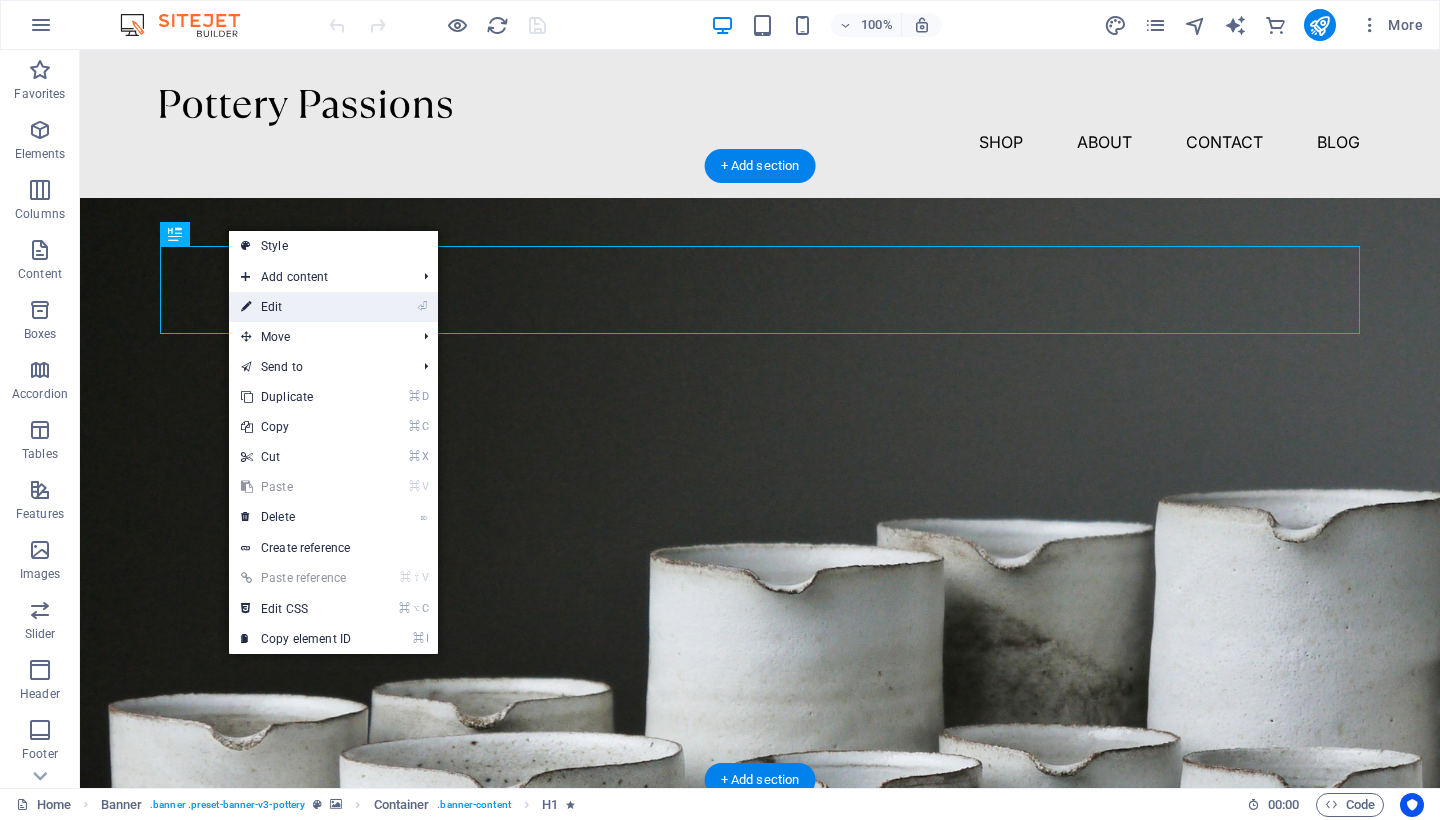 click on "⏎  Edit" at bounding box center [296, 307] 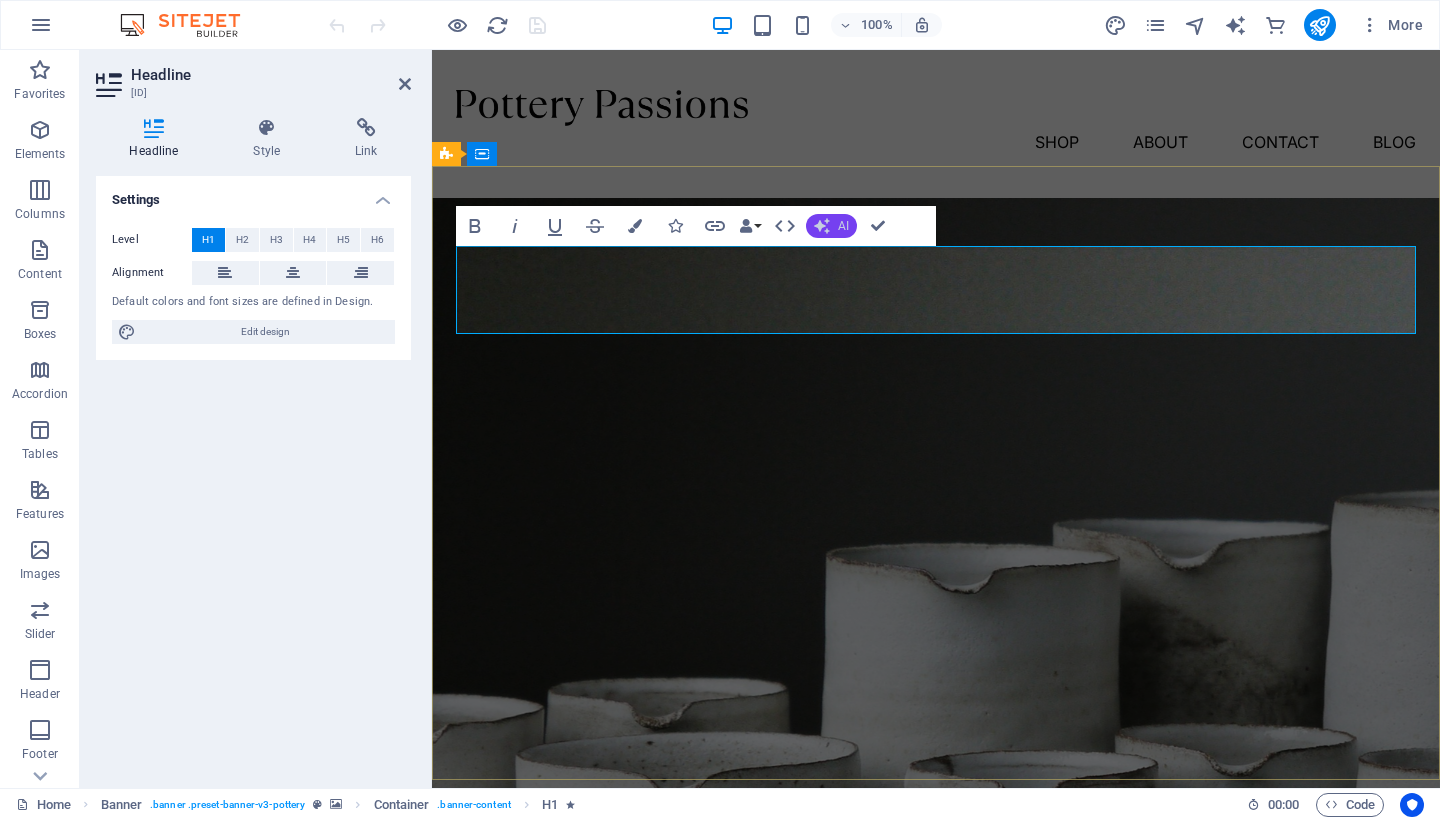 click on "AI" at bounding box center [831, 226] 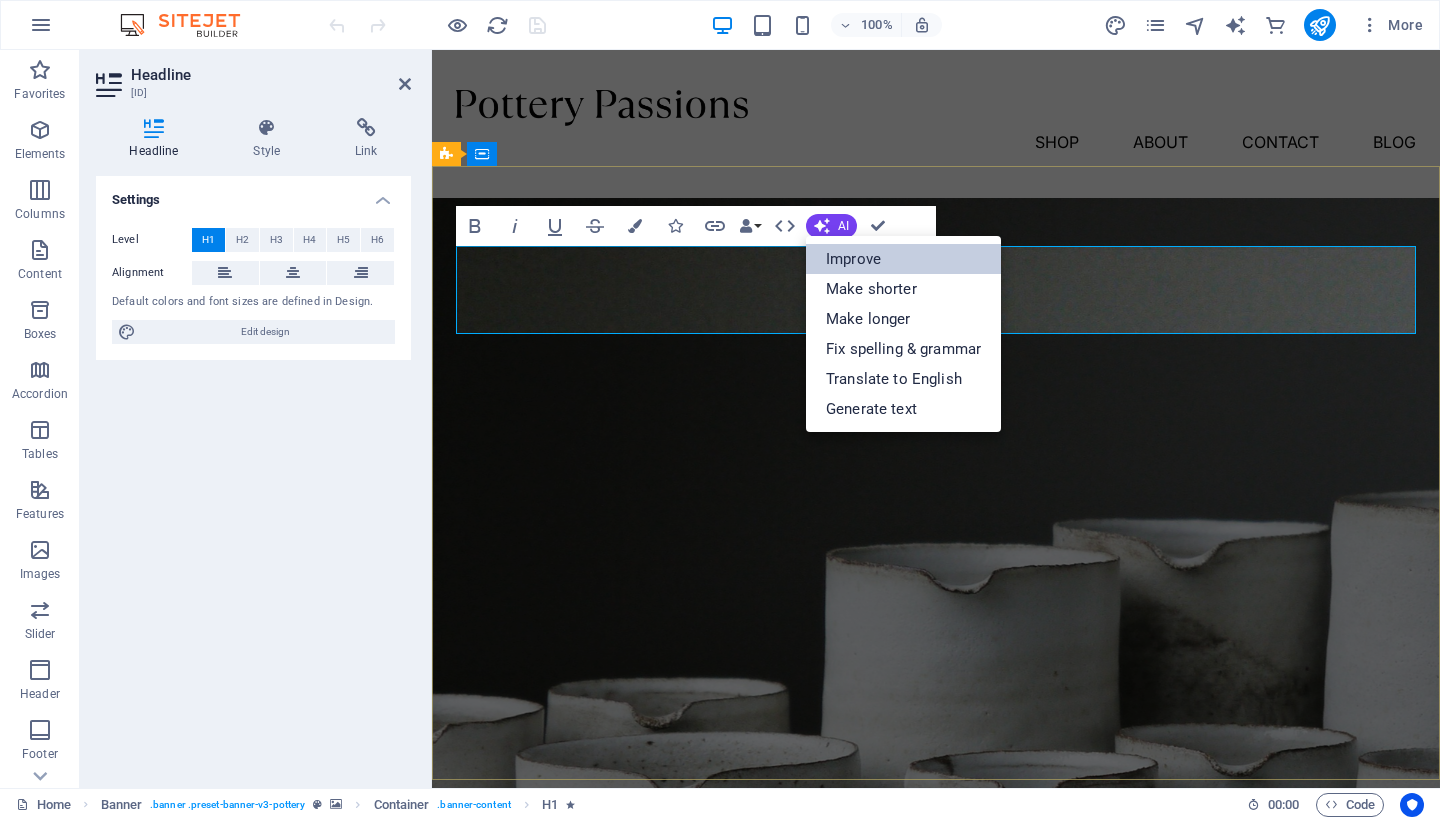 click on "Improve" at bounding box center [903, 259] 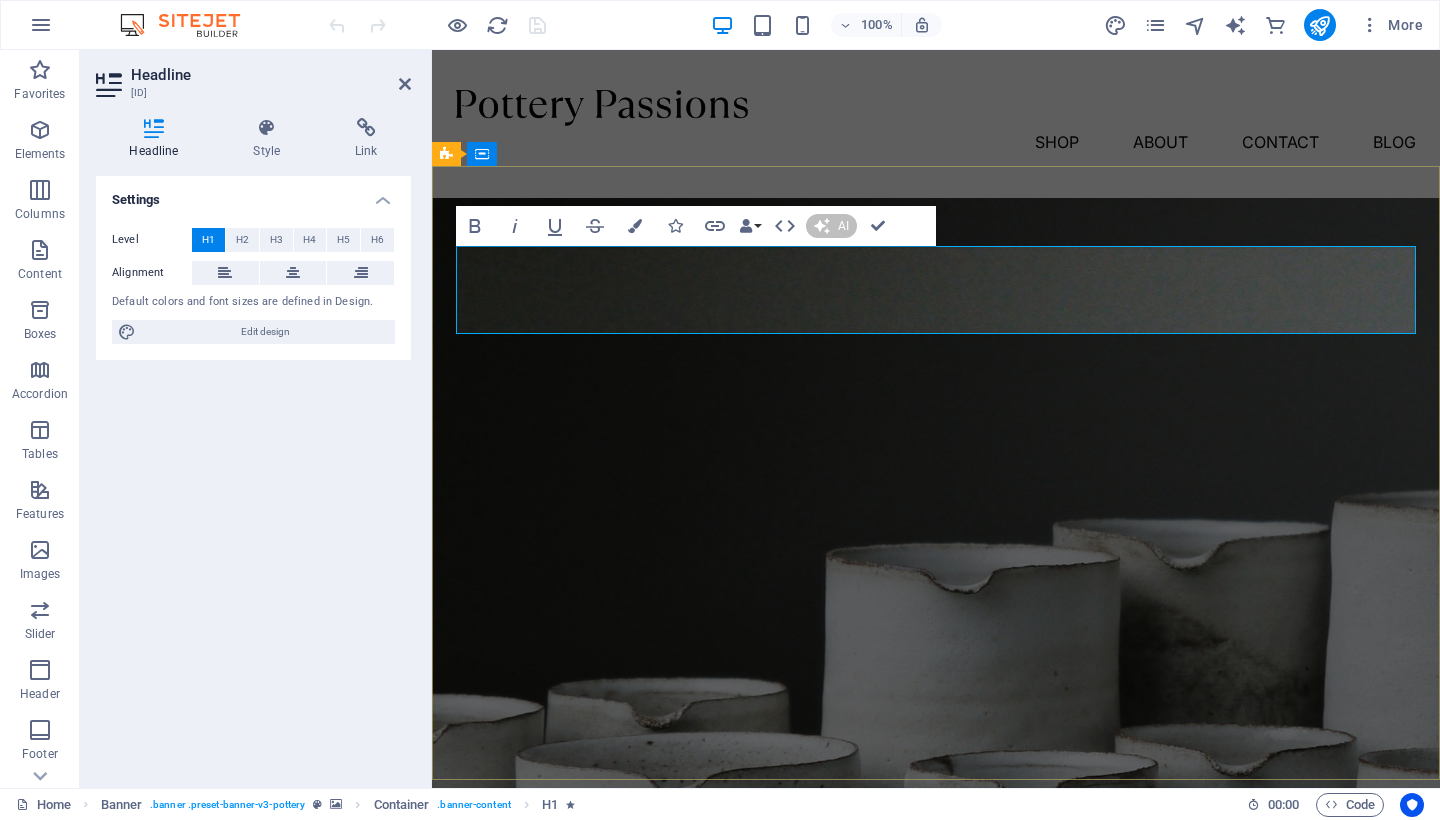 type 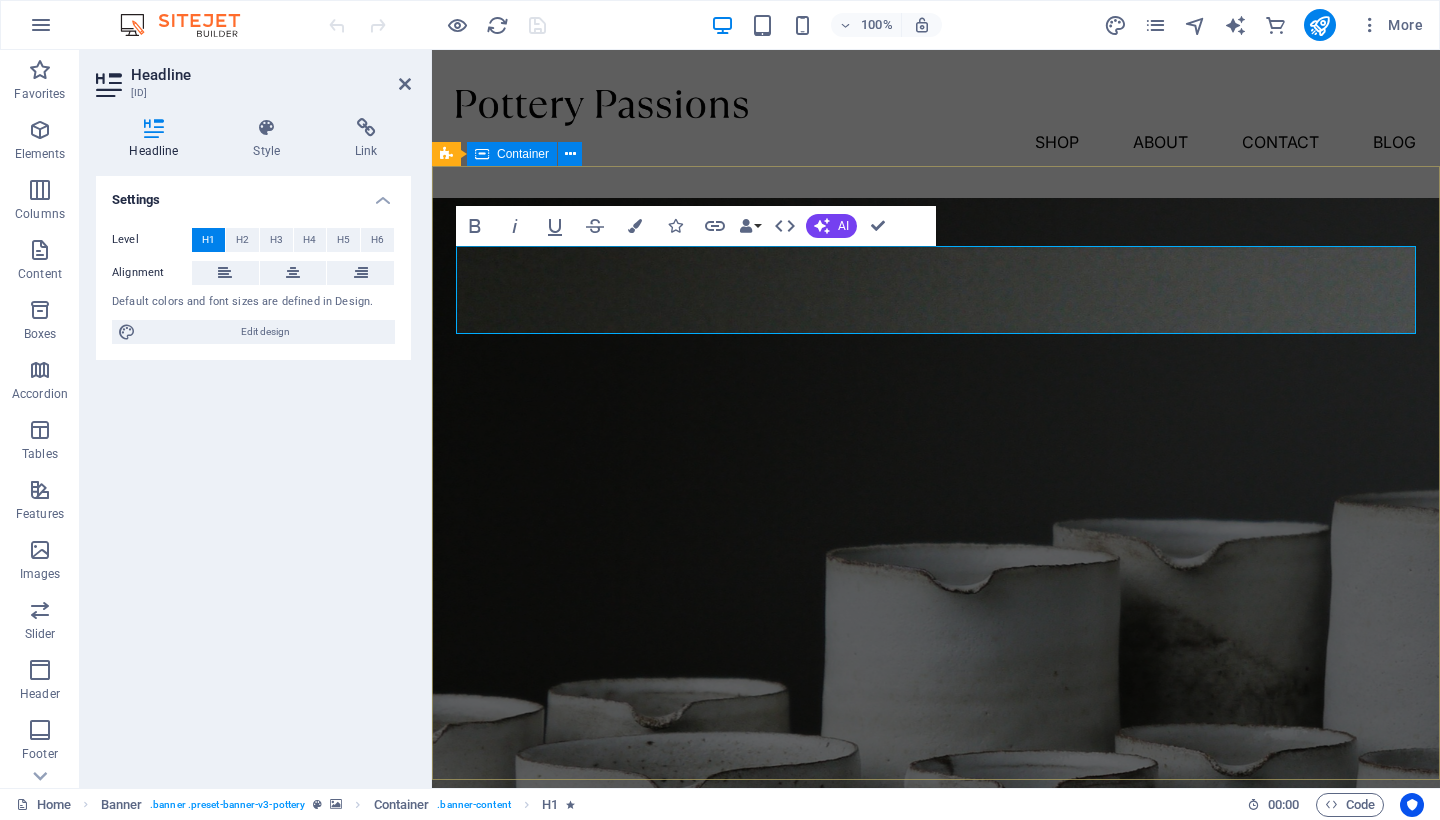 click on "Cleaning Service for You Lorem ipsum dolor sit amet, consectetur adipiscing elit, sed do eiusmod tempor incididunt ut labore et dolore magna aliqua. Explore" at bounding box center [936, 1003] 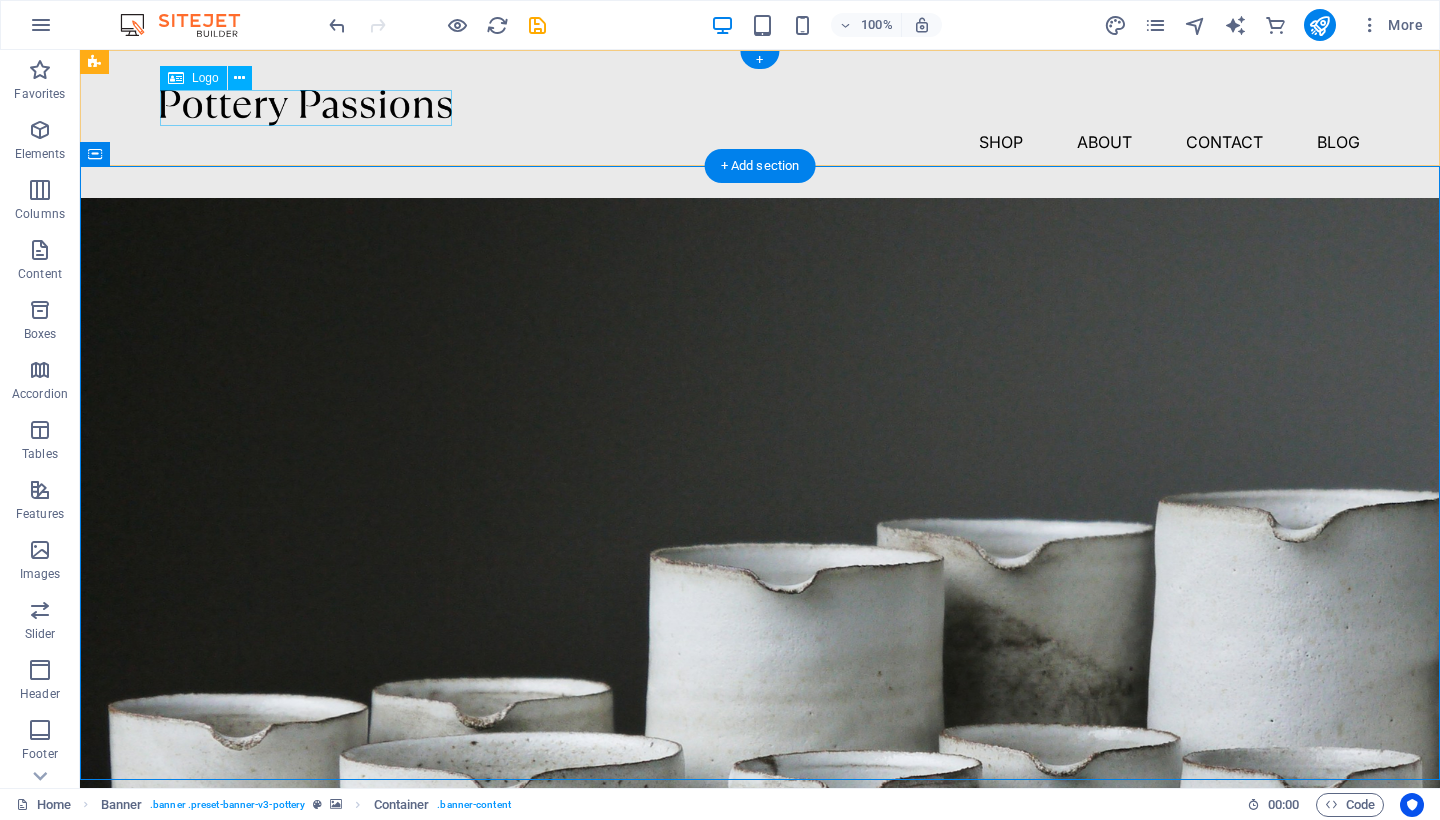 click at bounding box center (760, 108) 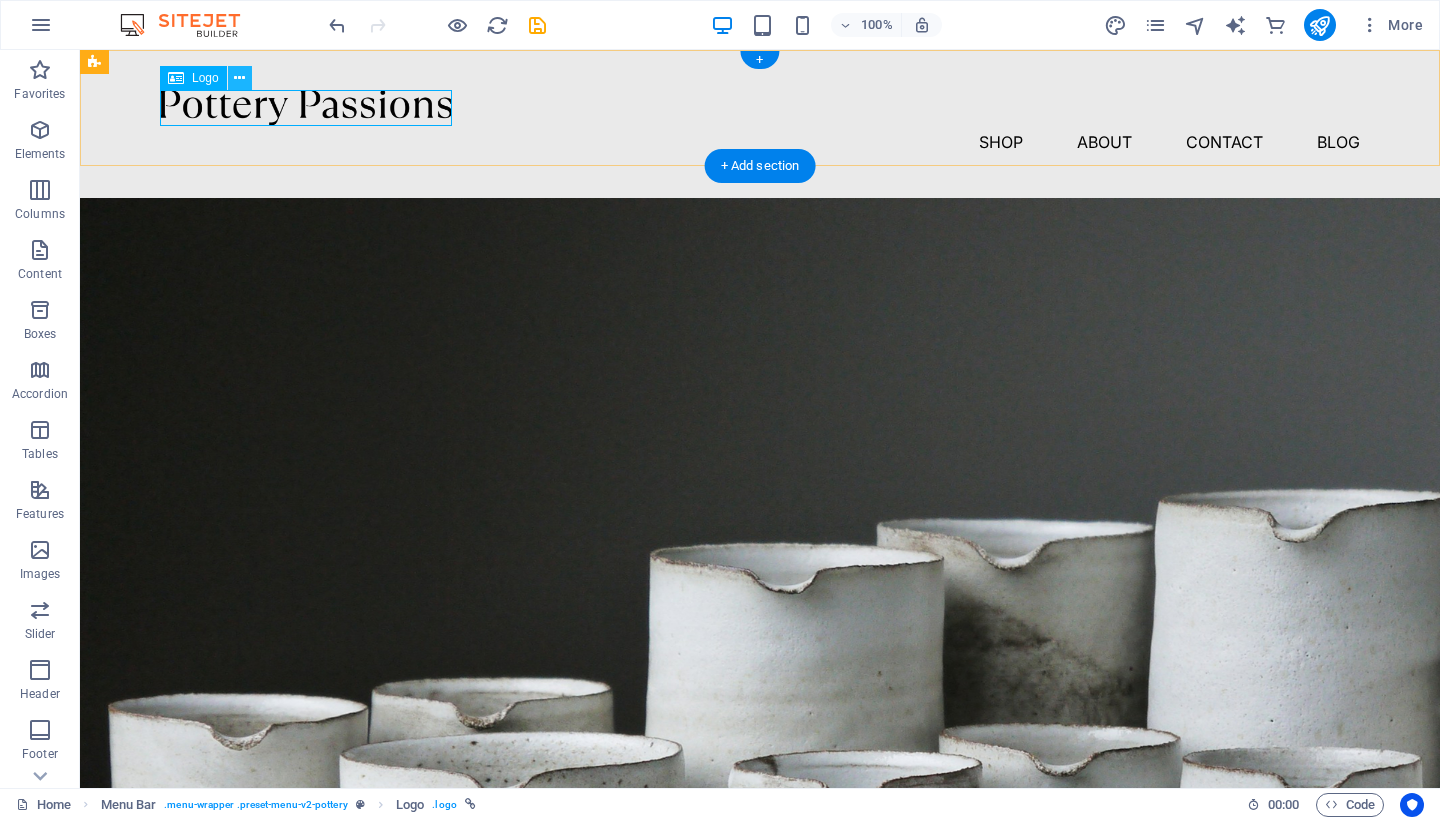 click at bounding box center [239, 78] 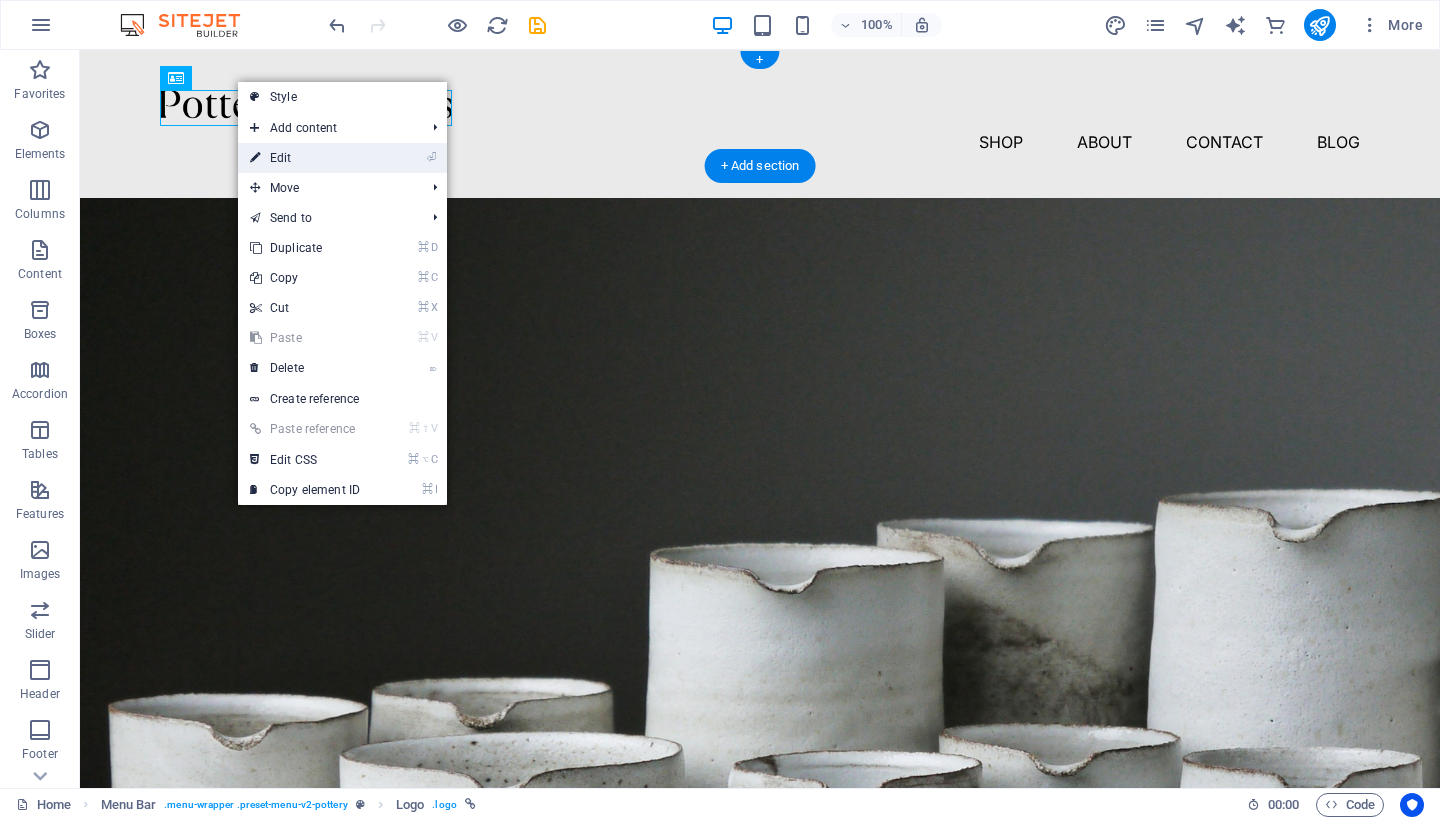 click on "⏎  Edit" at bounding box center [305, 158] 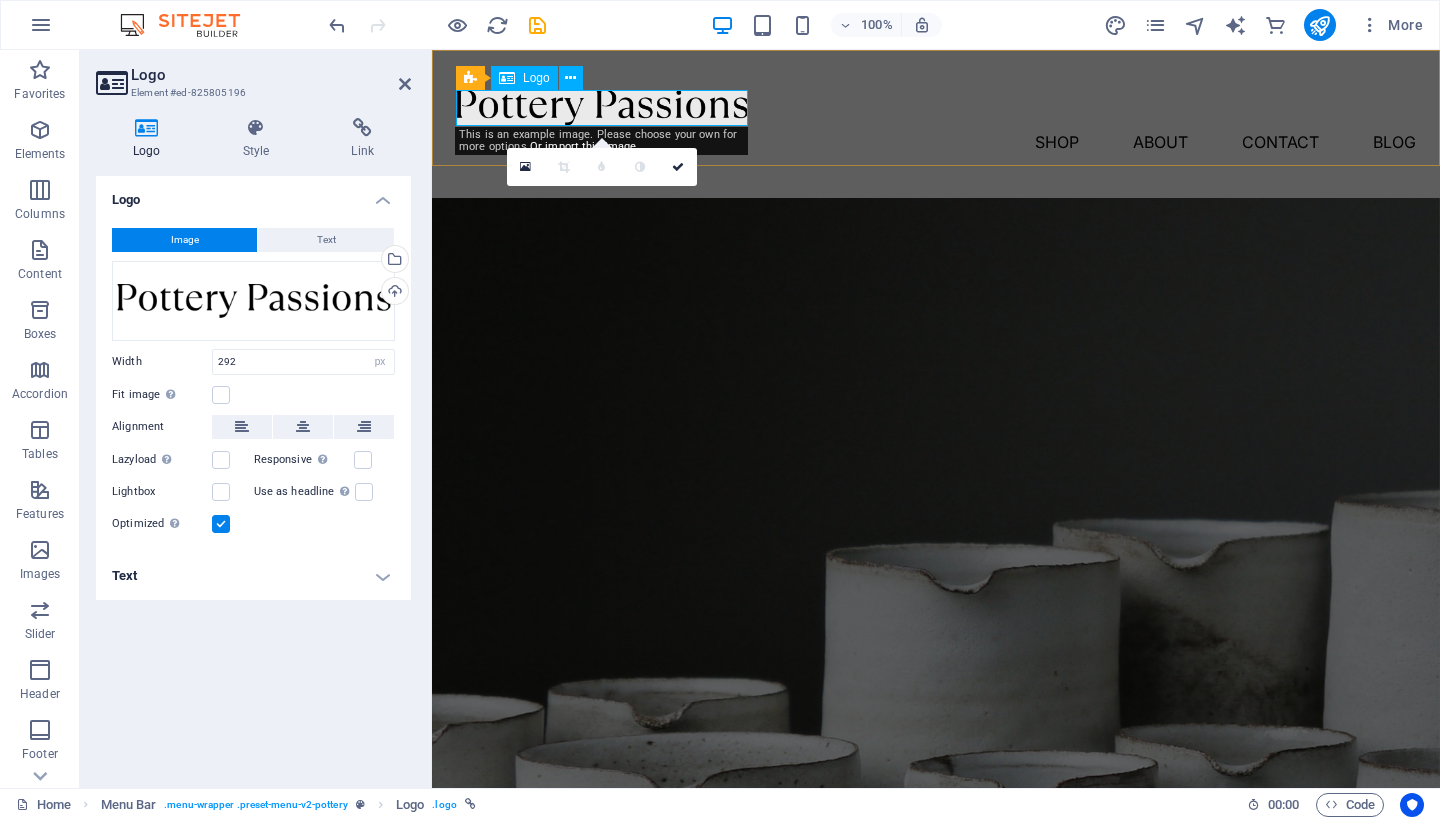 click at bounding box center [936, 108] 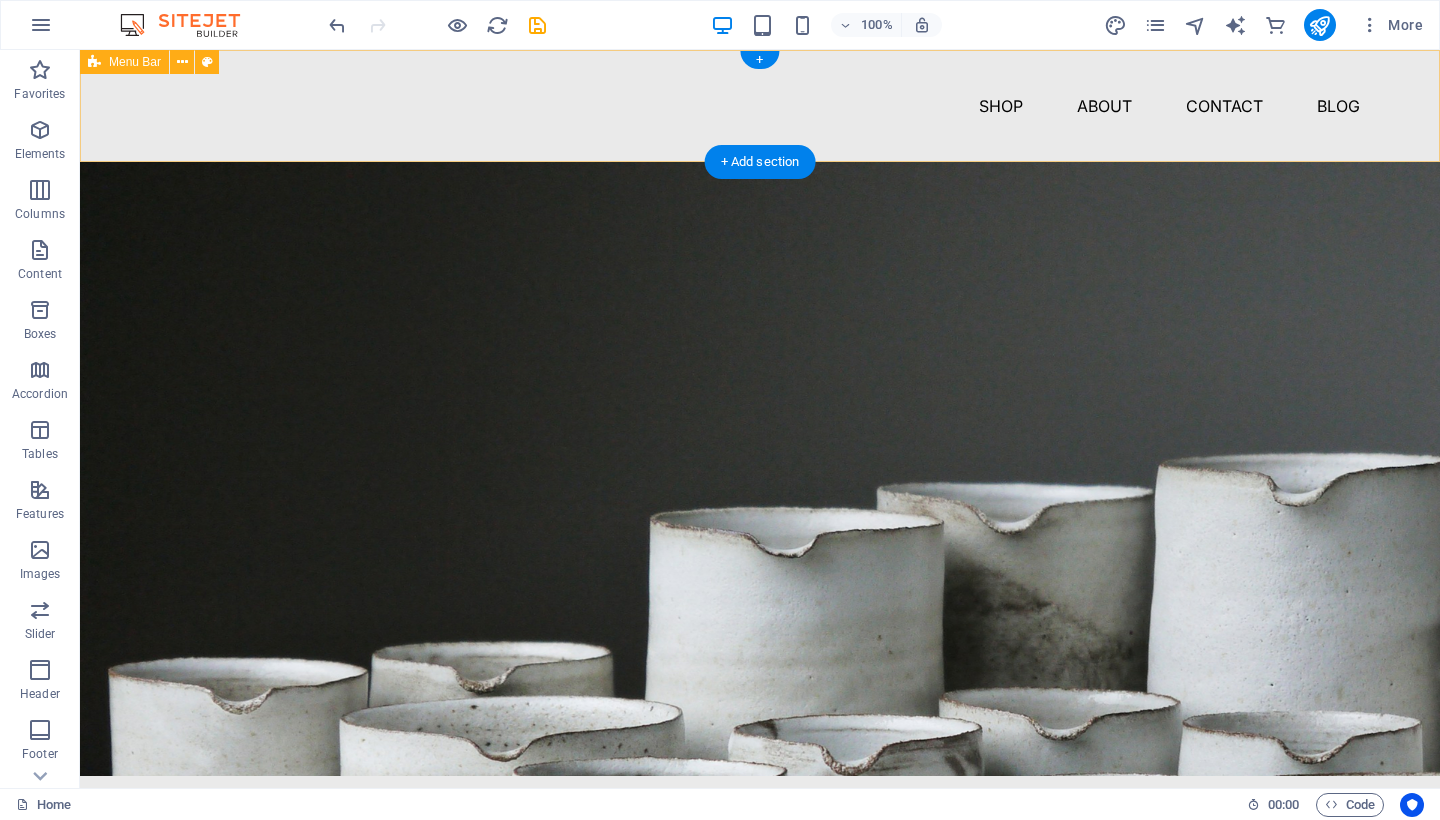 click on "Shop About Contact Blog" at bounding box center [760, 106] 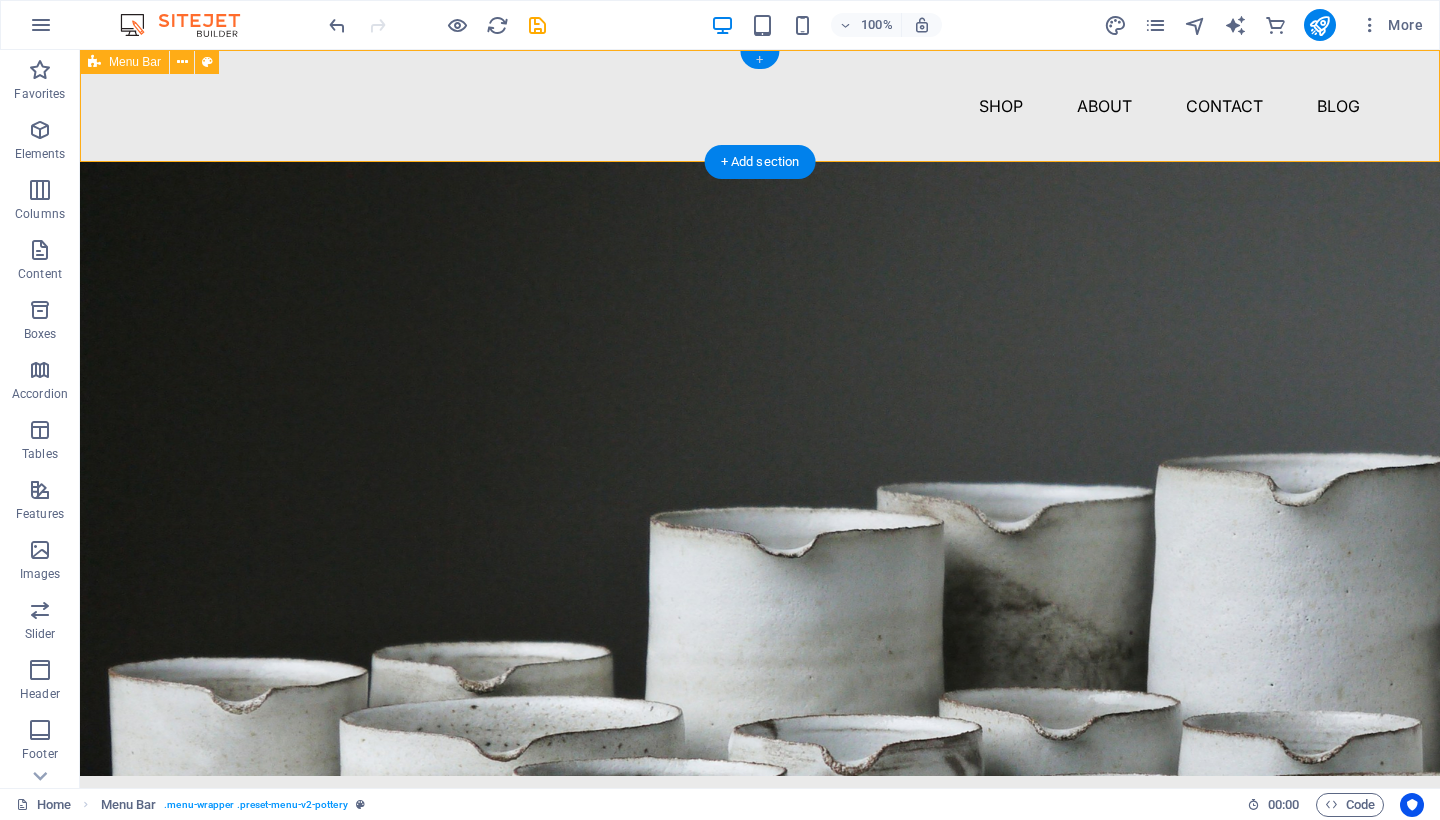 click on "+" at bounding box center (759, 60) 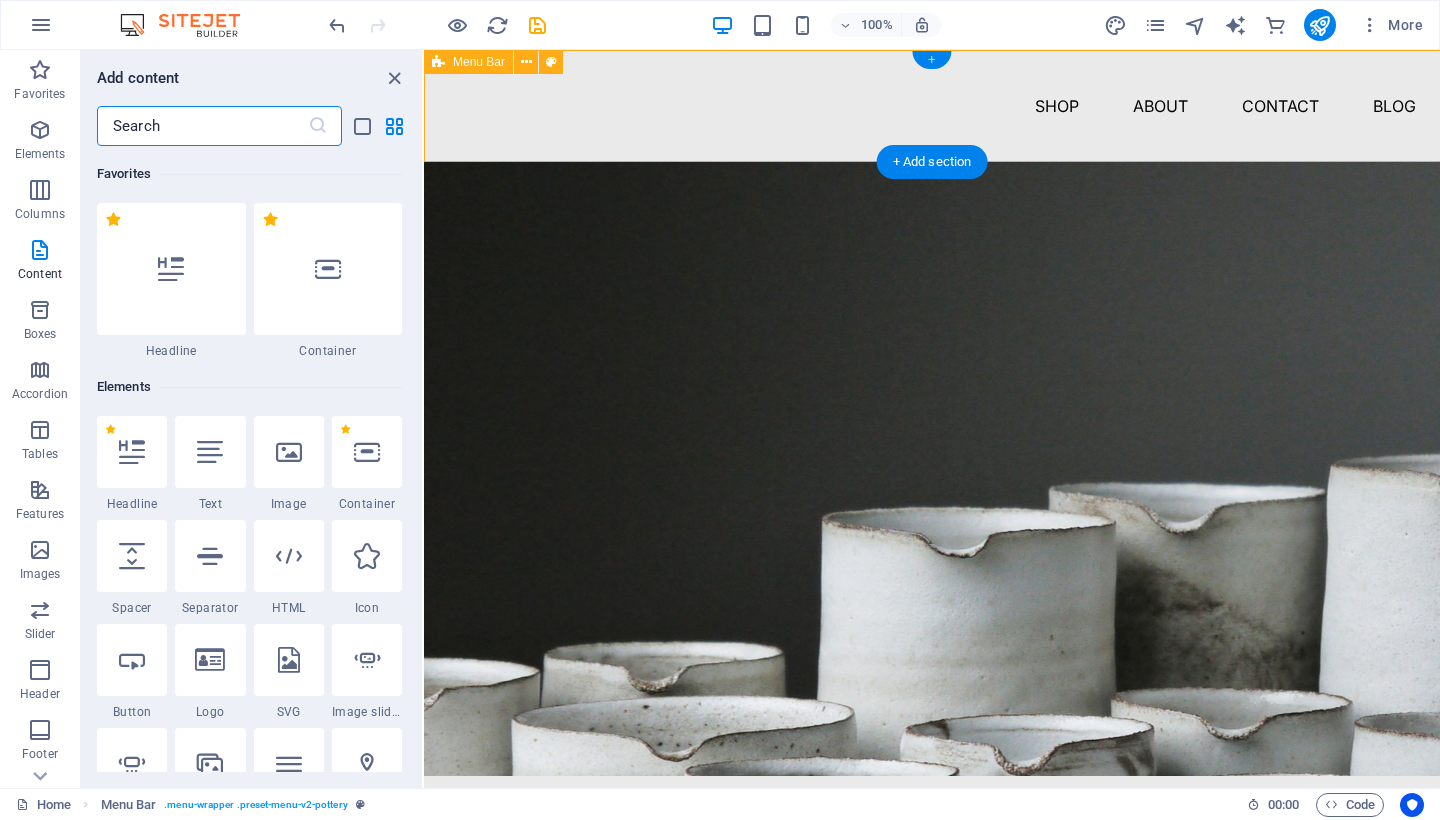 scroll, scrollTop: 3499, scrollLeft: 0, axis: vertical 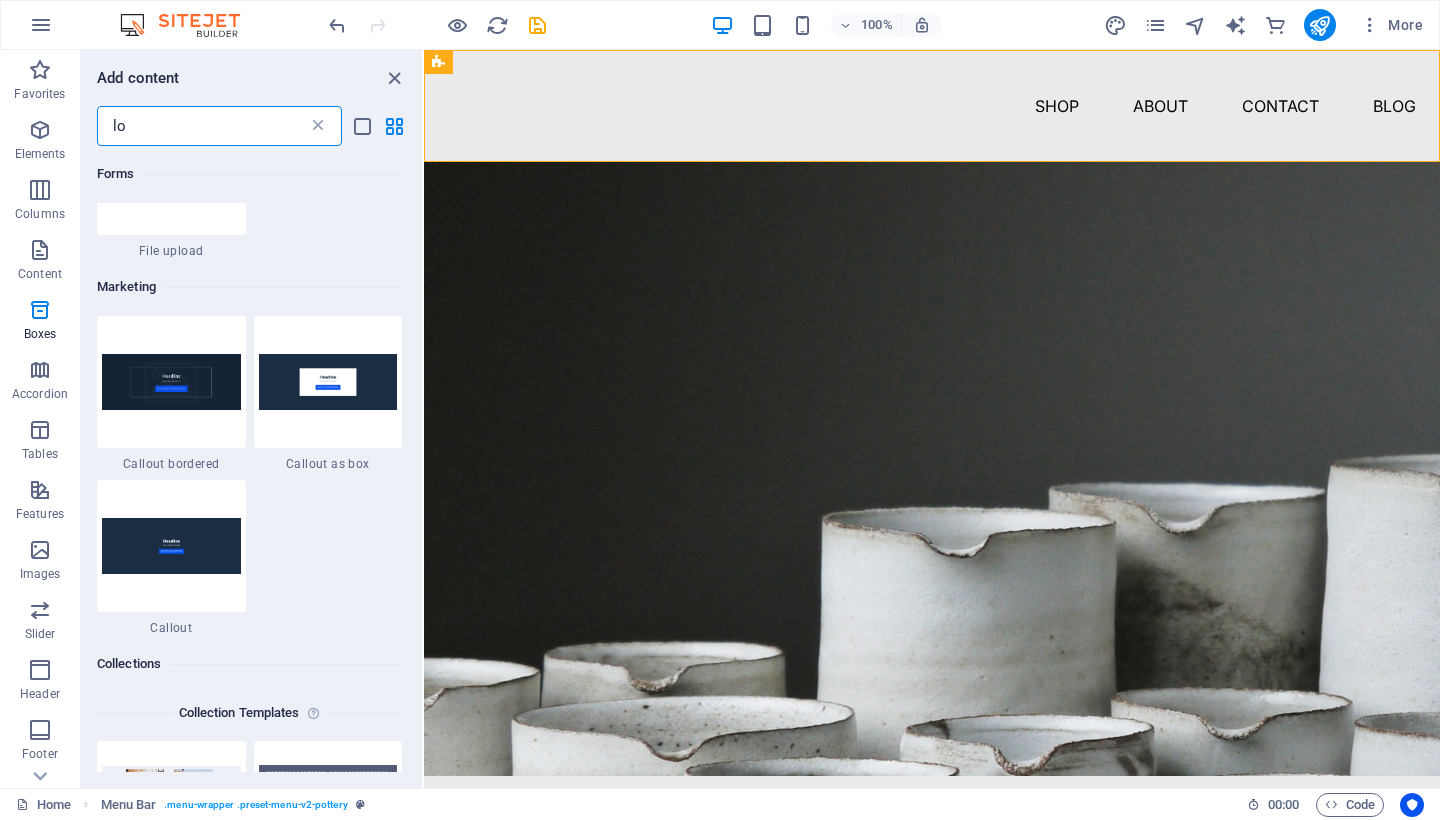 type on "log" 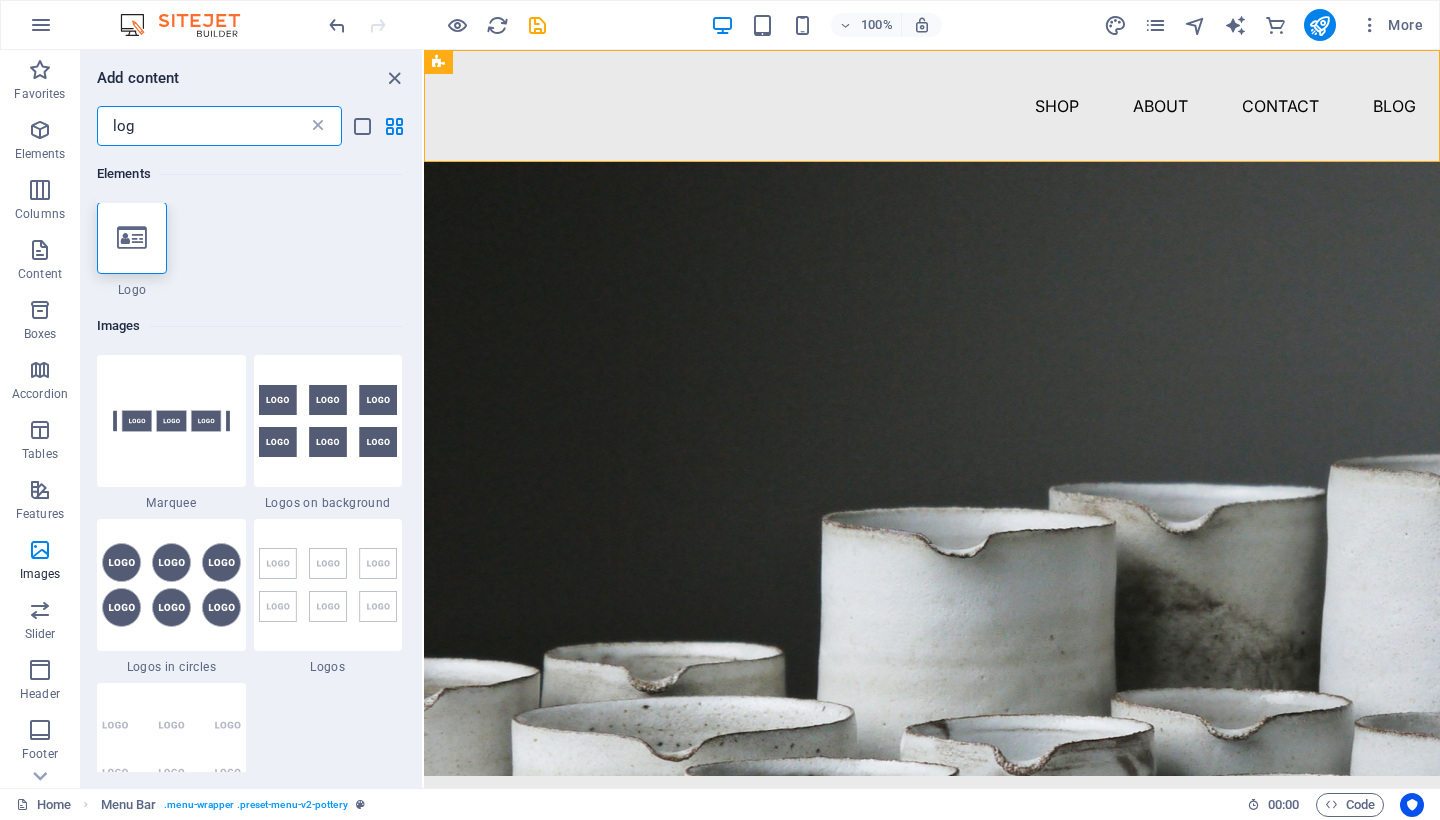 scroll, scrollTop: 0, scrollLeft: 0, axis: both 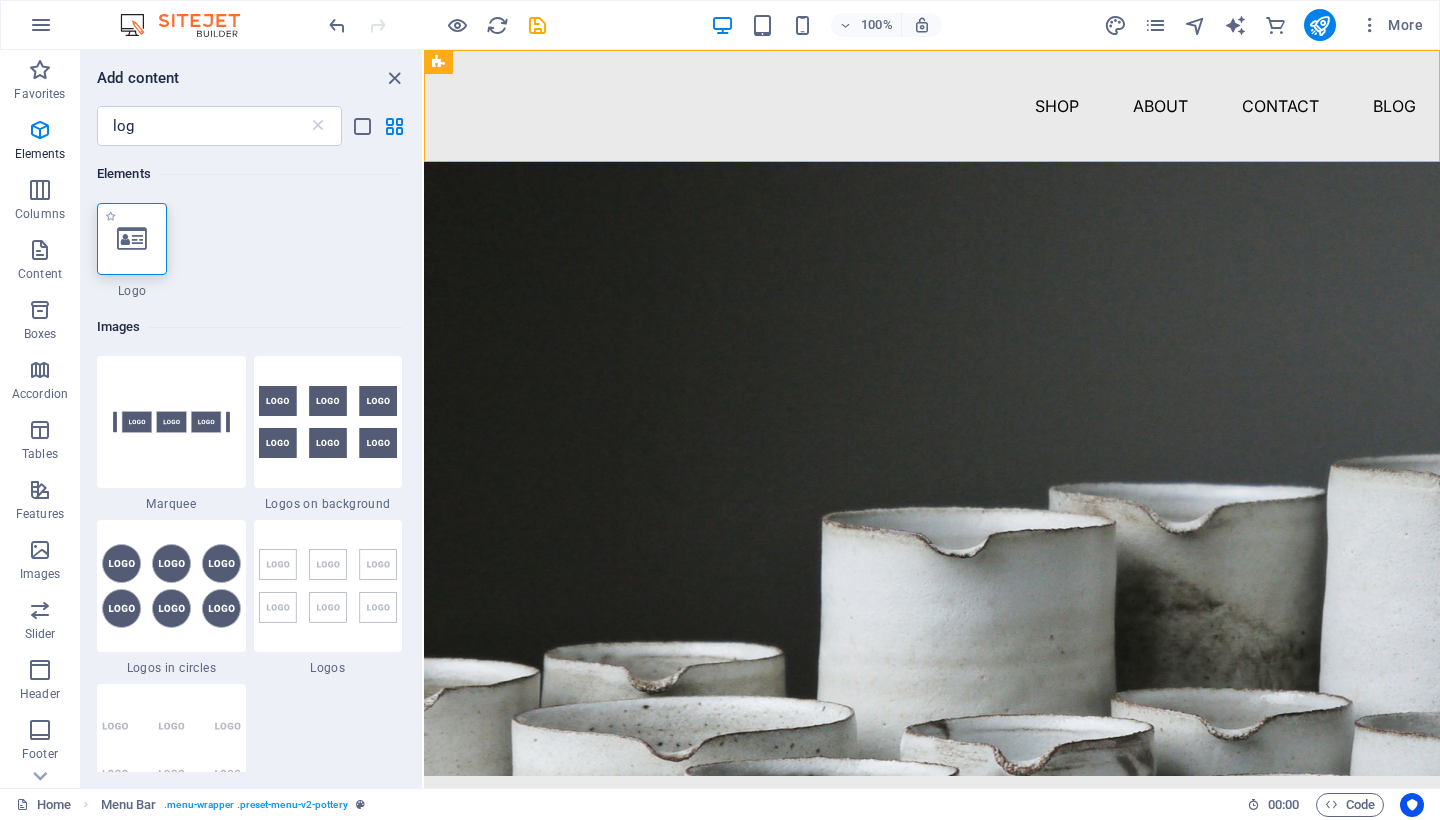 click at bounding box center [132, 239] 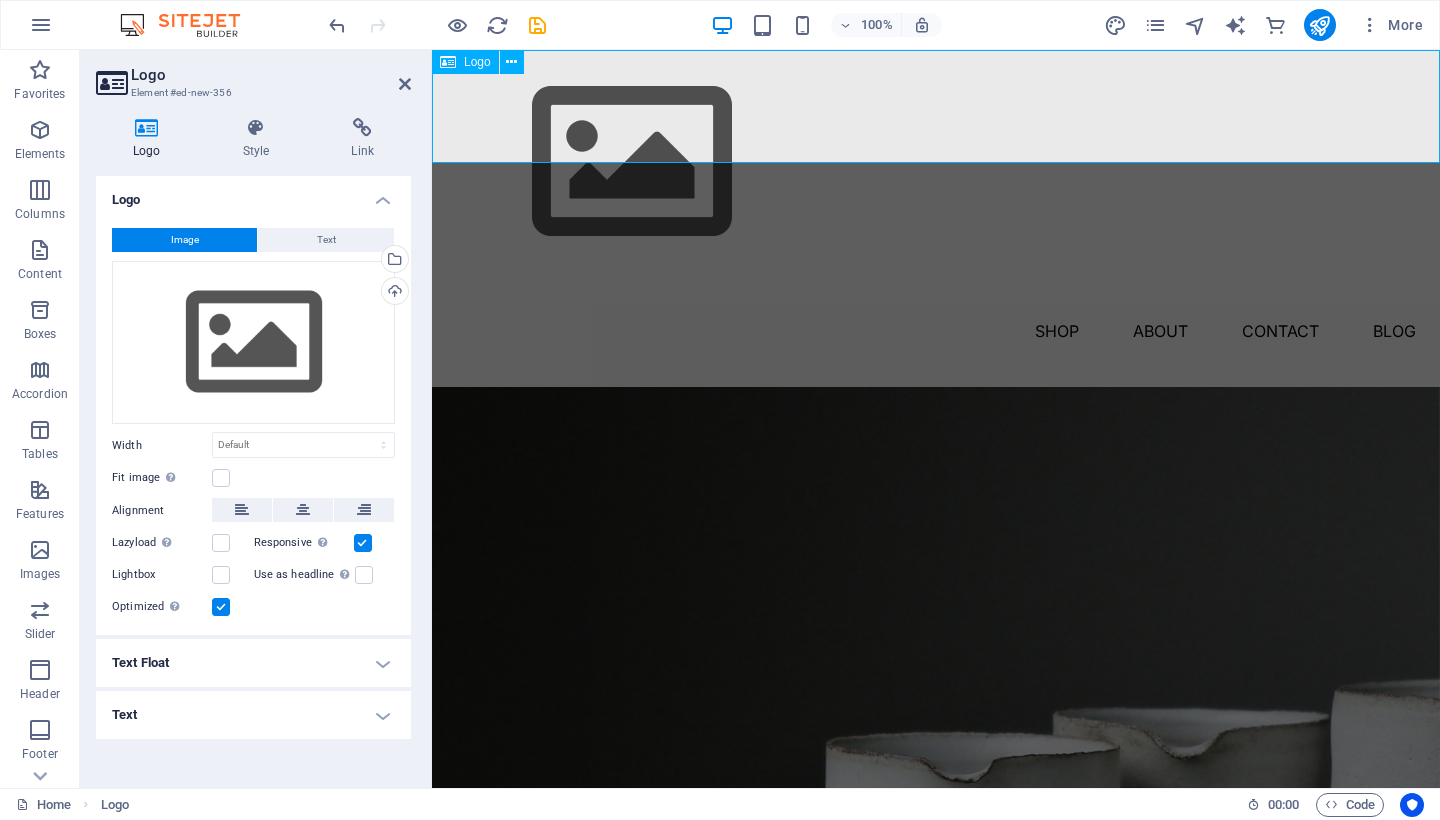 click at bounding box center [936, 162] 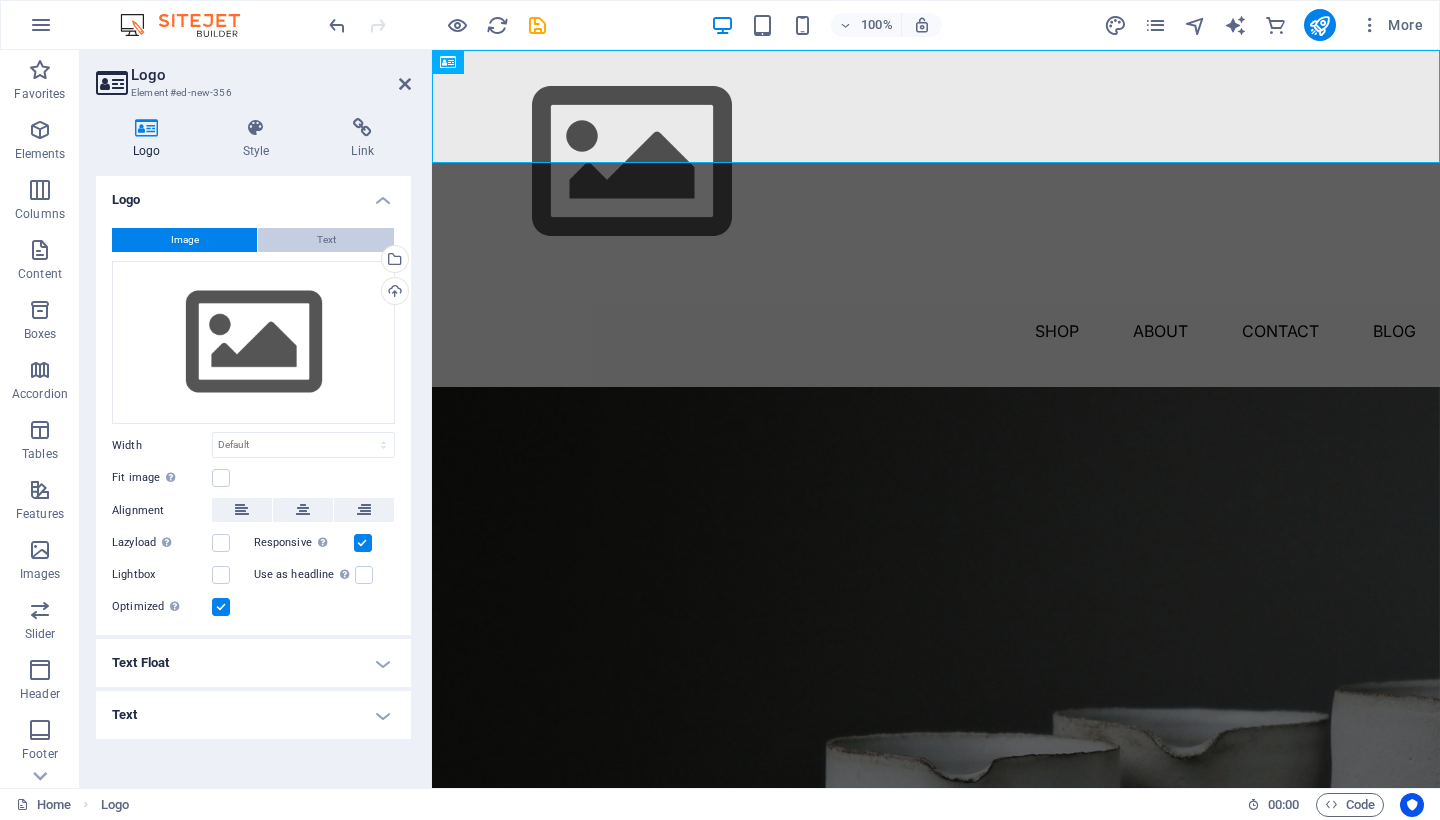 click on "Text" at bounding box center [326, 240] 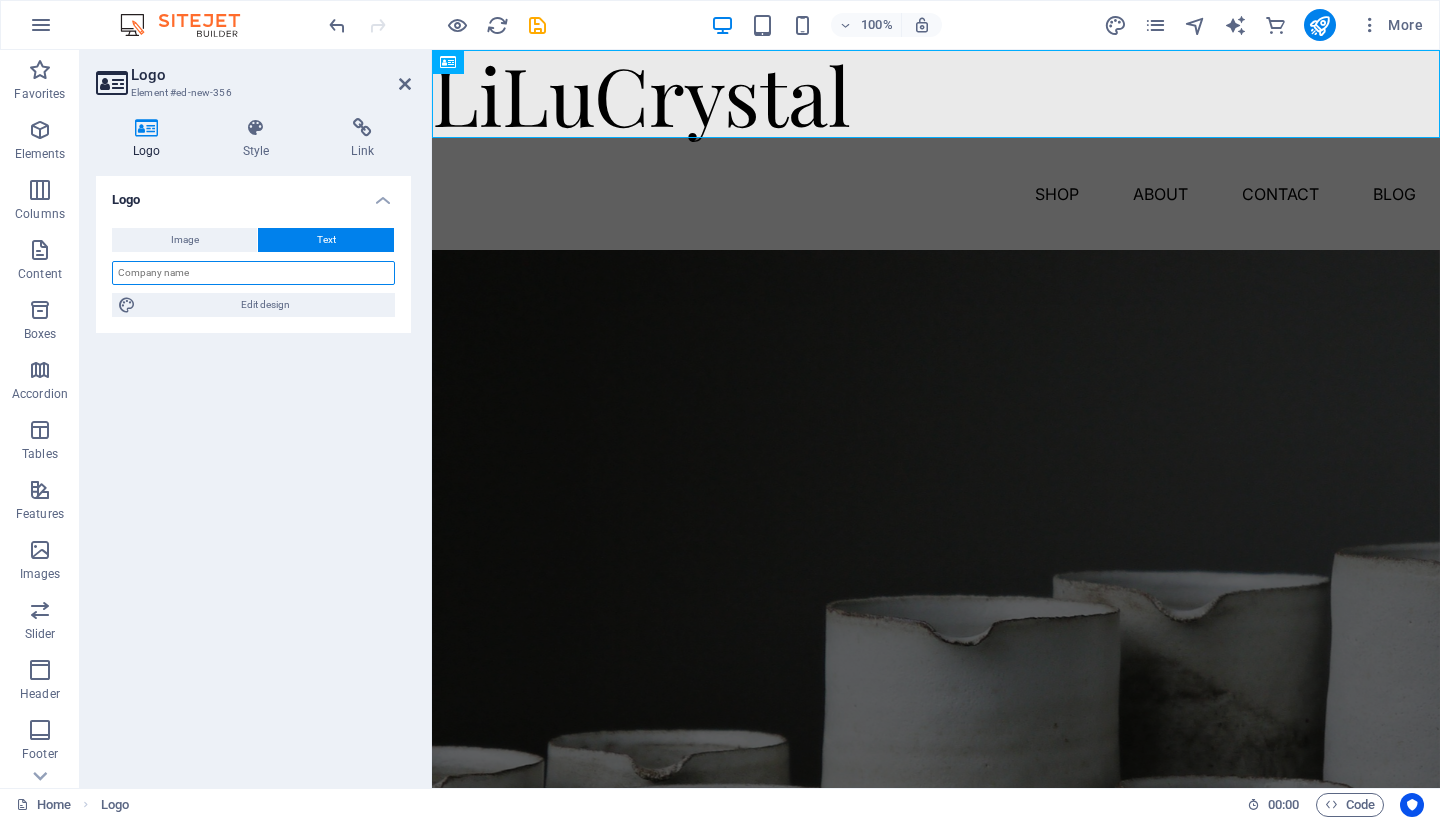 click at bounding box center [253, 273] 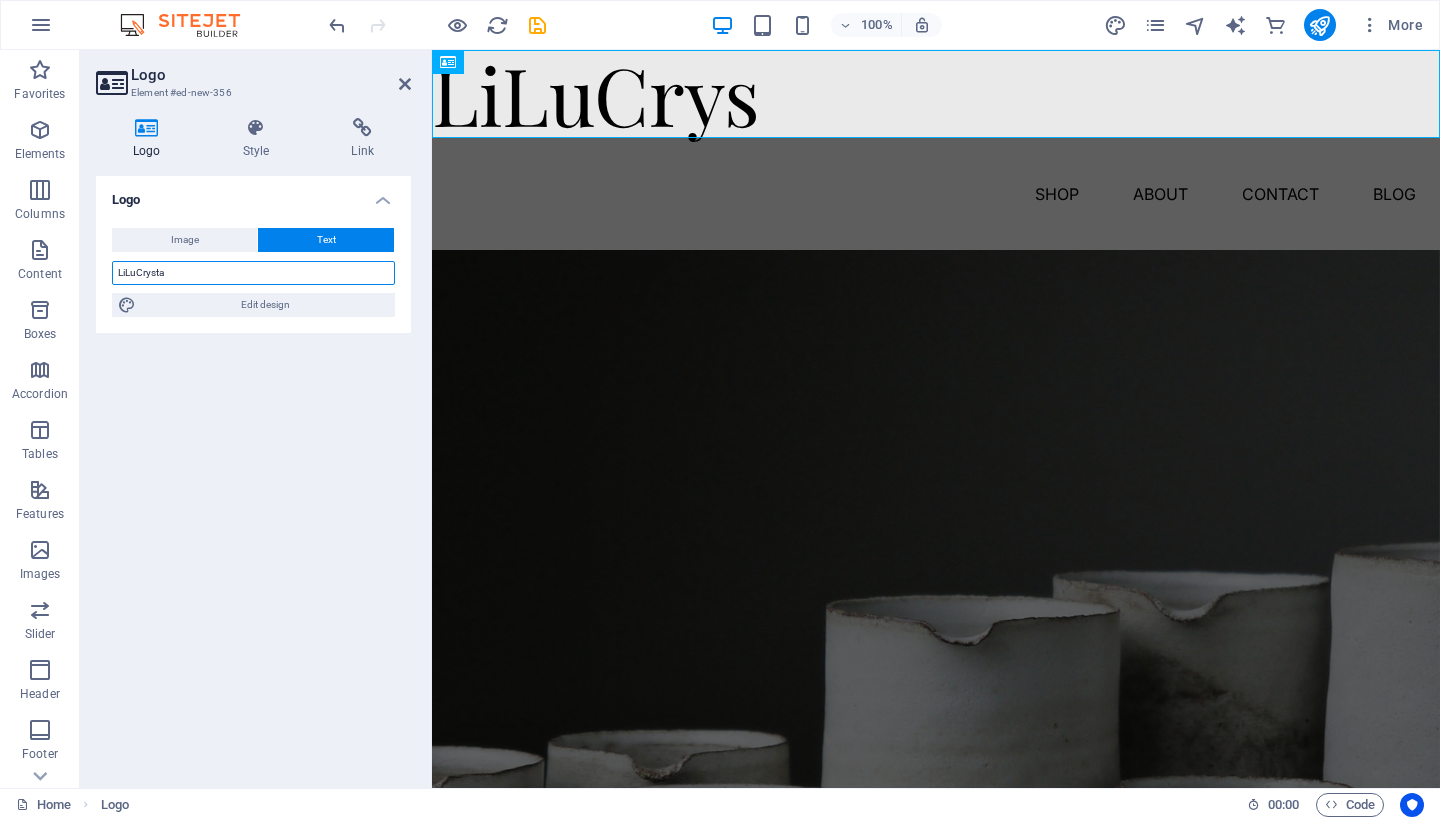 type on "LiLuCrystal" 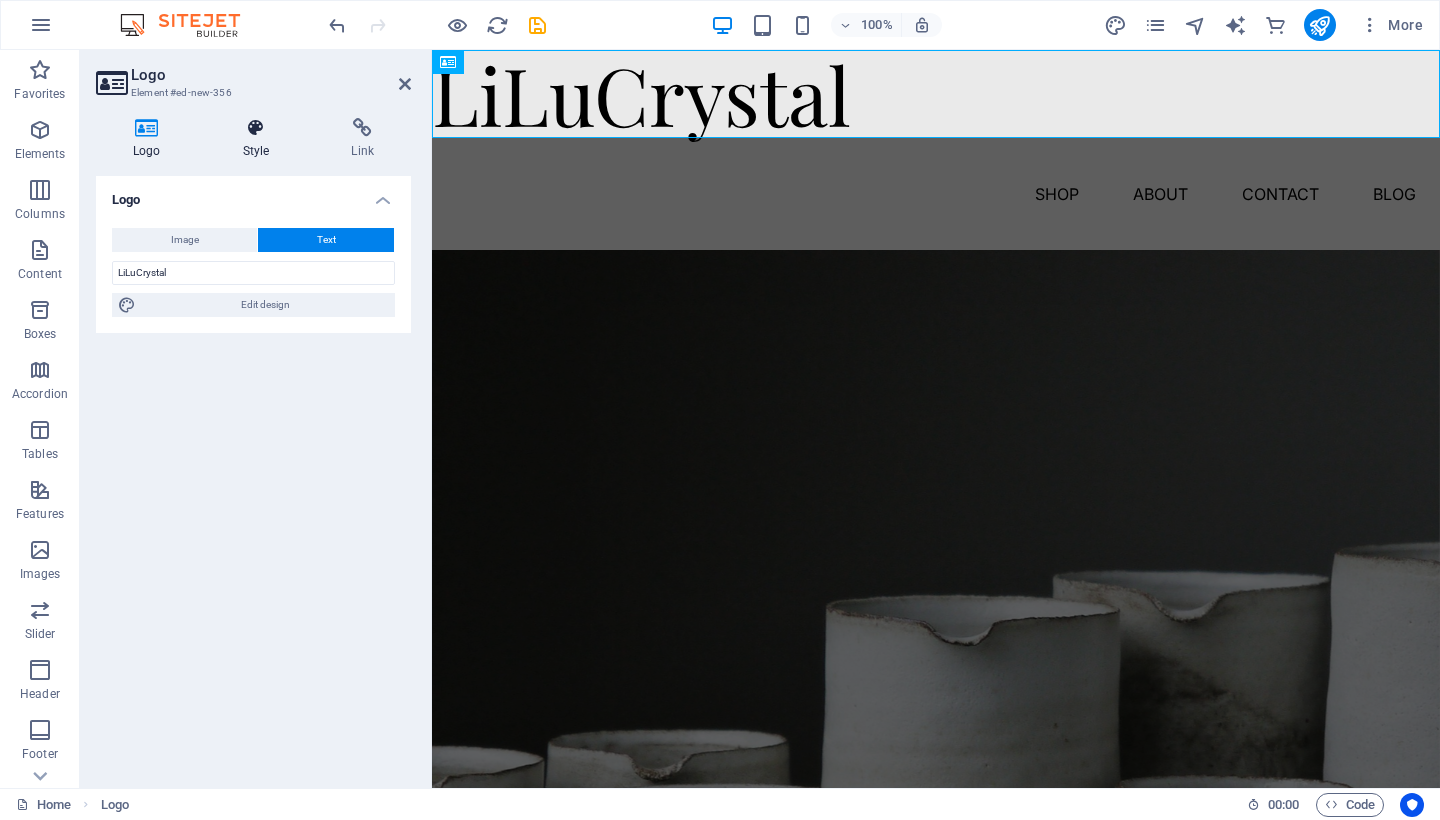 click on "Style" at bounding box center [260, 139] 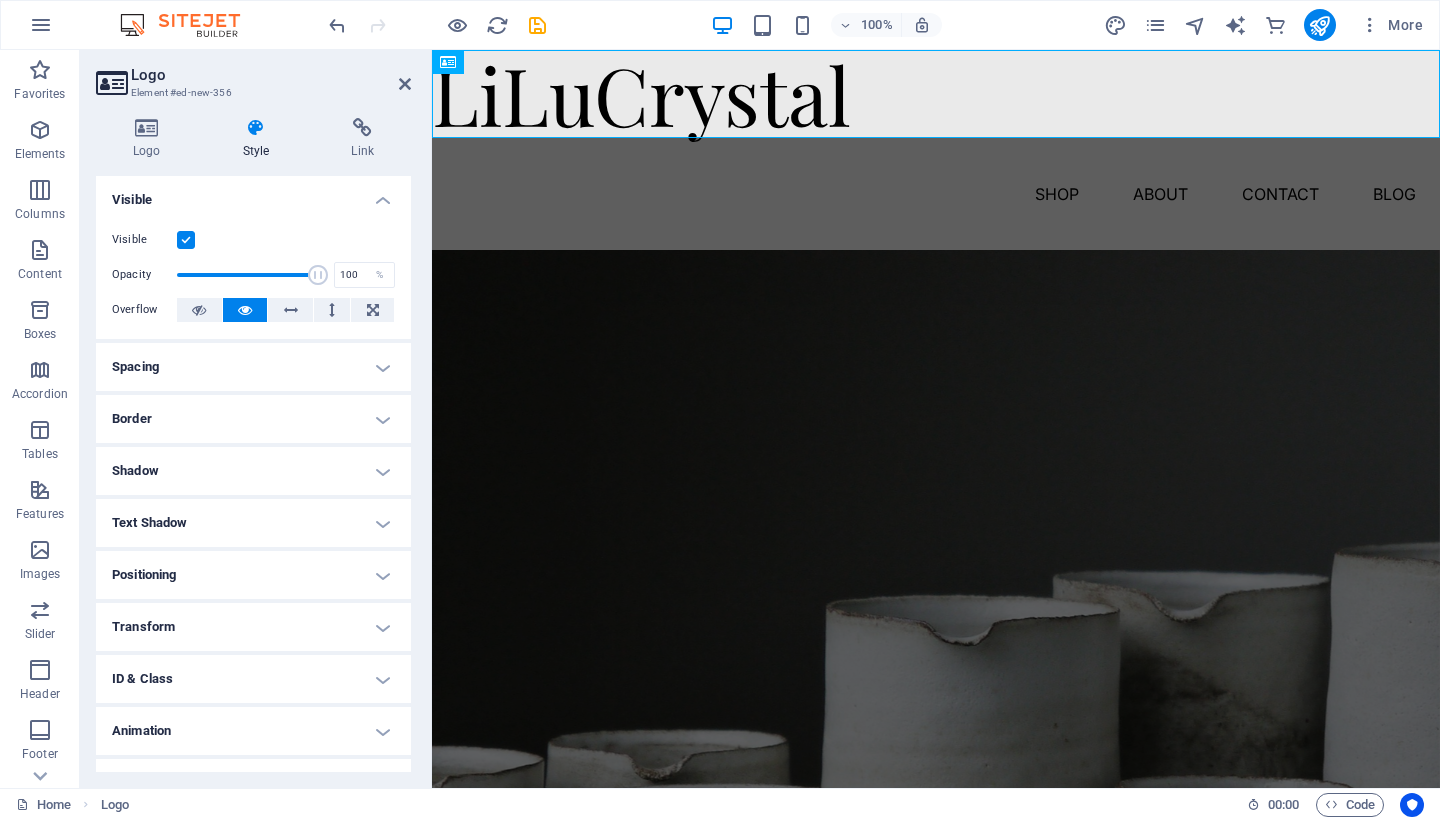 click on "Spacing" at bounding box center (253, 367) 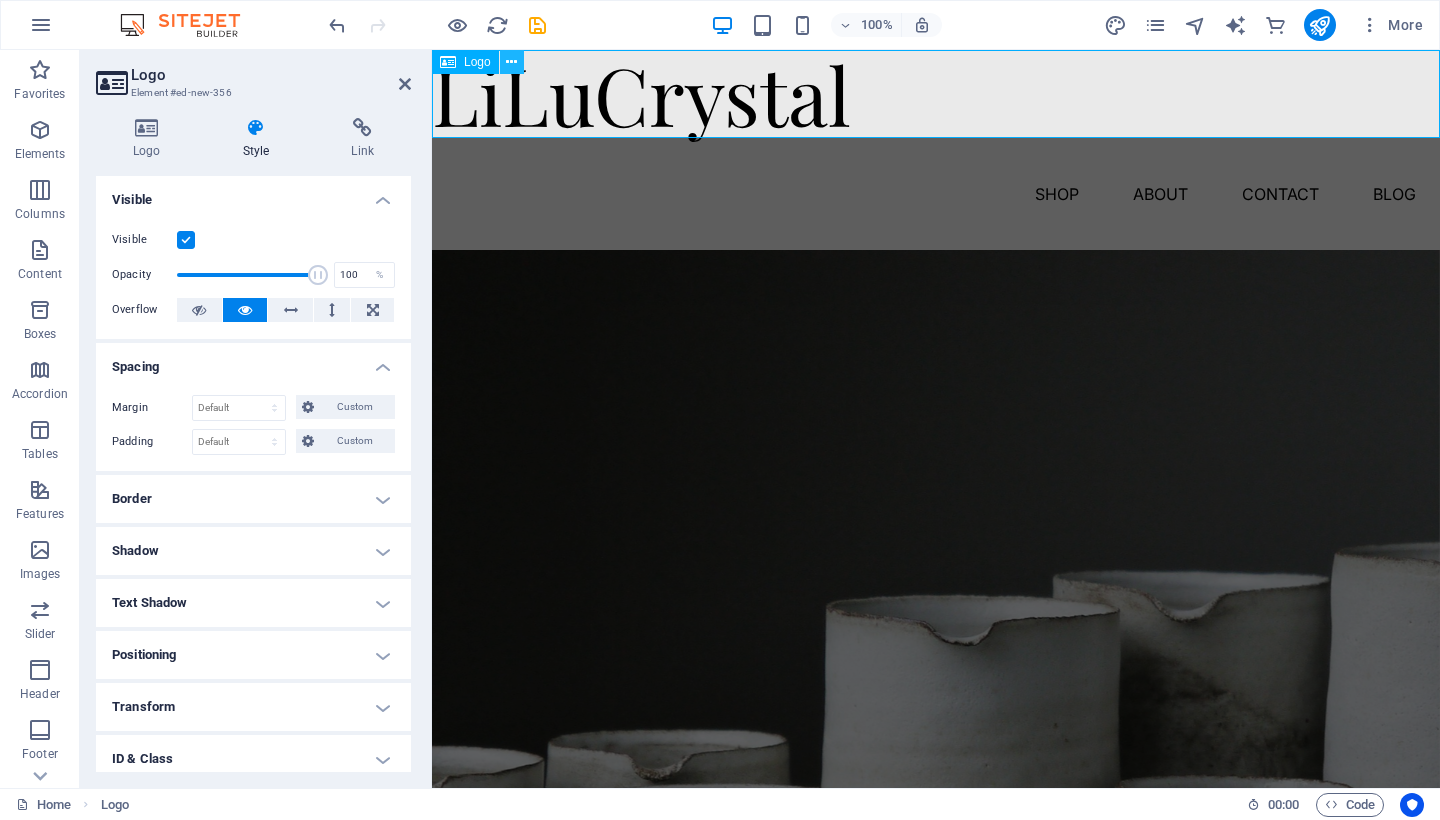 click at bounding box center (511, 62) 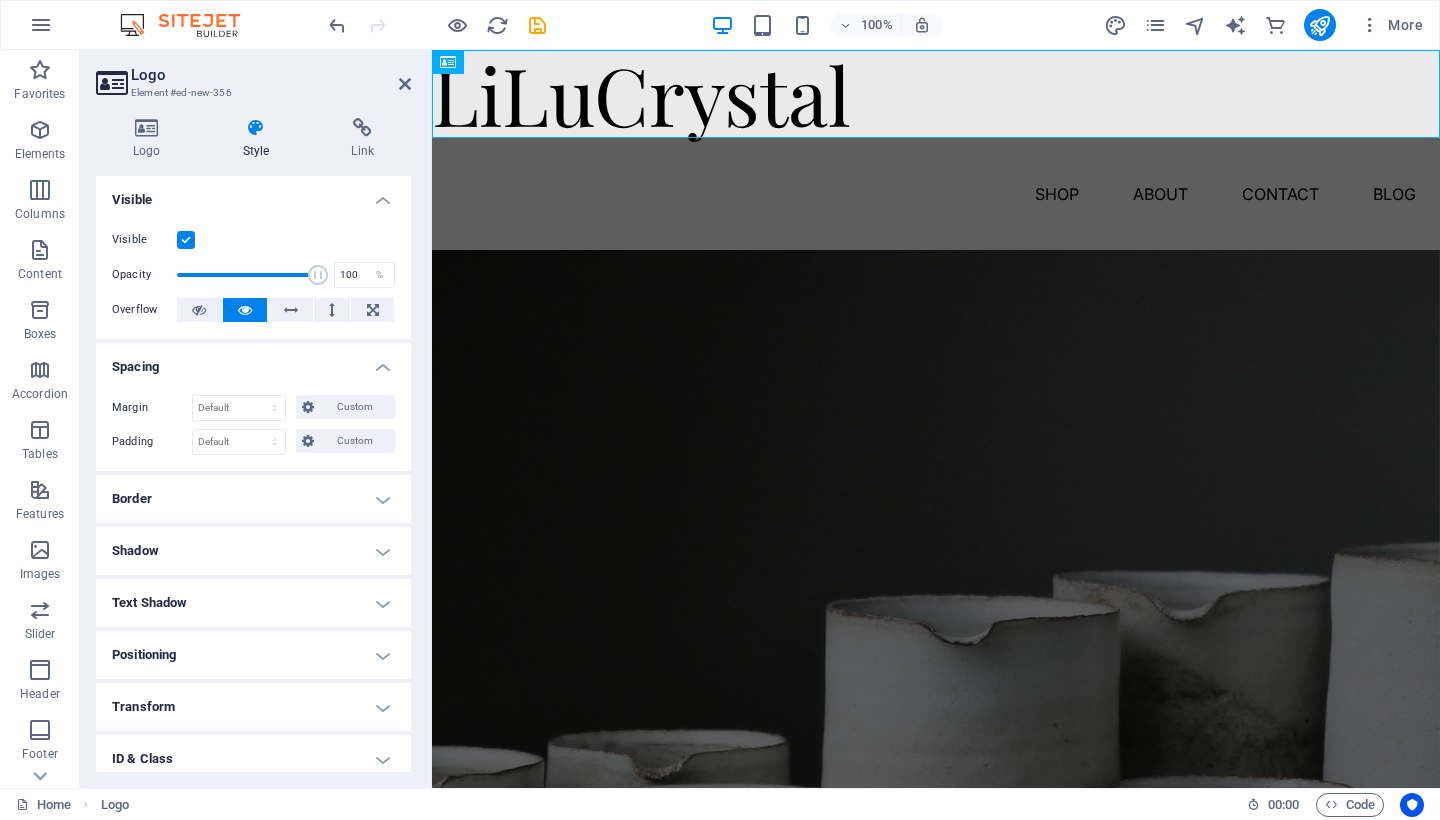 click on "Border" at bounding box center (253, 499) 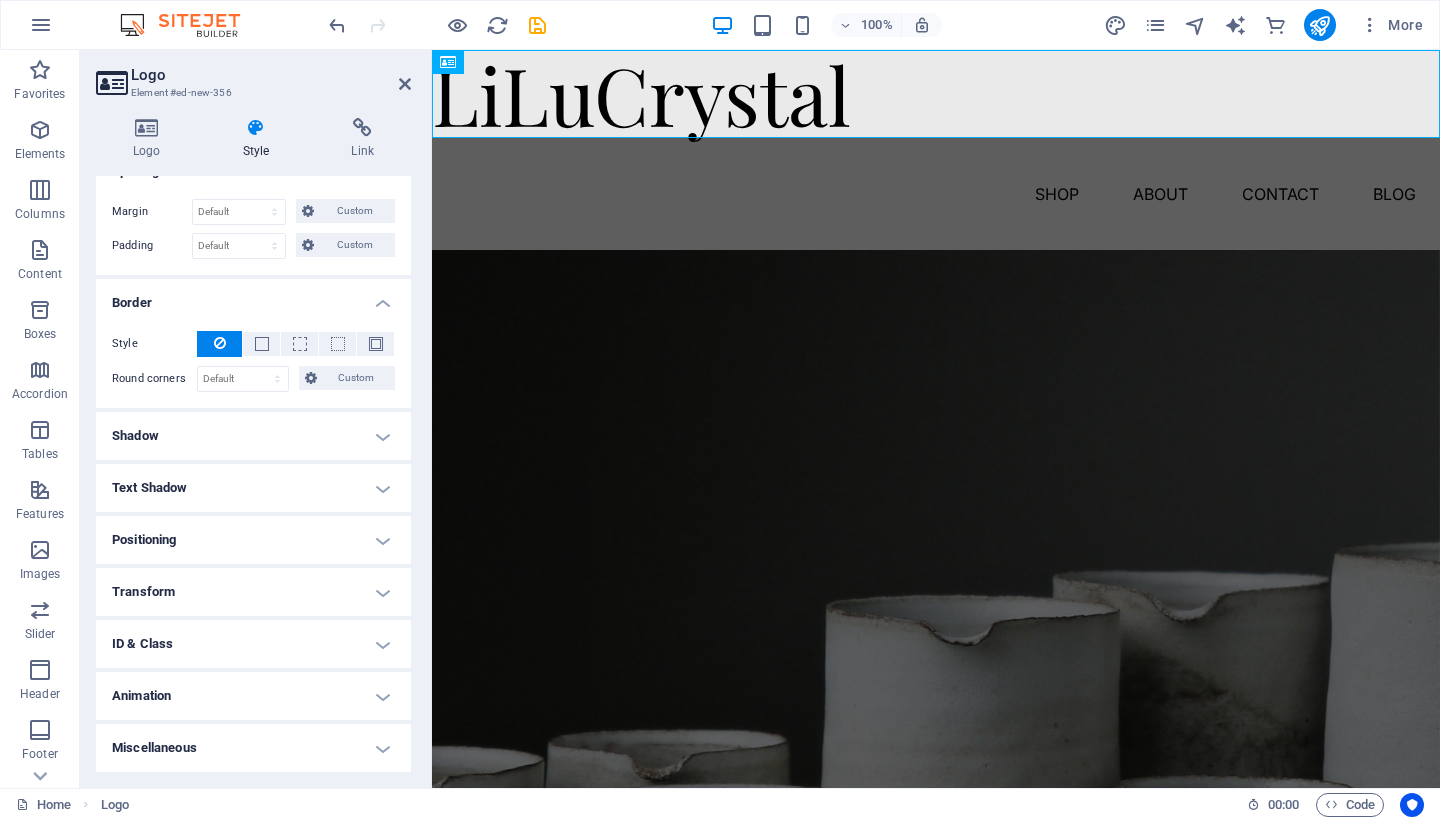 scroll, scrollTop: 195, scrollLeft: 0, axis: vertical 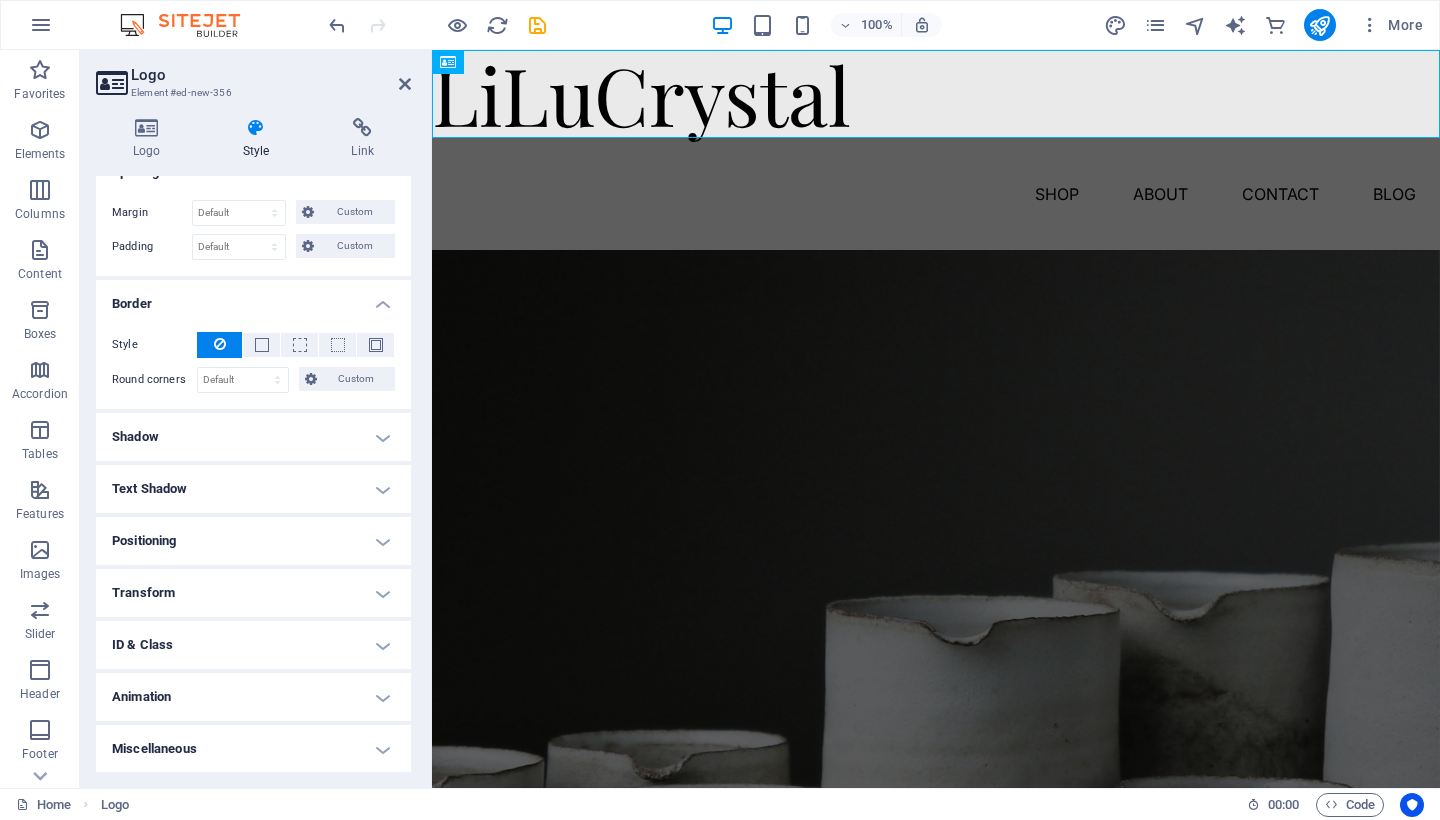 click on "ID & Class" at bounding box center (253, 645) 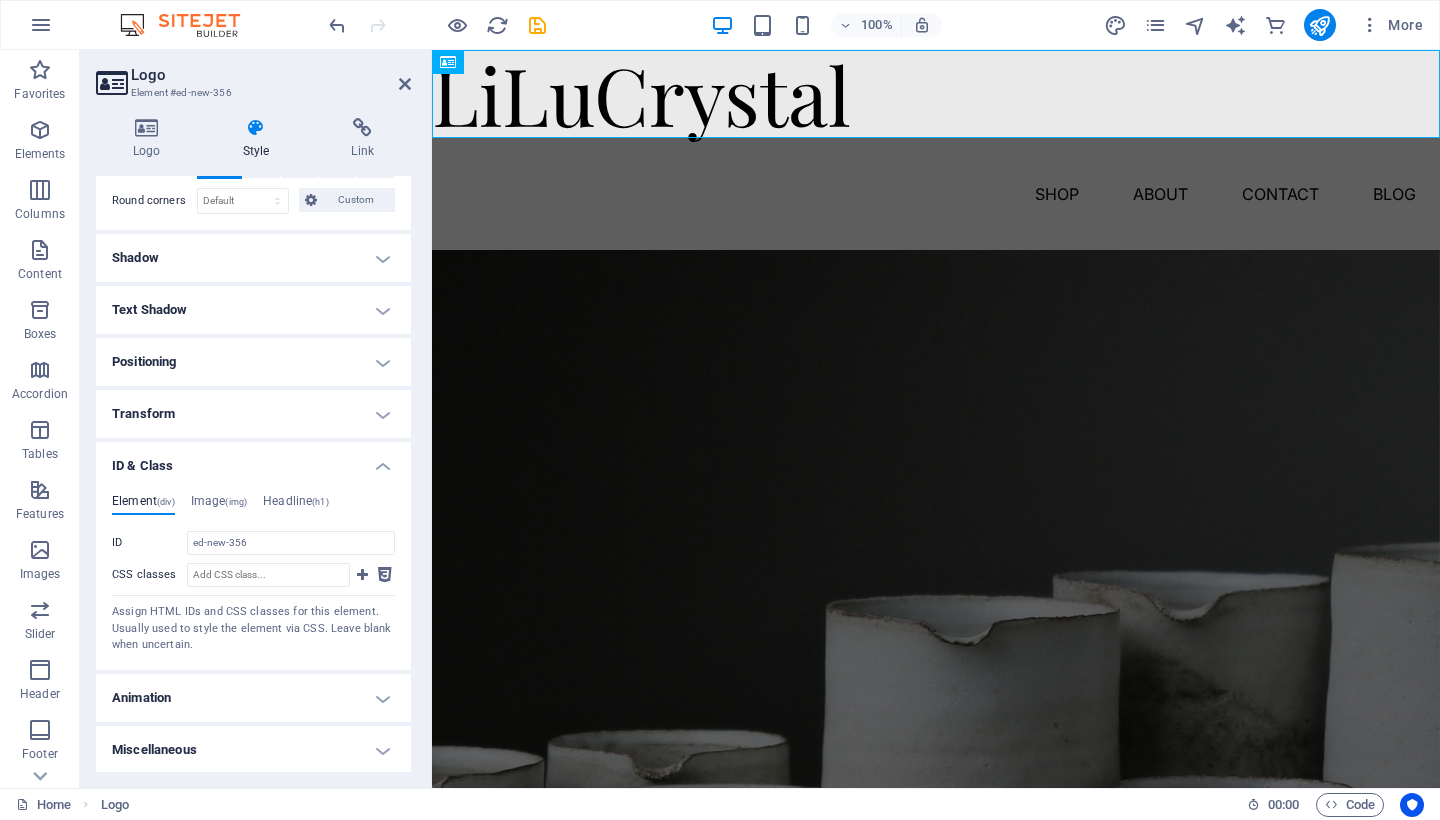 click on "Animation" at bounding box center [253, 698] 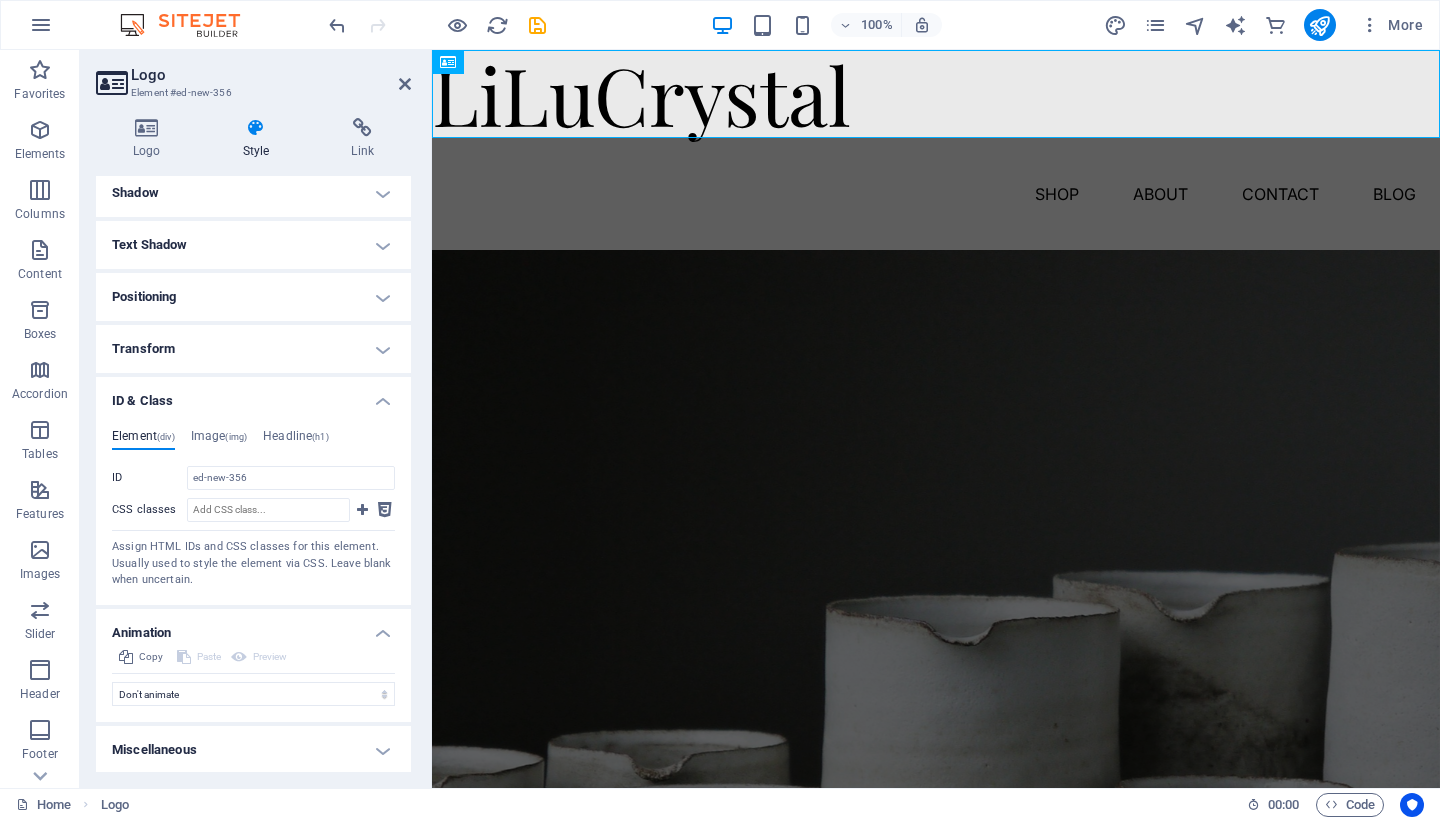 scroll, scrollTop: 438, scrollLeft: 0, axis: vertical 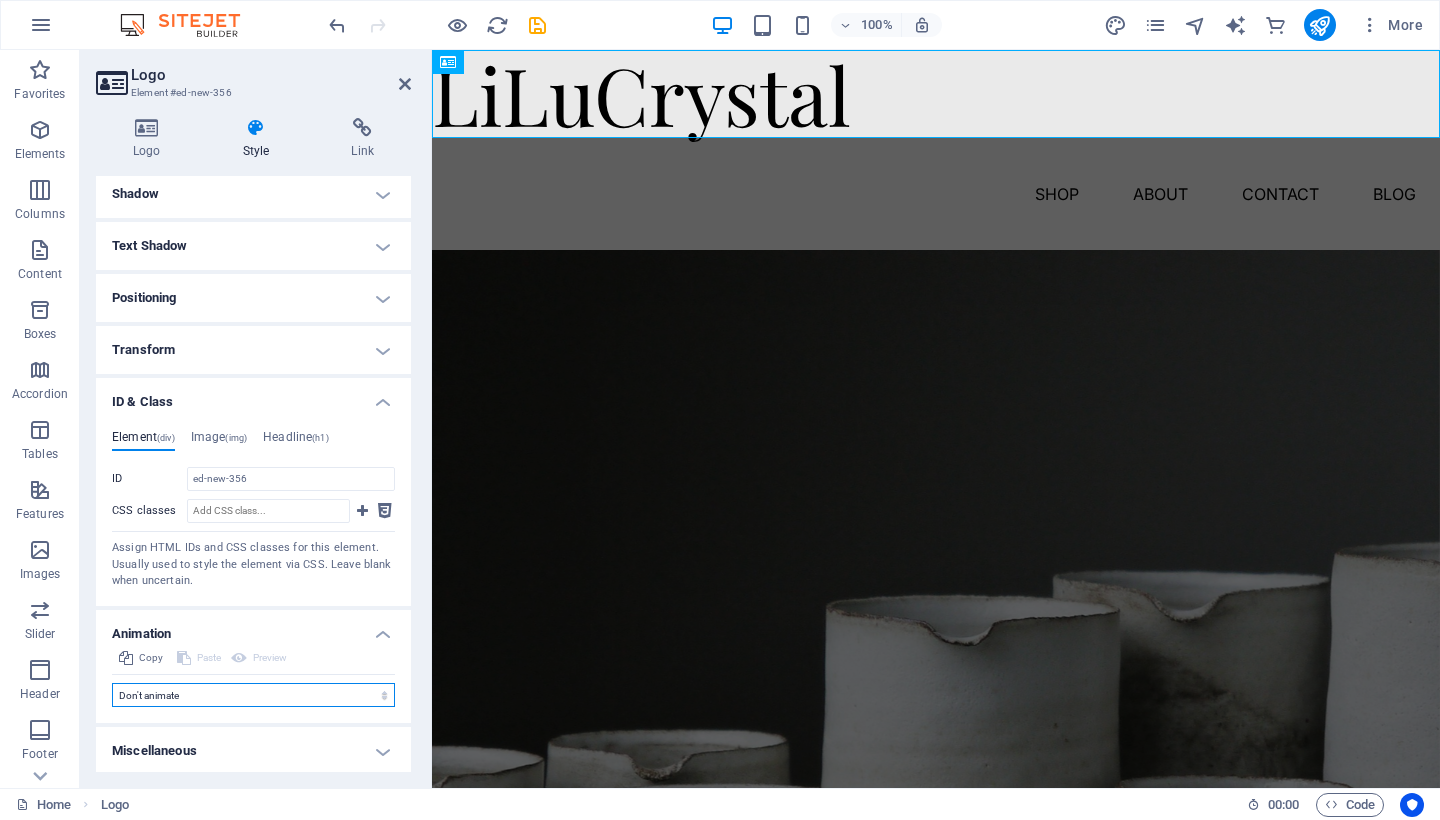 select on "slide" 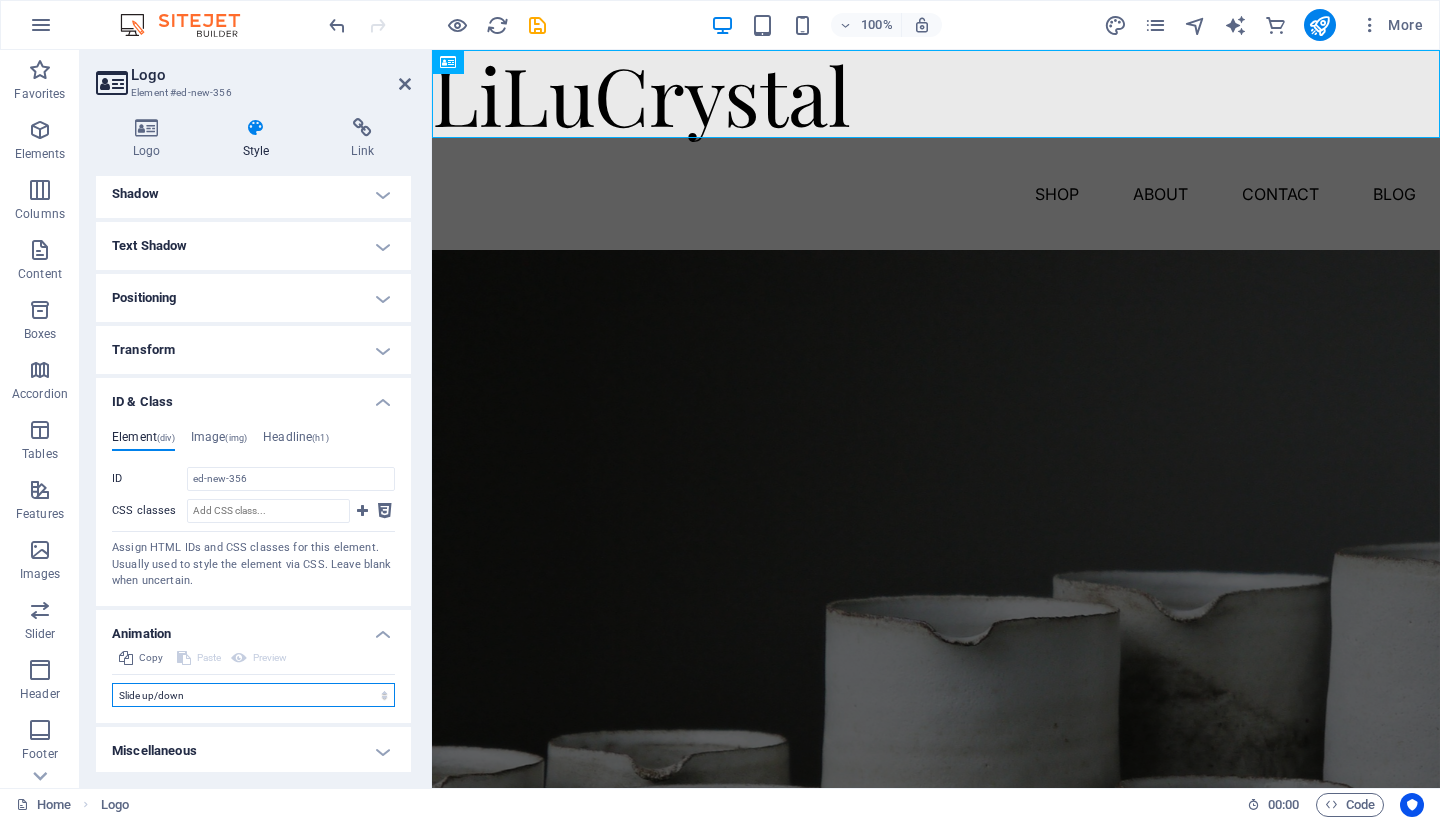 select on "scroll" 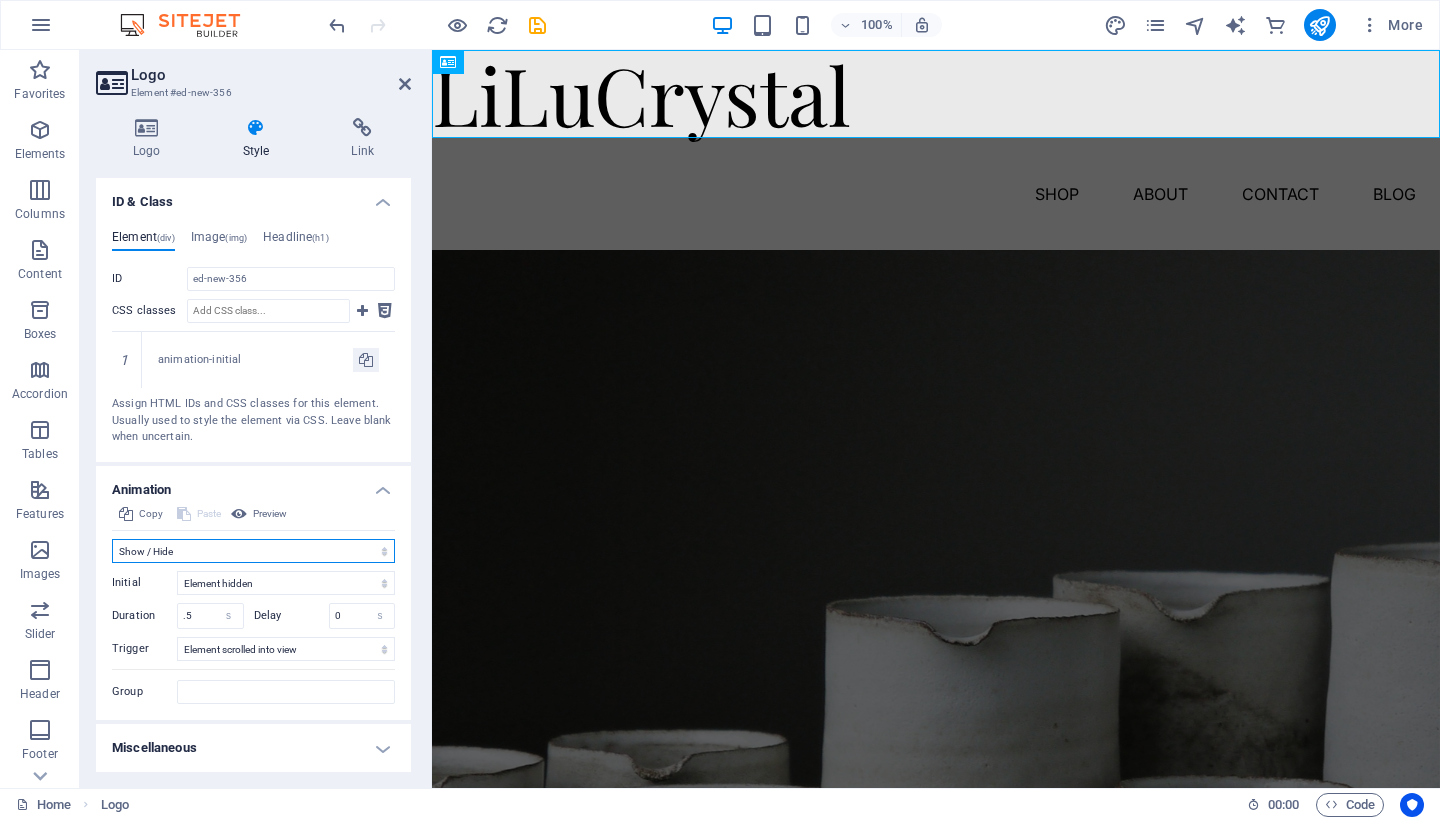 scroll, scrollTop: 635, scrollLeft: 0, axis: vertical 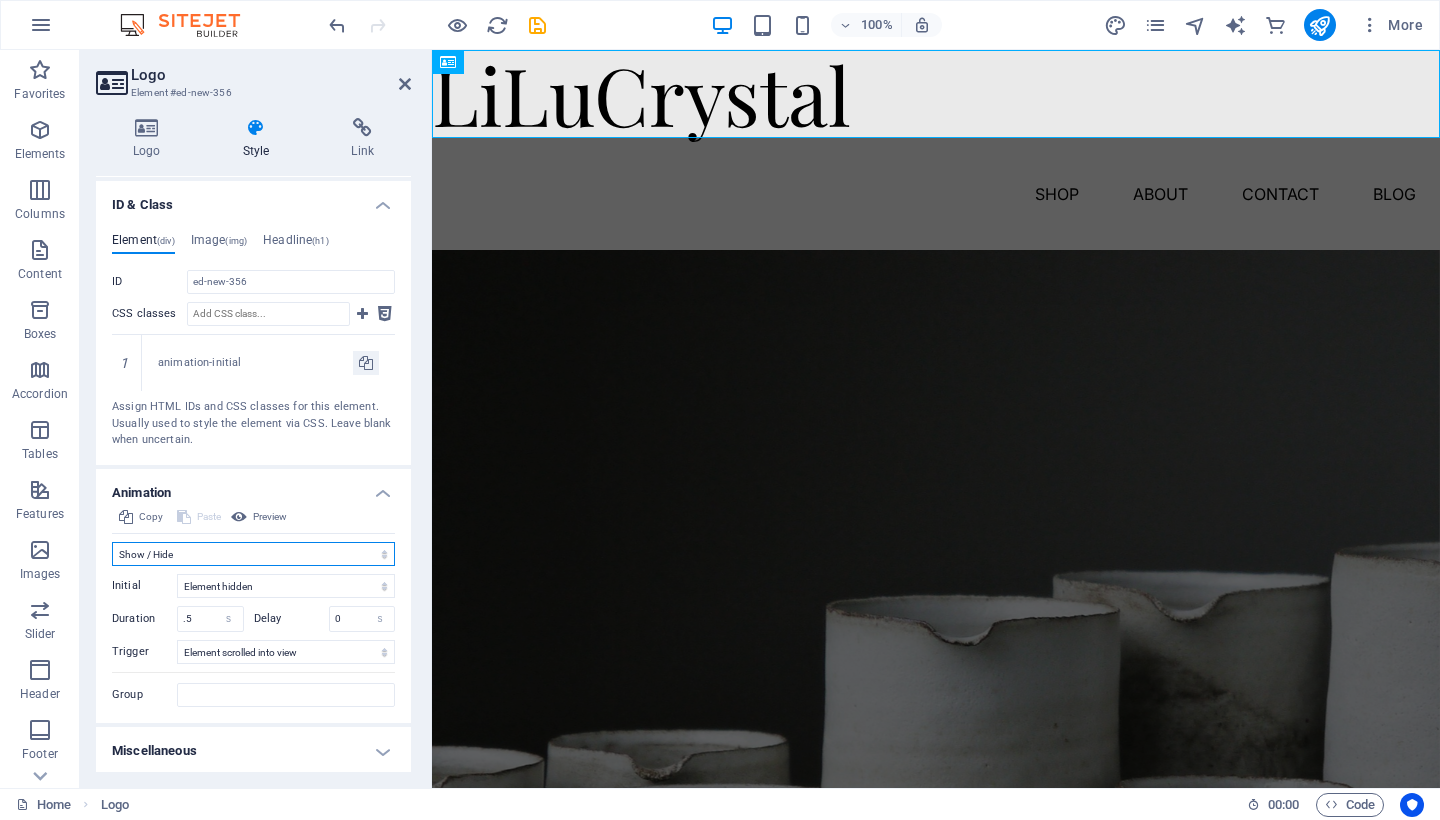 select on "overlay" 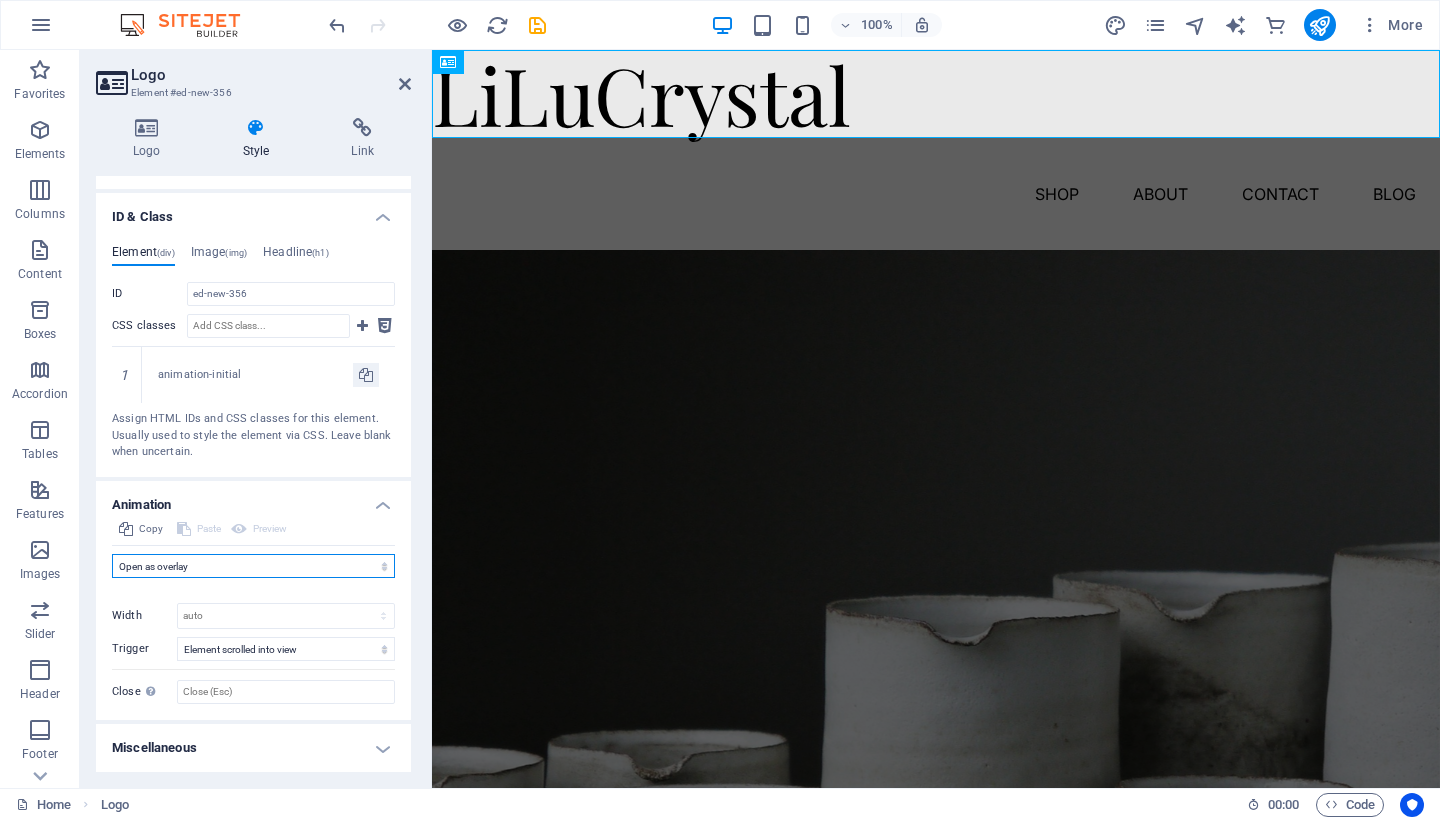 scroll, scrollTop: 620, scrollLeft: 0, axis: vertical 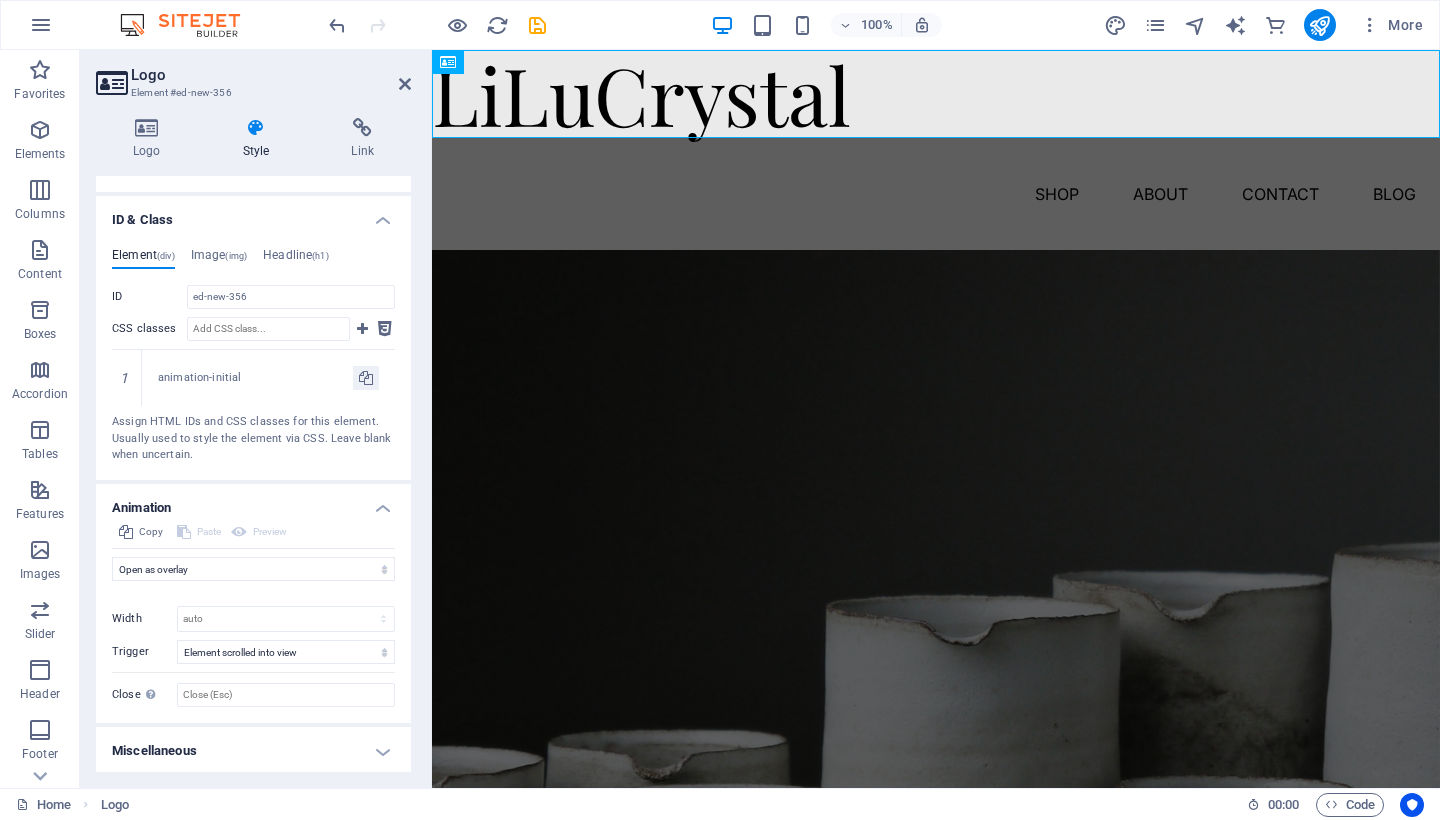 click on "Miscellaneous" at bounding box center (253, 751) 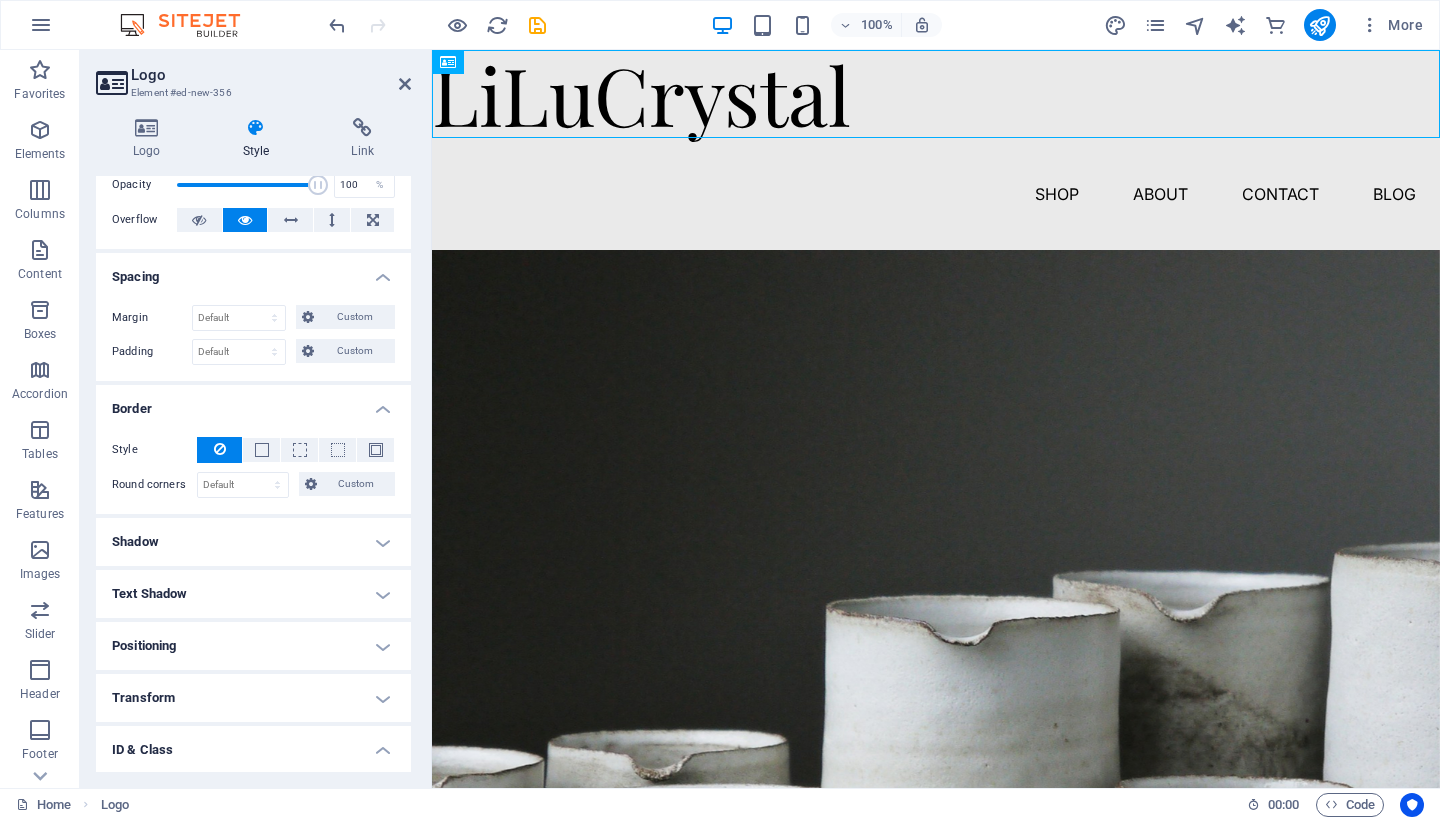 scroll, scrollTop: 22, scrollLeft: 0, axis: vertical 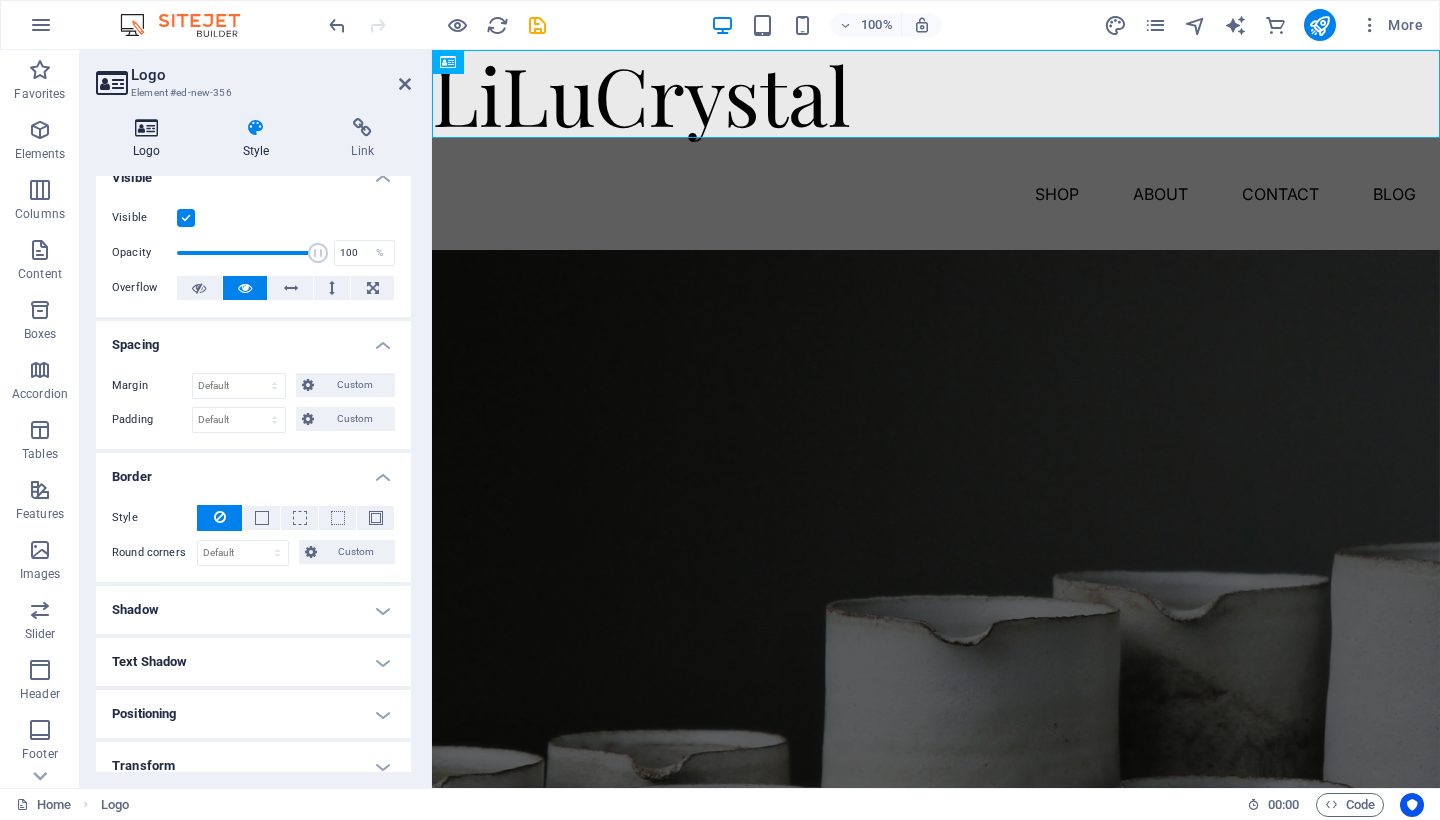 click at bounding box center [147, 128] 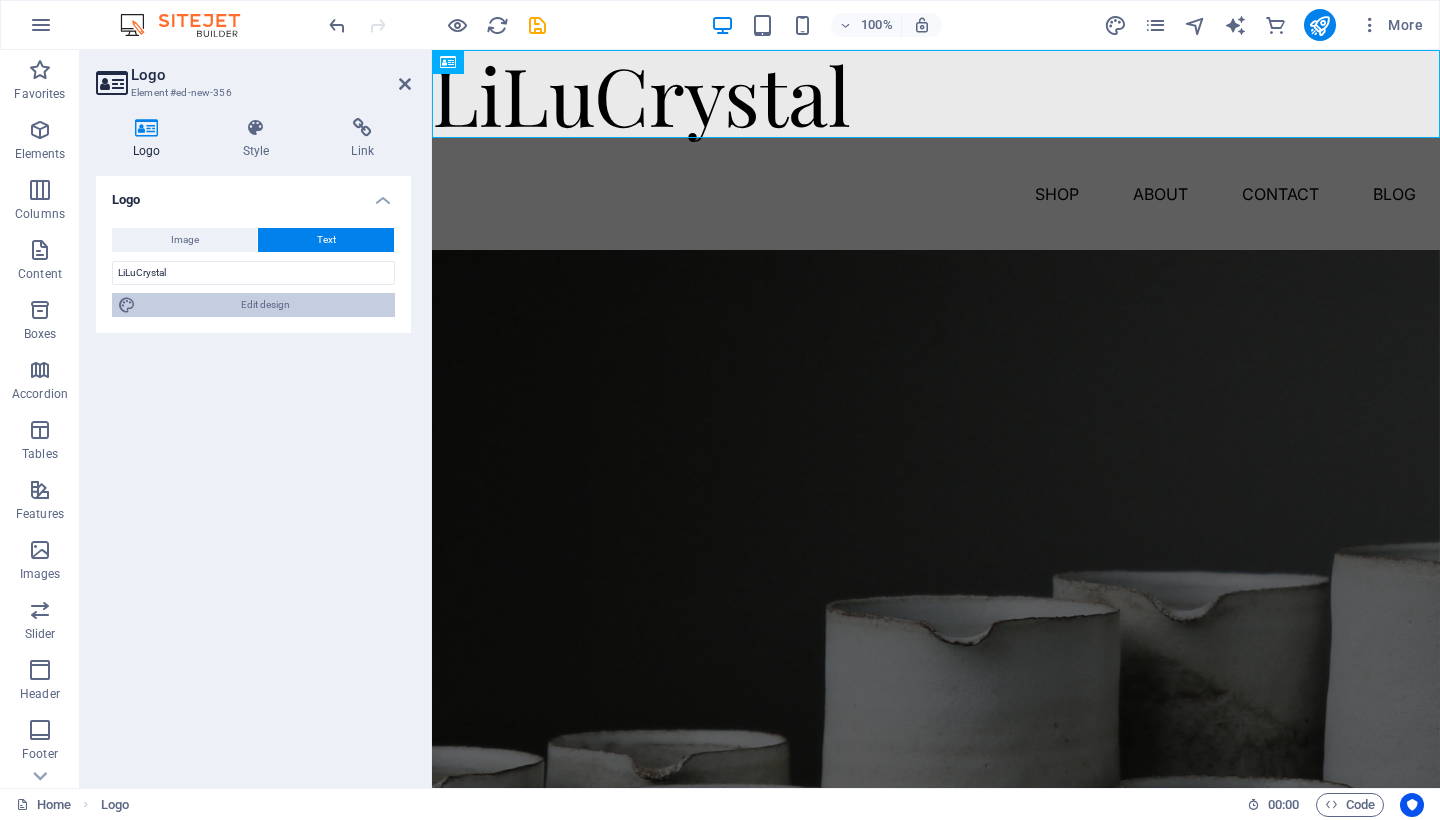 click on "Edit design" at bounding box center (265, 305) 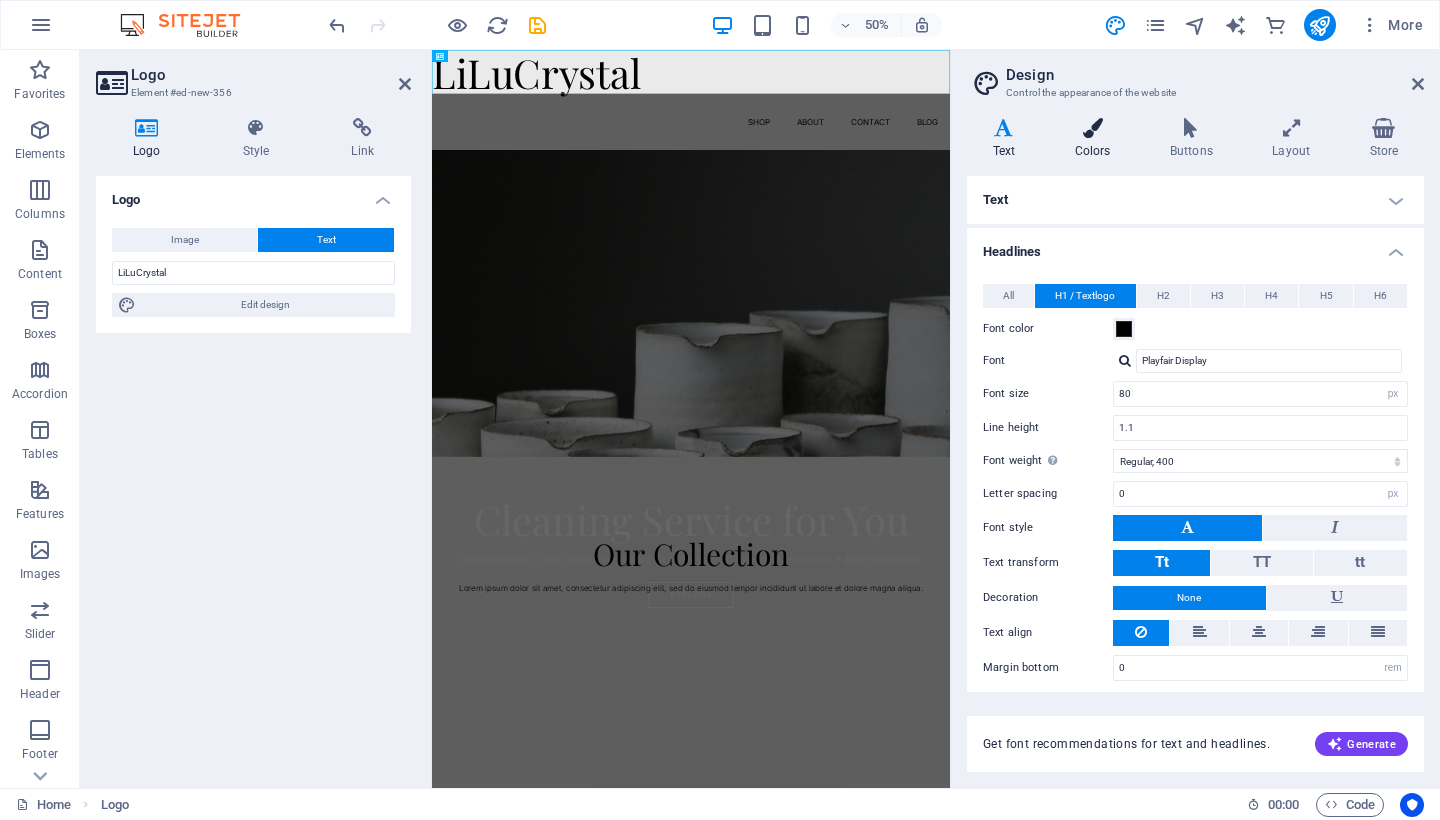 click on "Colors" at bounding box center [1096, 139] 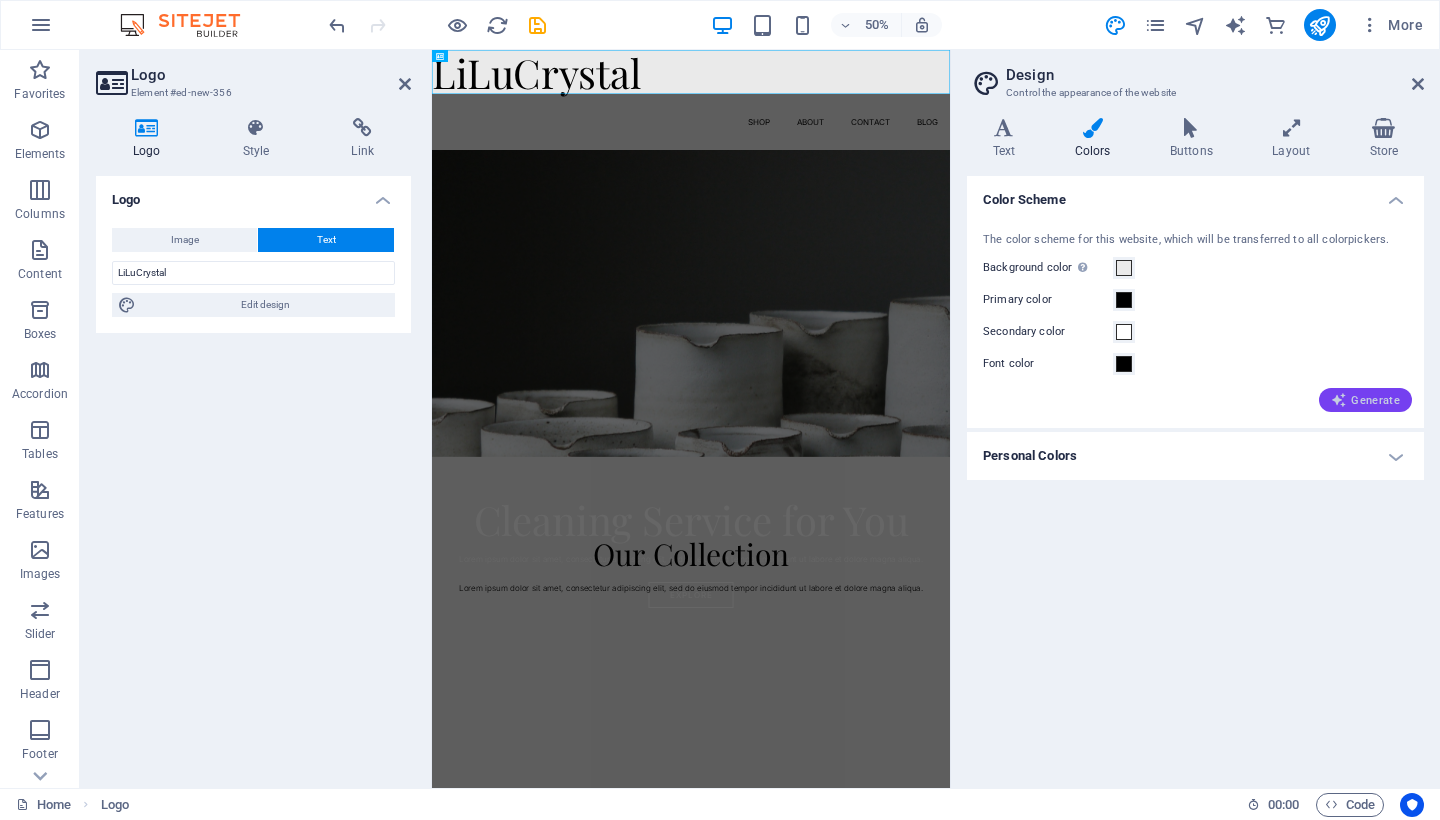 click on "Generate" at bounding box center (1365, 400) 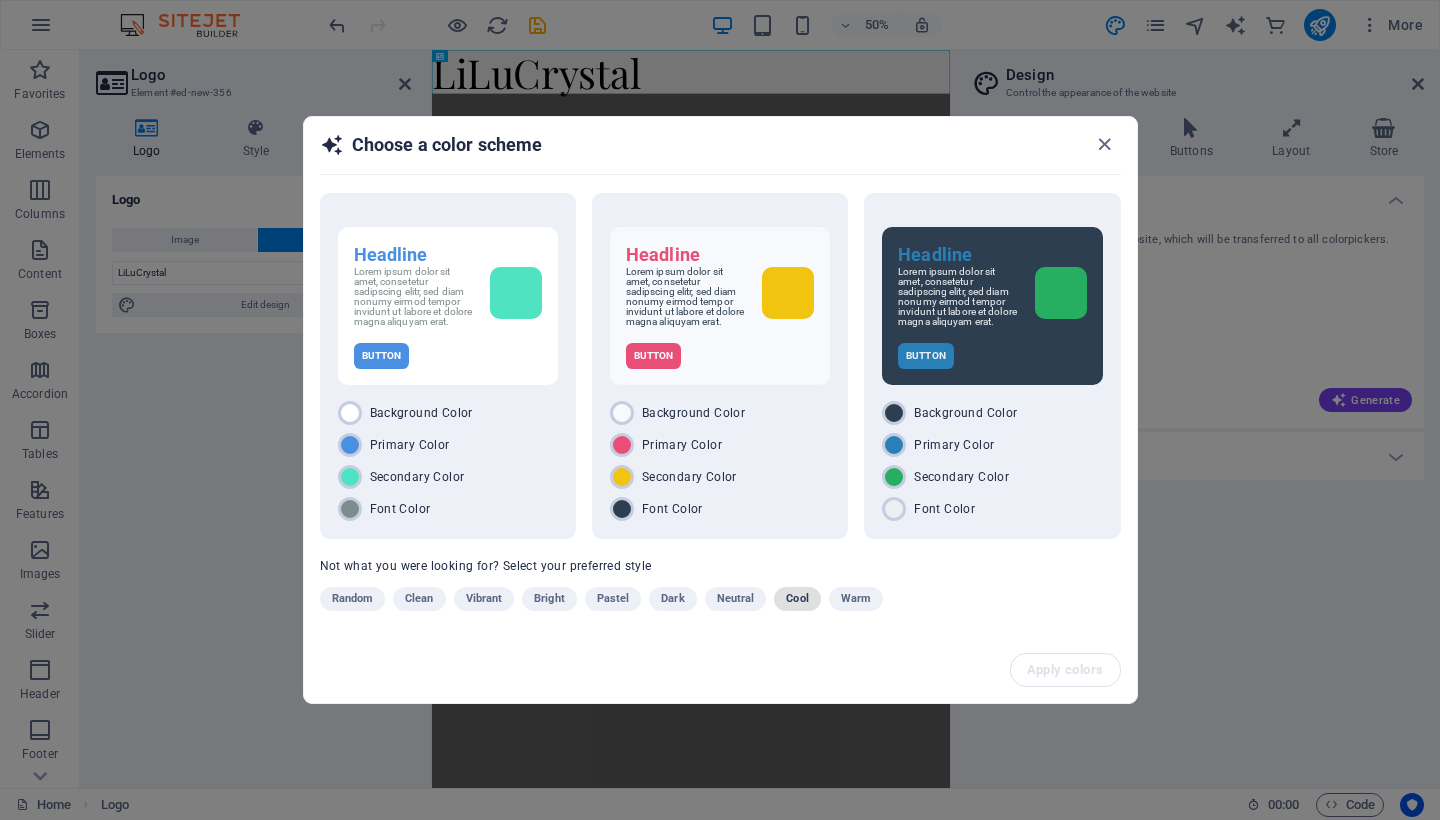 click on "Cool" at bounding box center (797, 599) 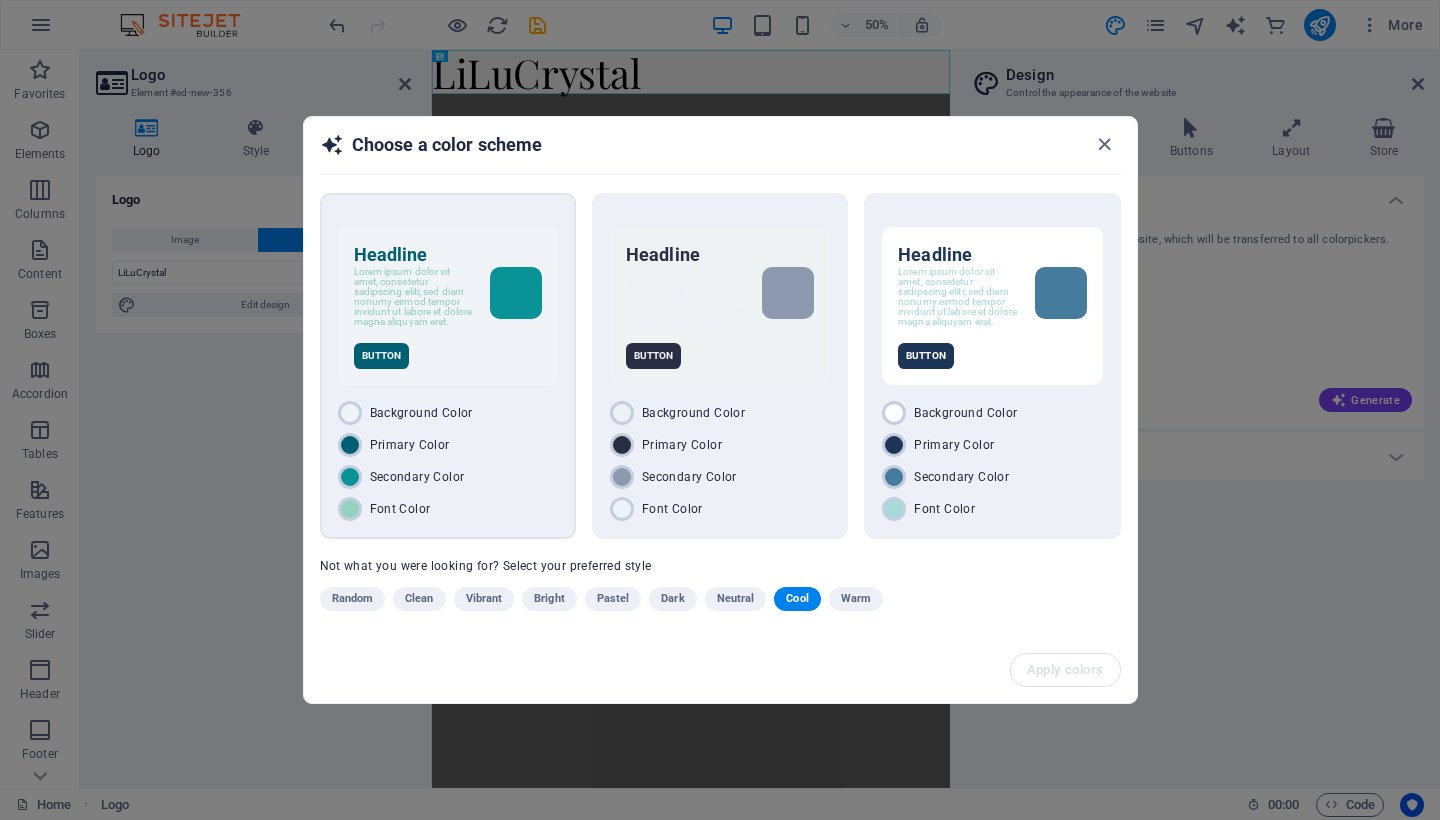 click on "Background Color" at bounding box center [448, 413] 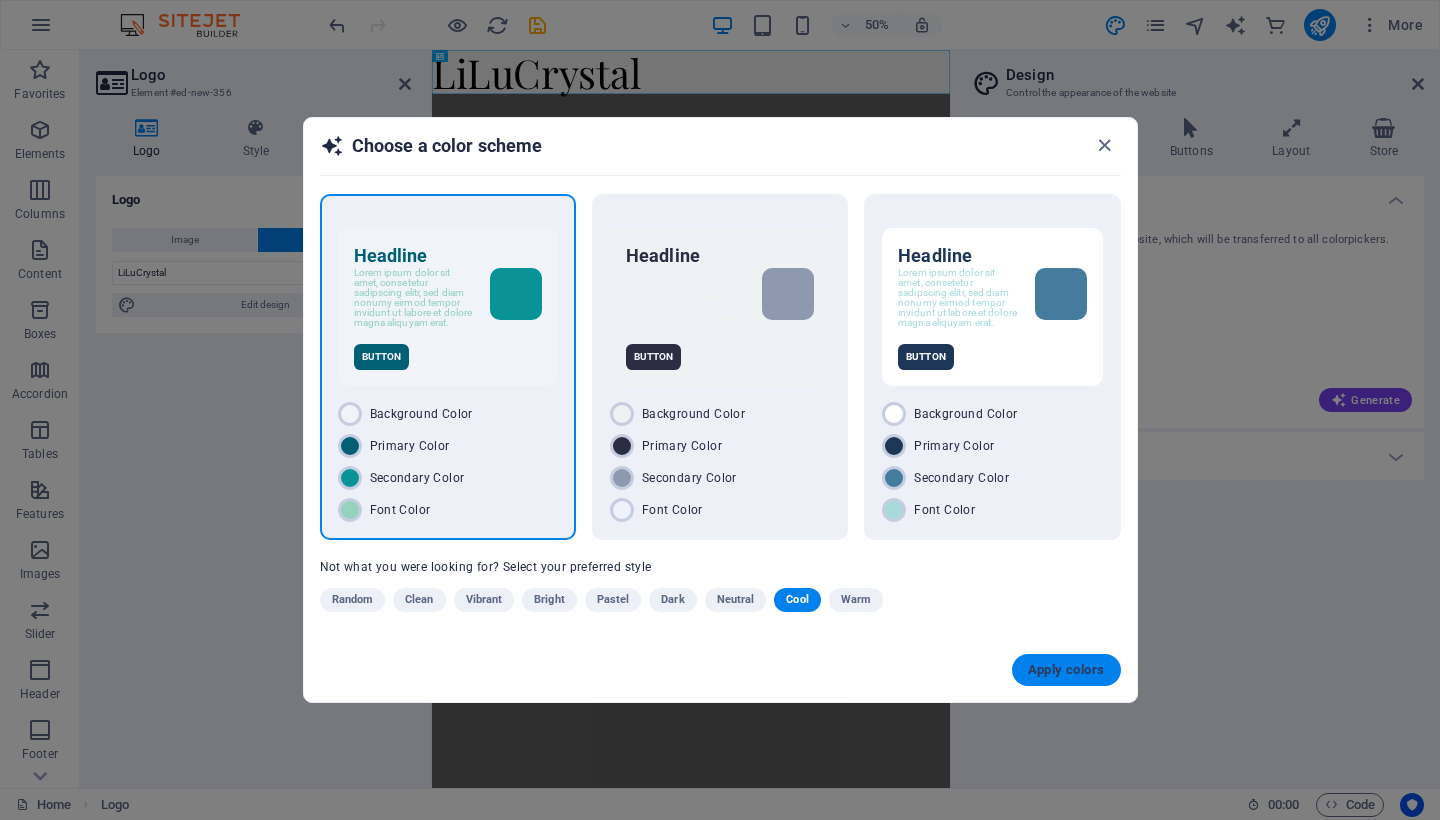 click on "Apply colors" at bounding box center [1066, 670] 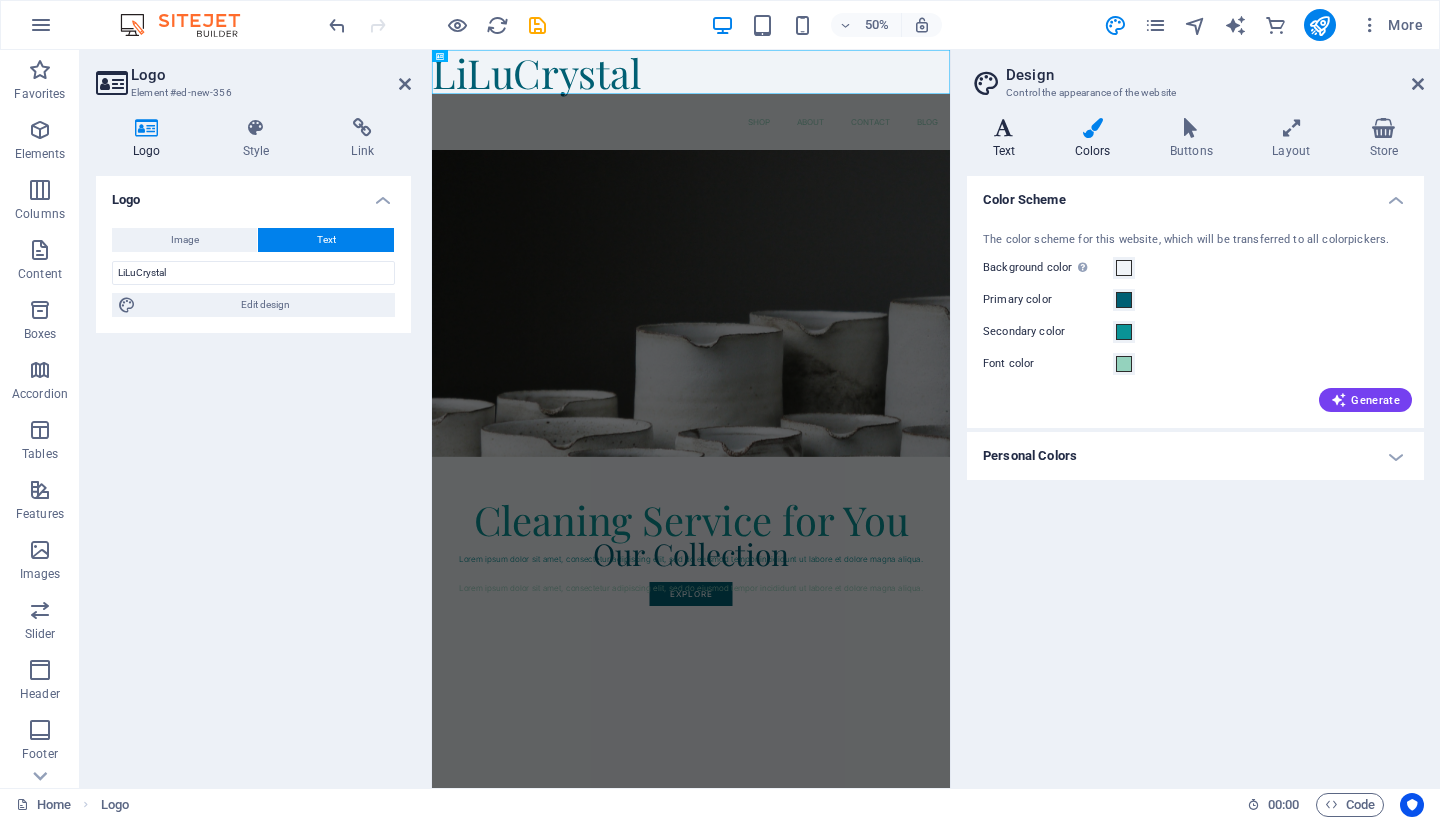 click on "Text" at bounding box center [1008, 139] 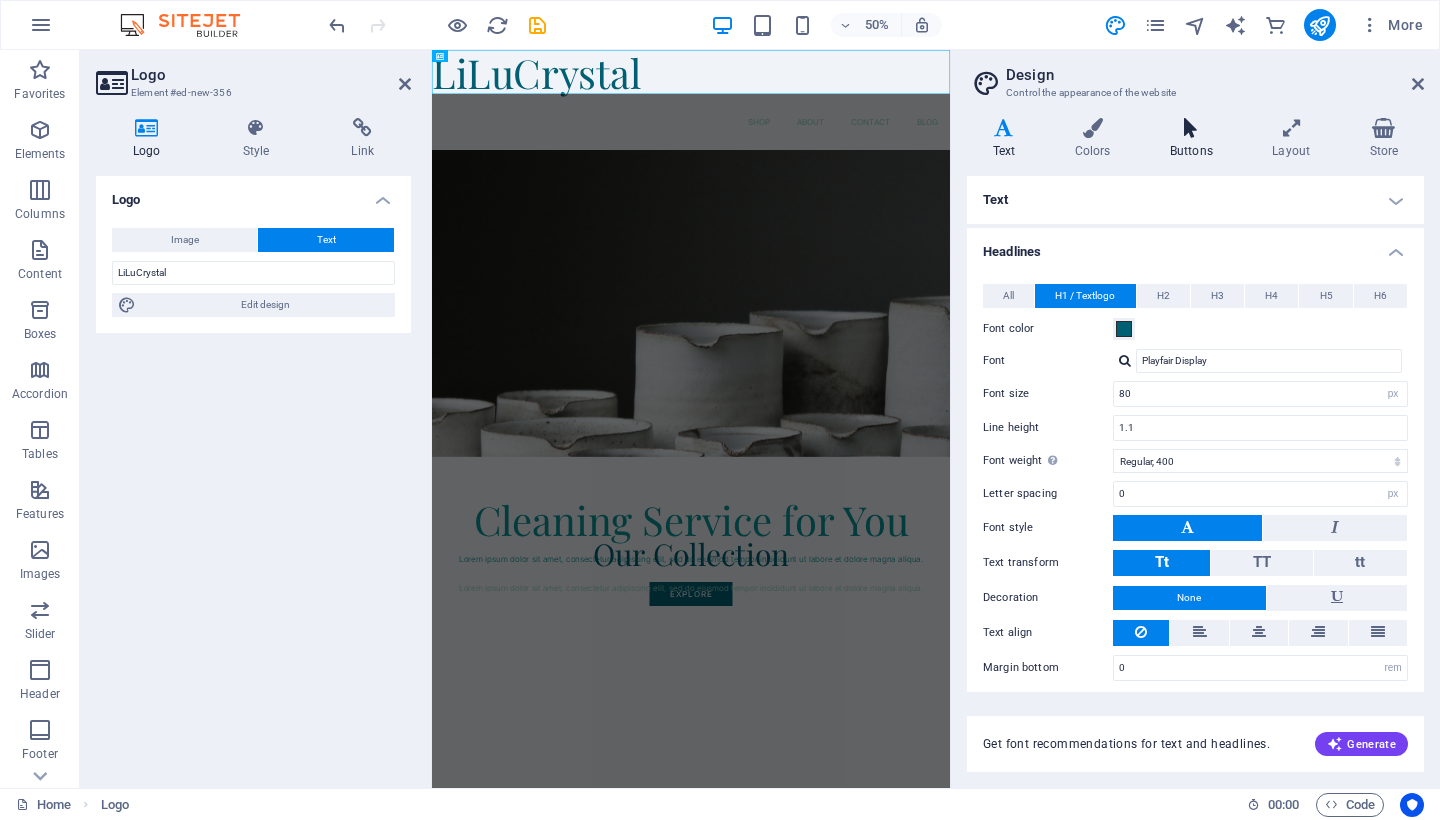 click on "Buttons" at bounding box center (1195, 139) 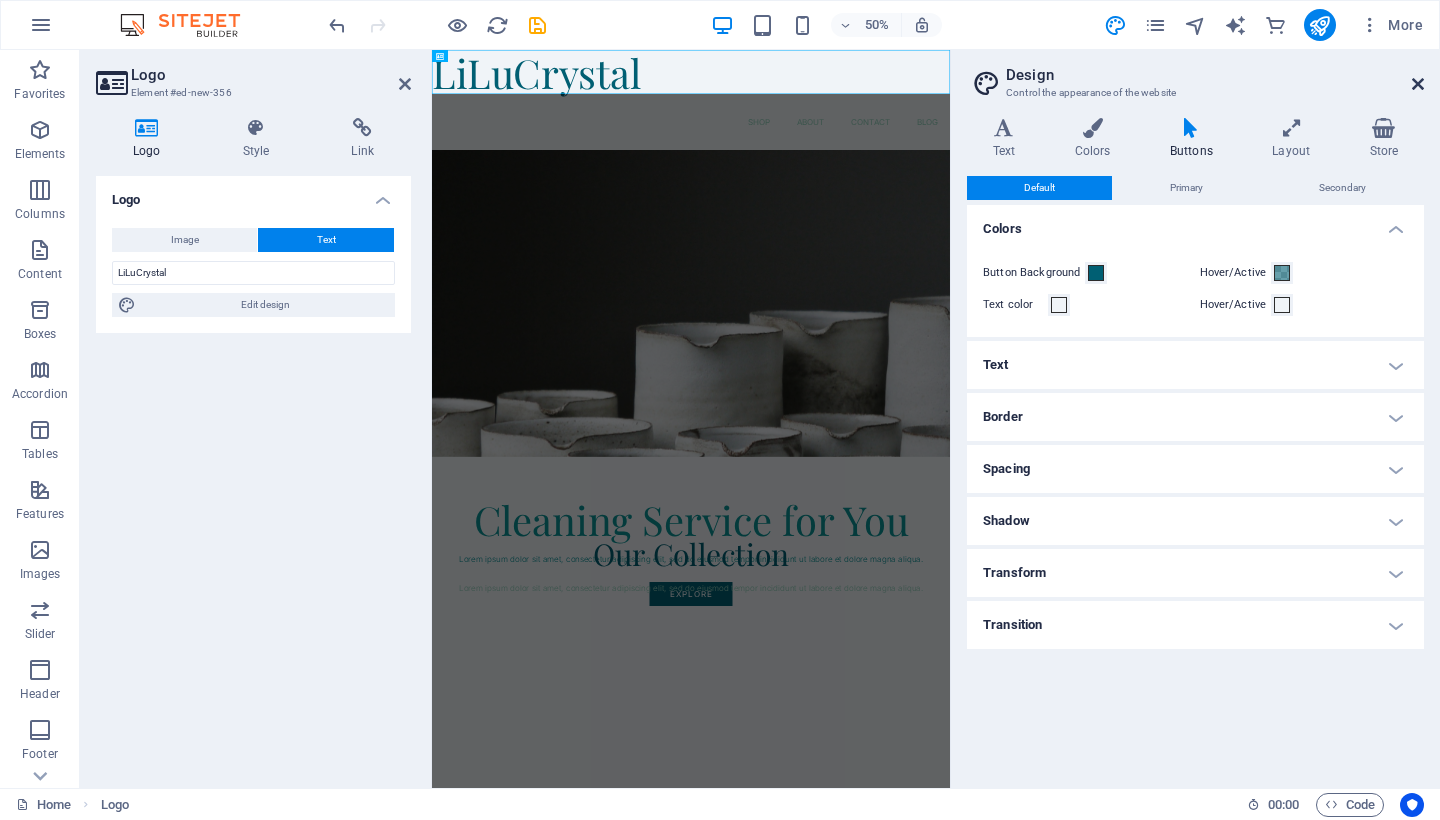 drag, startPoint x: 1412, startPoint y: 84, endPoint x: 980, endPoint y: 34, distance: 434.88388 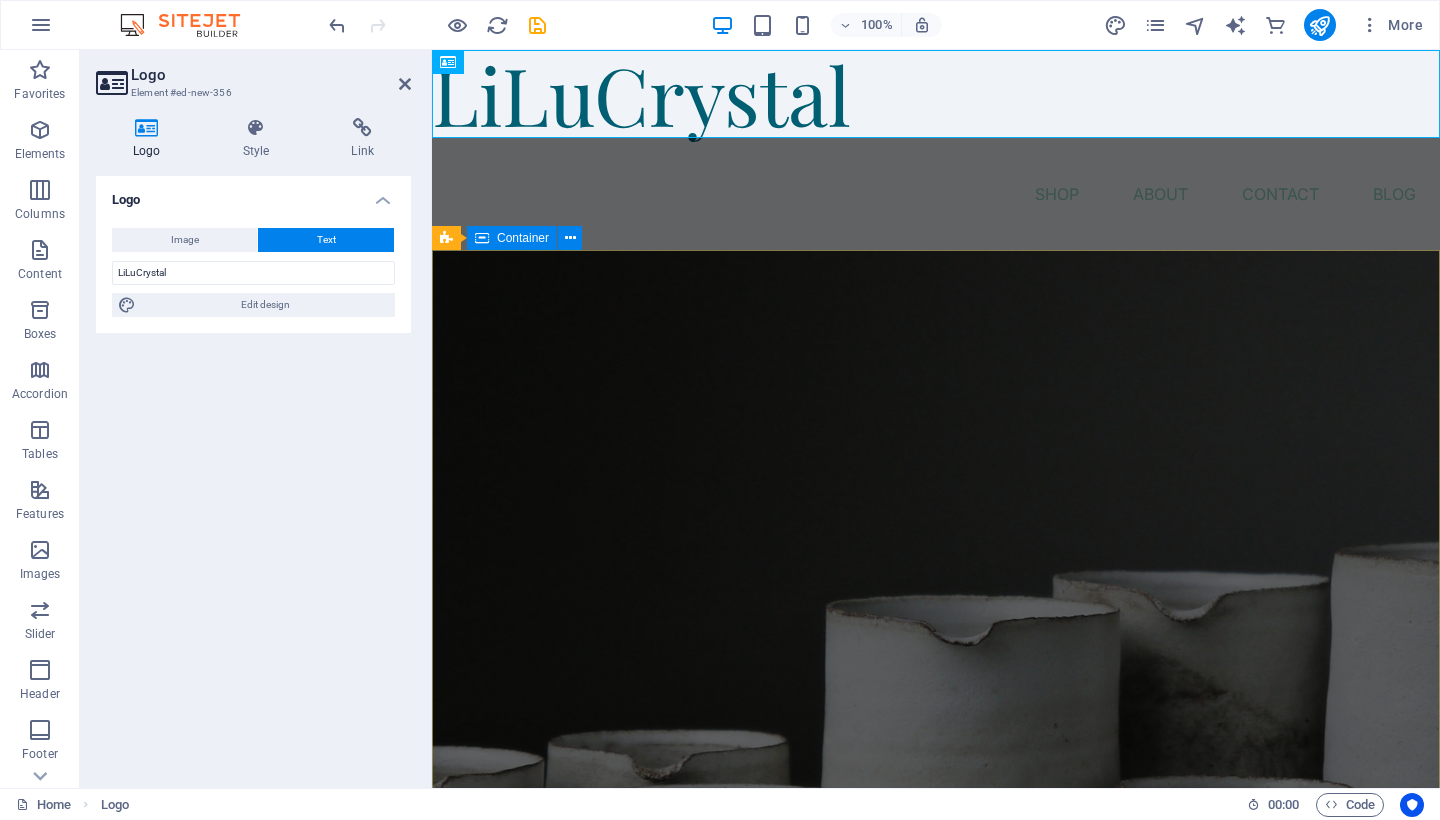 click on "Cleaning Service for You Lorem ipsum dolor sit amet, consectetur adipiscing elit, sed do eiusmod tempor incididunt ut labore et dolore magna aliqua. Explore" at bounding box center (936, 1053) 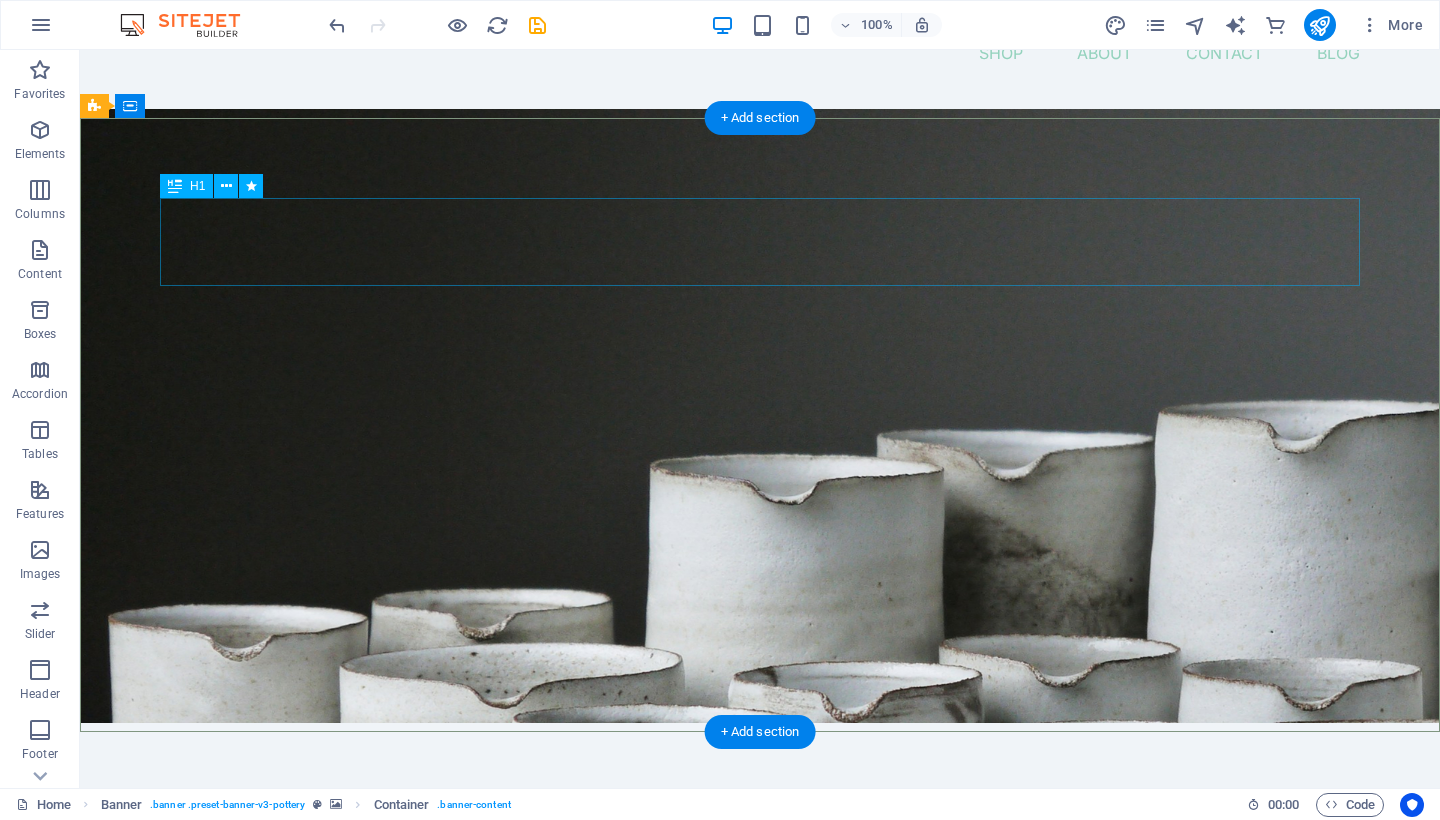 scroll, scrollTop: 143, scrollLeft: 0, axis: vertical 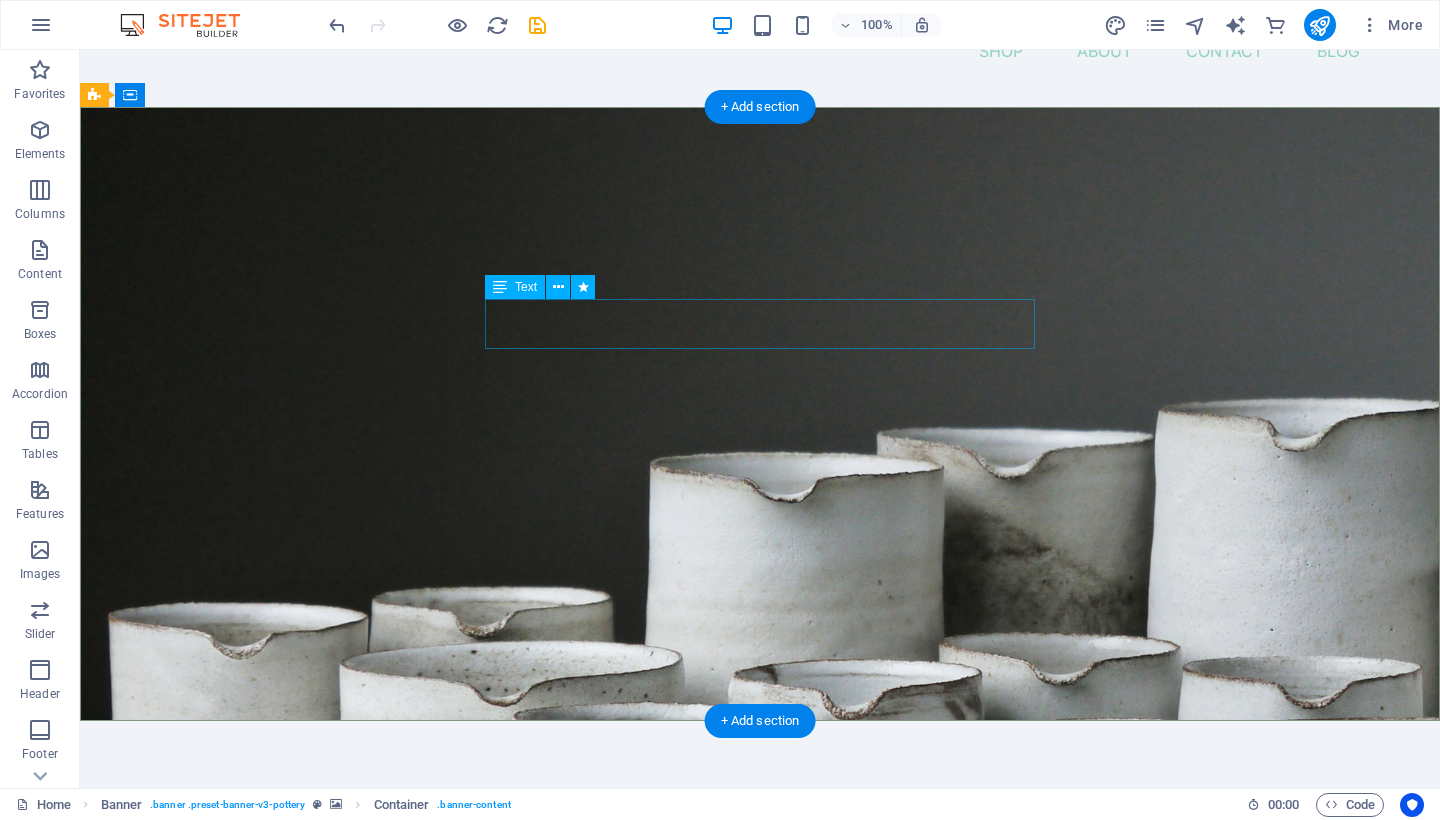 click on "Lorem ipsum dolor sit amet, consectetur adipiscing elit, sed do eiusmod tempor incididunt ut labore et dolore magna aliqua." at bounding box center (760, 926) 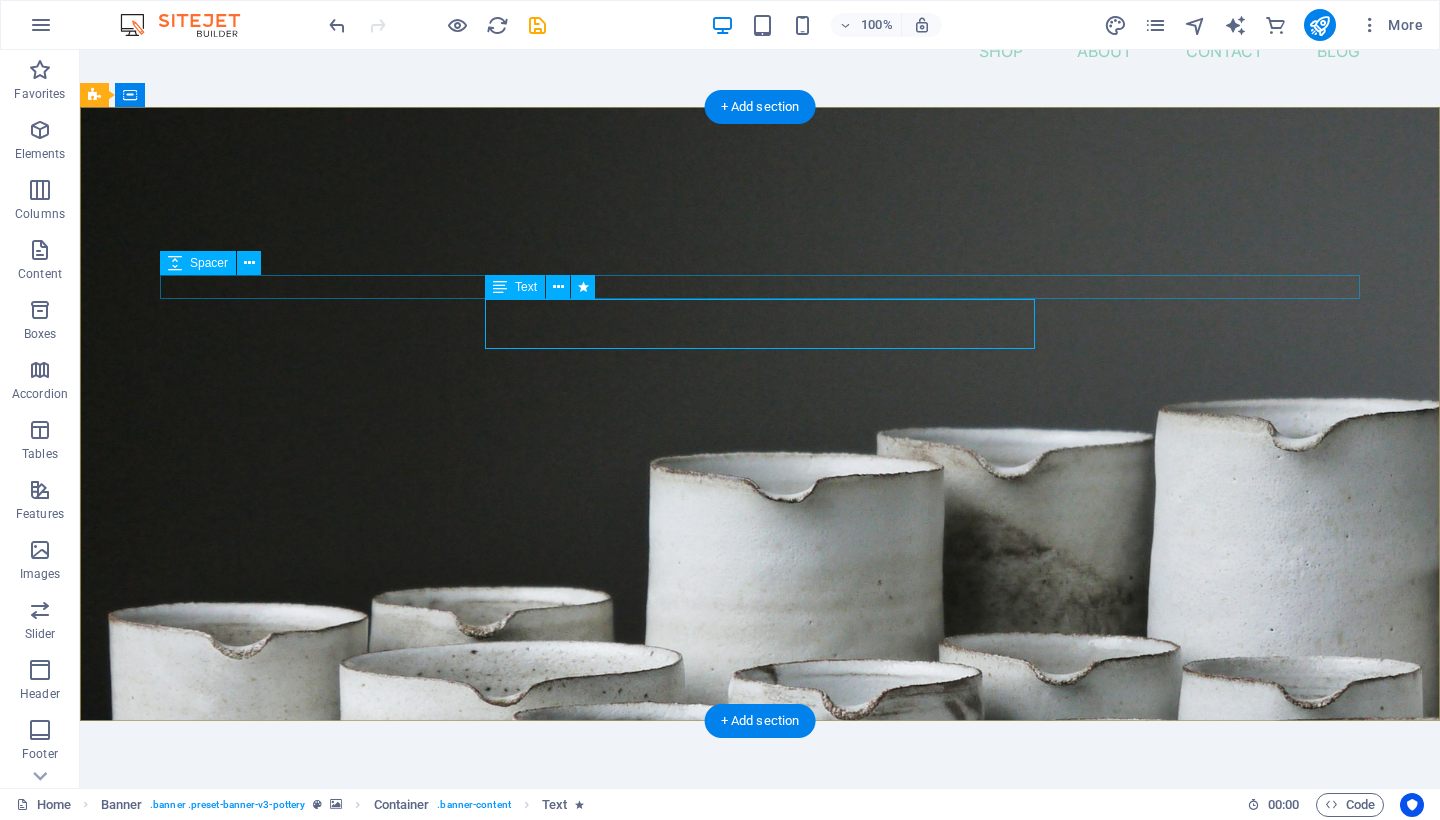 click on "Text" at bounding box center [515, 287] 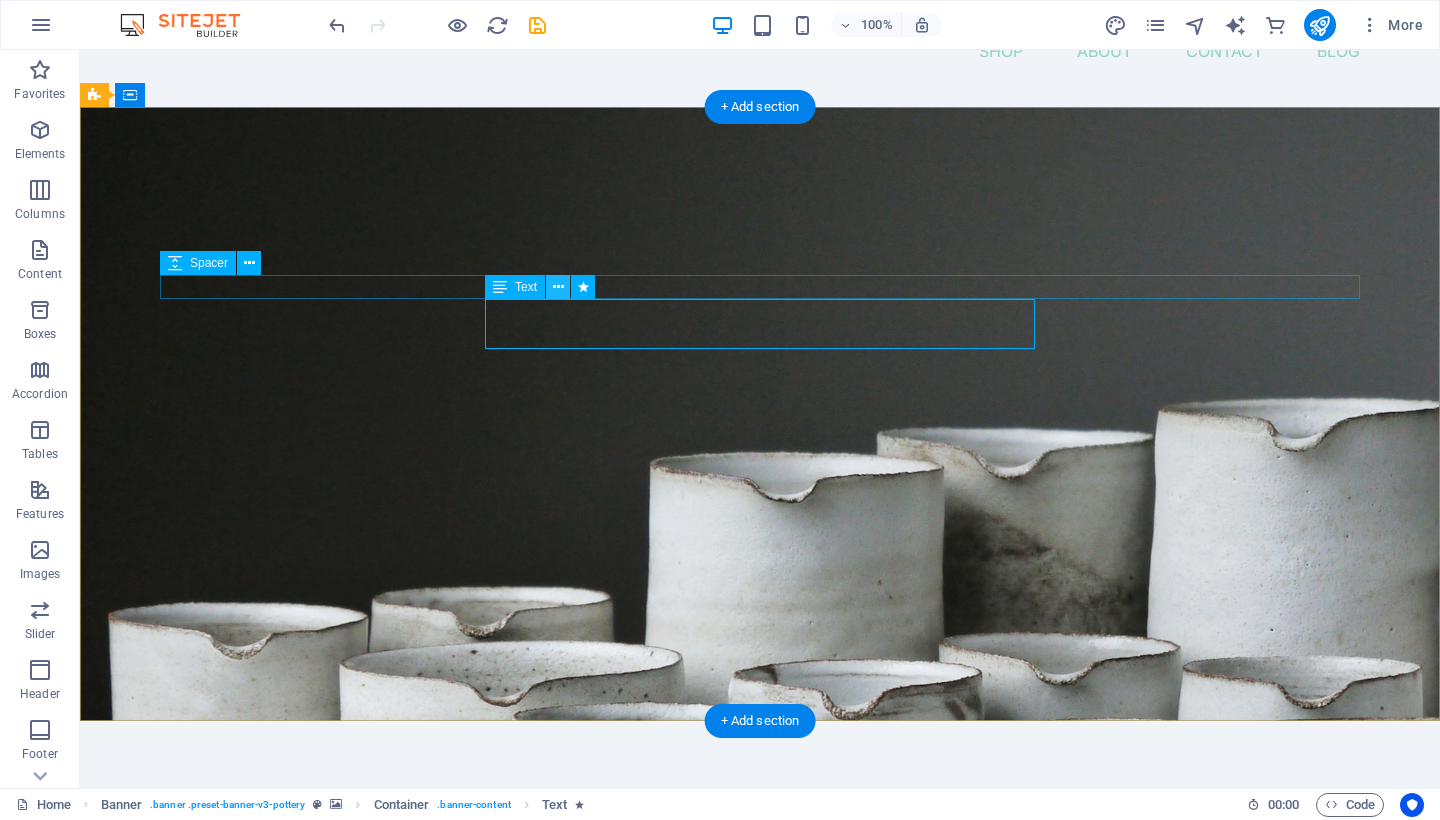 click at bounding box center [558, 287] 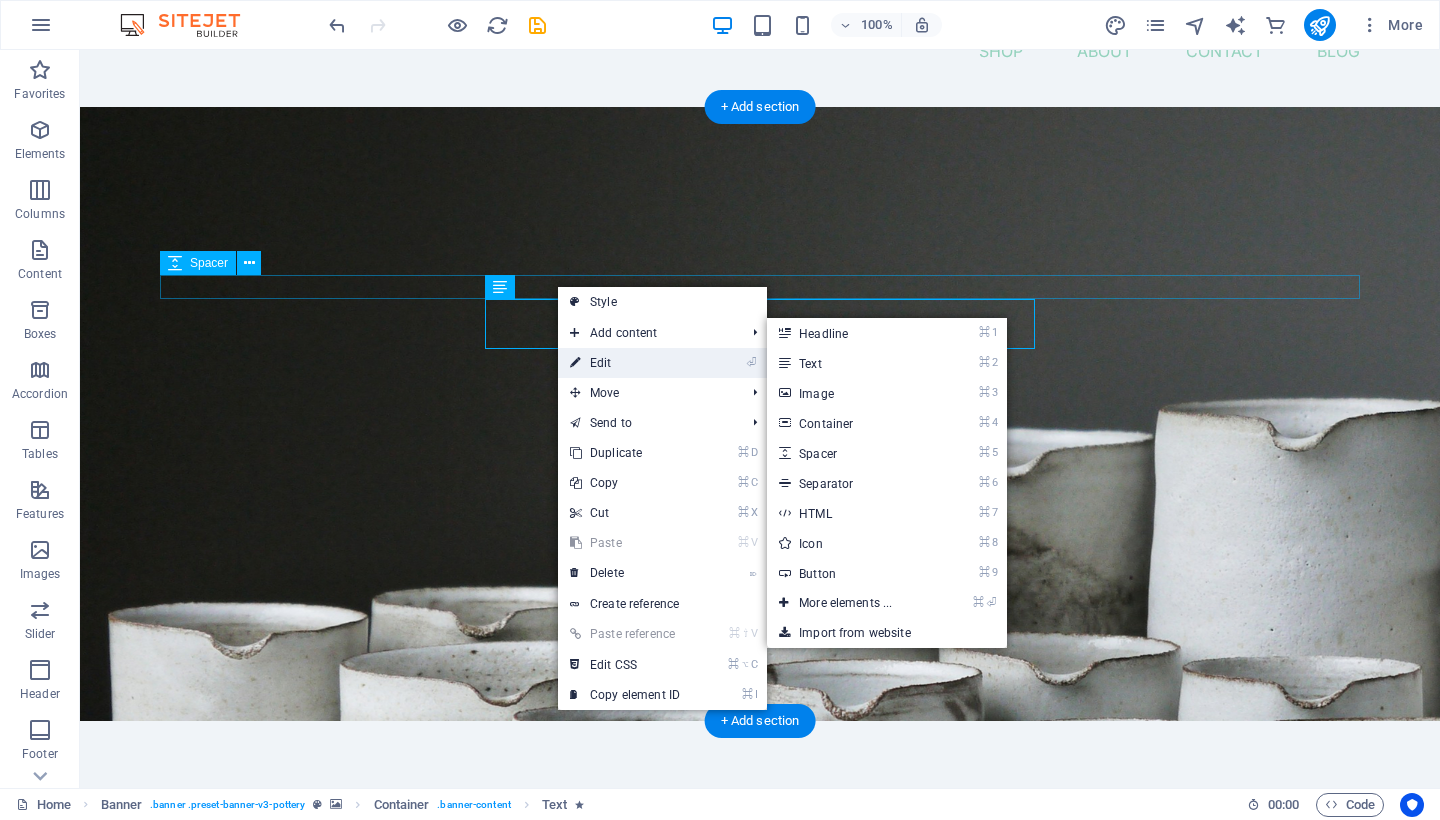 click on "⏎  Edit" at bounding box center (625, 363) 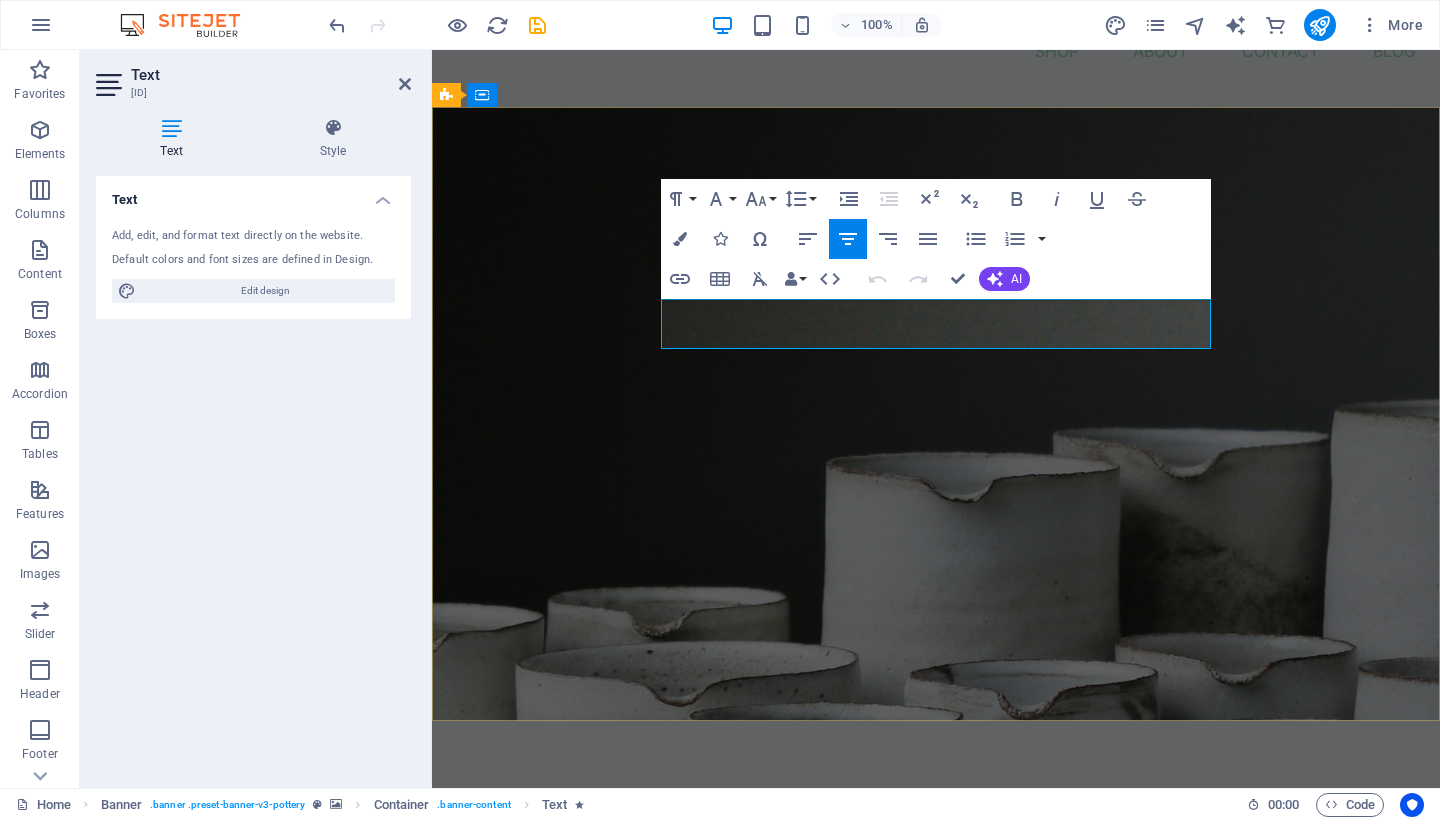 click on "Lorem ipsum dolor sit amet, consectetur adipiscing elit, sed do eiusmod tempor incididunt ut labore et dolore magna aliqua." at bounding box center [936, 926] 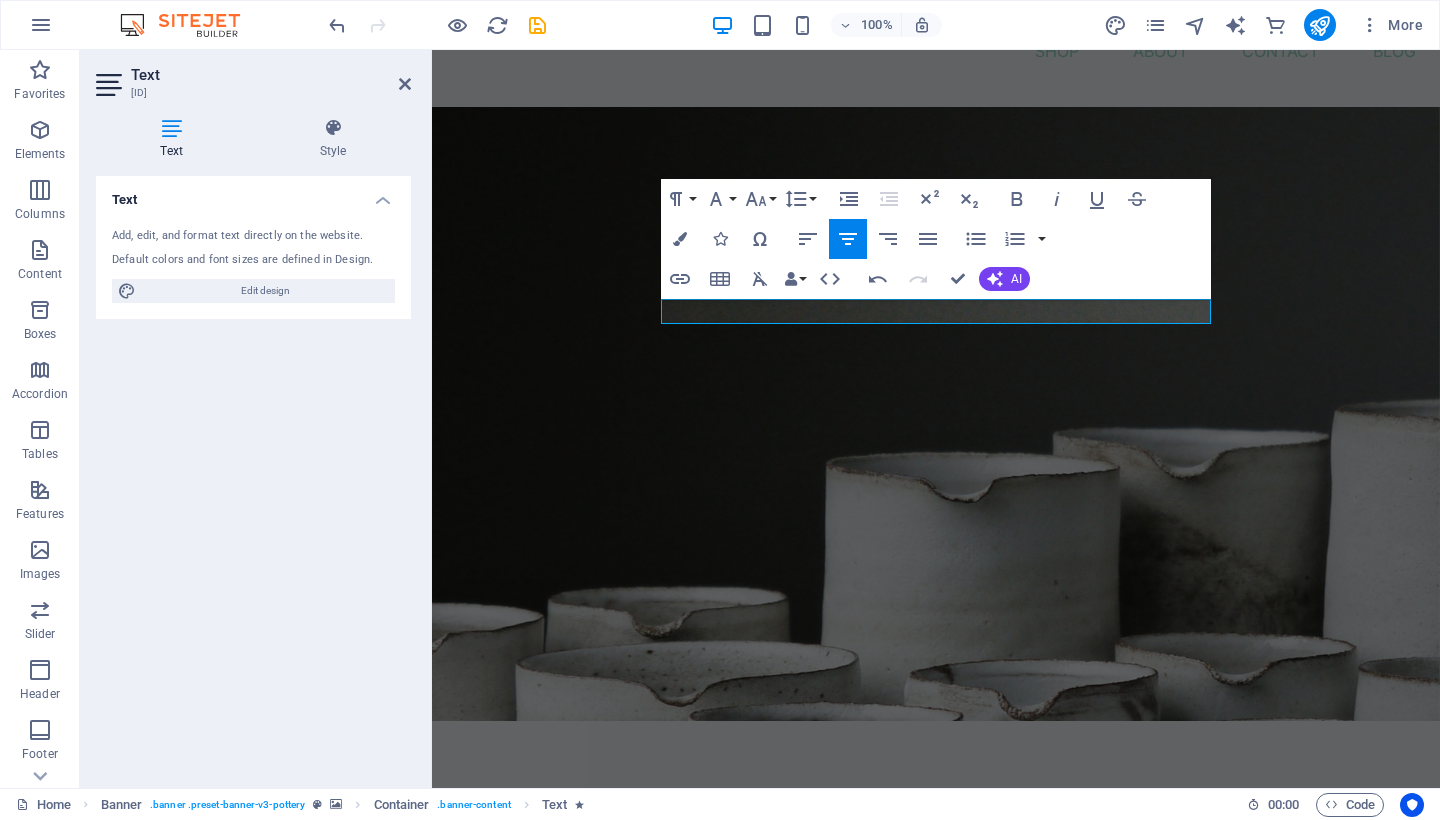 click on "Text" at bounding box center [253, 194] 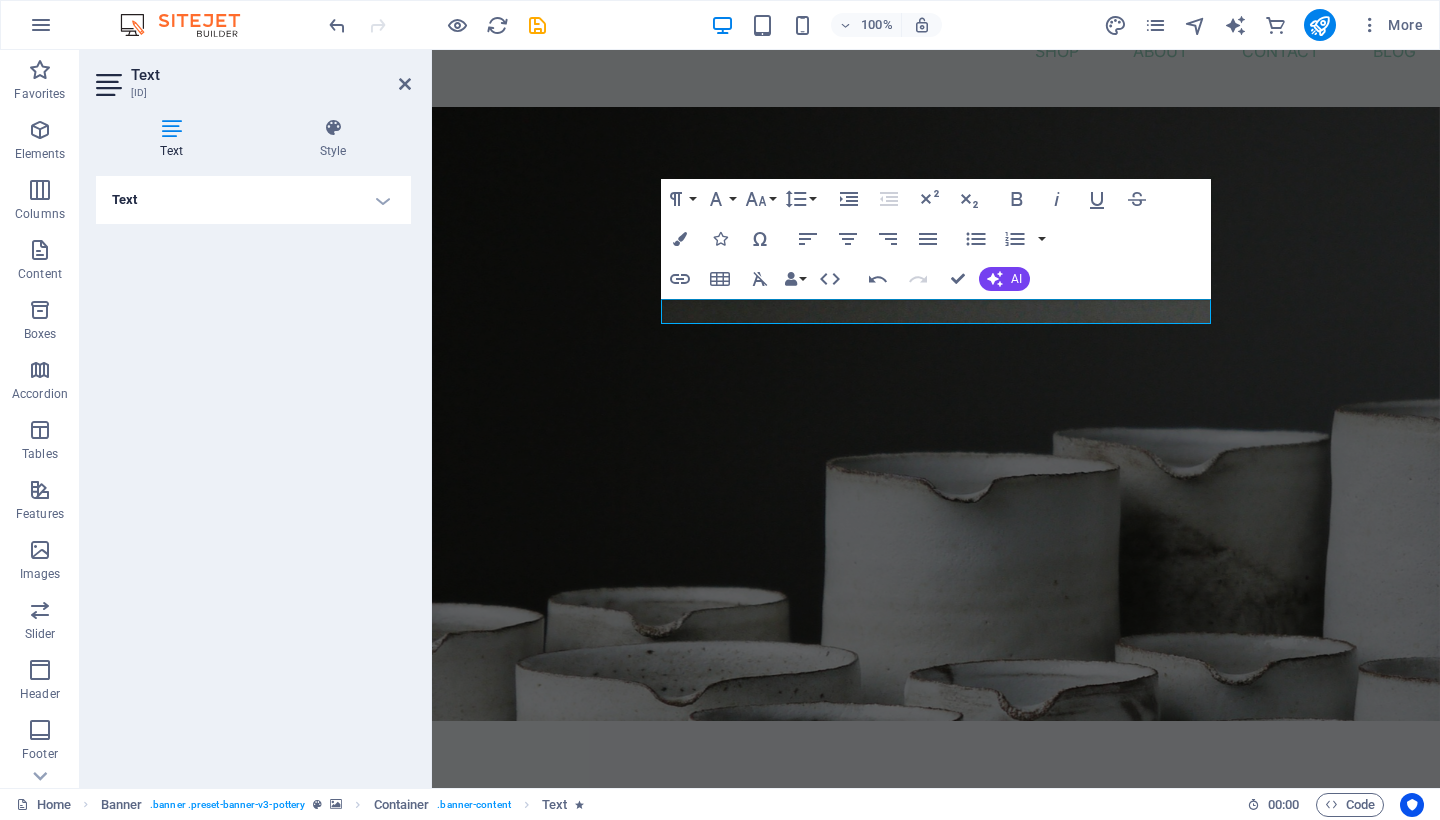 click on "Text" at bounding box center [253, 200] 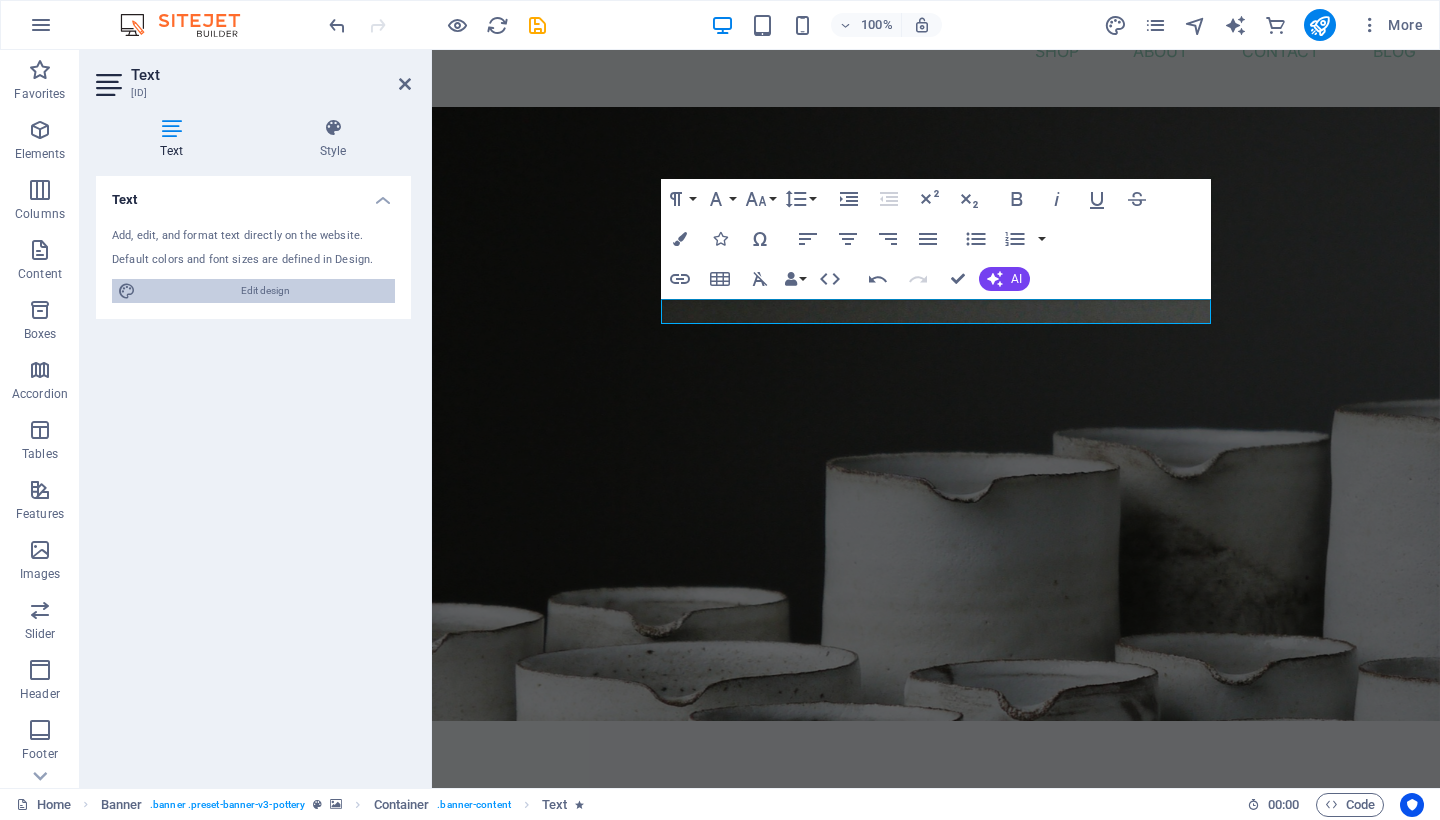 click on "Edit design" at bounding box center (265, 291) 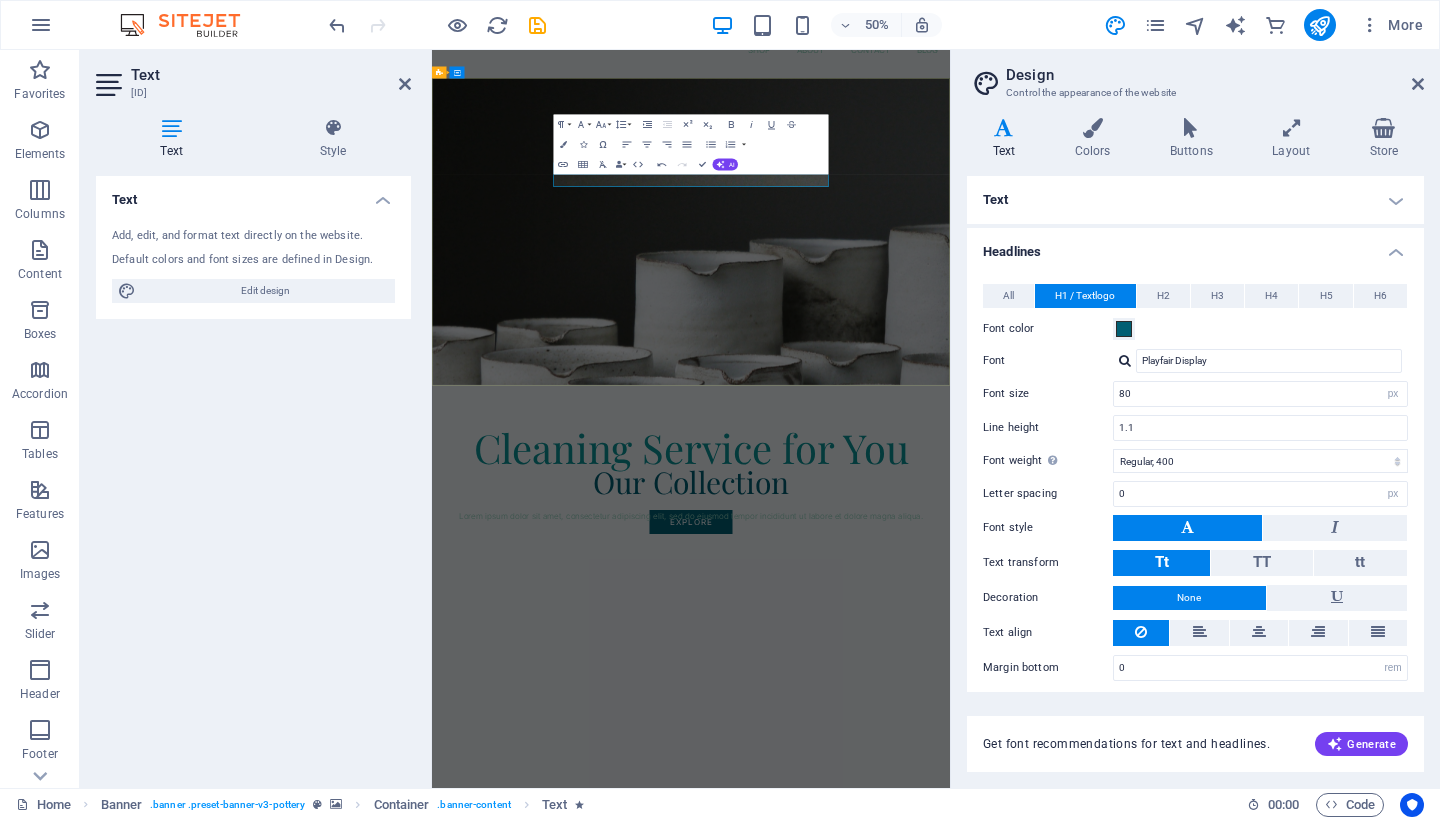 click on "​" at bounding box center [950, 926] 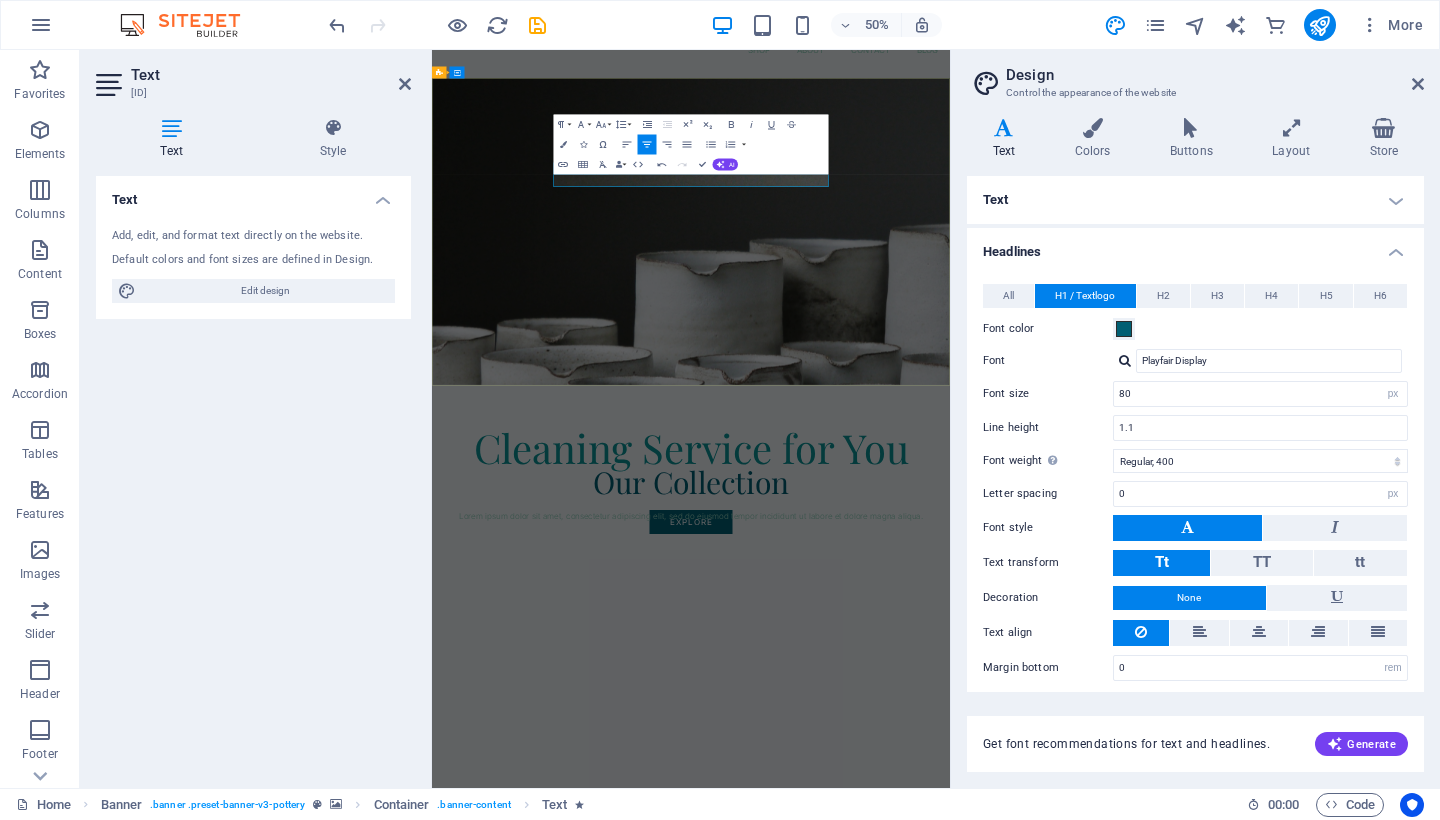 type 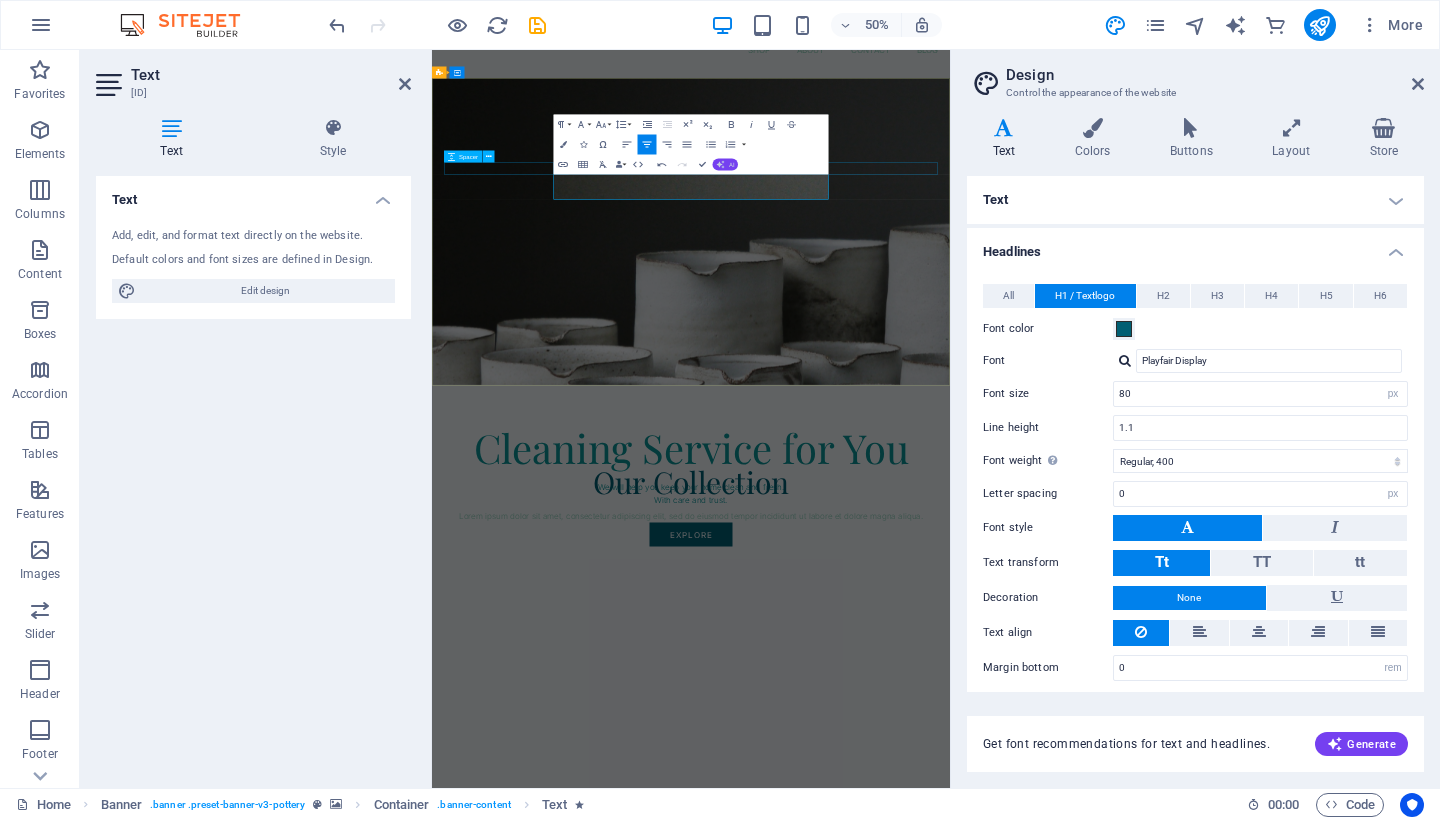 click 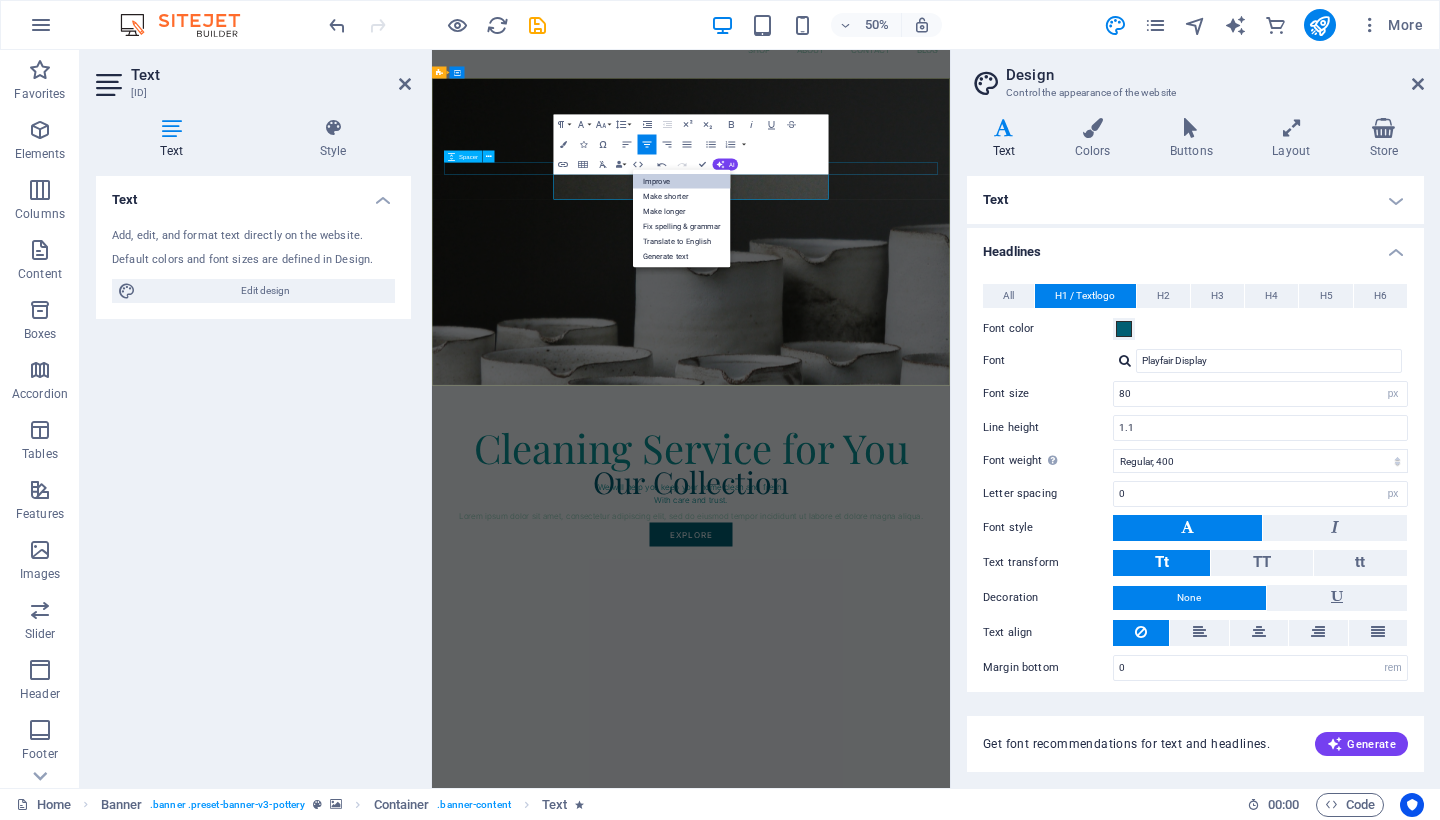 click on "Improve" at bounding box center (682, 180) 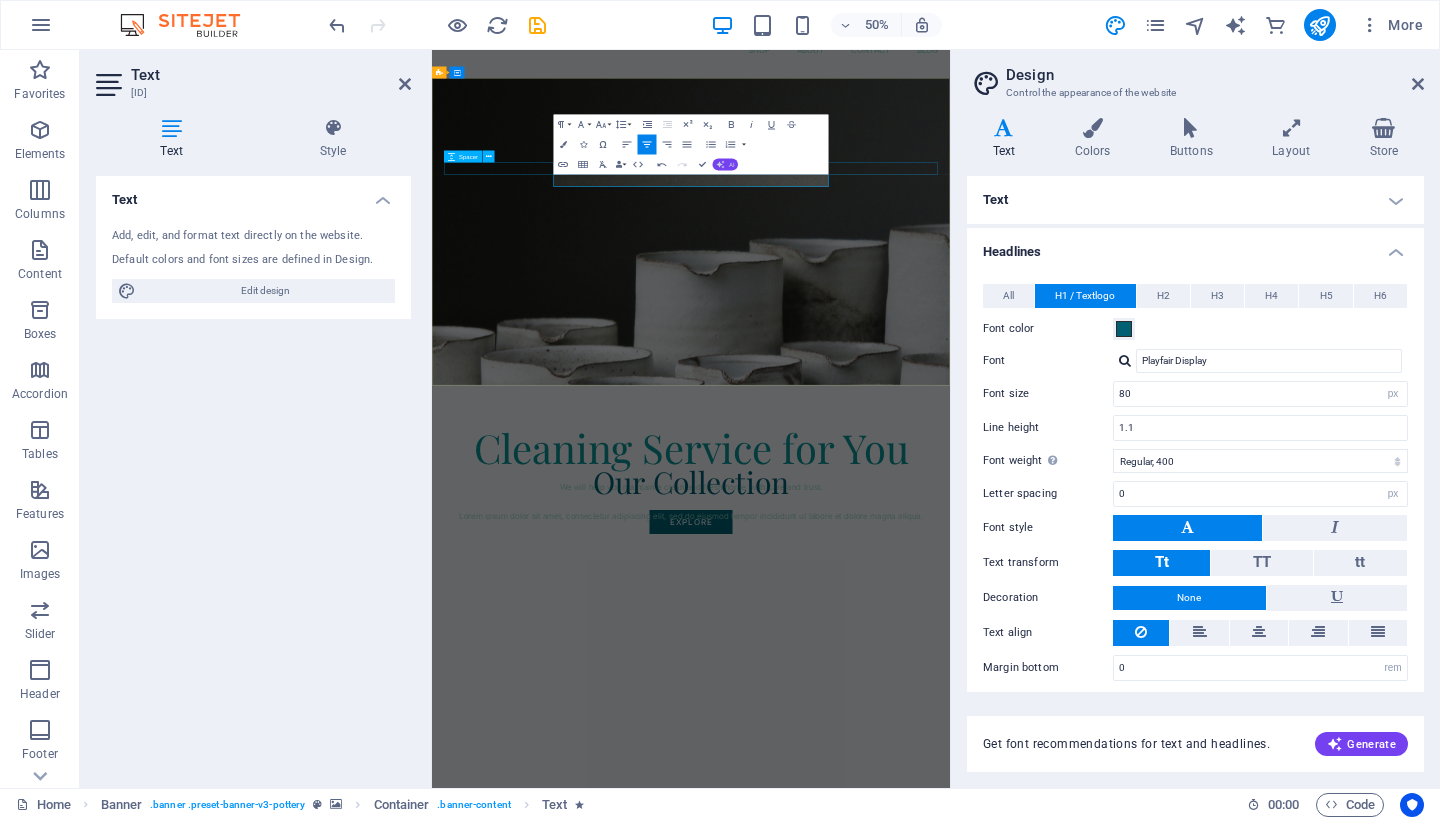 click 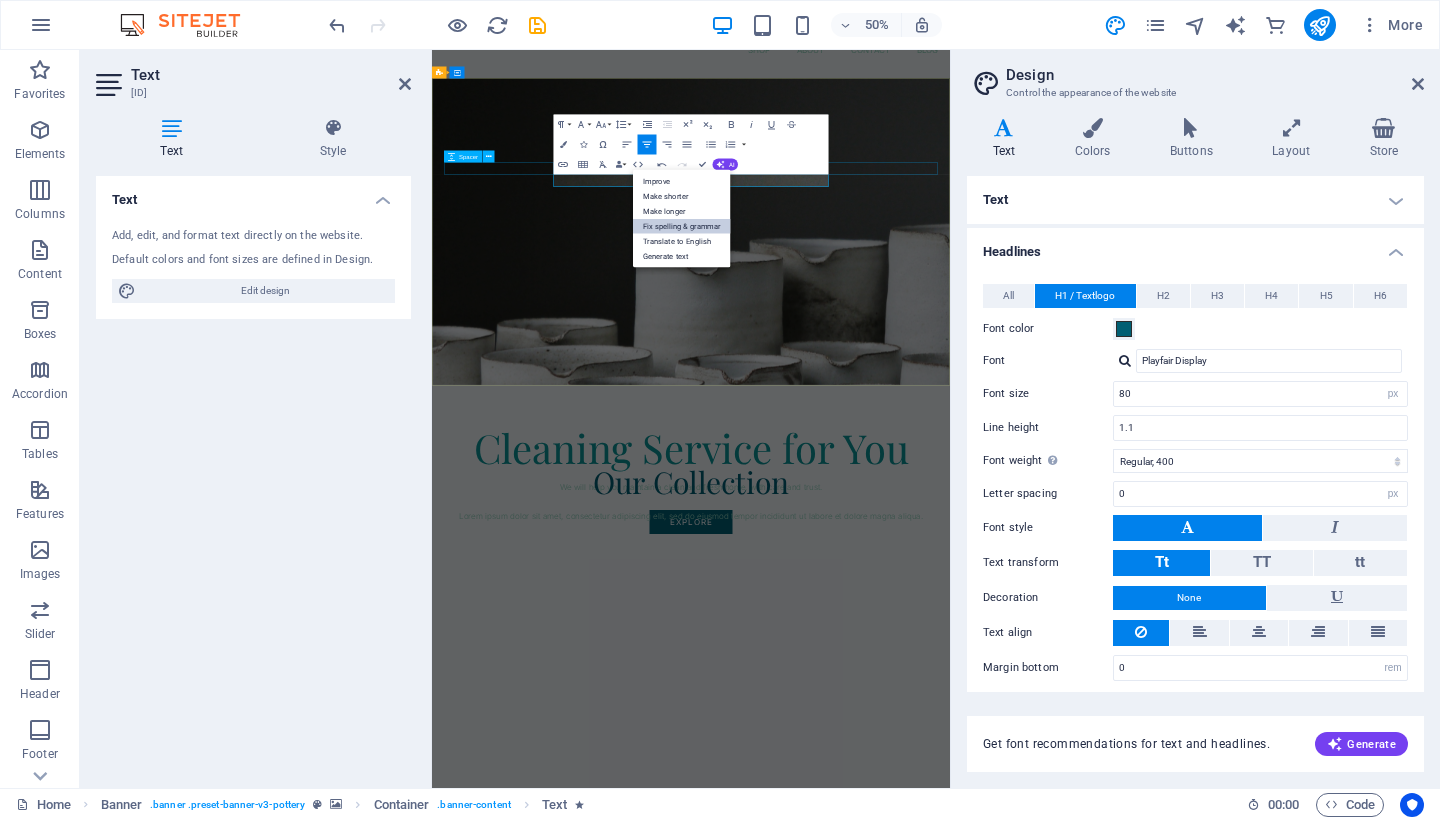 click on "Fix spelling & grammar" at bounding box center (682, 225) 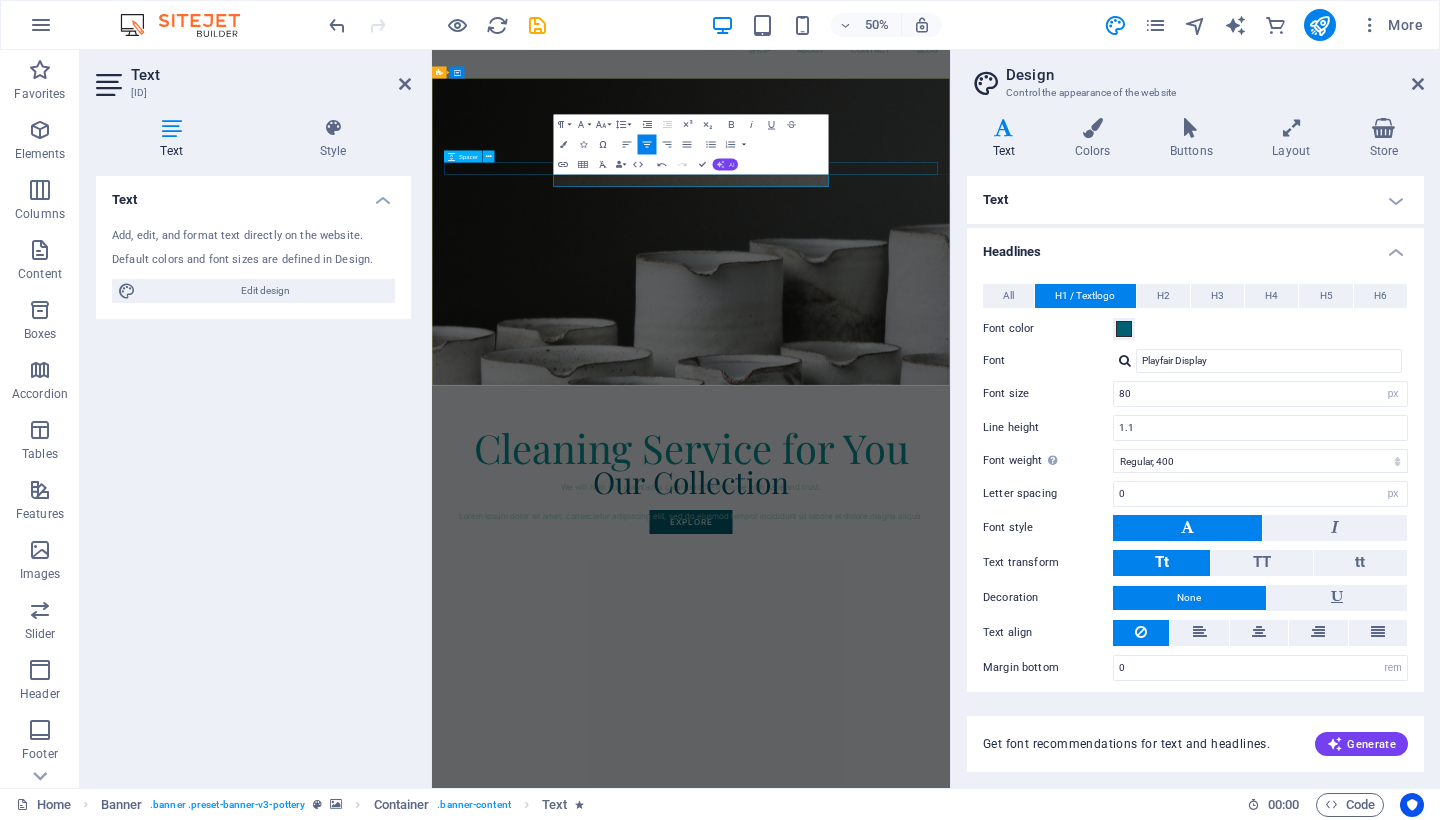 click 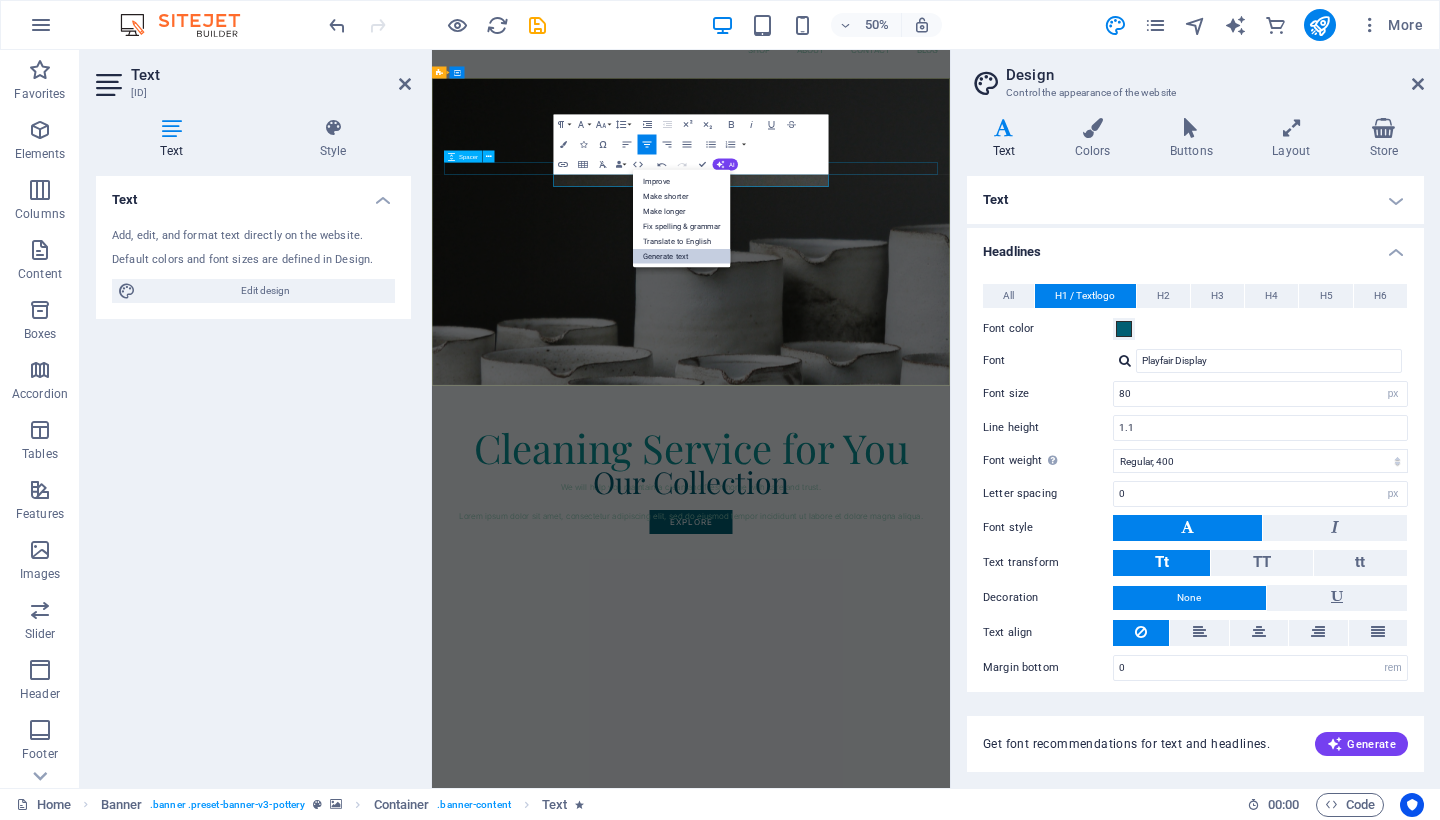 click on "Generate text" at bounding box center (682, 255) 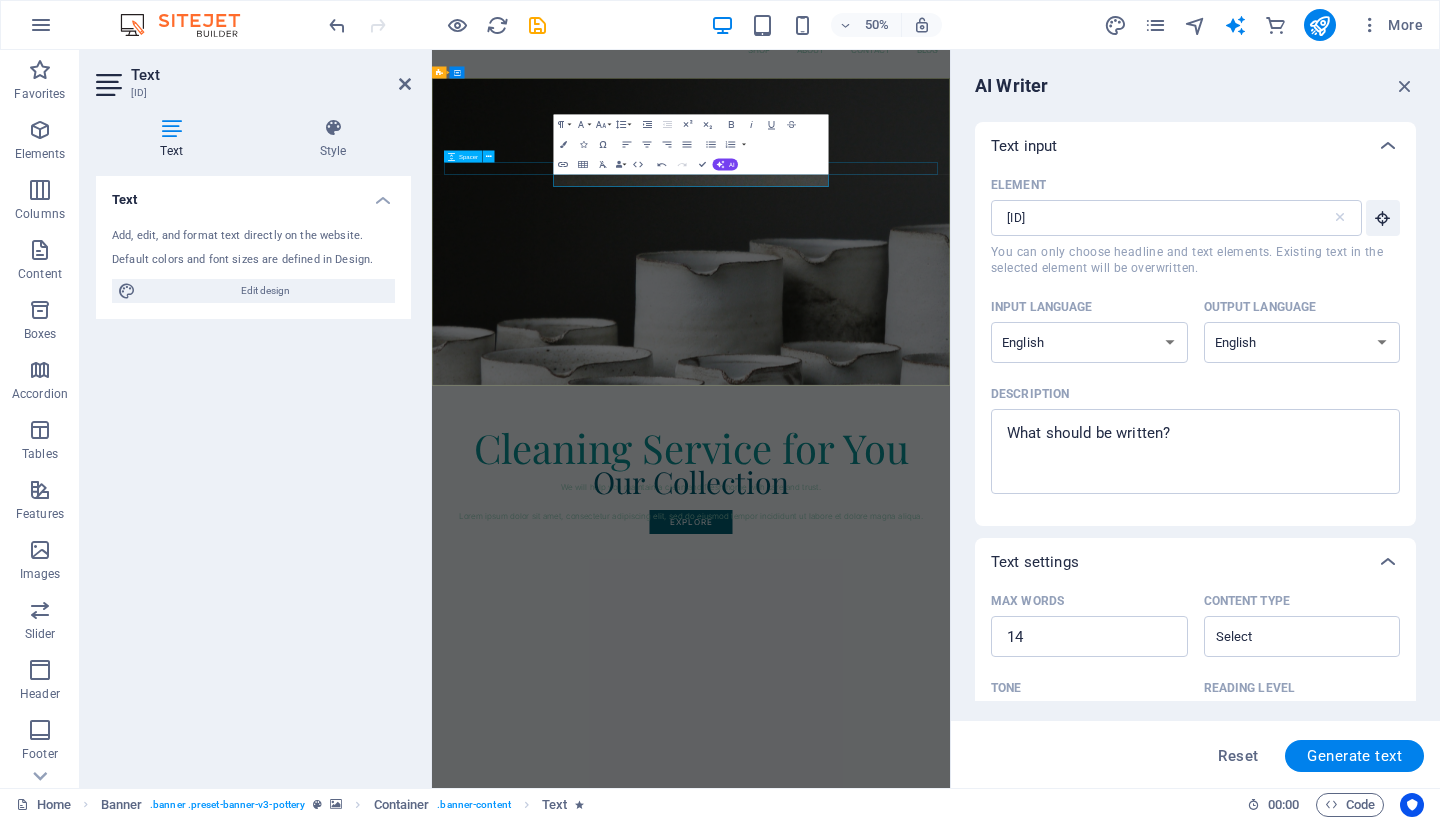scroll, scrollTop: 0, scrollLeft: 0, axis: both 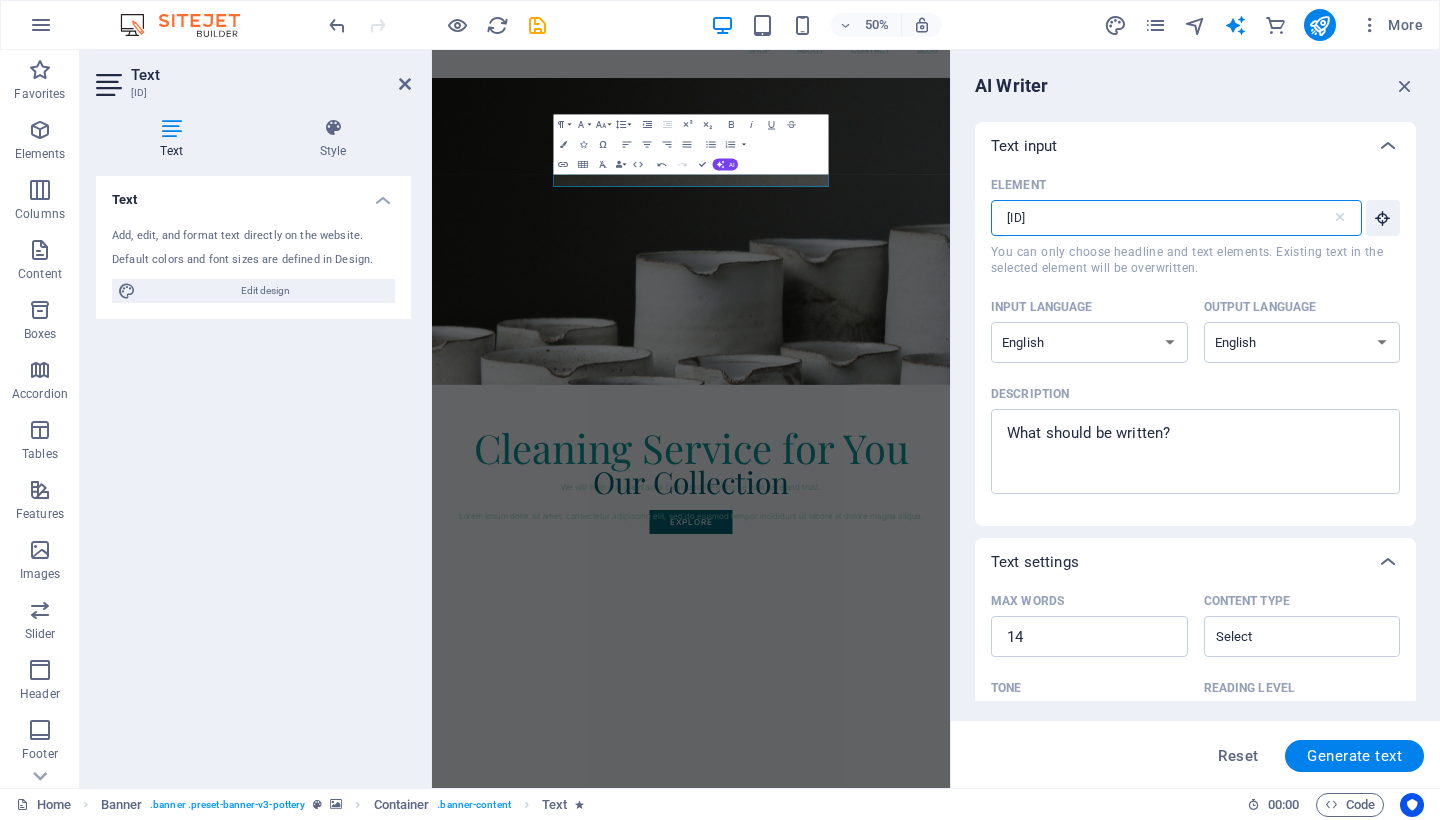 click on "#ed-825805223" at bounding box center [1161, 218] 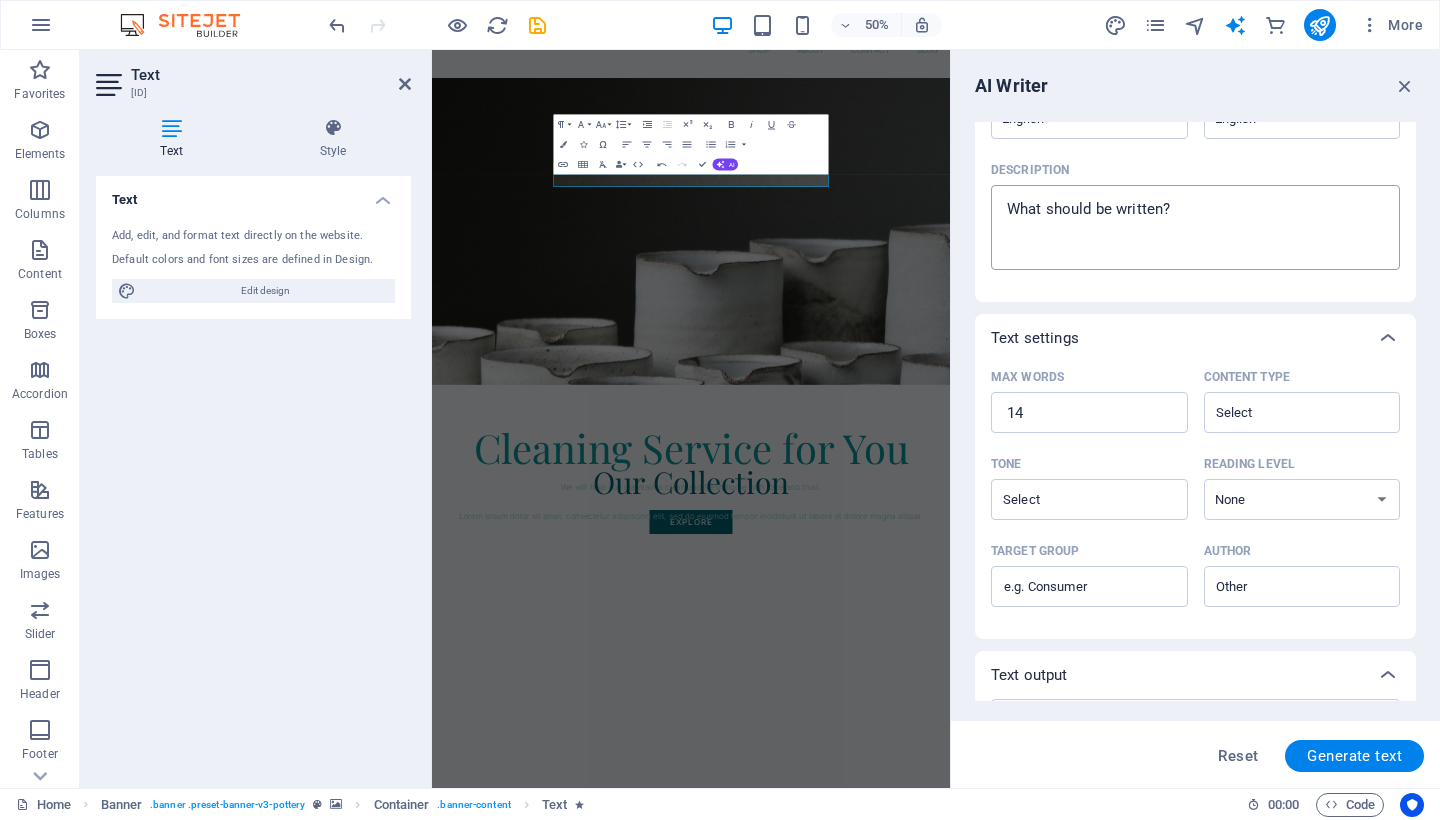 scroll, scrollTop: 226, scrollLeft: 0, axis: vertical 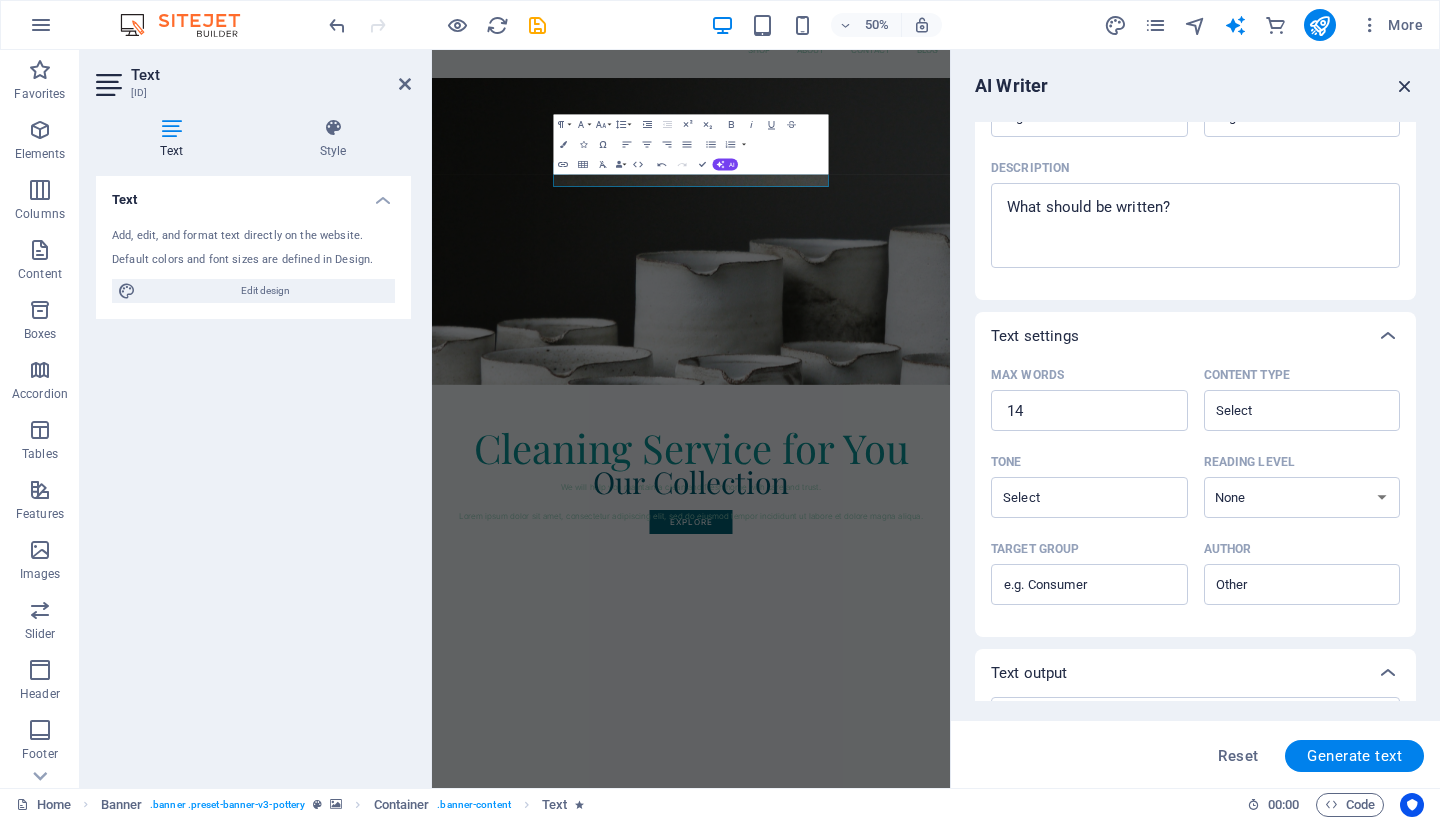 click at bounding box center [1405, 86] 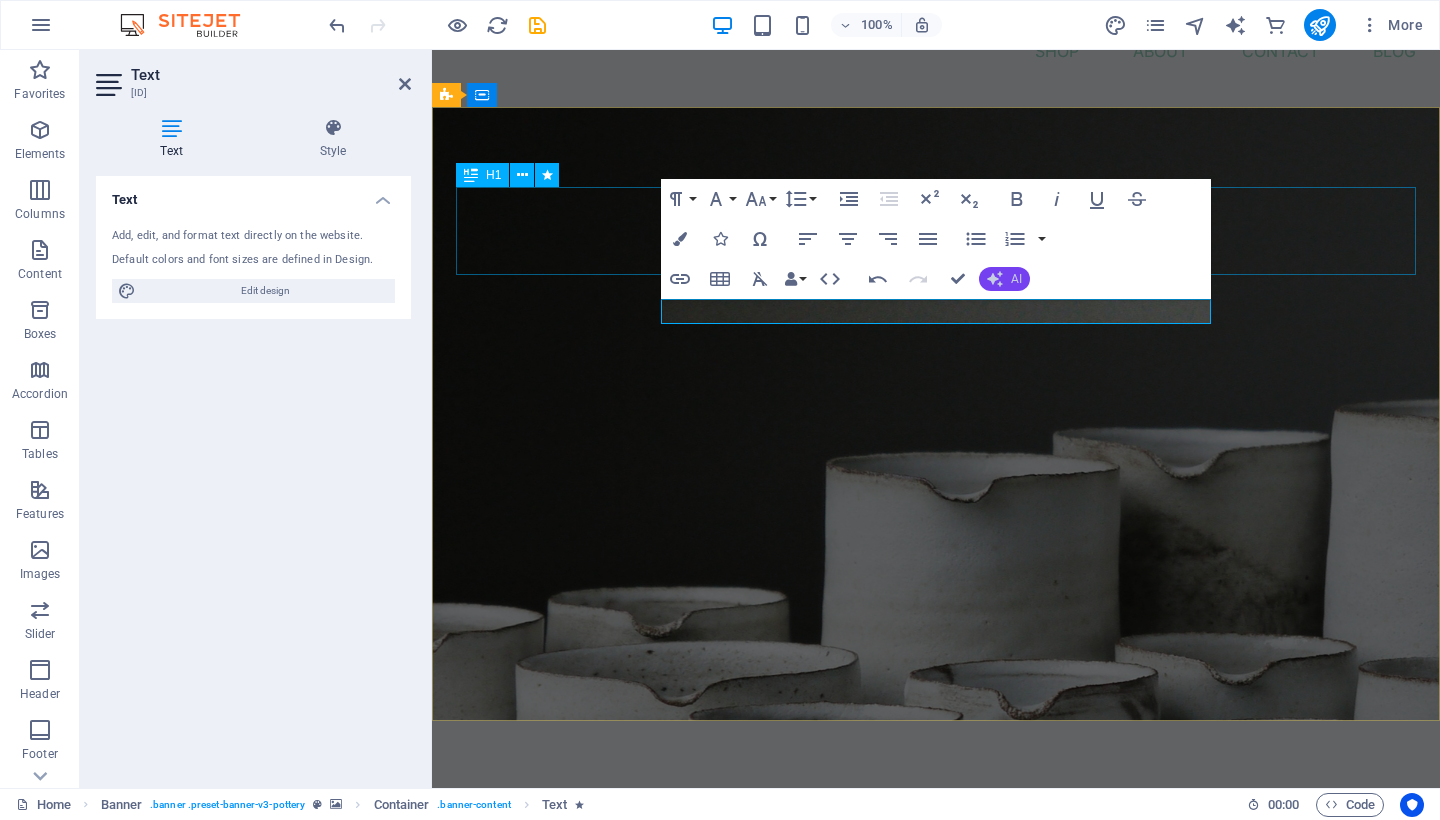 click on "AI" at bounding box center (1004, 279) 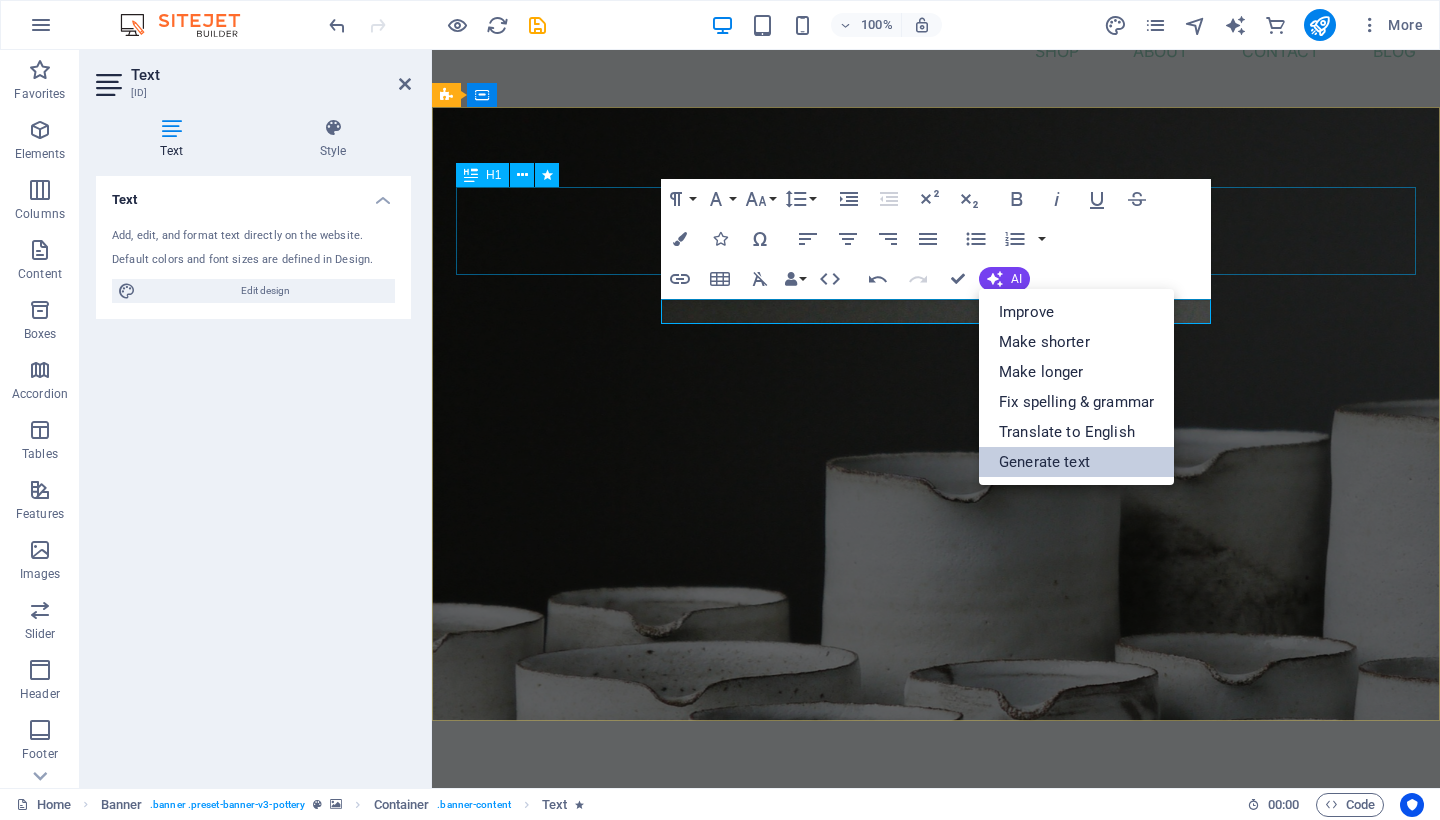 click on "Generate text" at bounding box center (1076, 462) 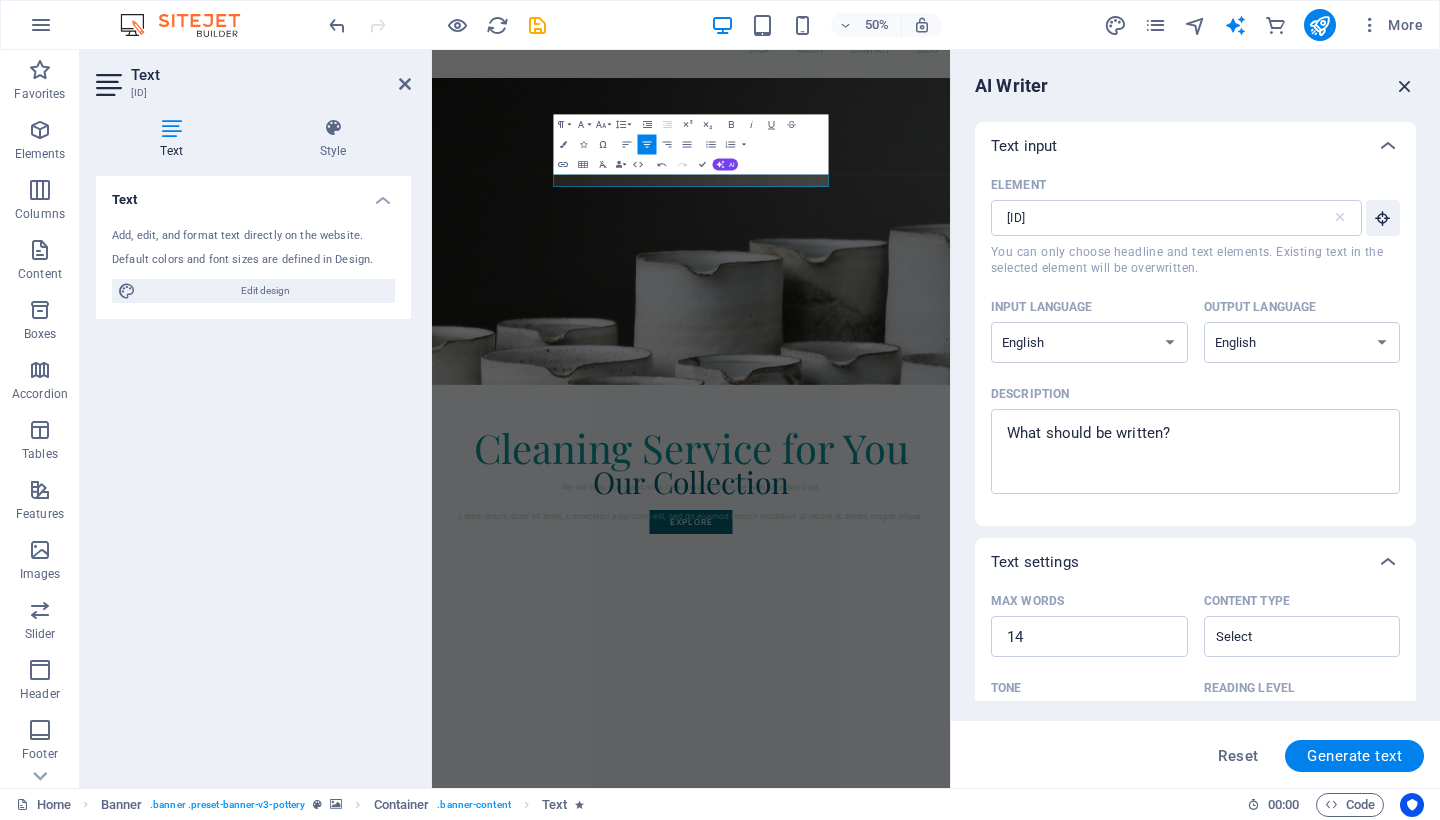 click at bounding box center [1405, 86] 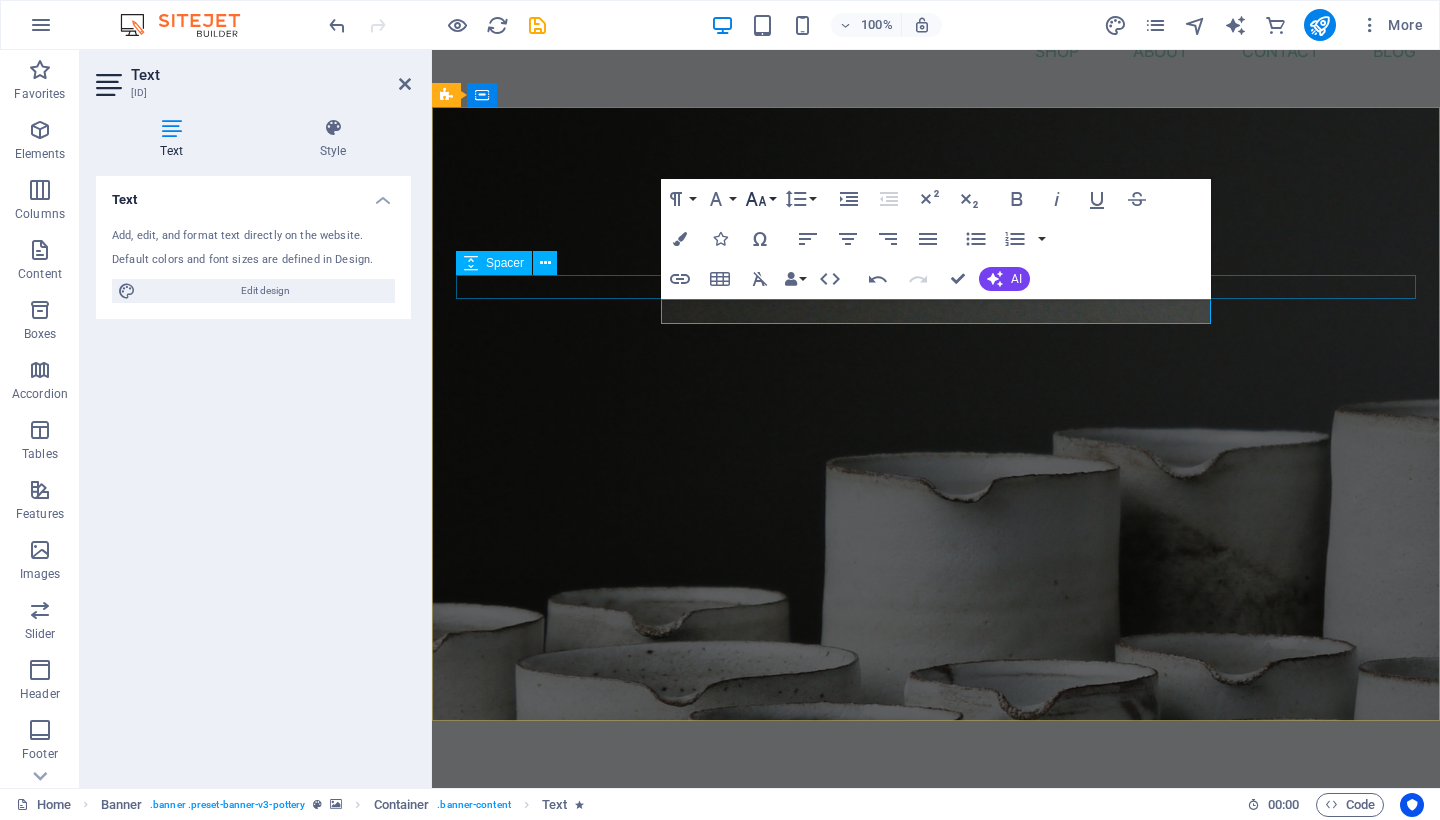 click on "Font Size" at bounding box center [760, 199] 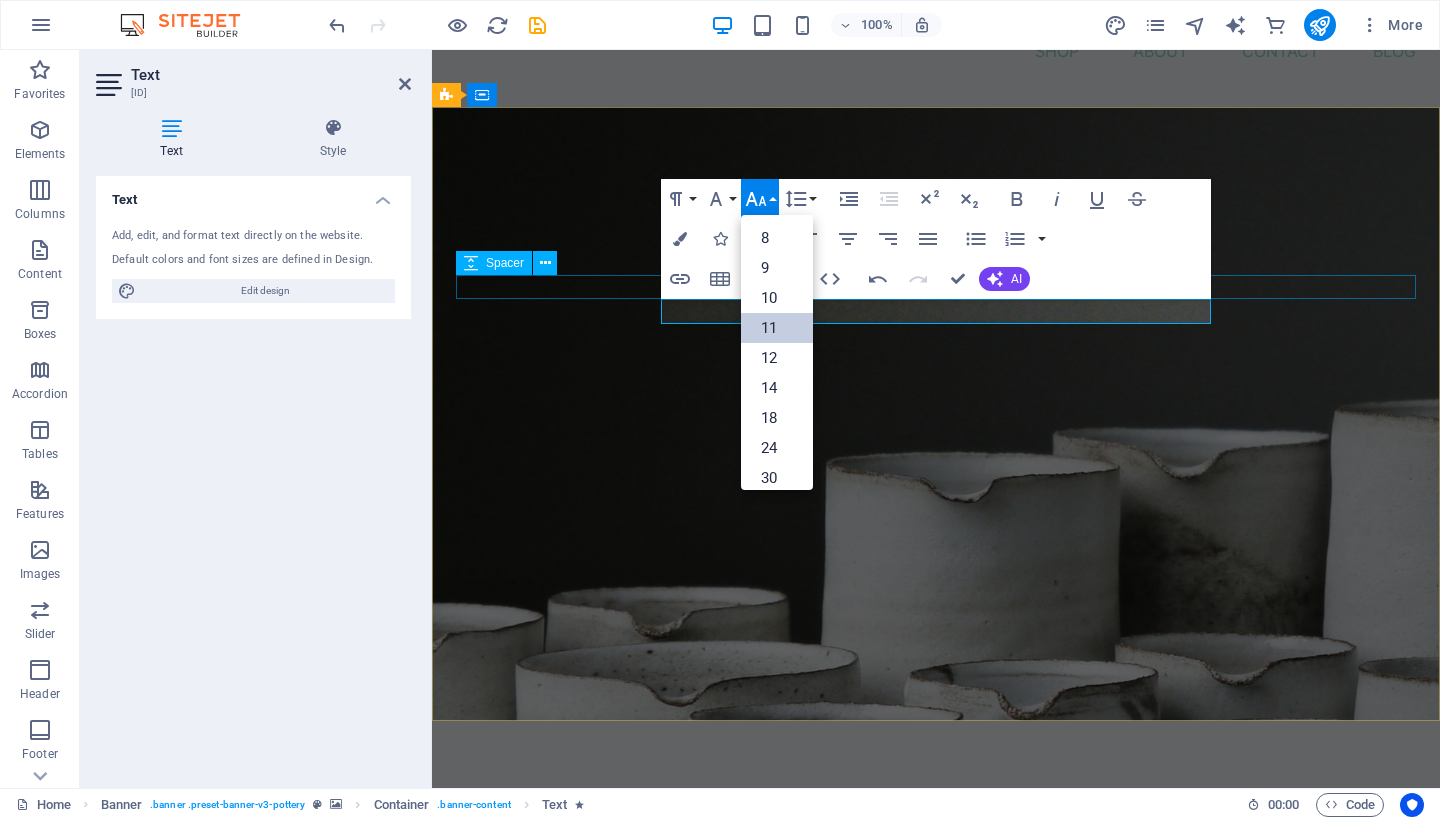 click on "11" at bounding box center (777, 328) 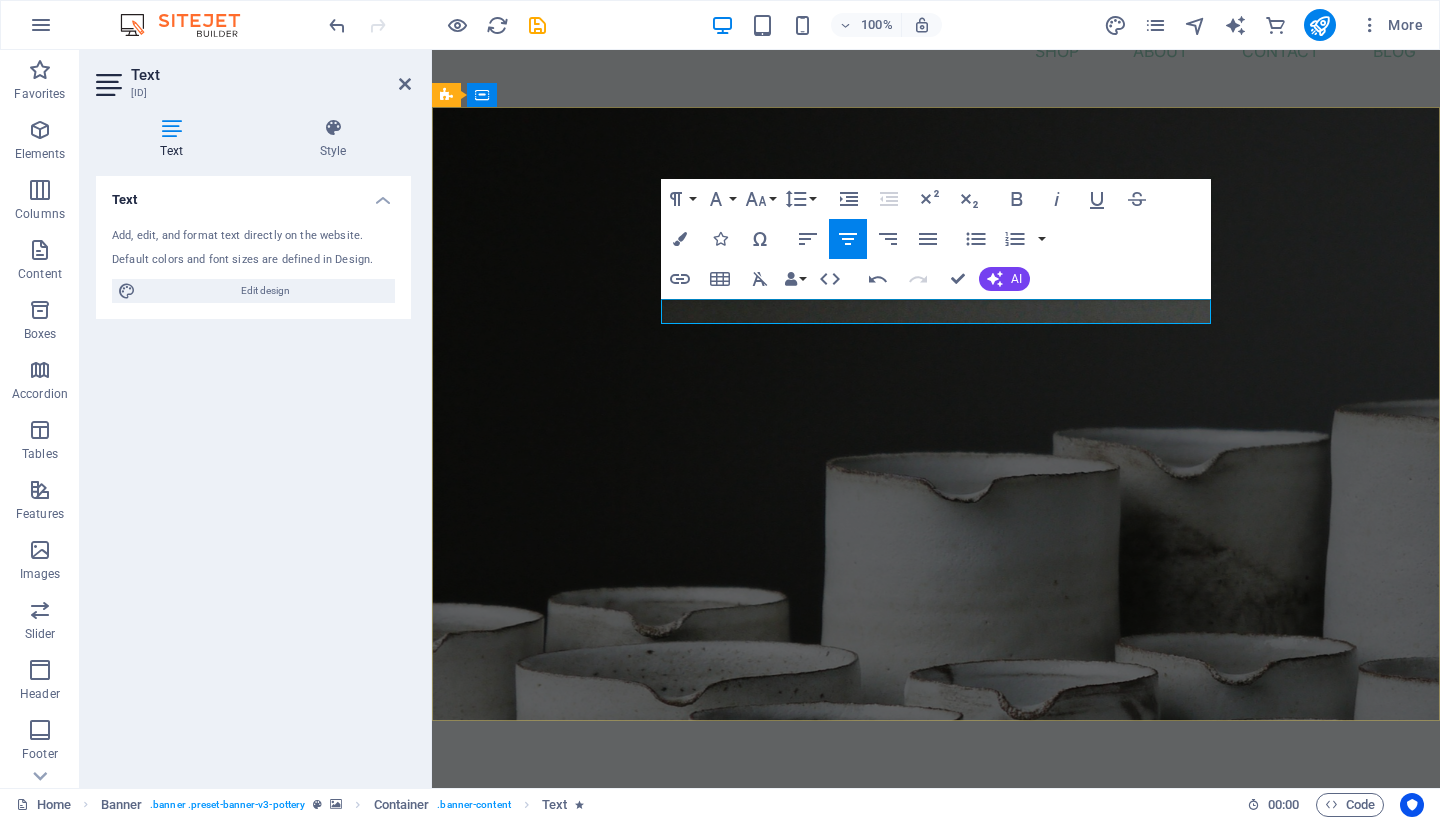 click on "We will help you maintain a clean and fresh home with care and trust. ​" at bounding box center (936, 926) 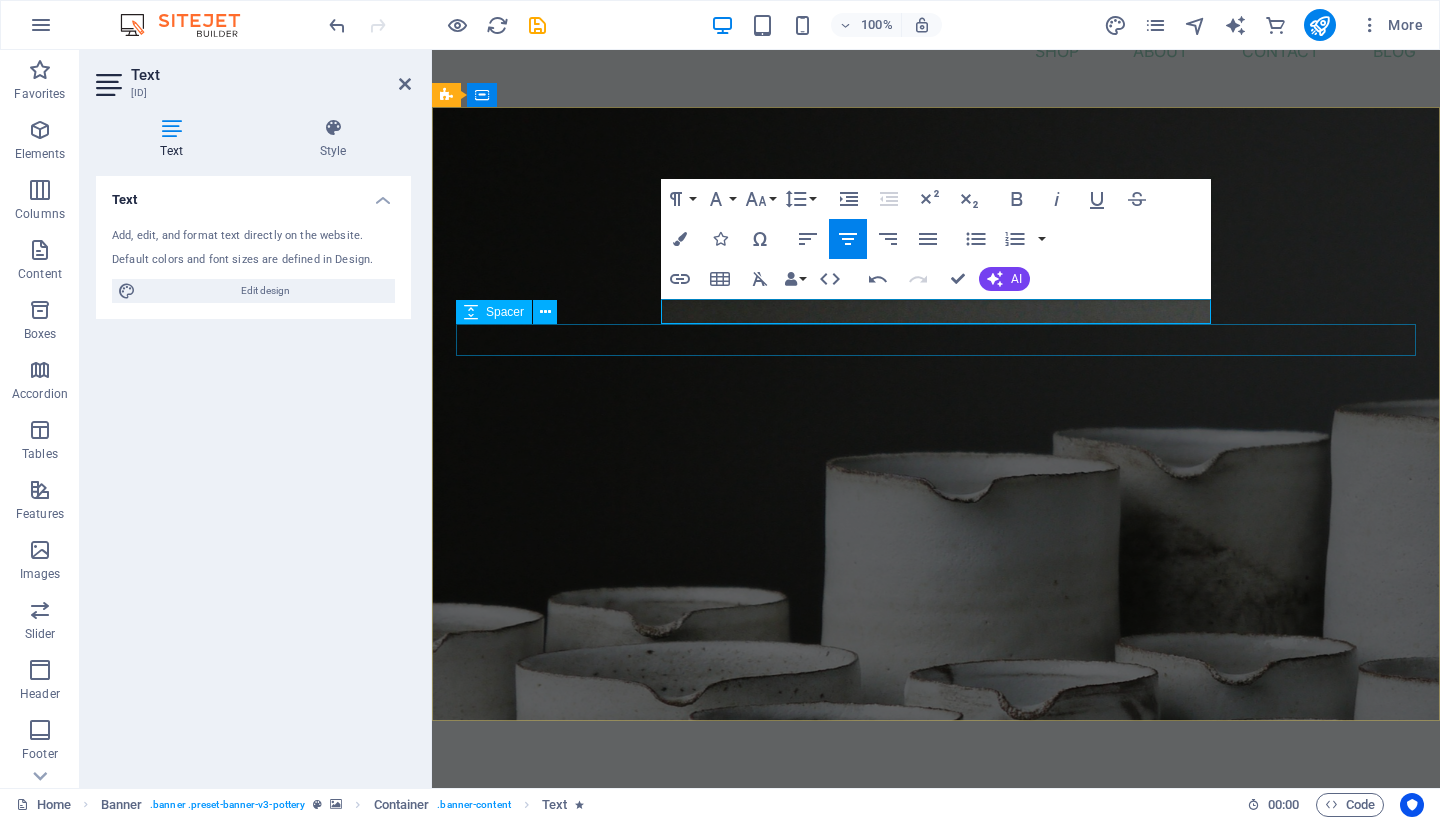 drag, startPoint x: 676, startPoint y: 312, endPoint x: 1061, endPoint y: 330, distance: 385.42056 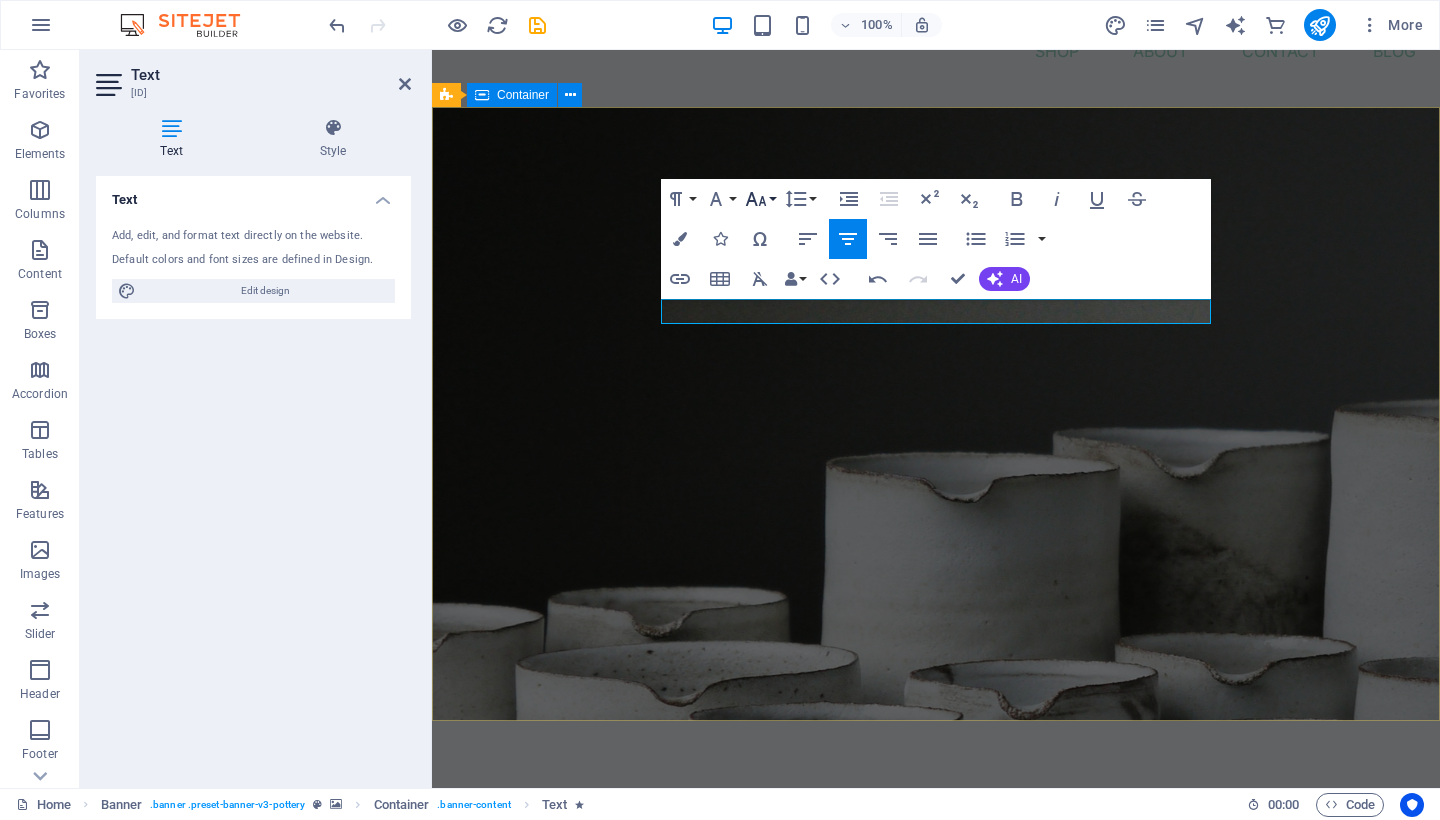 click 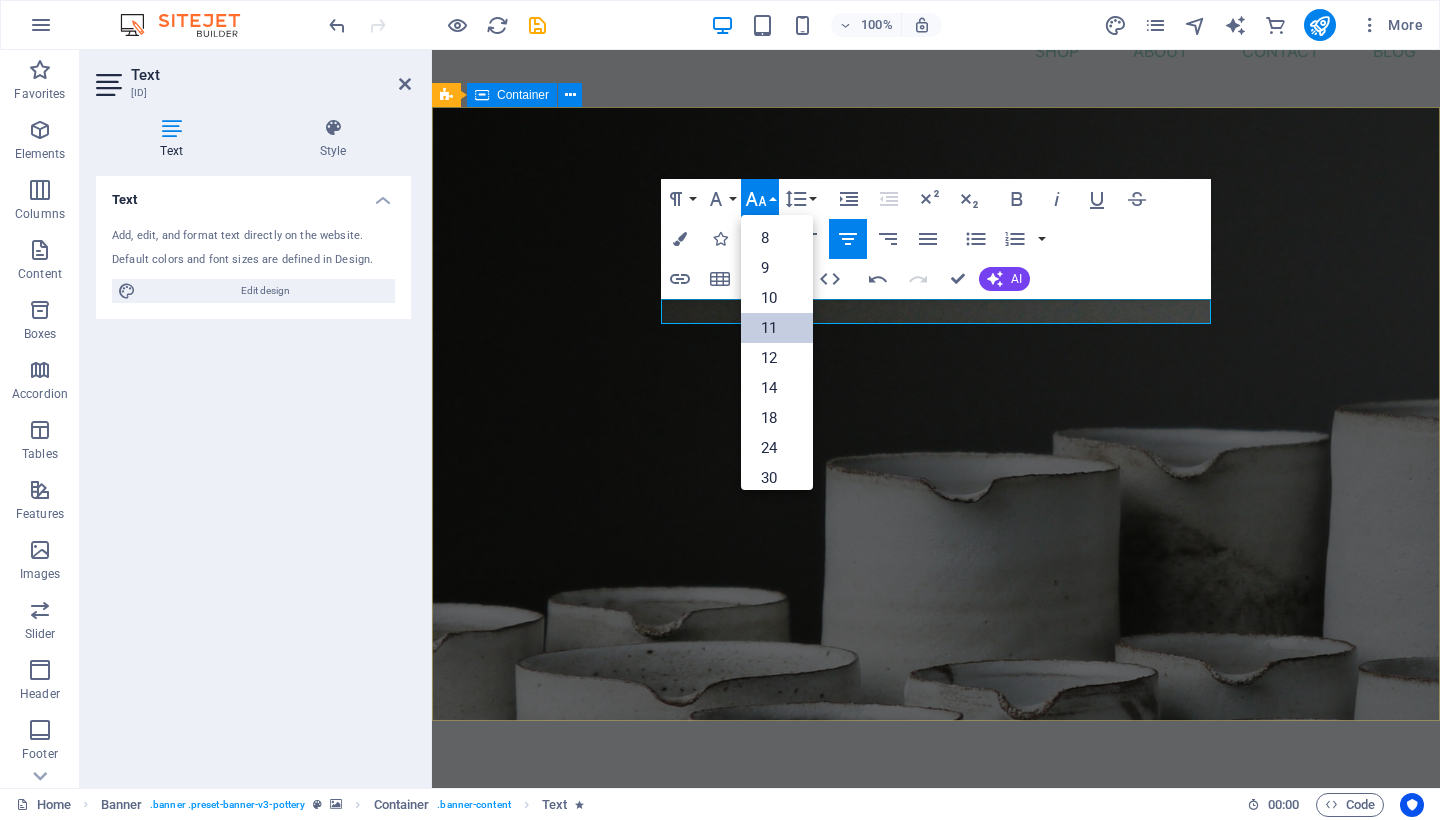 click on "11" at bounding box center (777, 328) 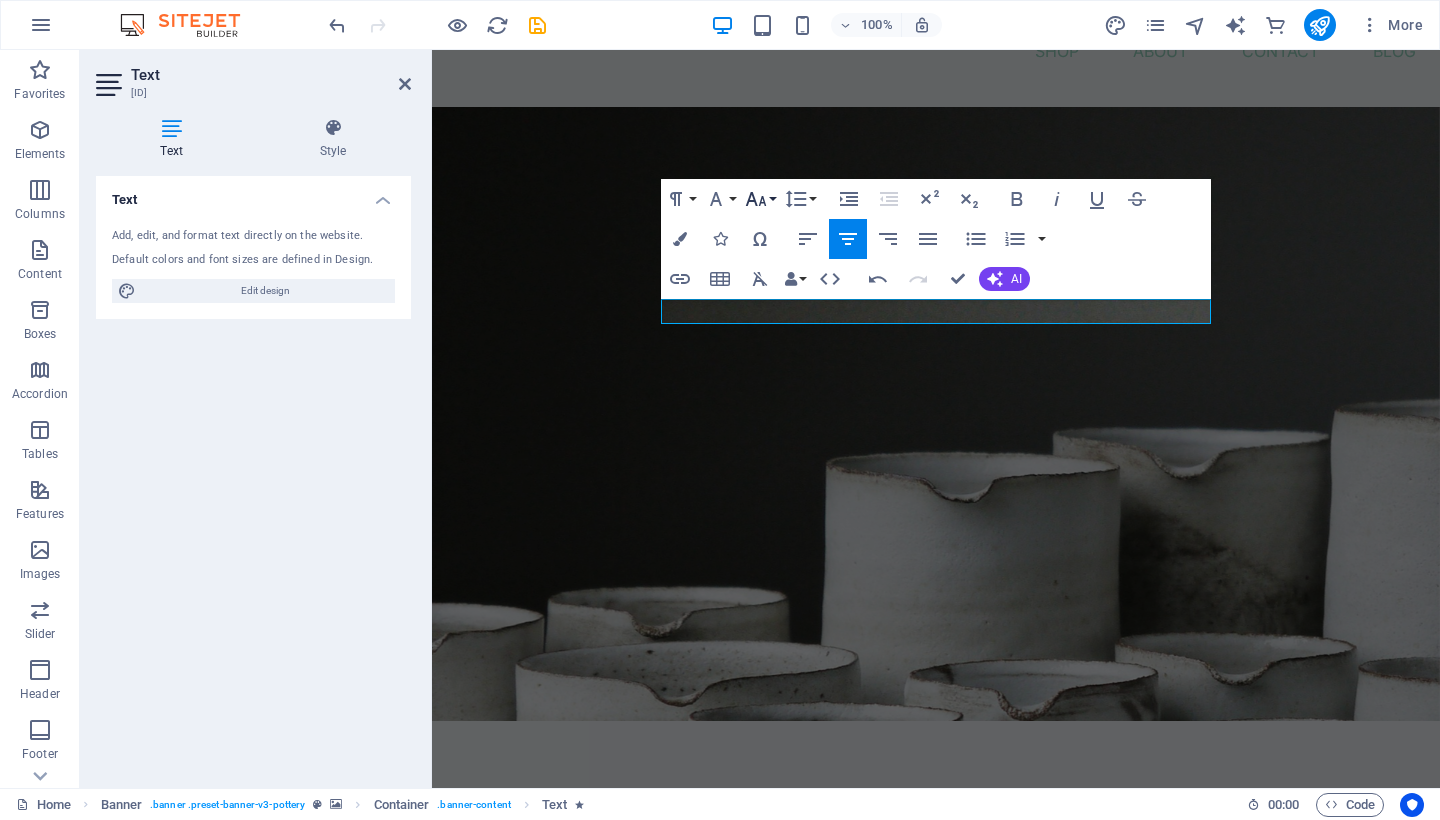 click on "Font Size" at bounding box center (760, 199) 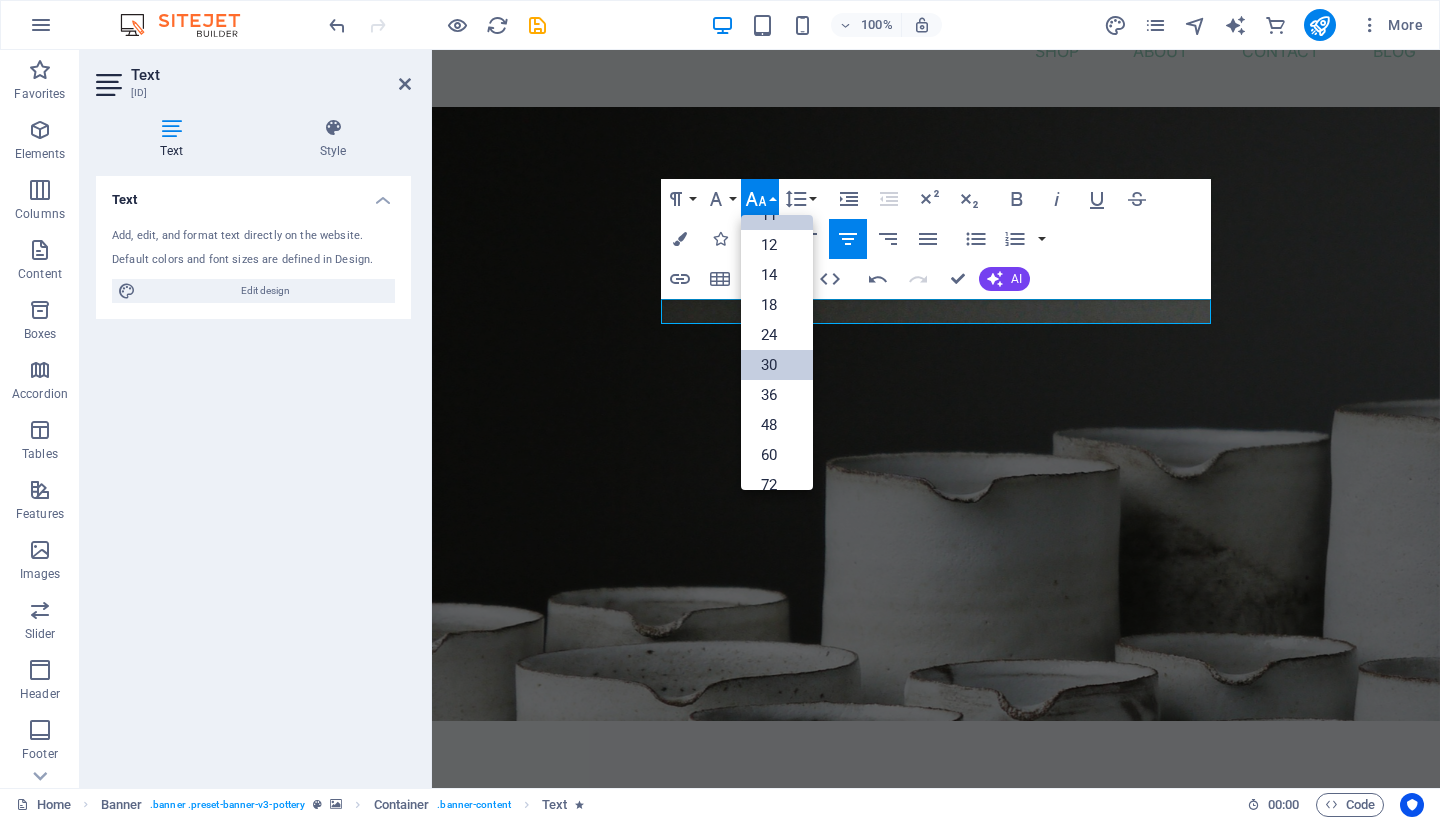 click on "30" at bounding box center [777, 365] 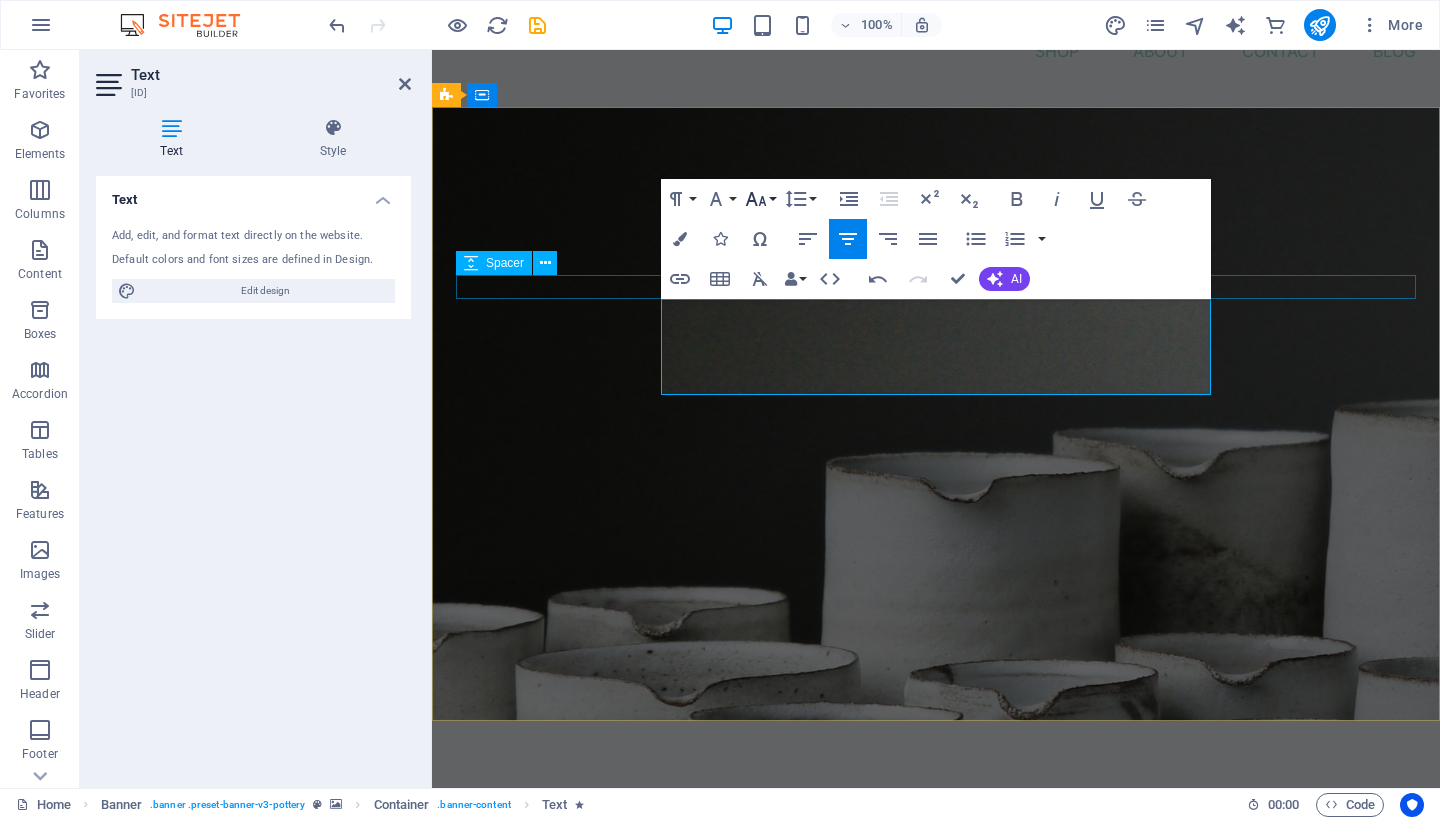 click 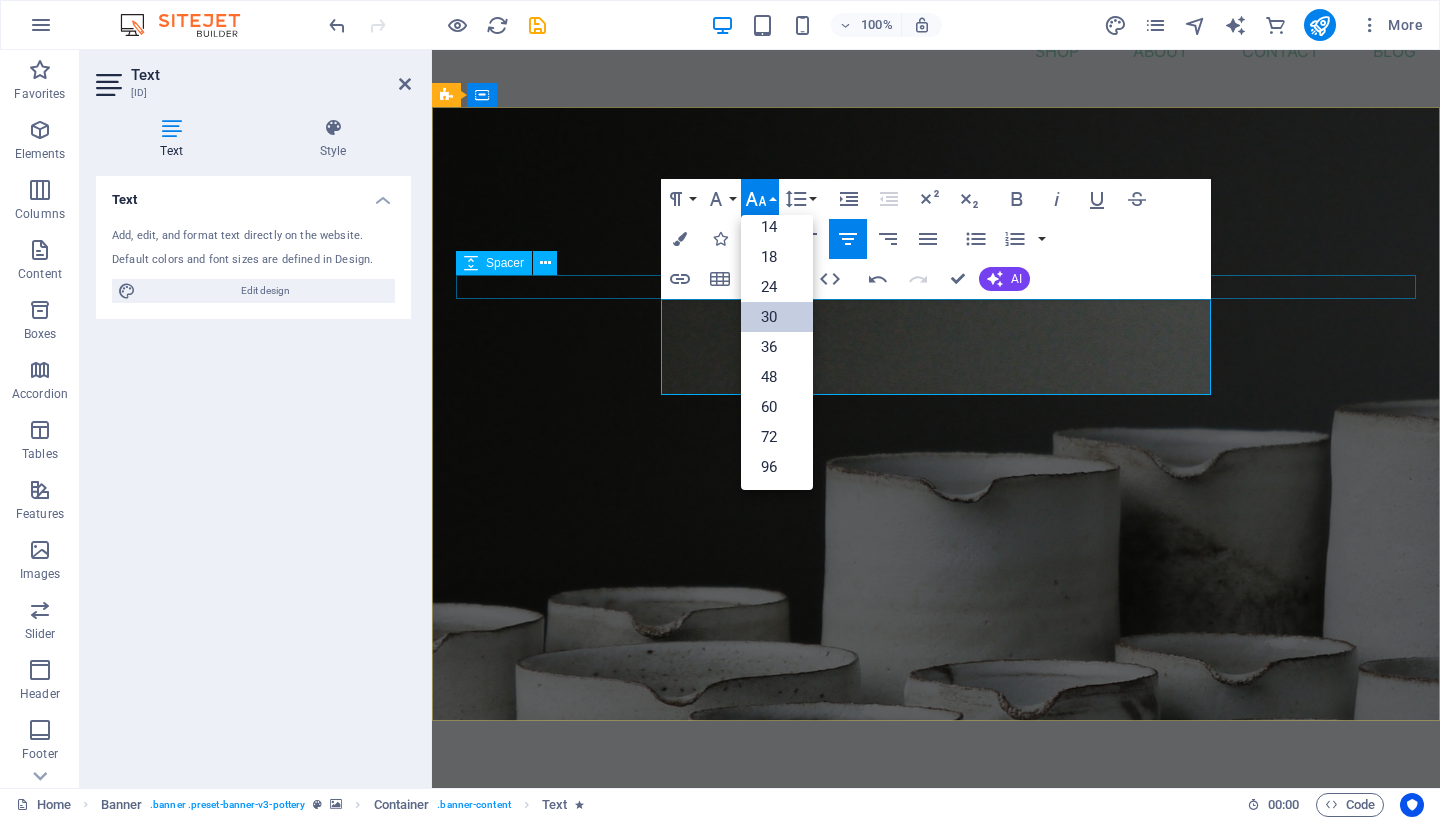 scroll, scrollTop: 161, scrollLeft: 0, axis: vertical 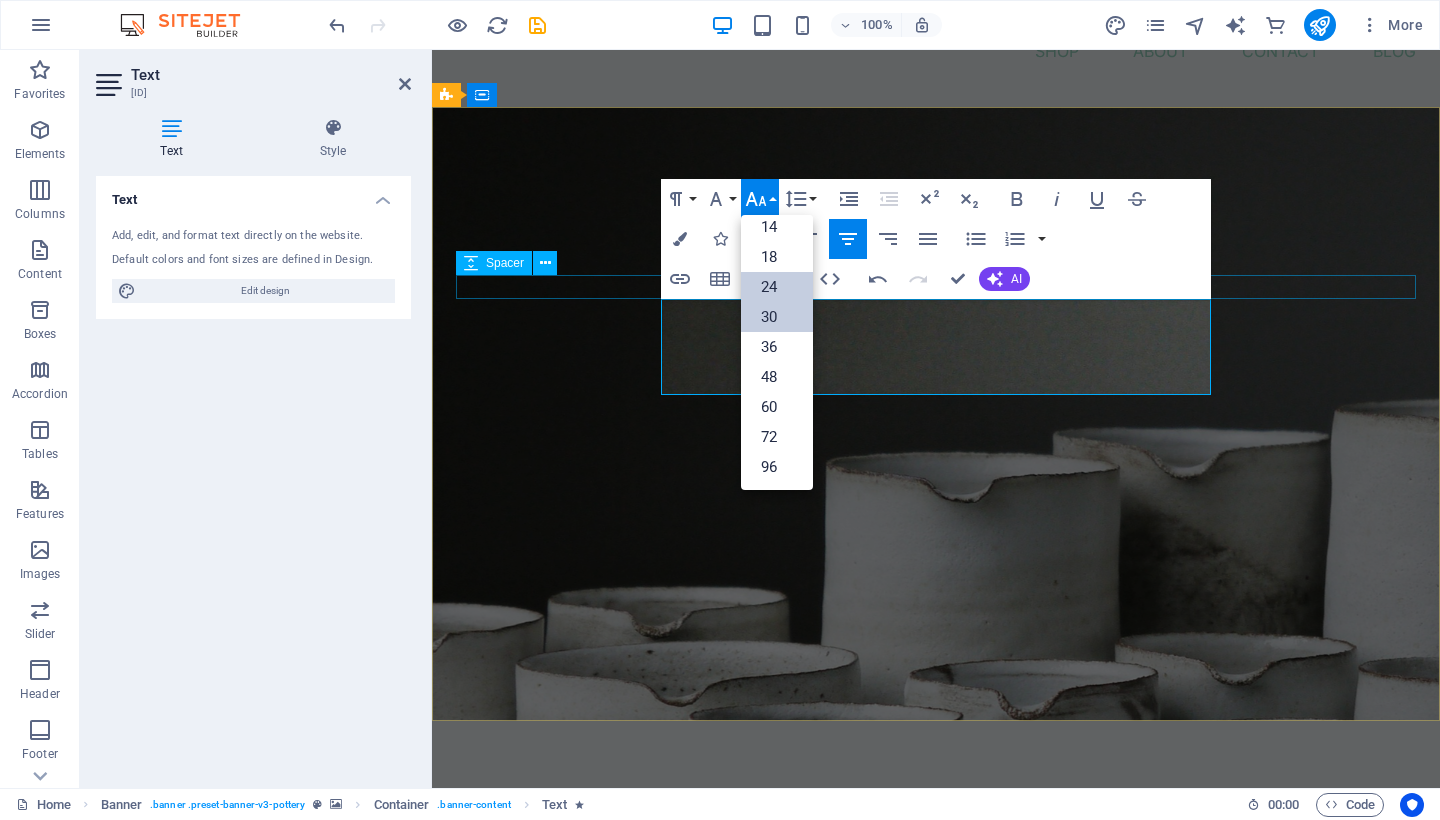 click on "24" at bounding box center [777, 287] 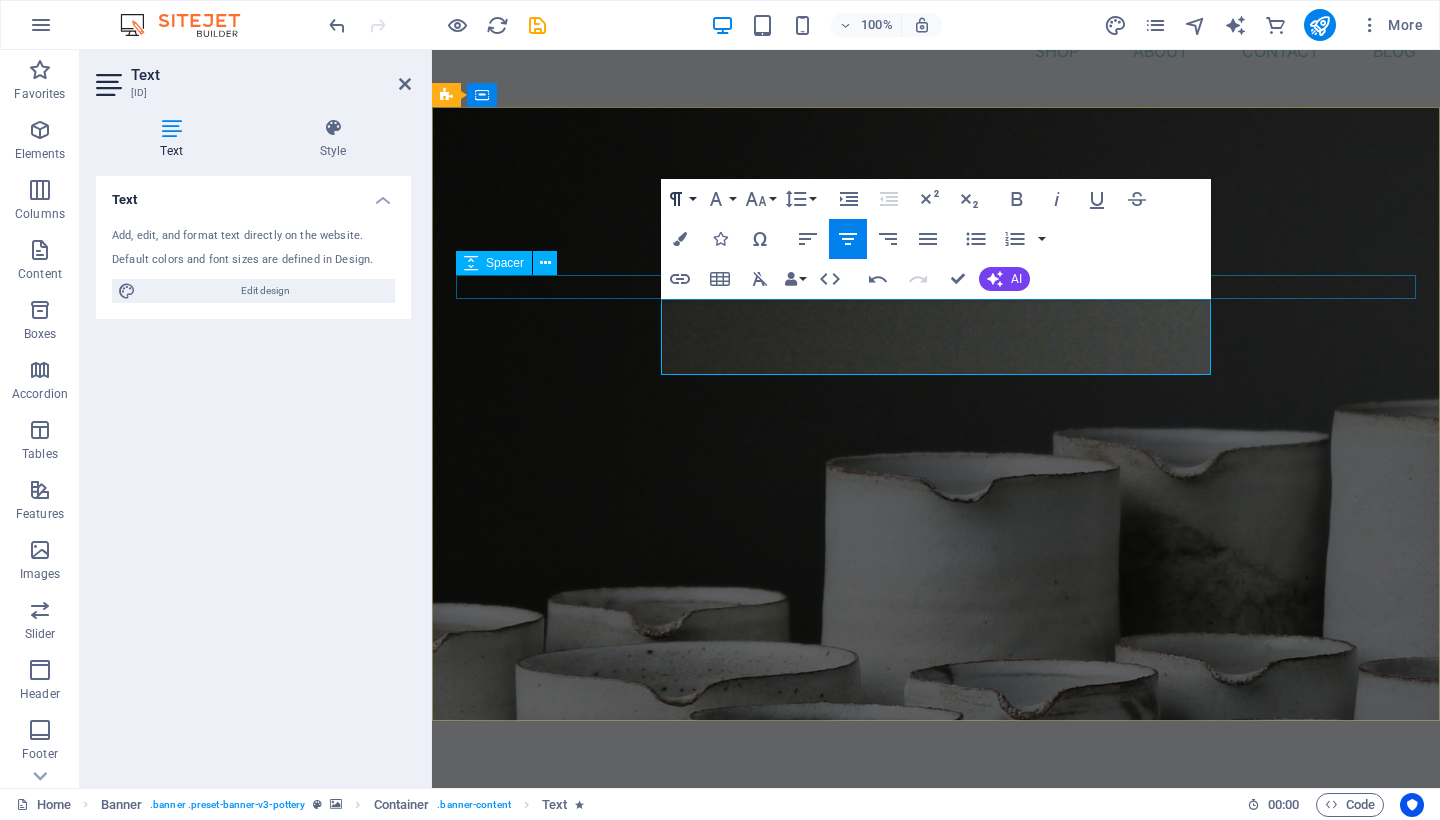 click on "Paragraph Format" at bounding box center [680, 199] 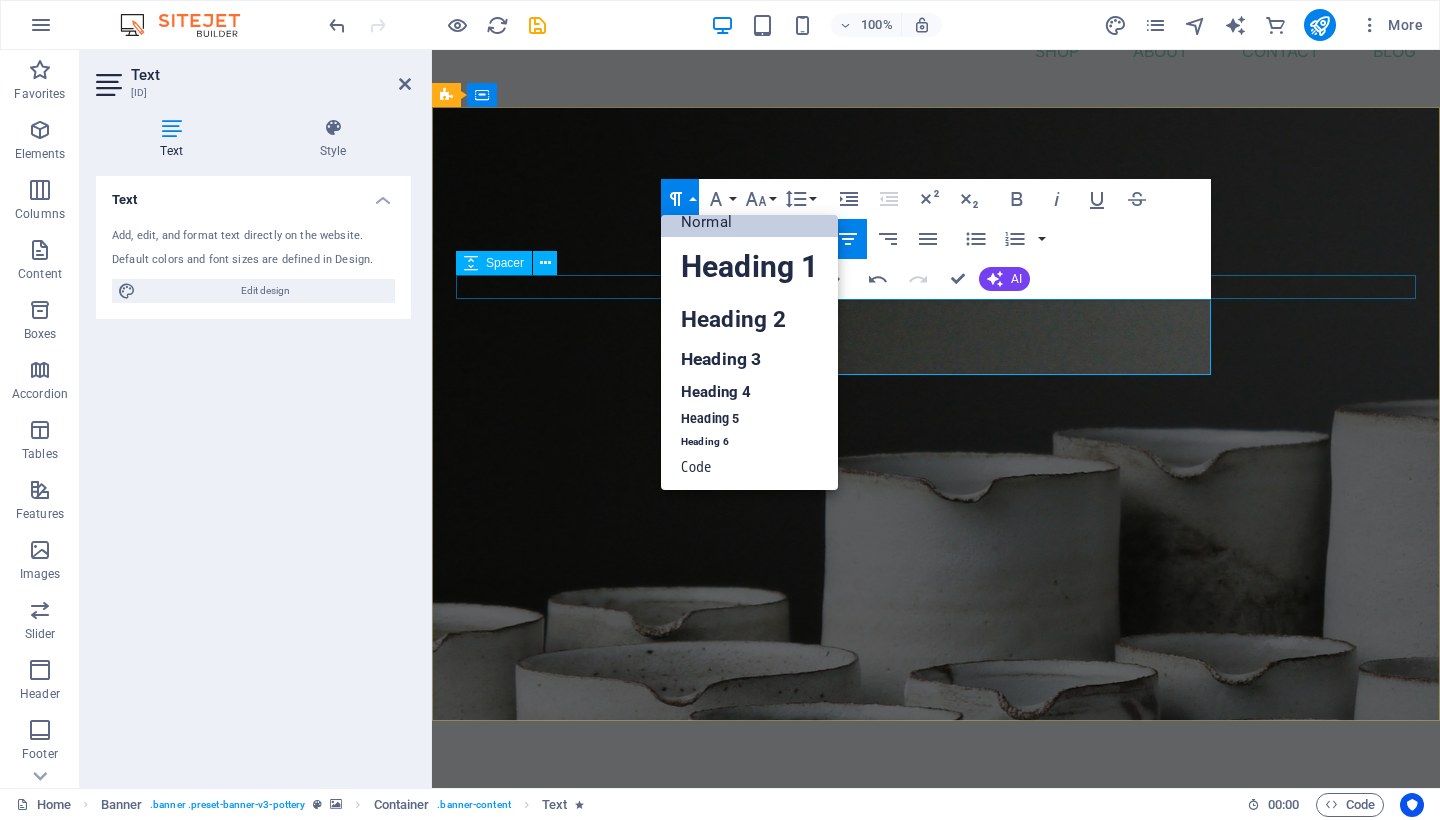 scroll, scrollTop: 15, scrollLeft: 0, axis: vertical 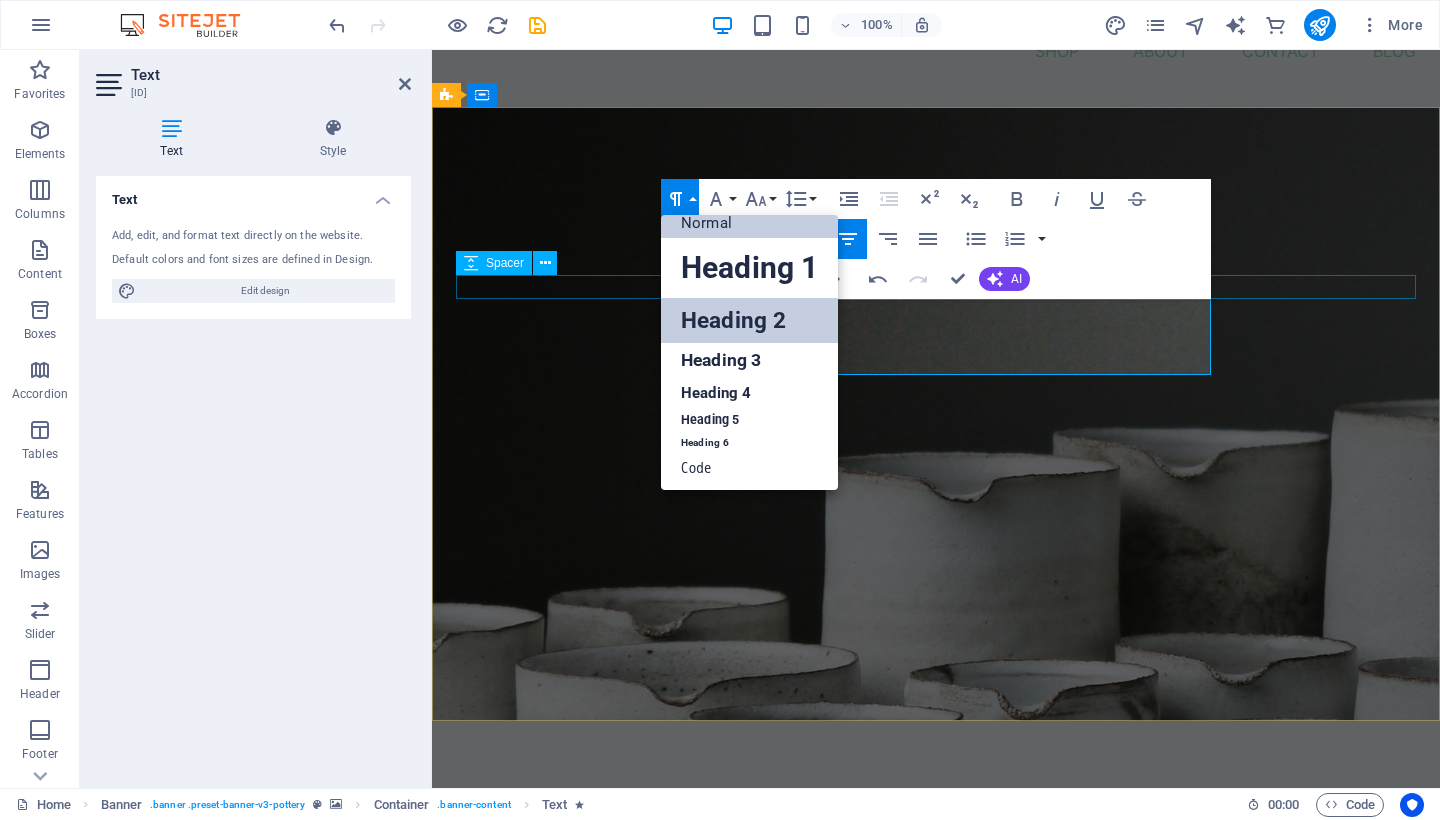 click on "Heading 2" at bounding box center (749, 320) 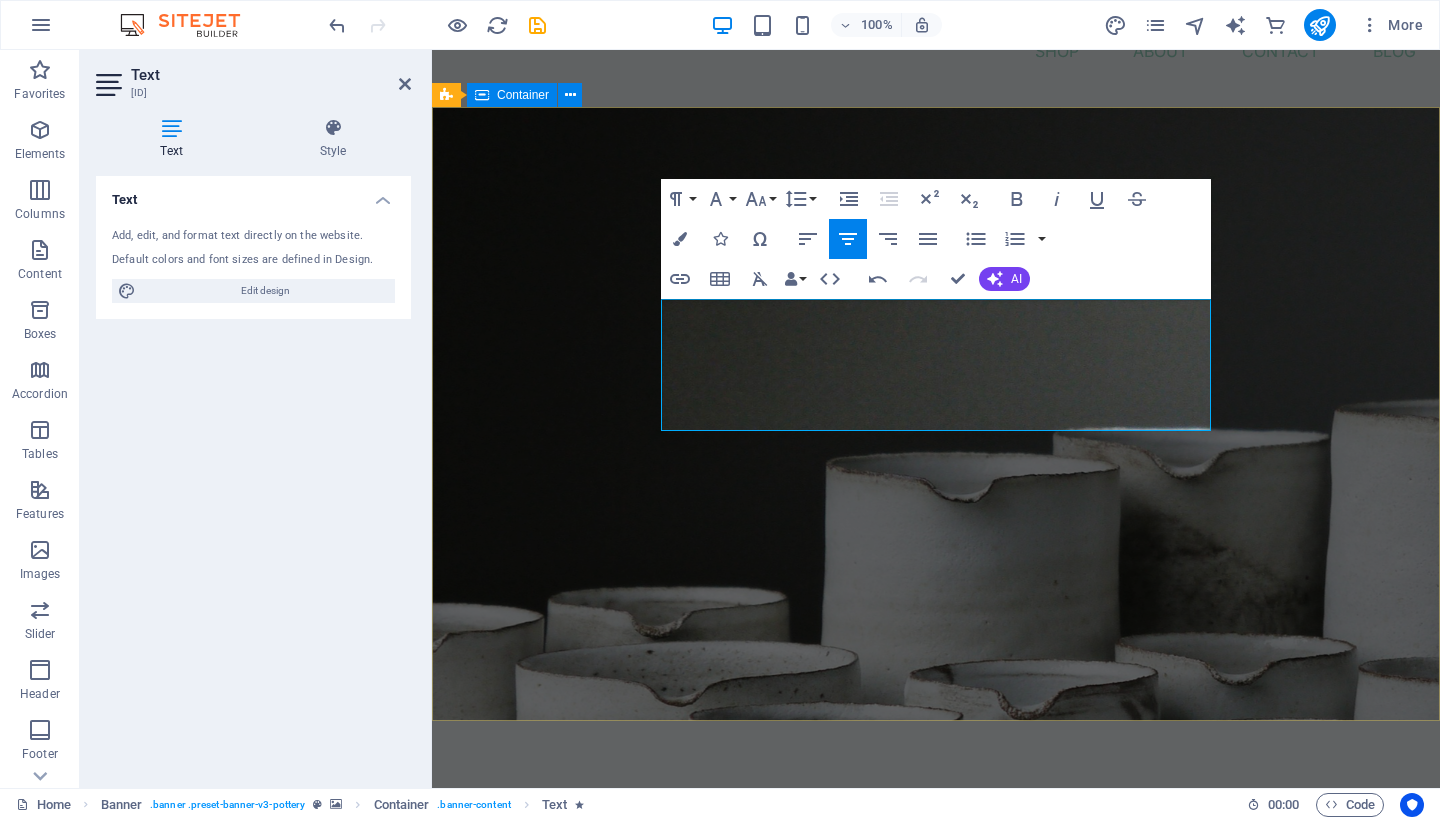 click on "Cleaning Service for You We will help you maintain a clean and fresh home with care and trust.​ Explore" at bounding box center [936, 930] 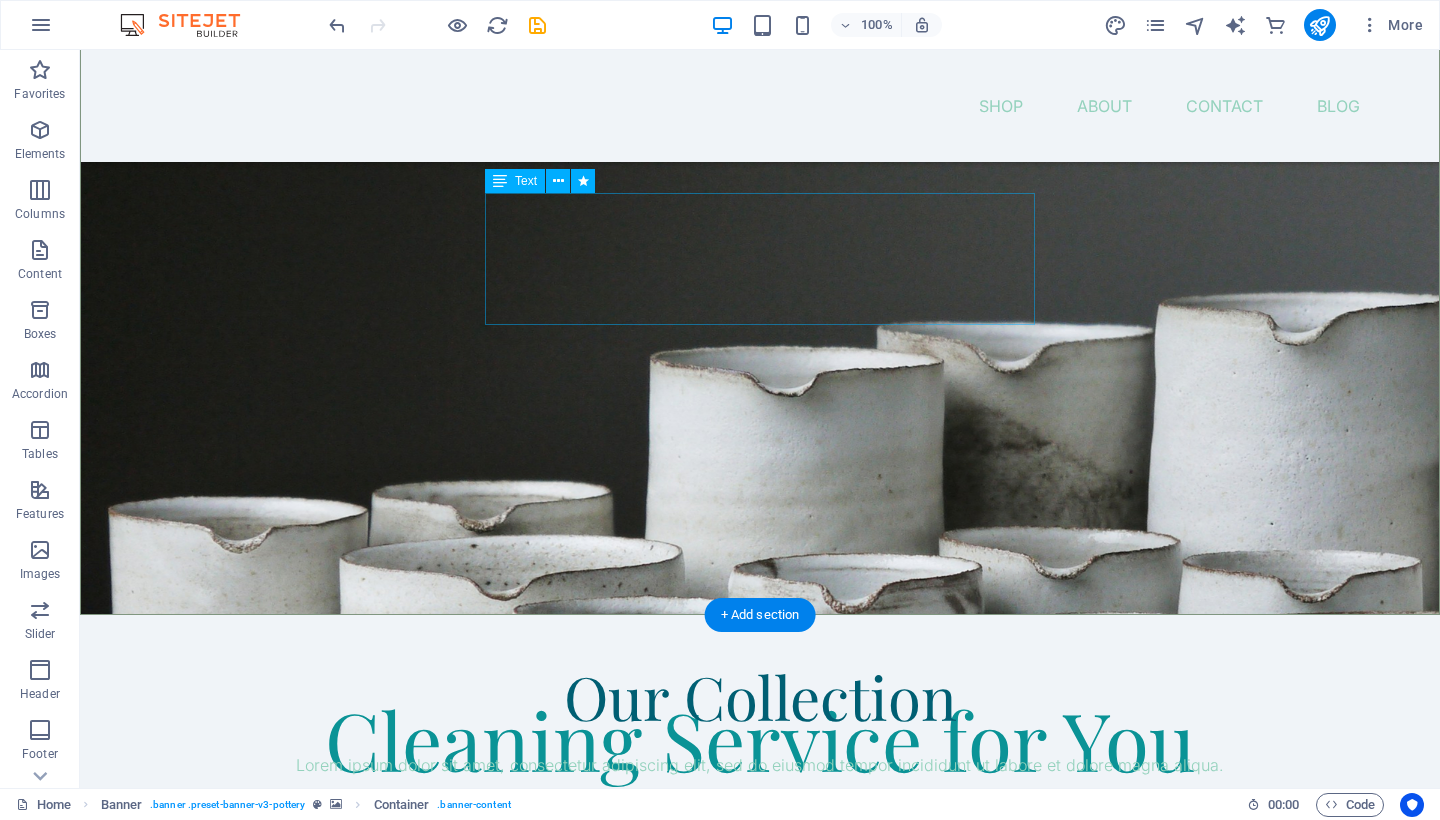 scroll, scrollTop: 265, scrollLeft: 0, axis: vertical 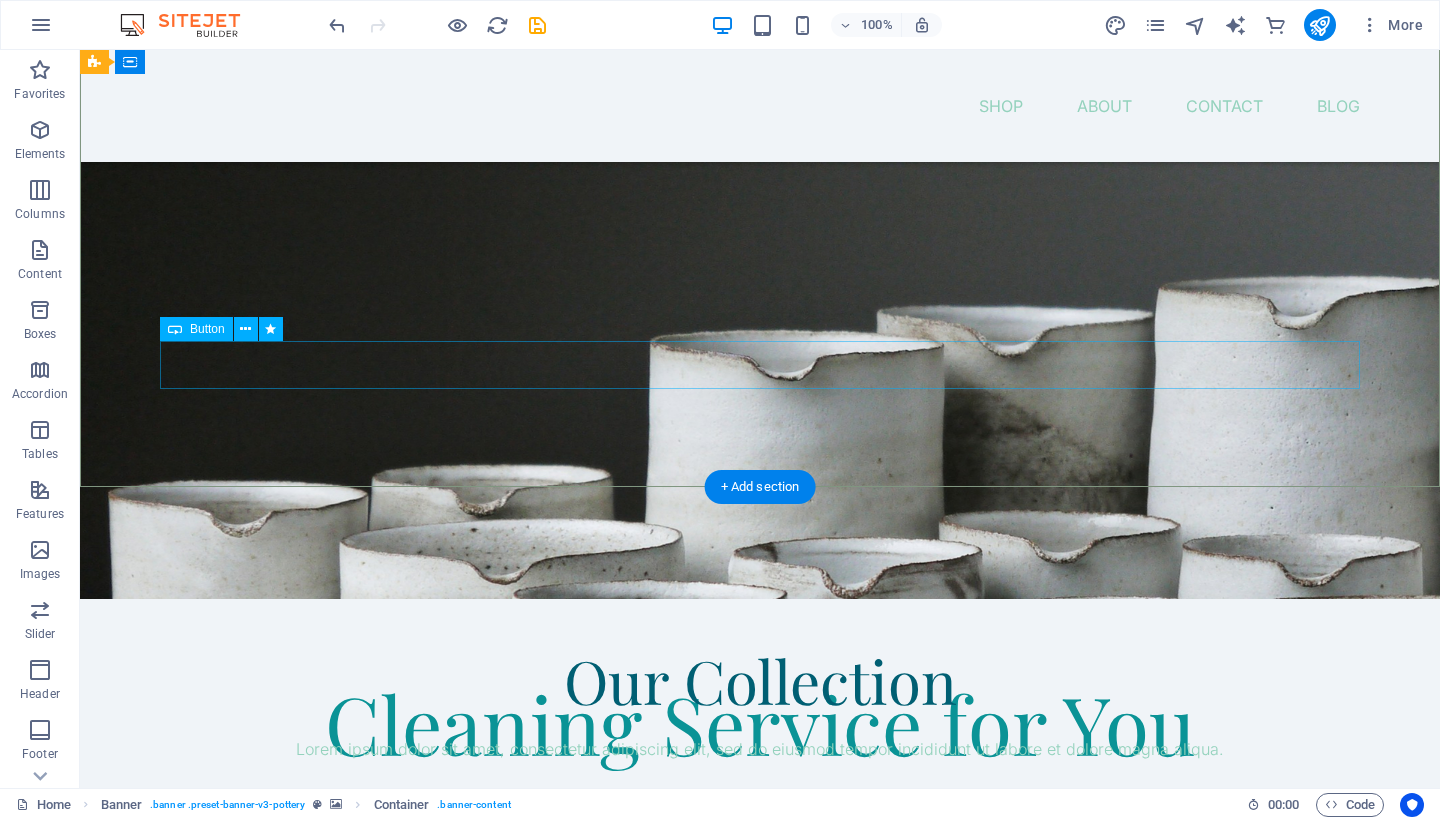 click on "Explore" at bounding box center [760, 913] 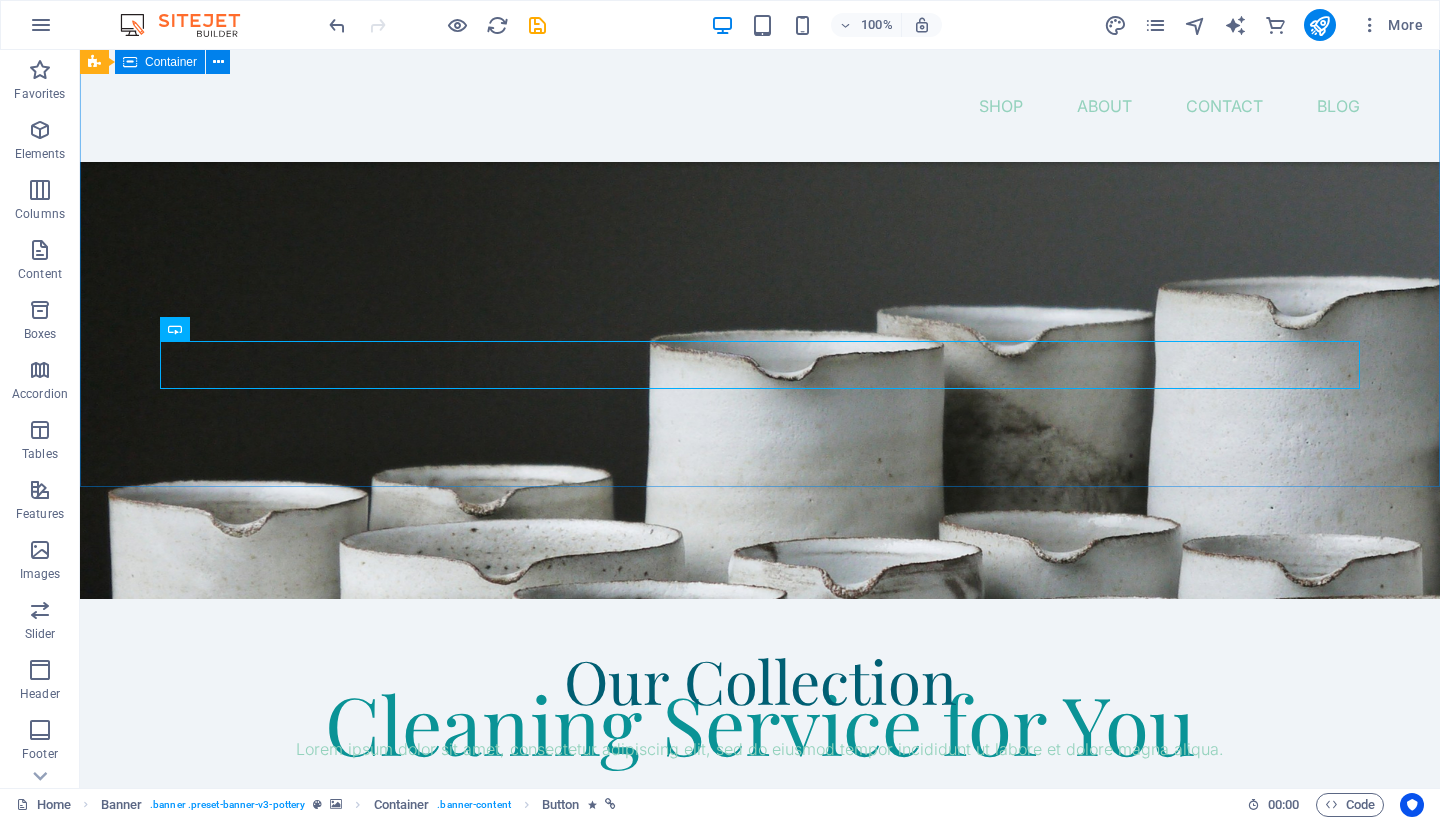 click on "Cleaning Service for You We will help you maintain a clean and fresh home with care and trust. Explore" at bounding box center [760, 808] 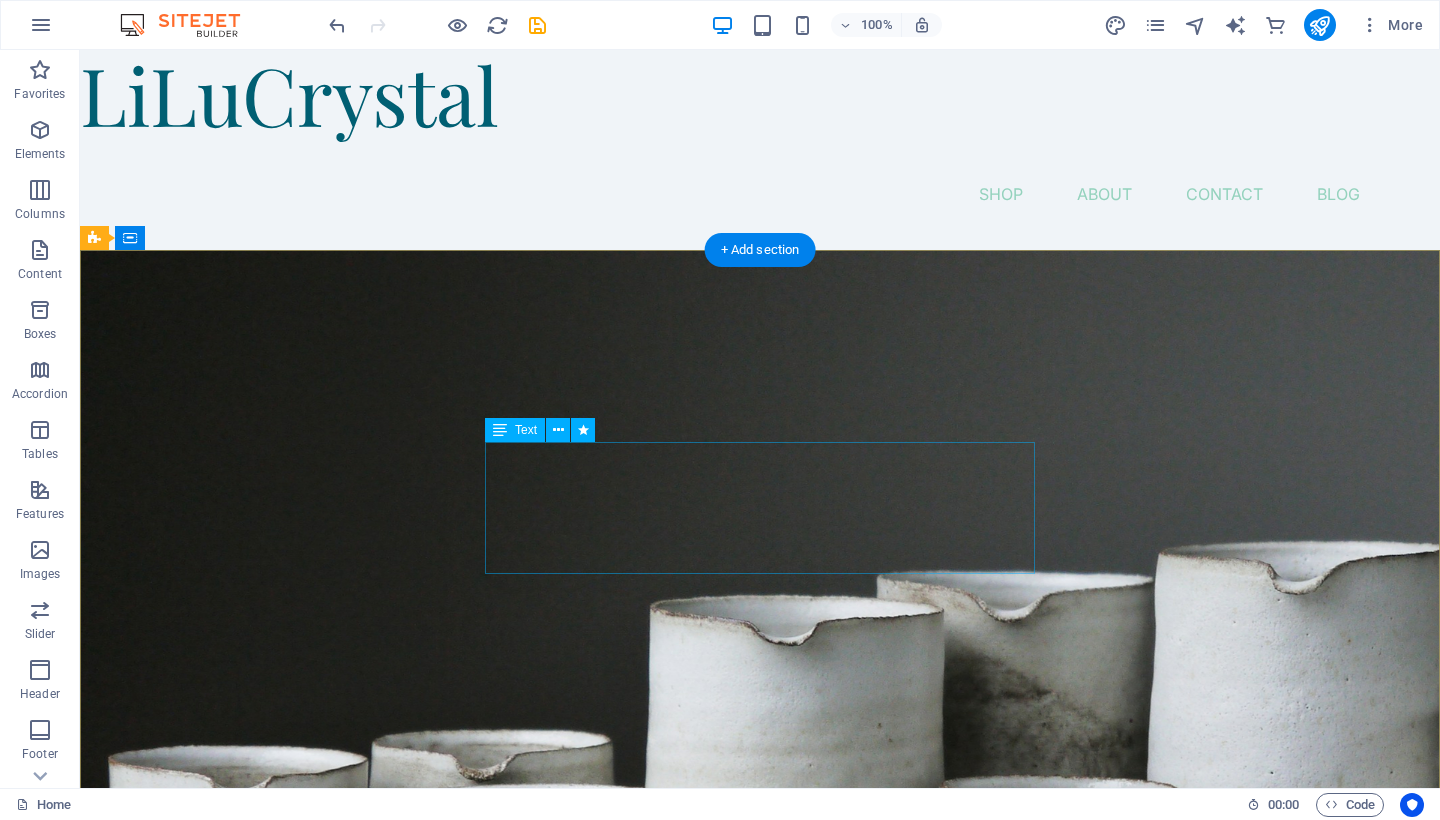 scroll, scrollTop: 0, scrollLeft: 0, axis: both 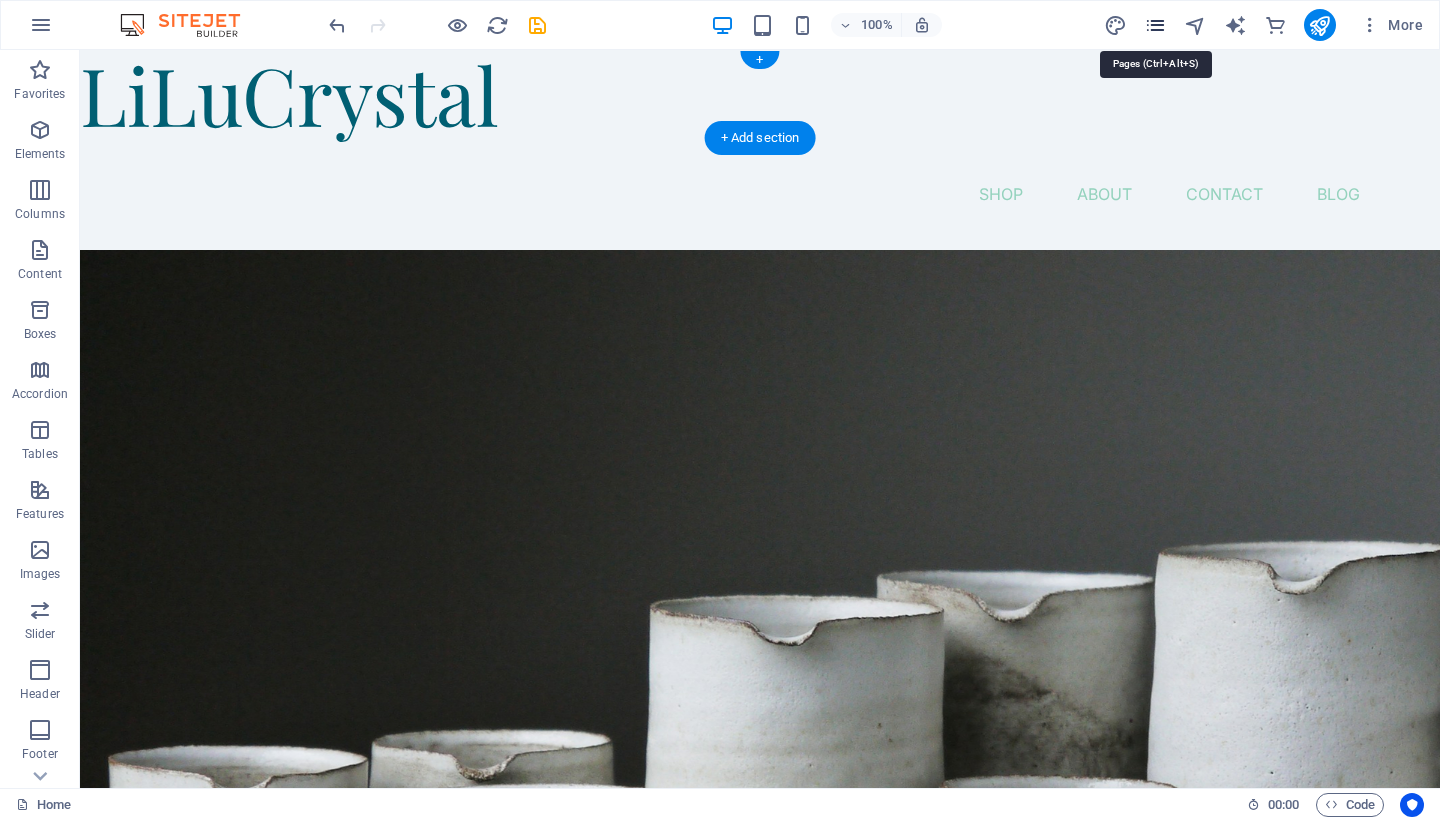 click at bounding box center [1155, 25] 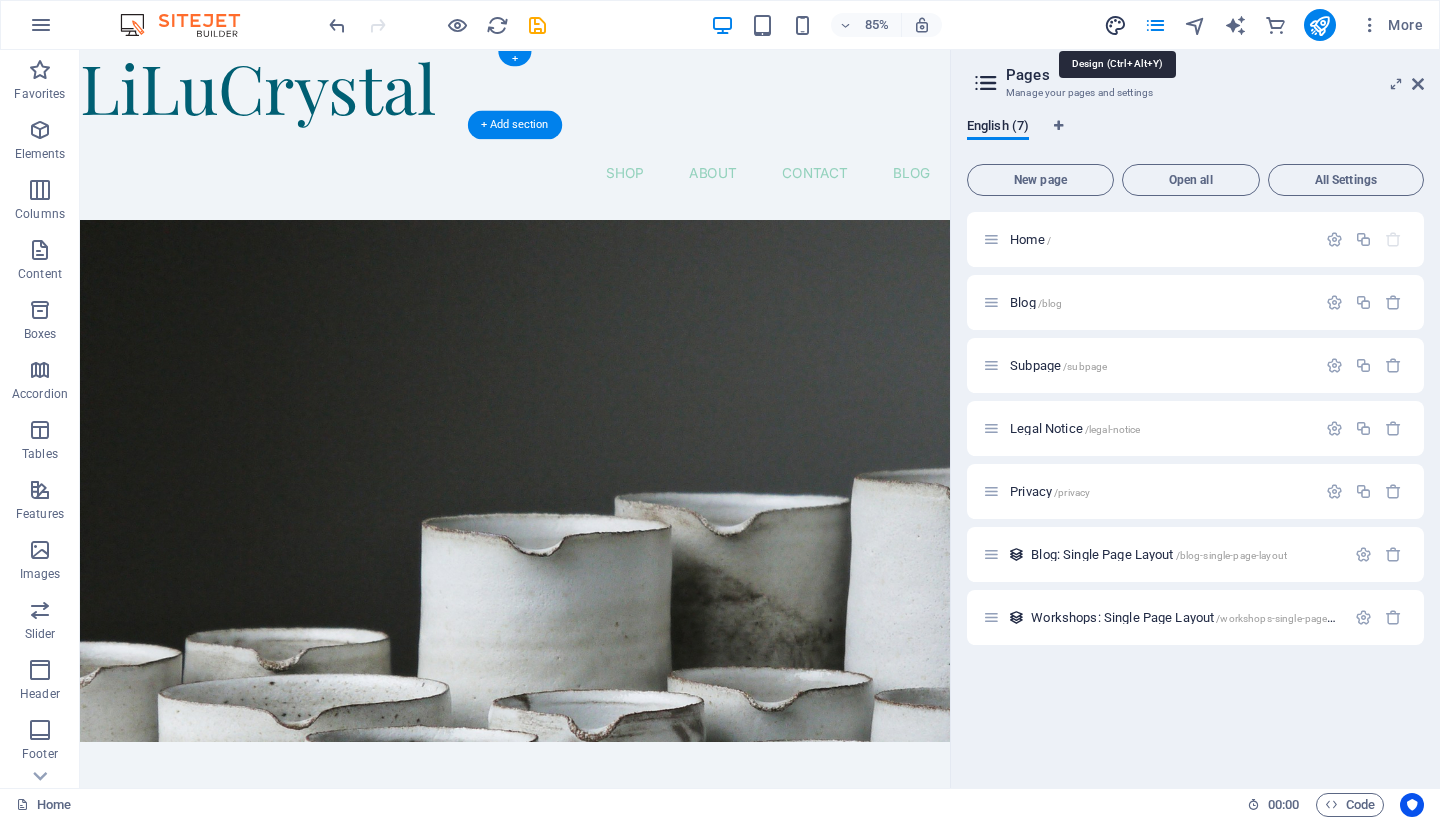 click at bounding box center [1115, 25] 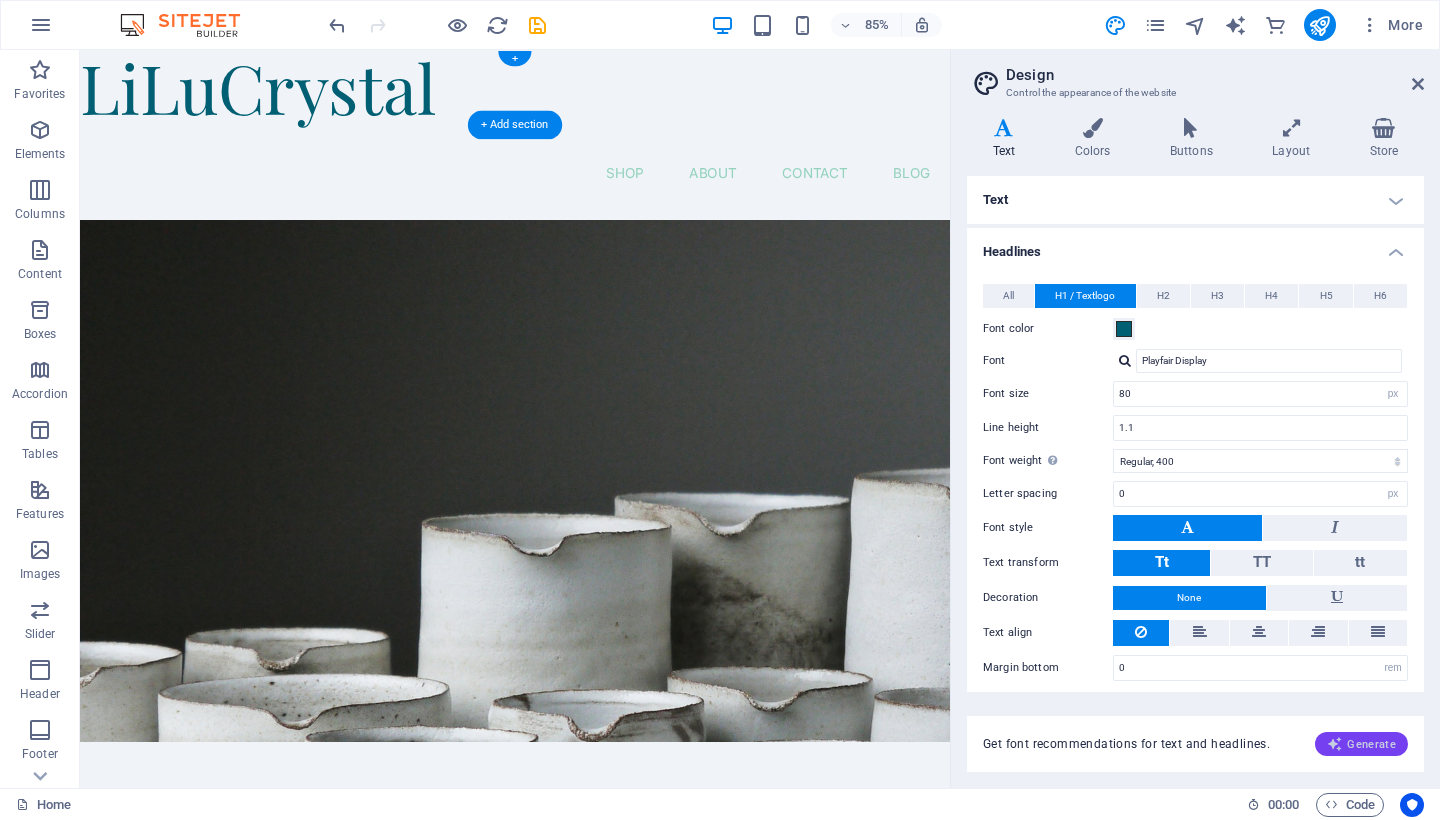 click at bounding box center [1335, 744] 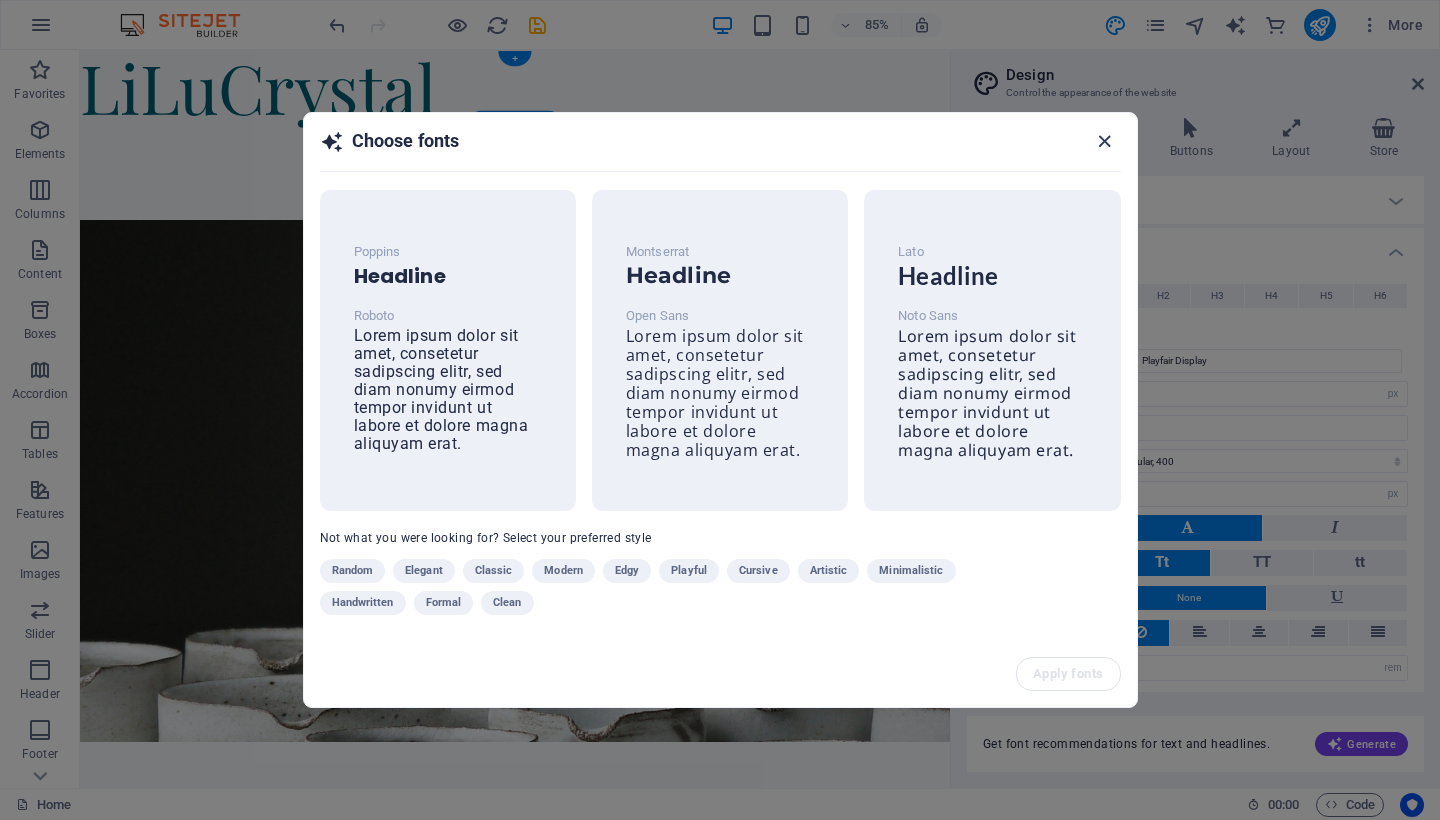click at bounding box center [1104, 141] 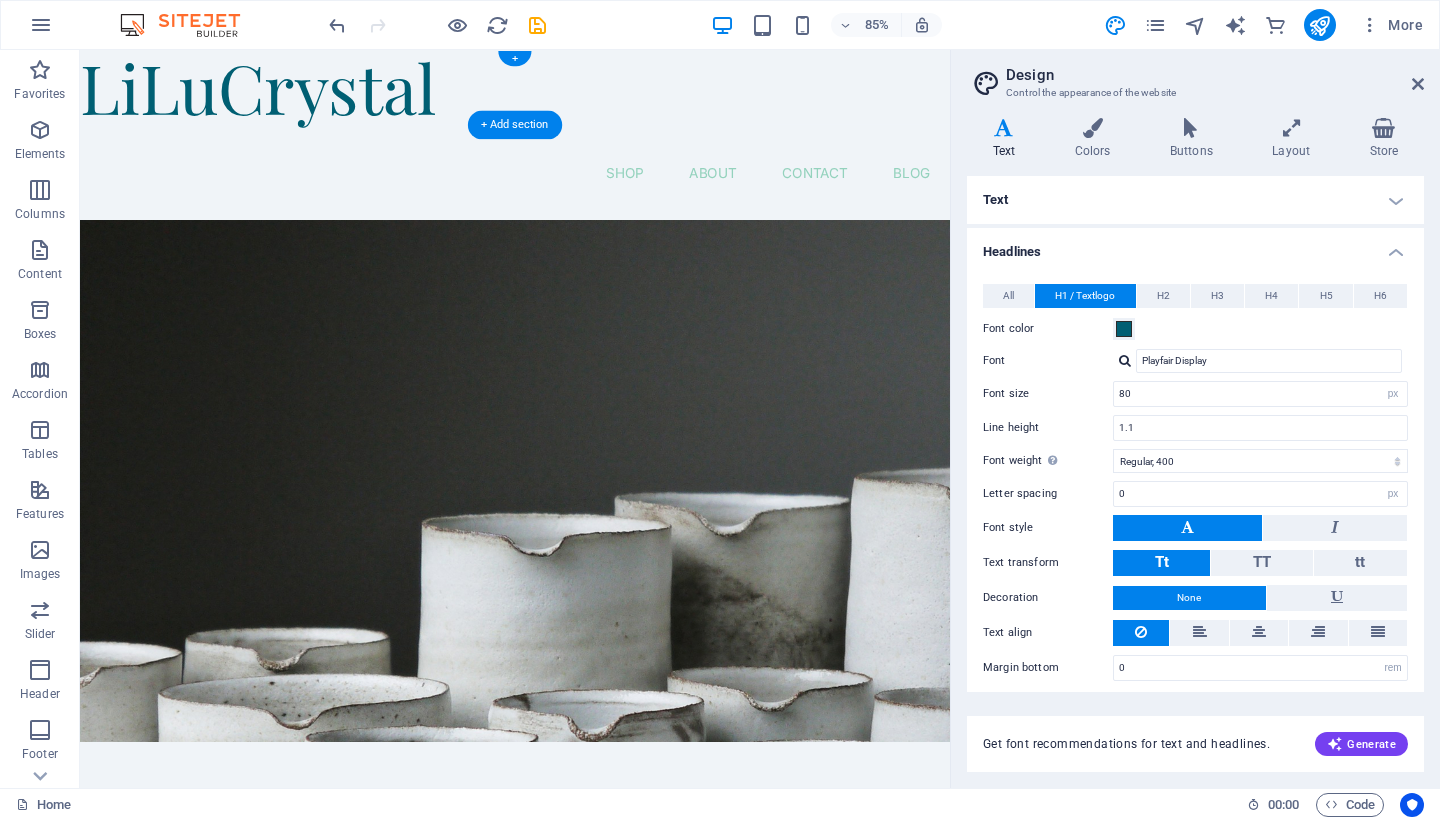 scroll, scrollTop: 0, scrollLeft: 0, axis: both 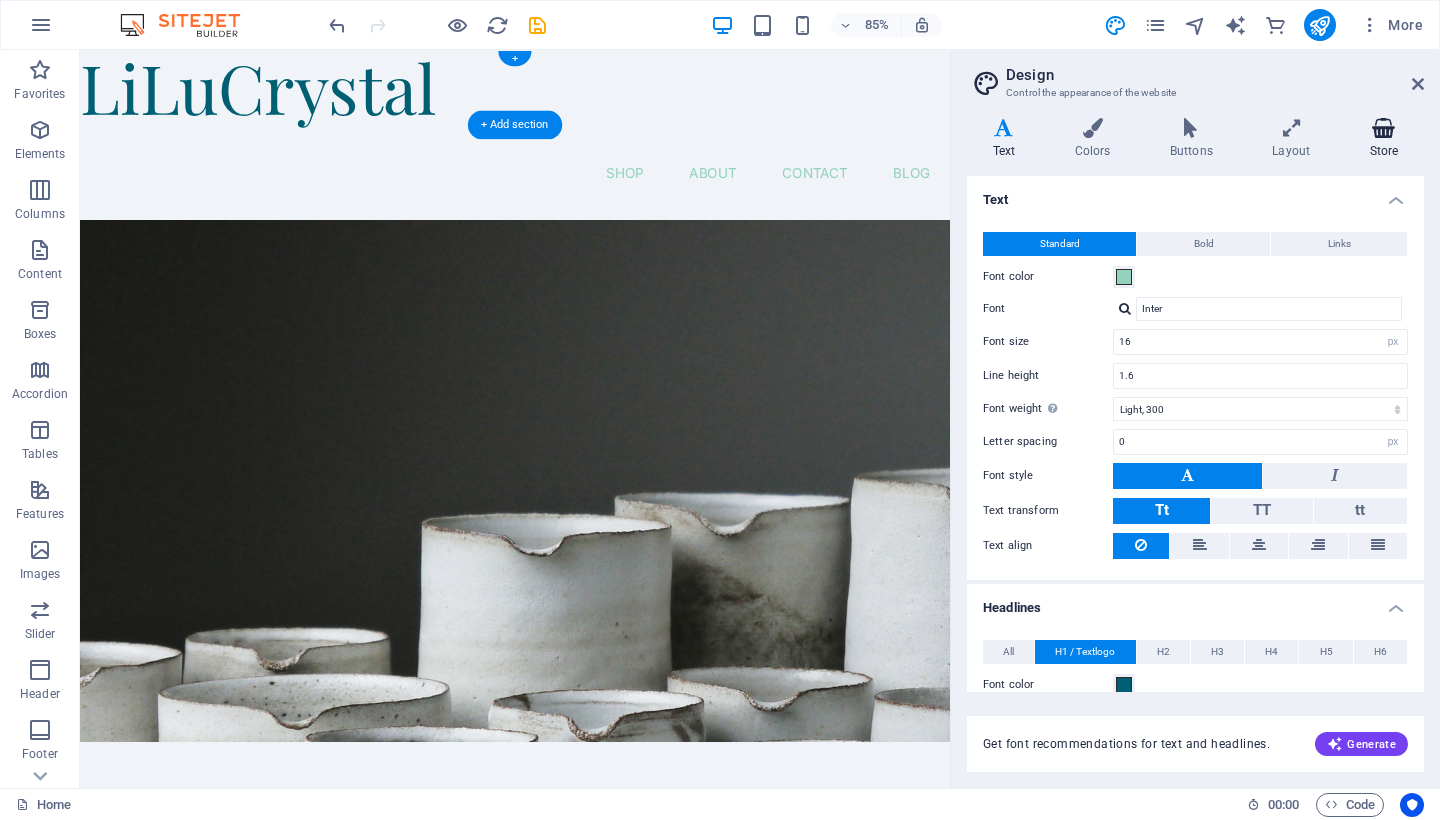 click on "Store" at bounding box center (1384, 139) 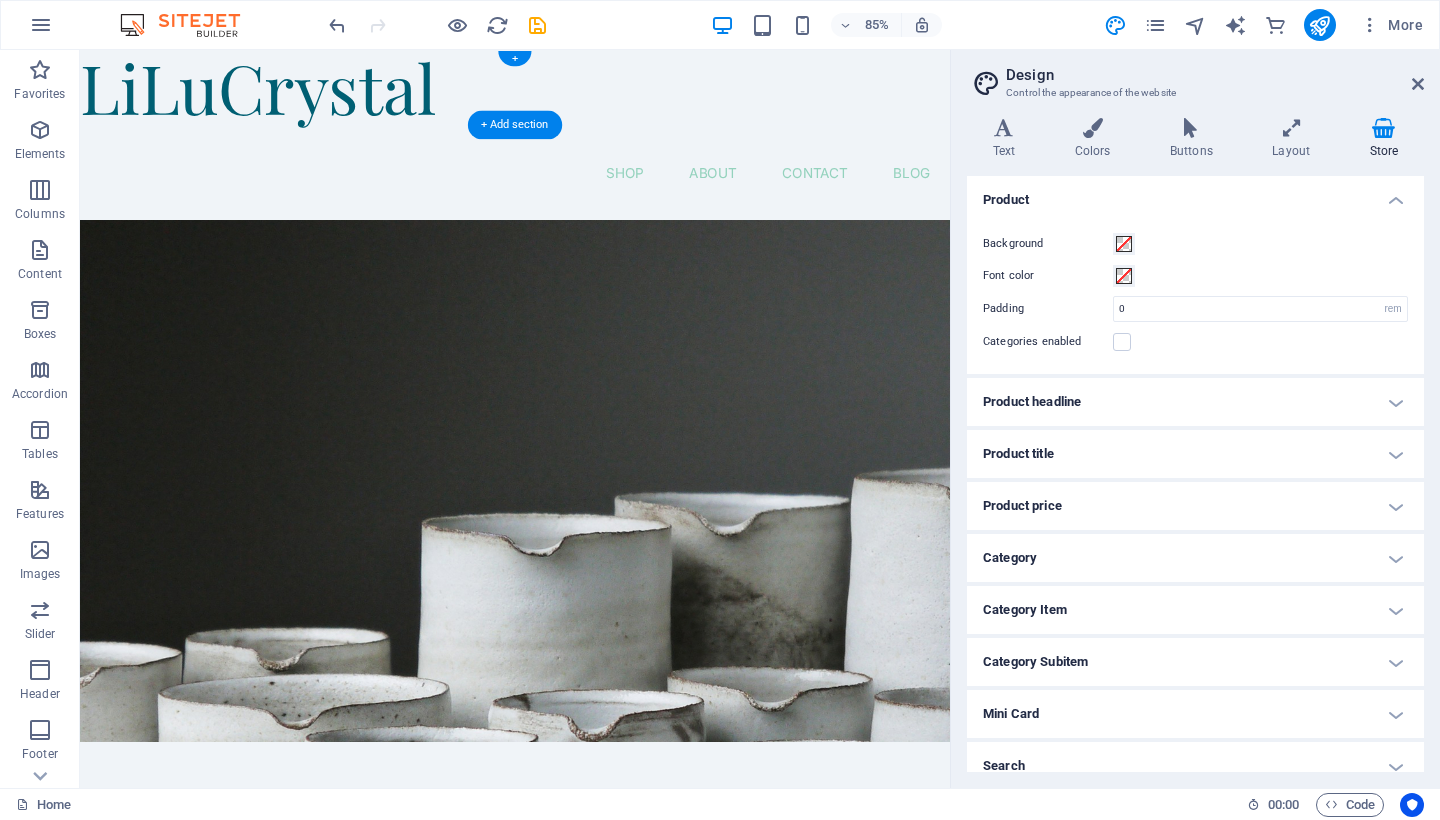 click on "Product headline" at bounding box center [1195, 402] 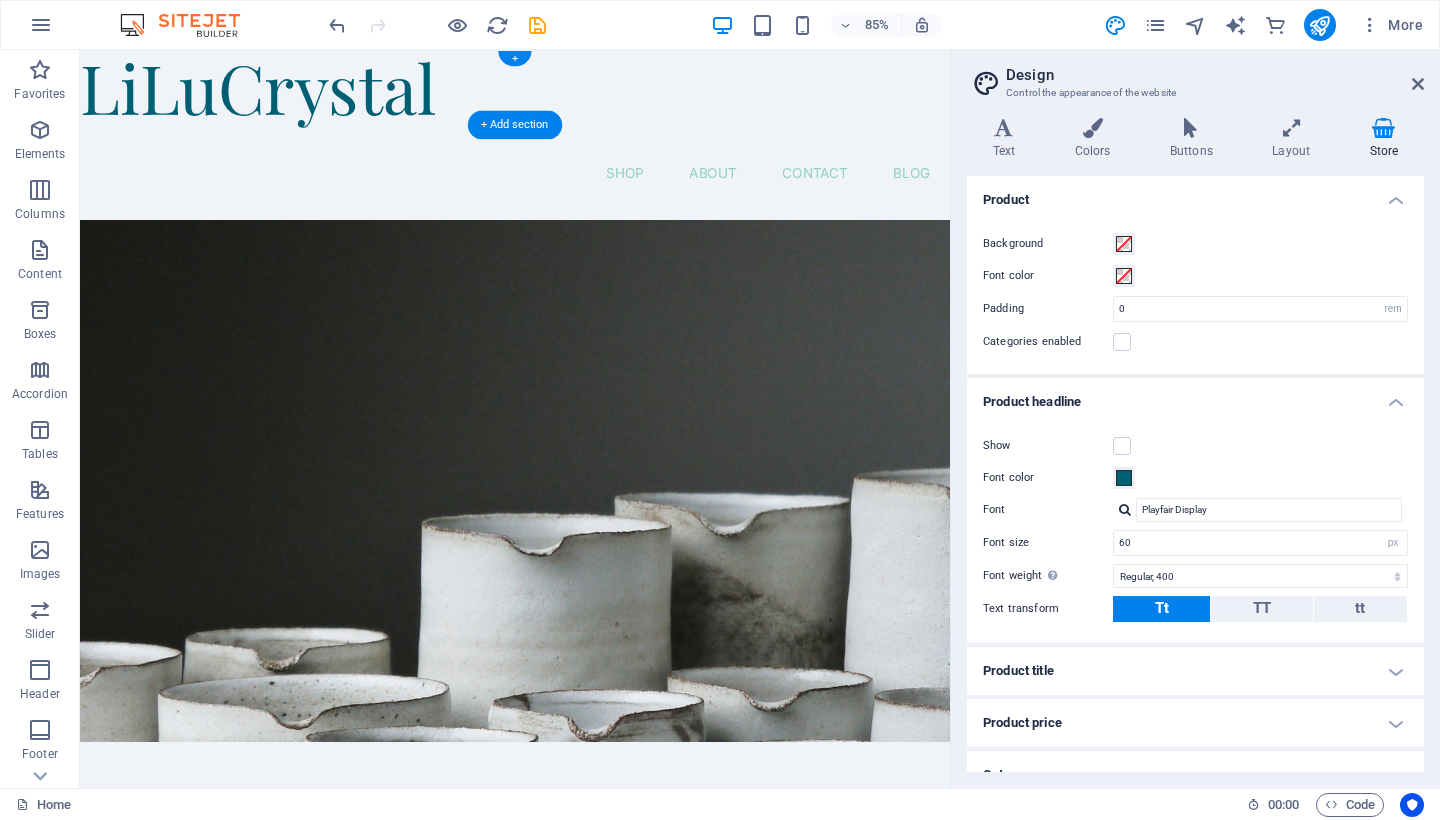 click on "Product headline" at bounding box center [1195, 396] 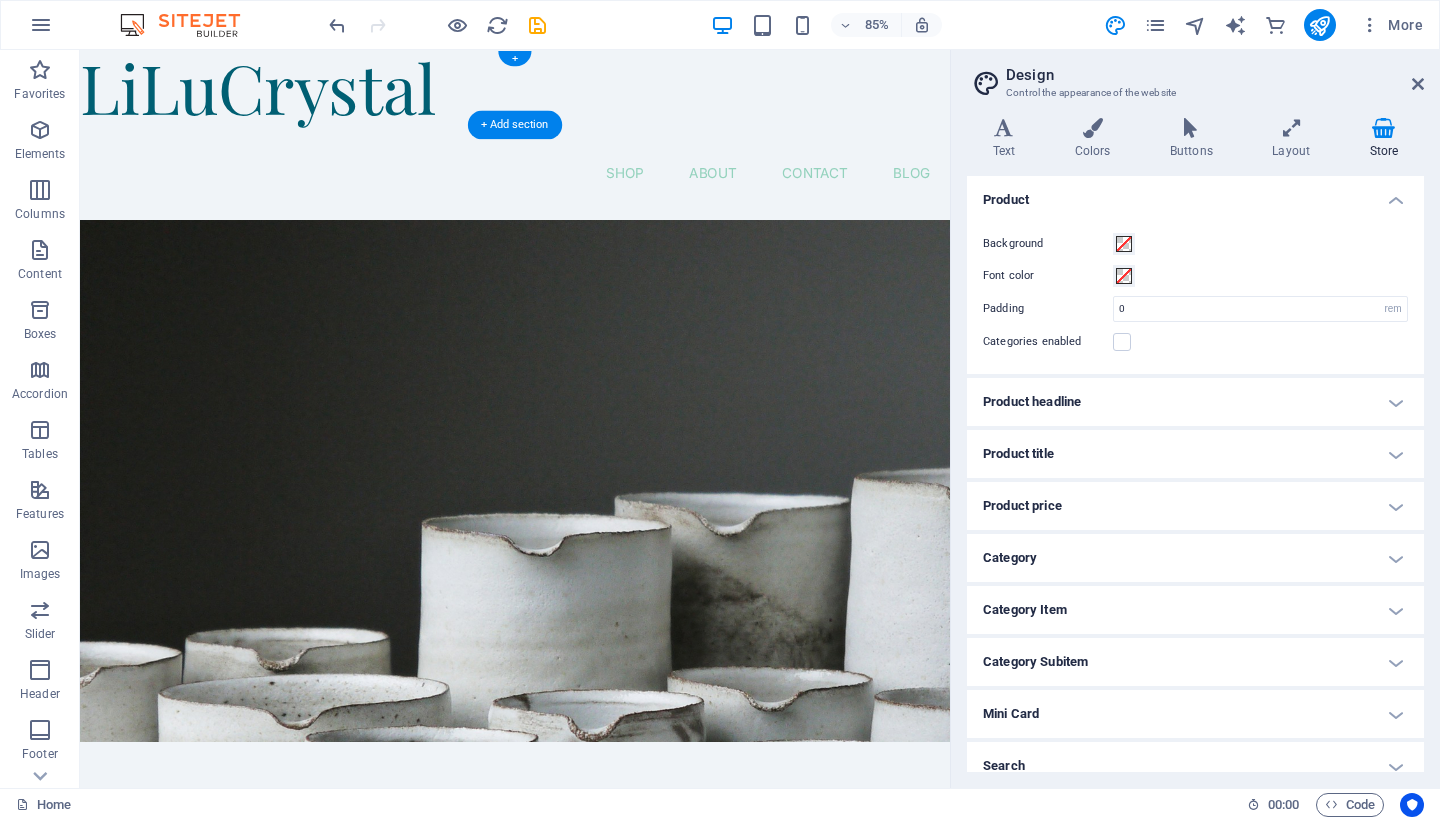 click on "Product title" at bounding box center [1195, 454] 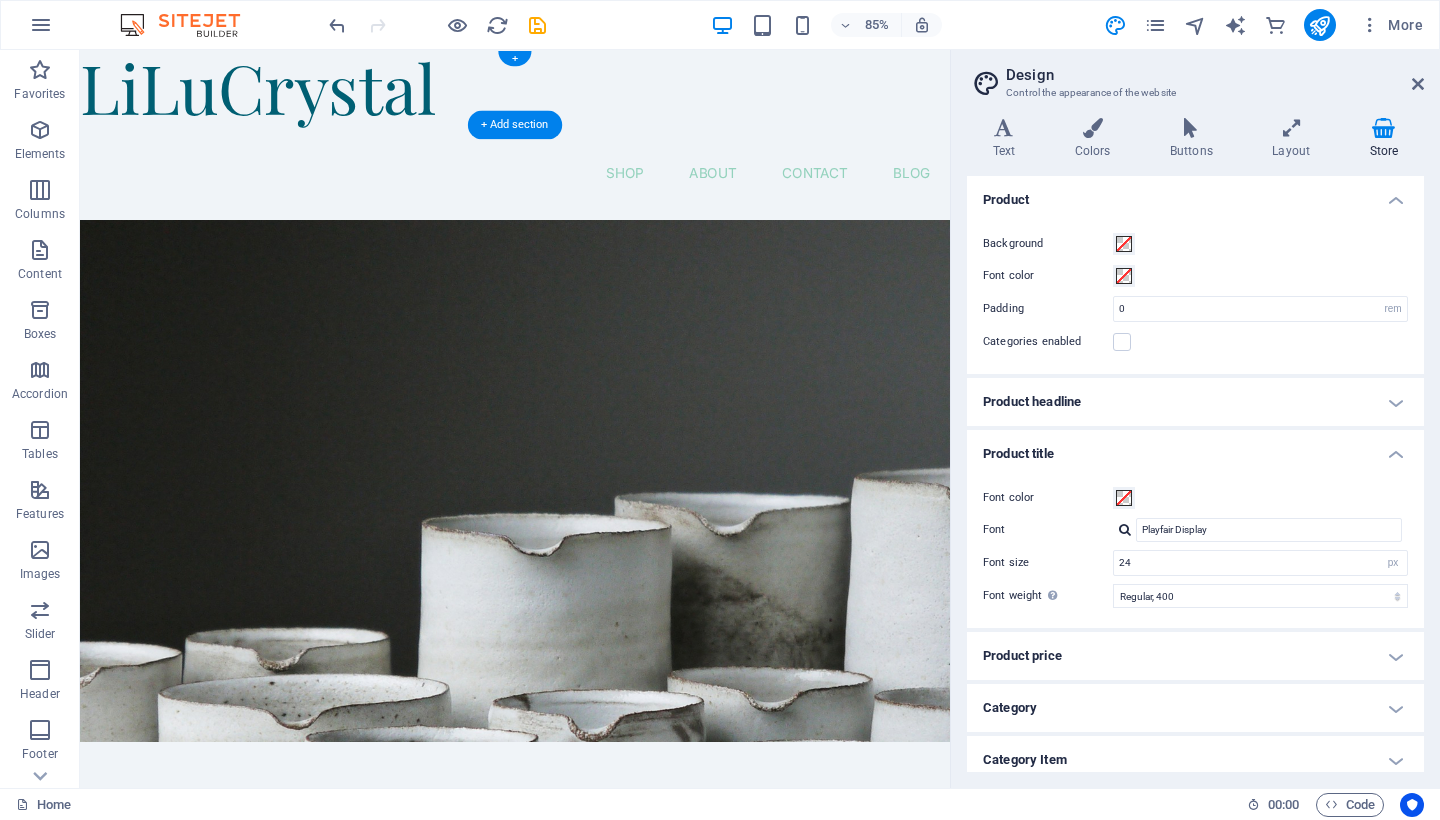 click on "Product title" at bounding box center [1195, 448] 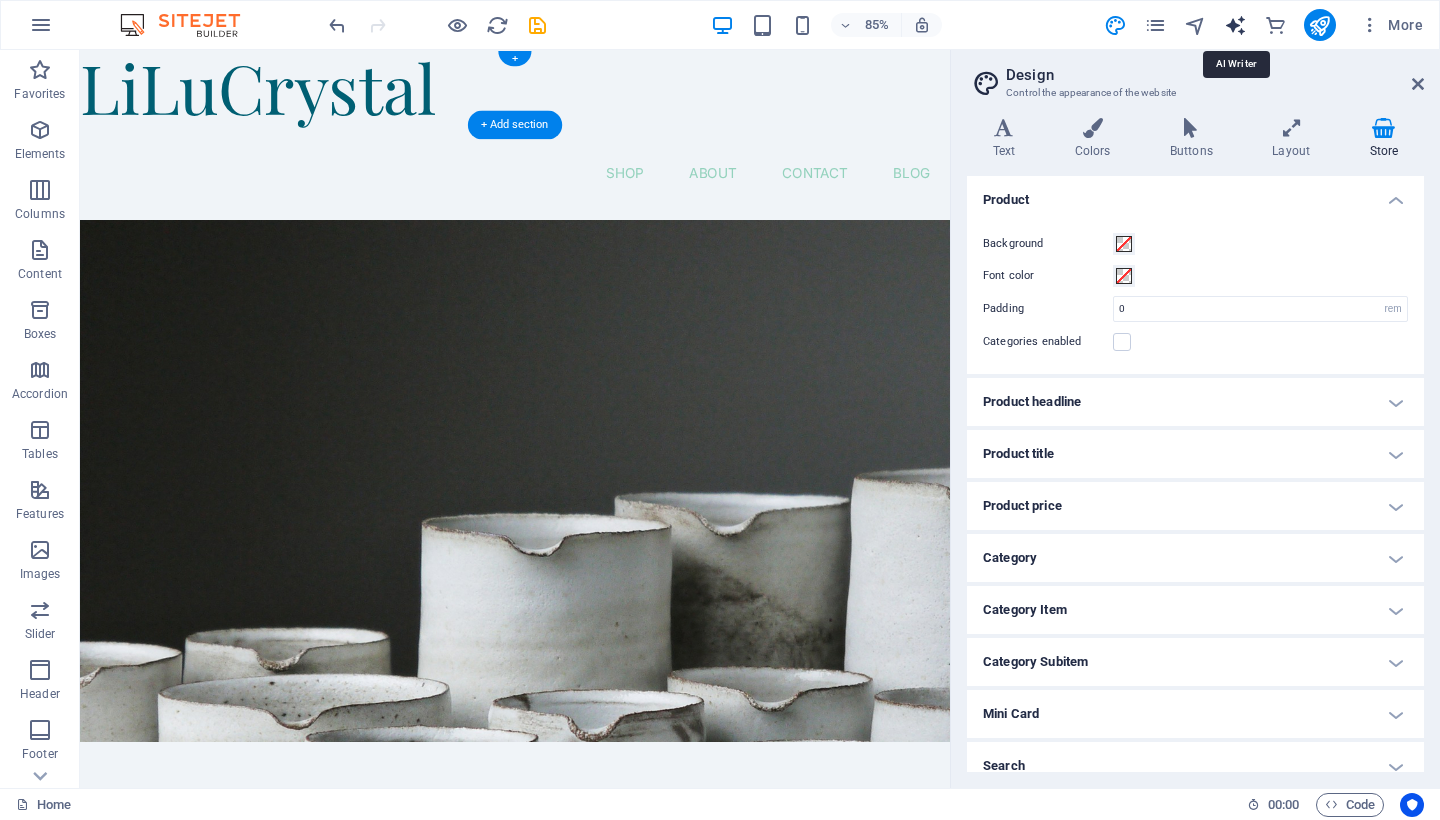 click at bounding box center [1235, 25] 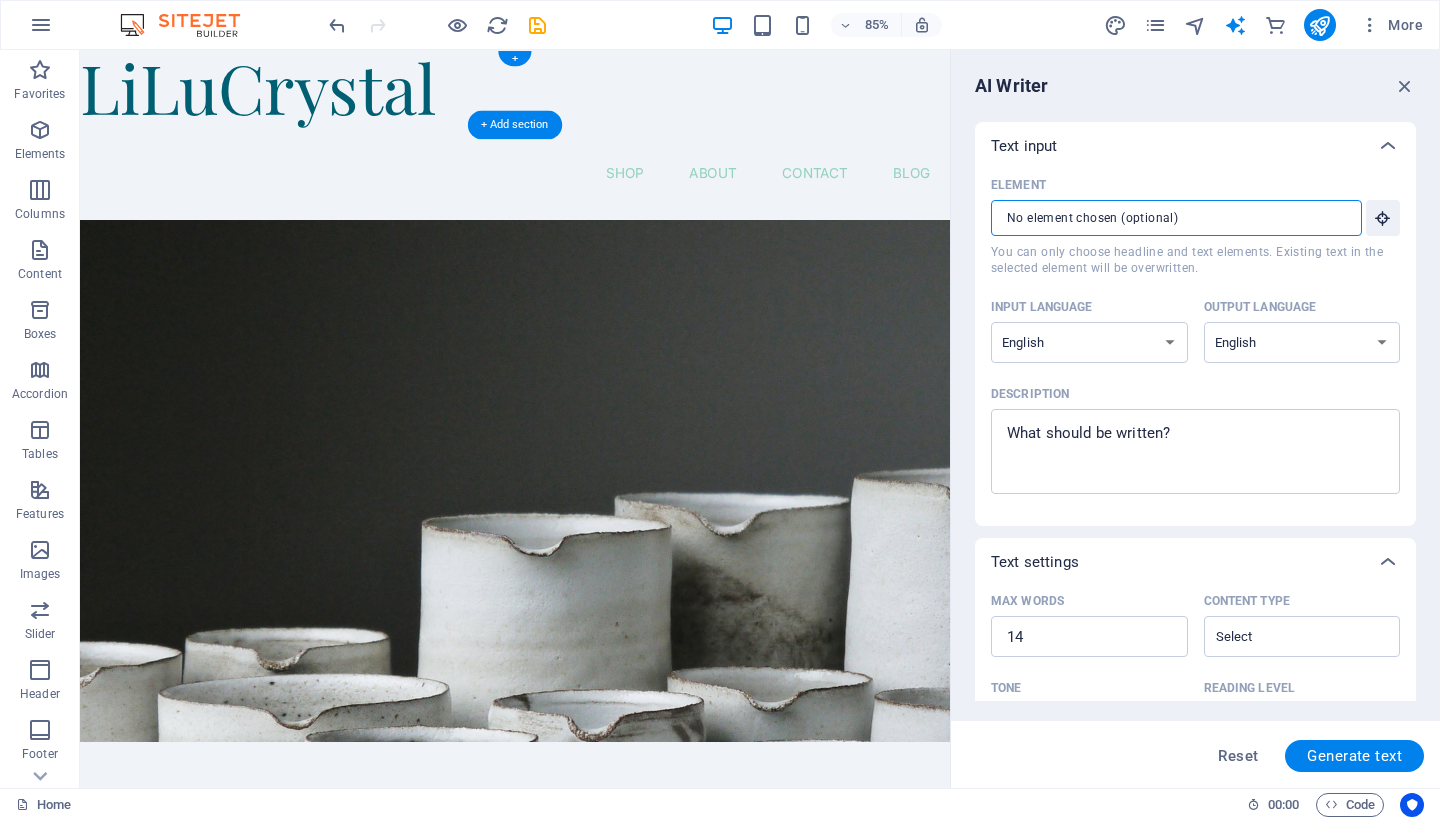 click on "Element ​ You can only choose headline and text elements. Existing text in the selected element will be overwritten." at bounding box center (1169, 218) 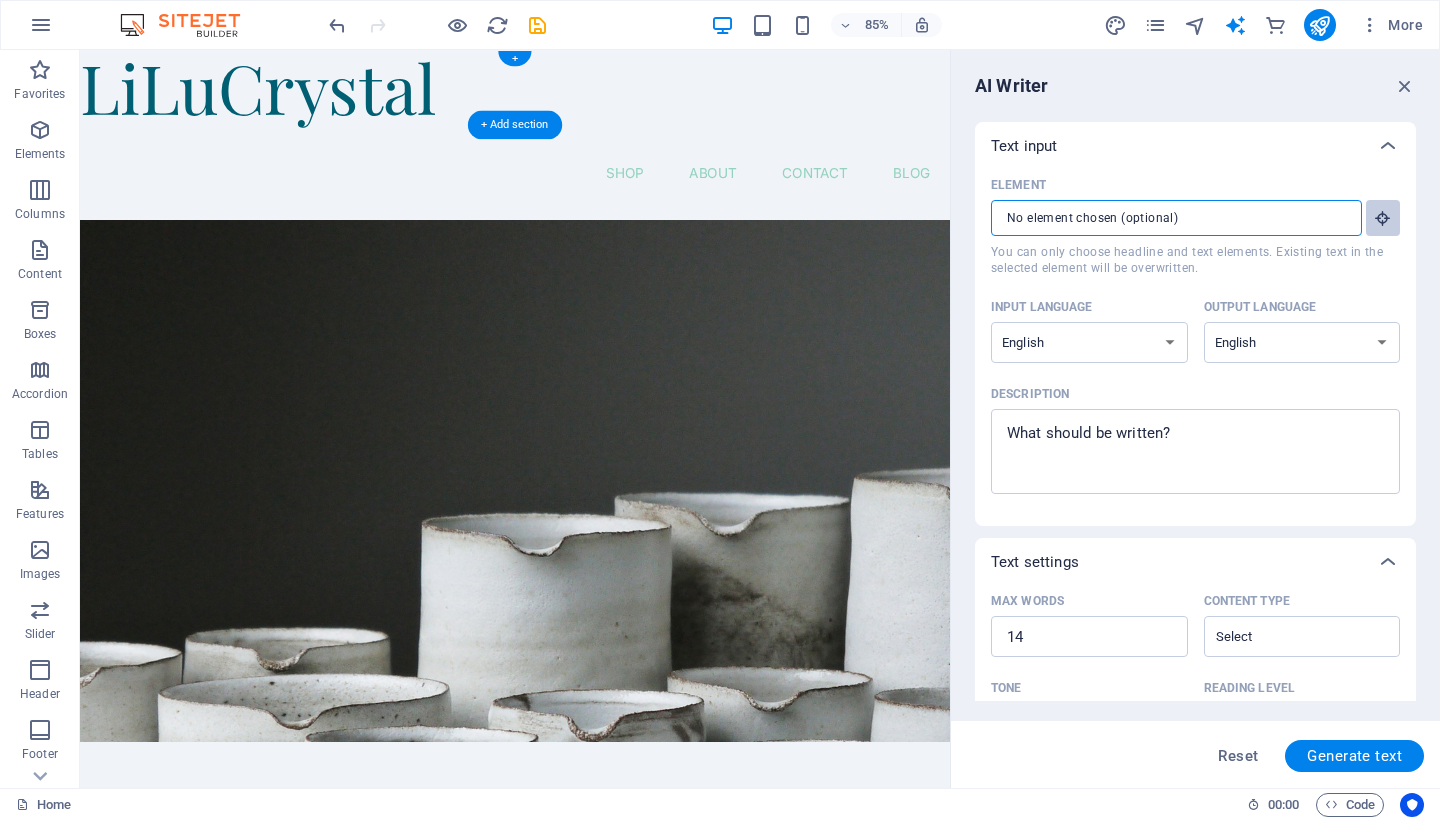 click at bounding box center (1383, 218) 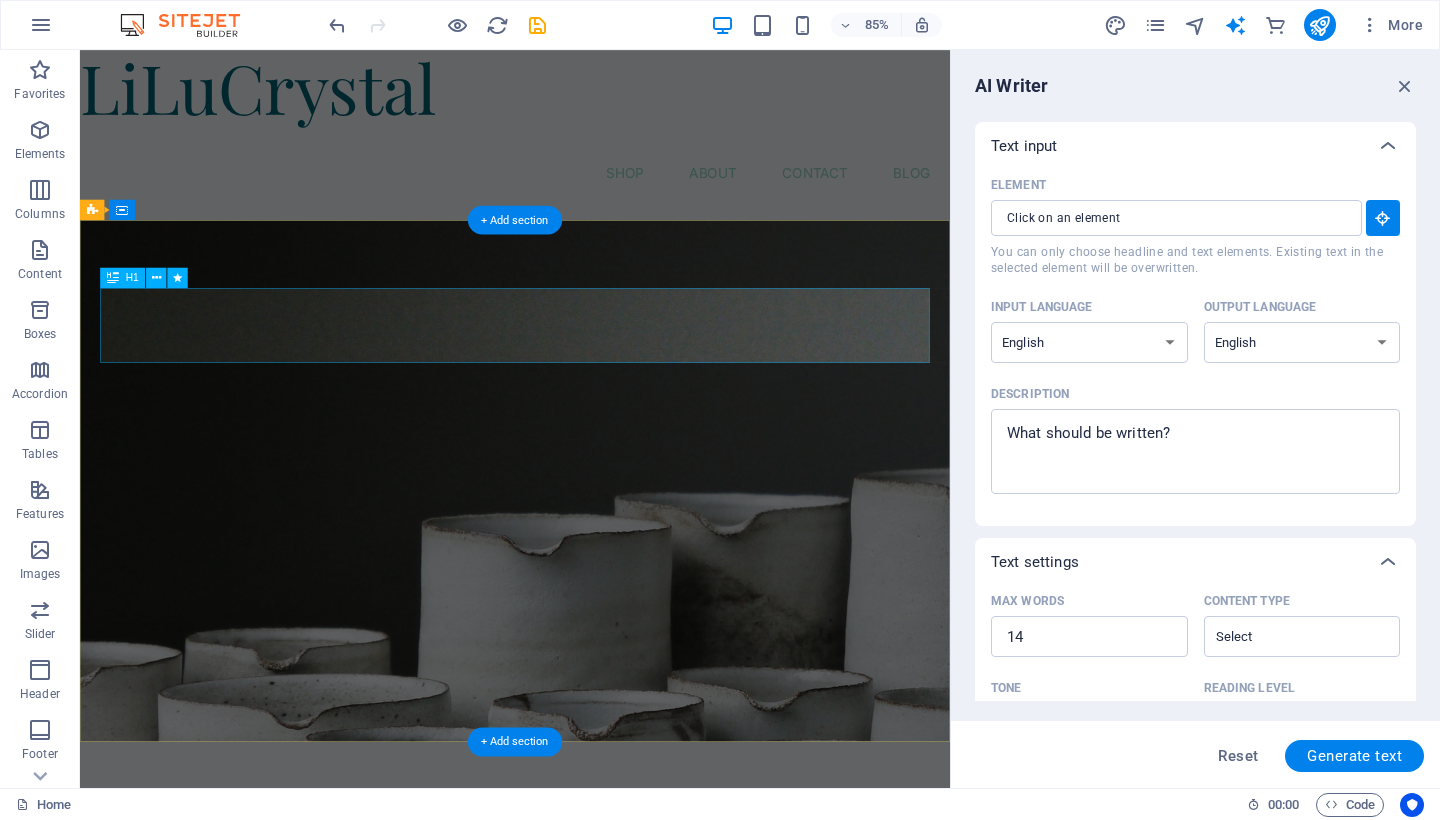 click on "Cleaning Service for You" at bounding box center [592, 988] 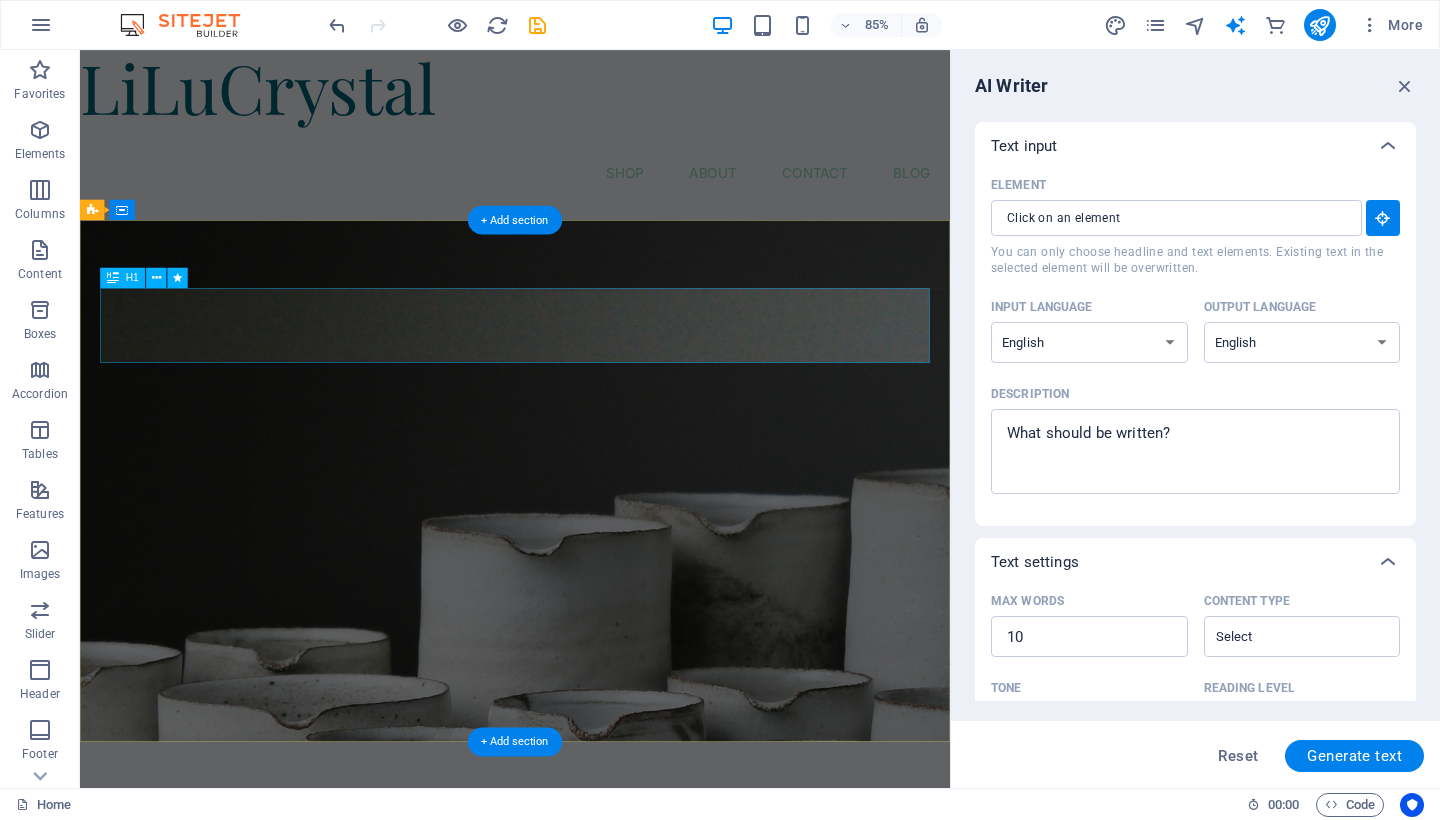 type on "#ed-825805217" 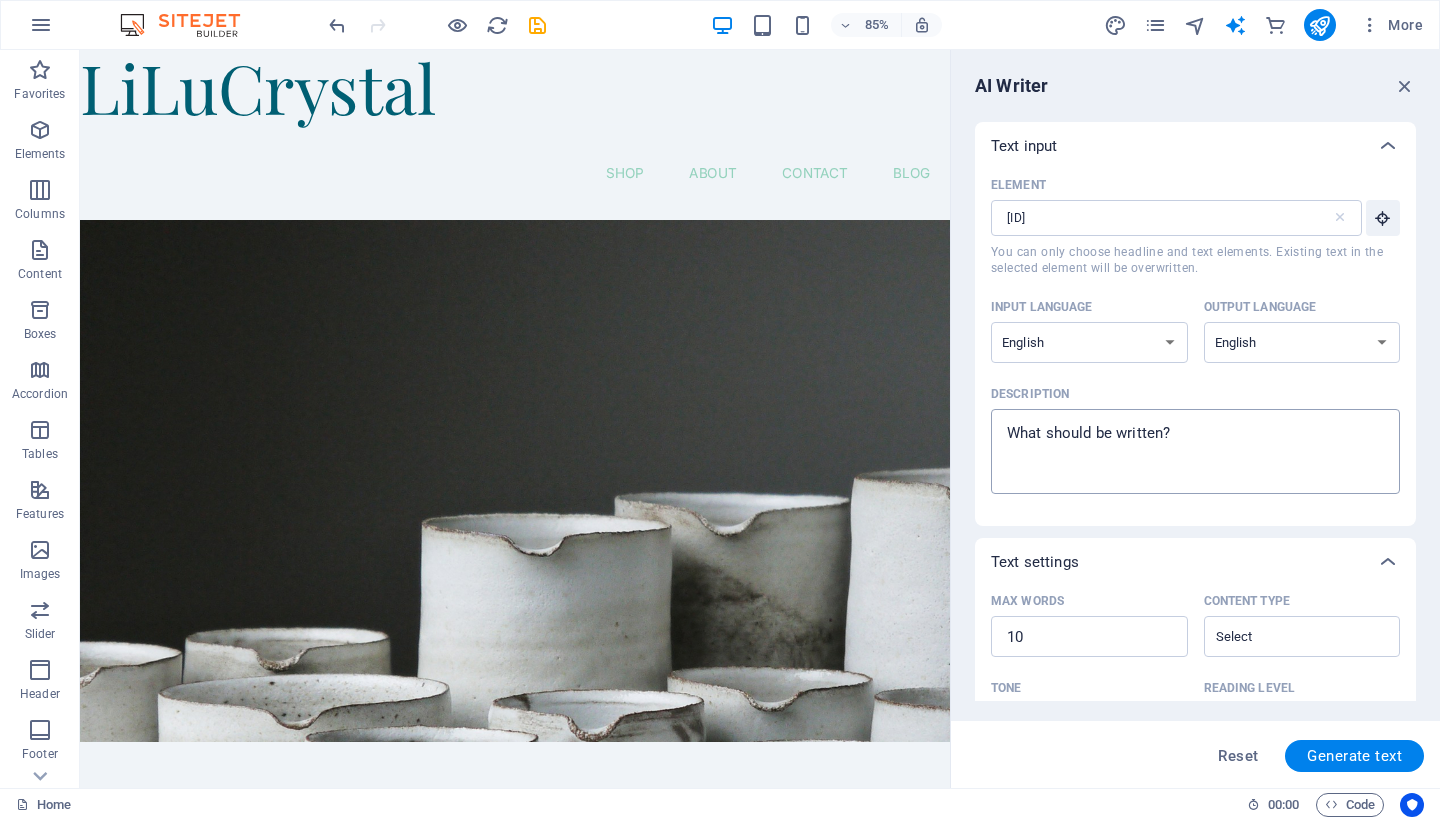 type on "x" 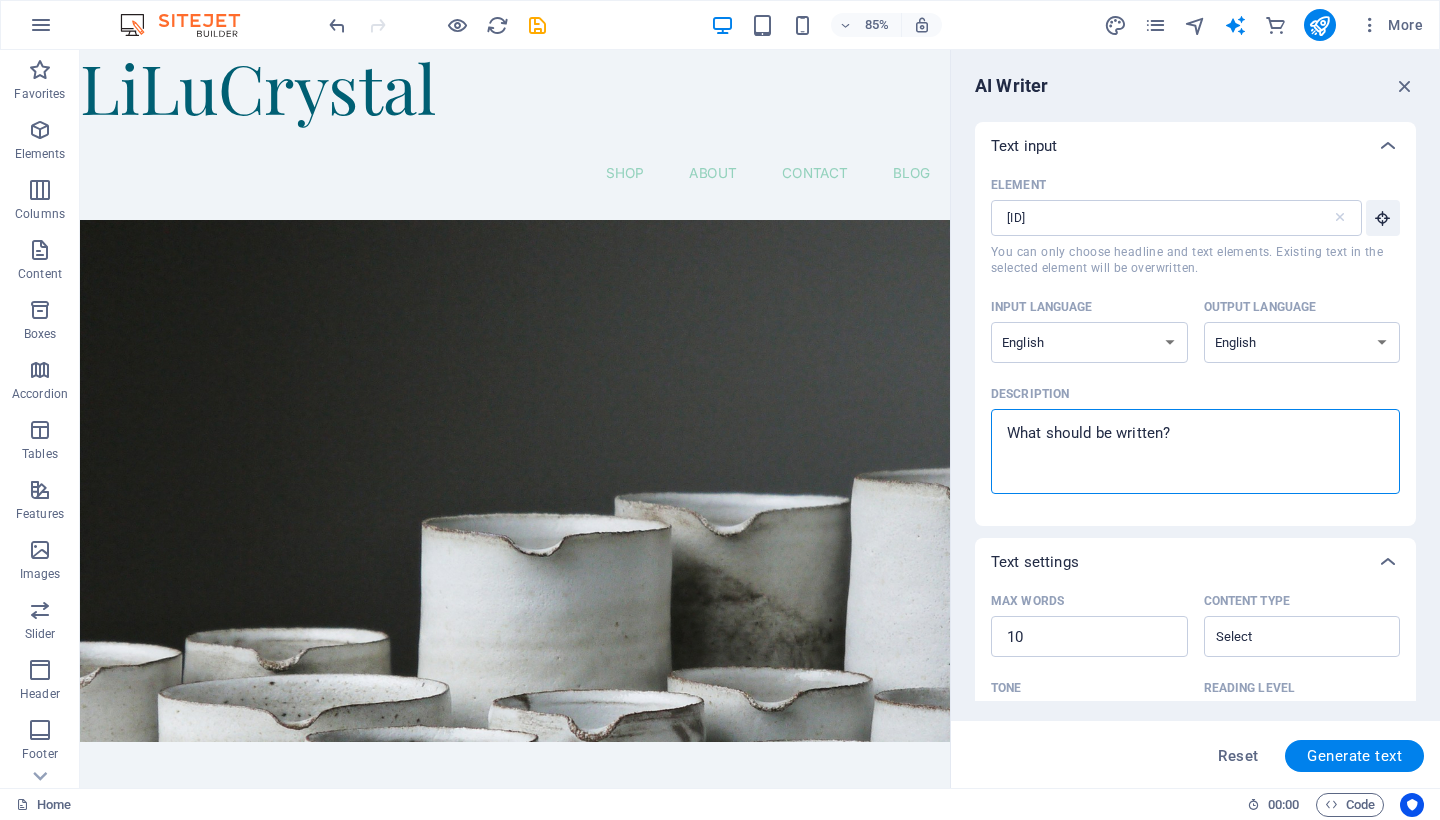 click on "Description x ​" at bounding box center [1195, 451] 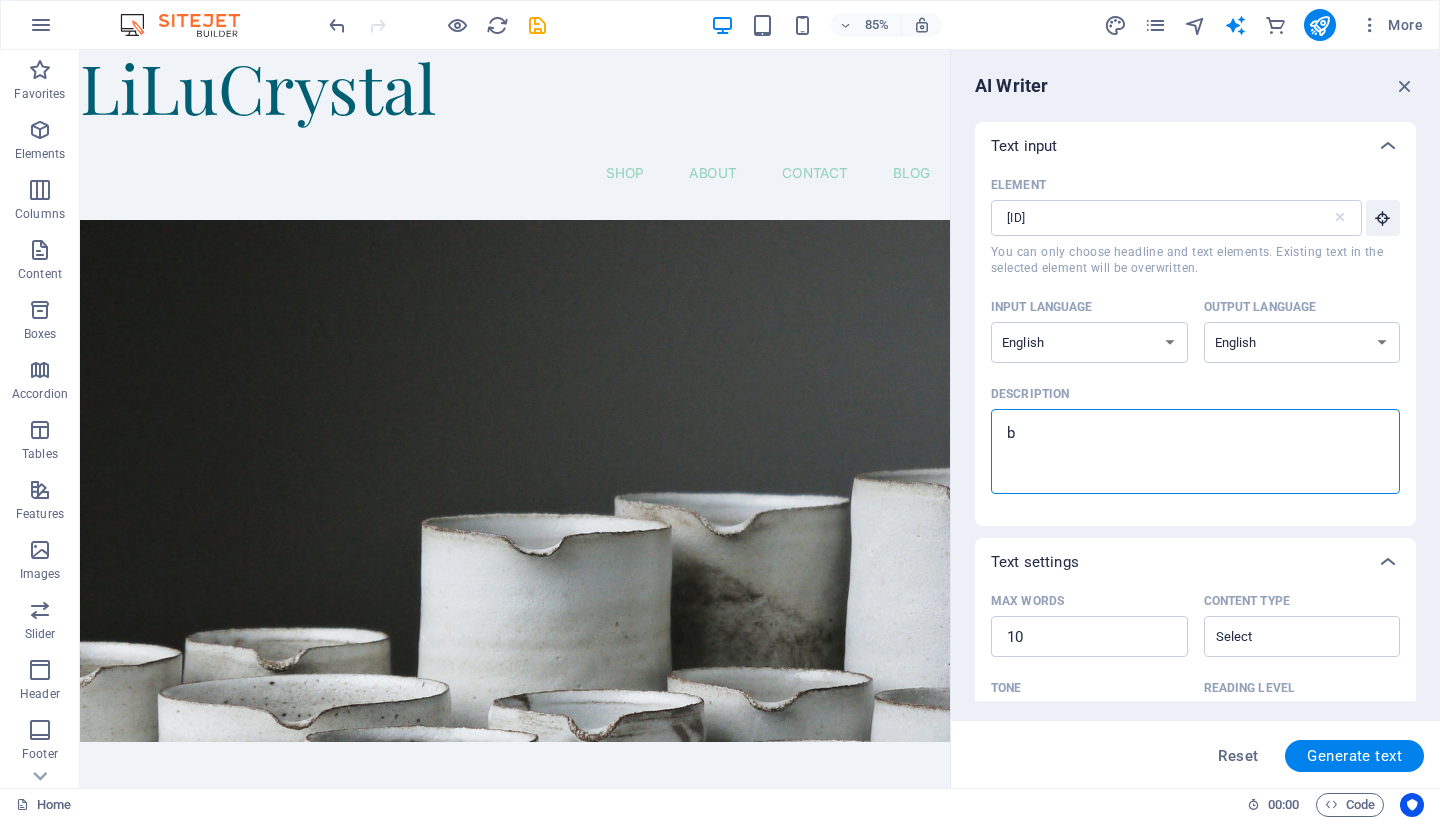 type 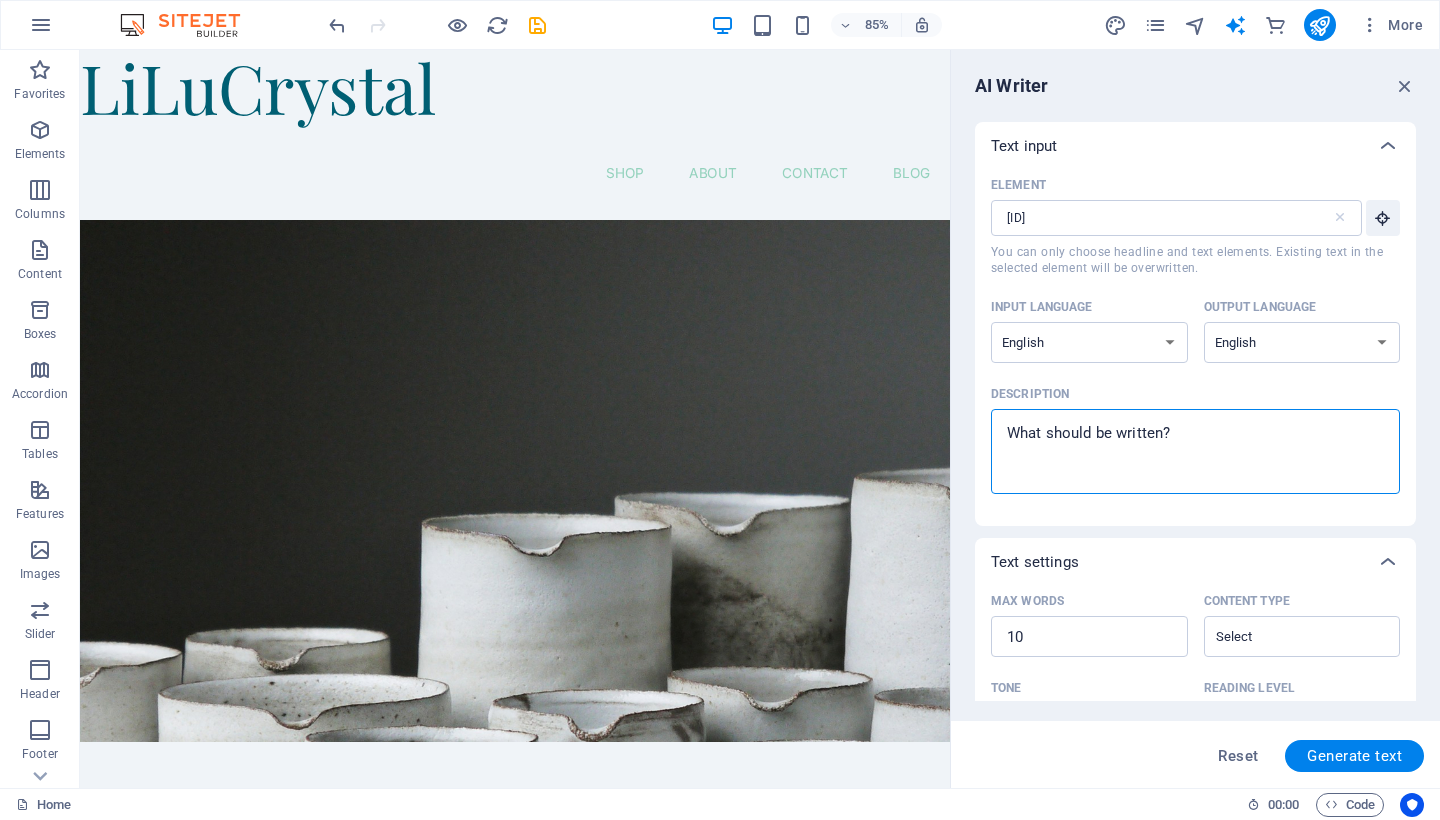 type on "C" 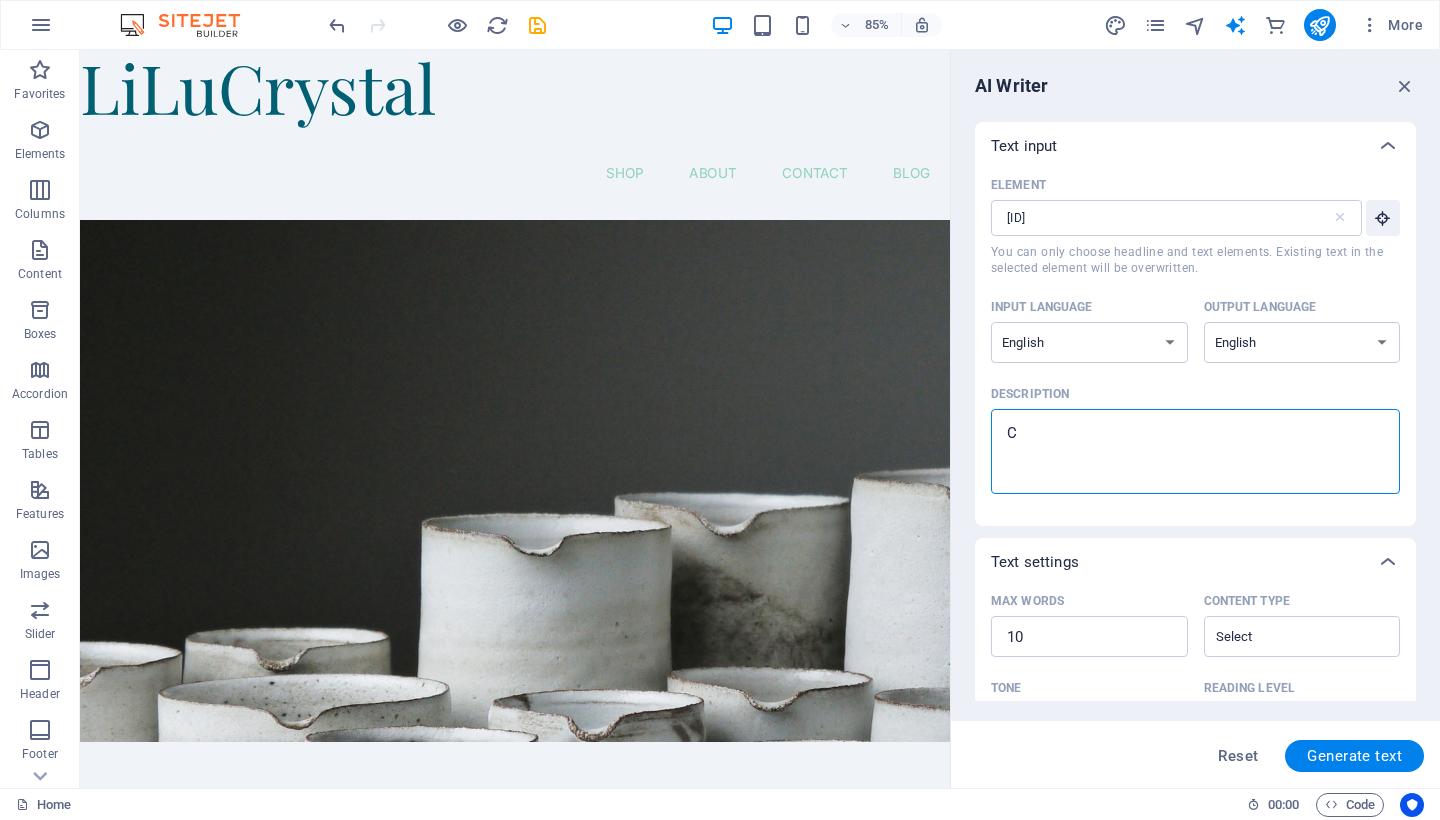 type on "Cl" 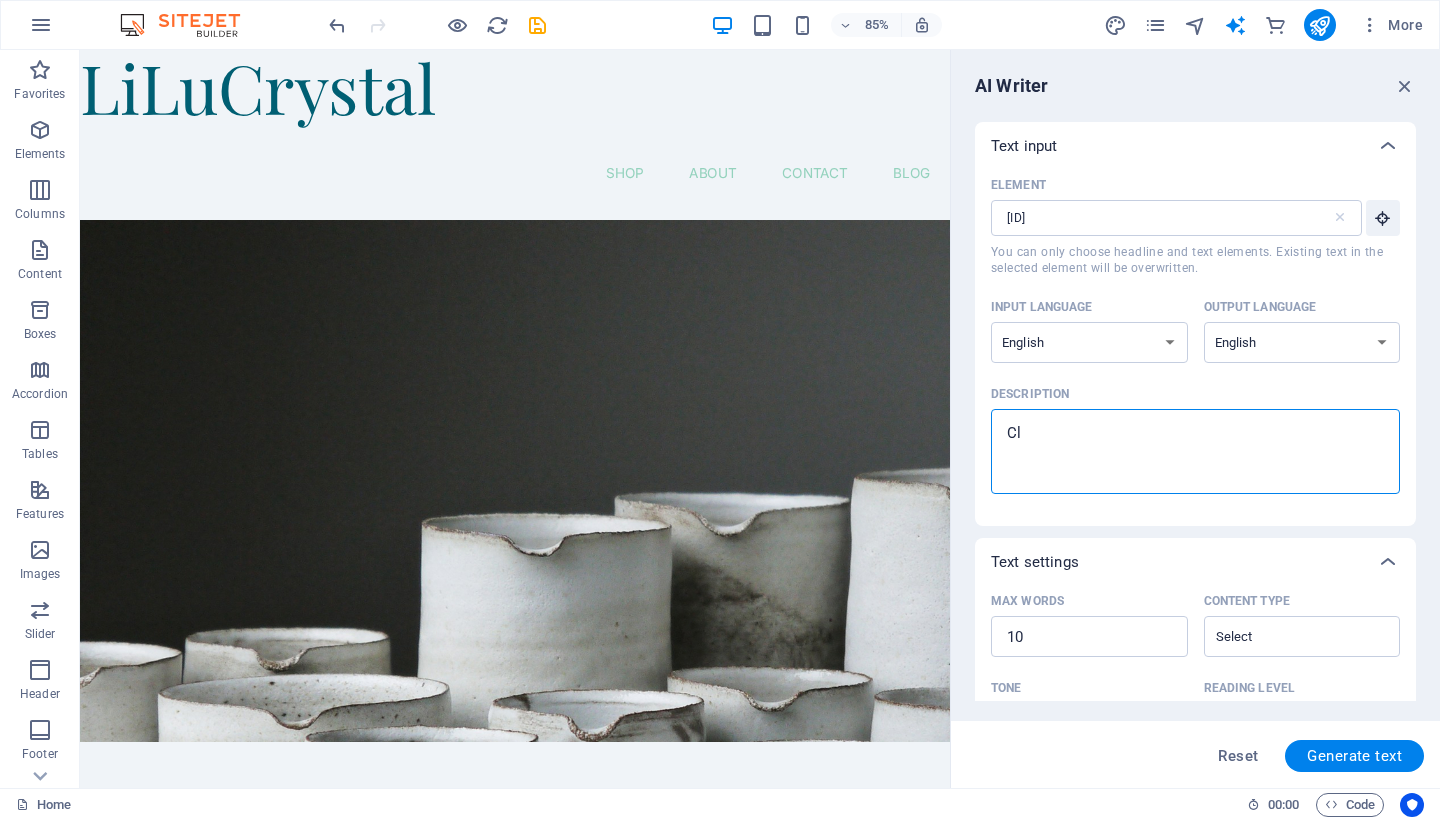 type on "Cle" 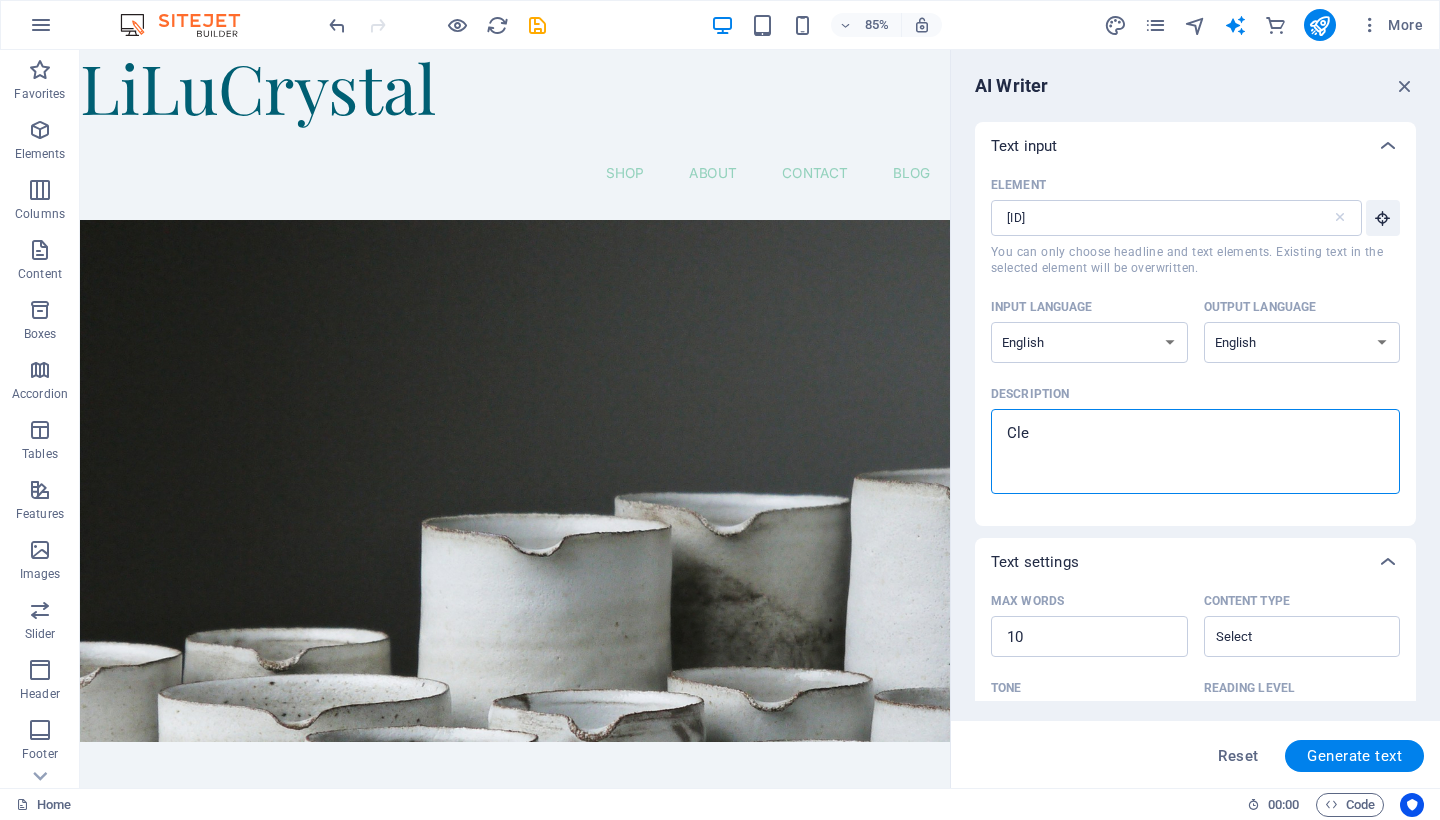 type on "Clea" 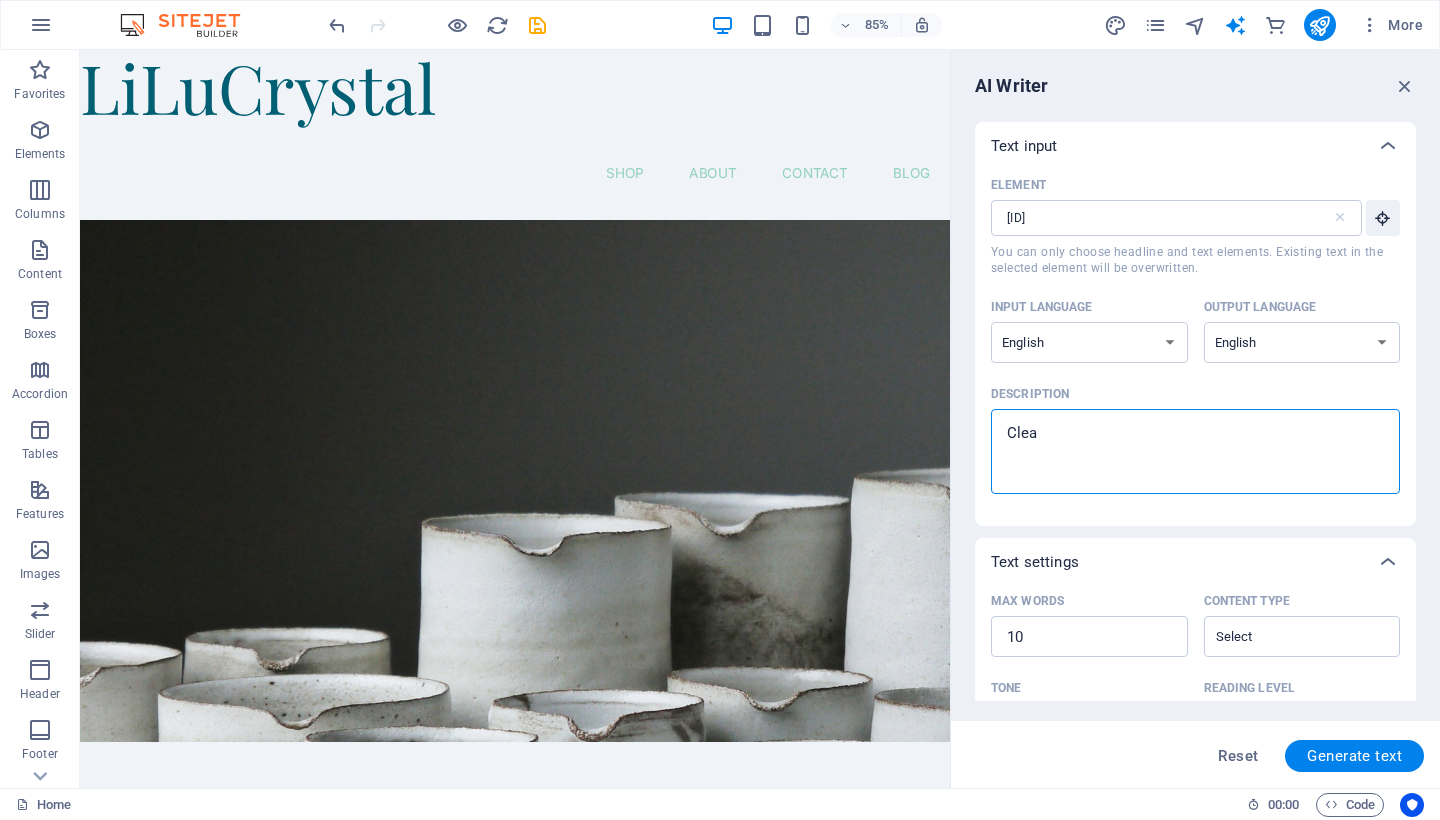 type on "x" 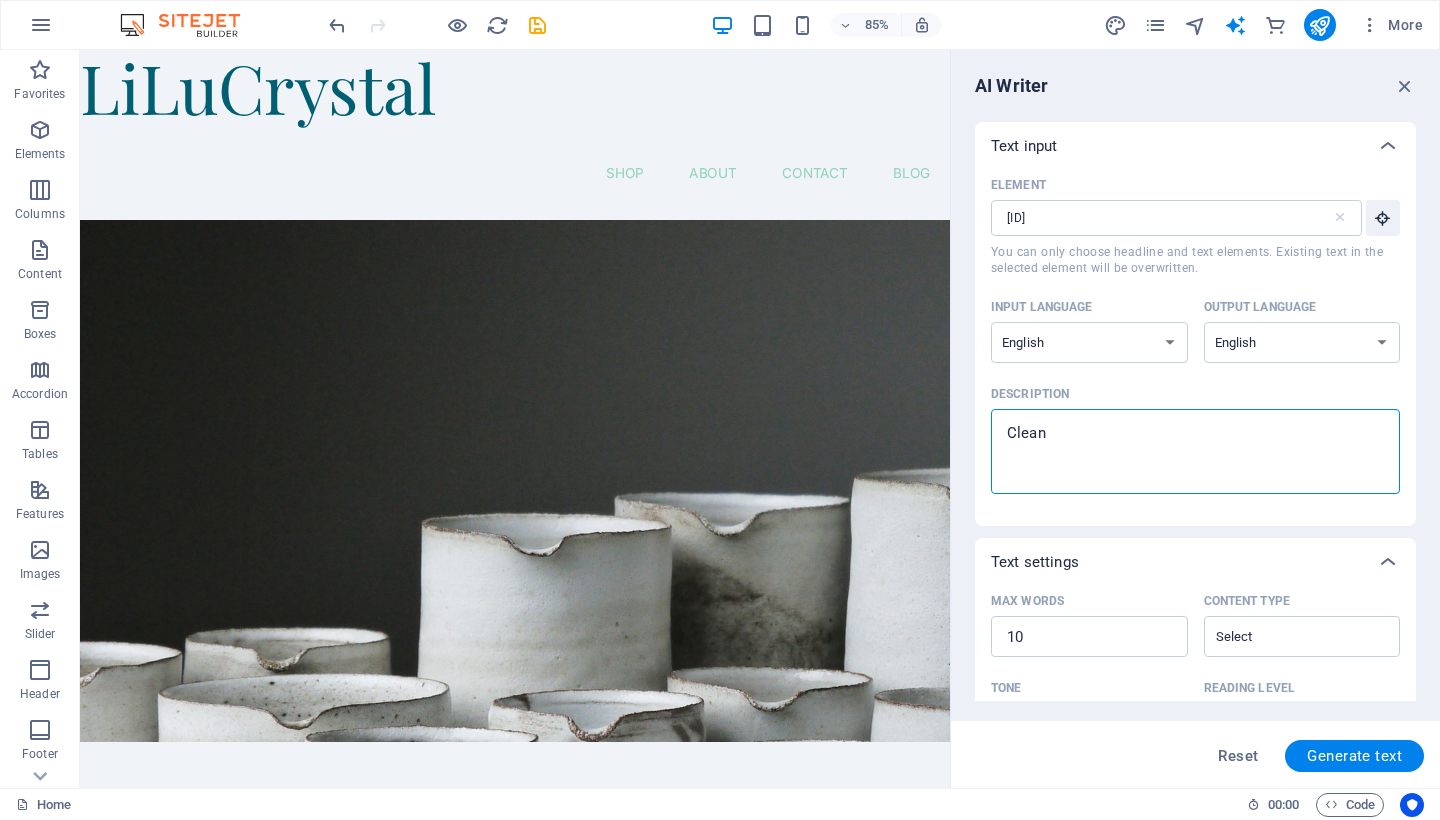 type on "Cleani" 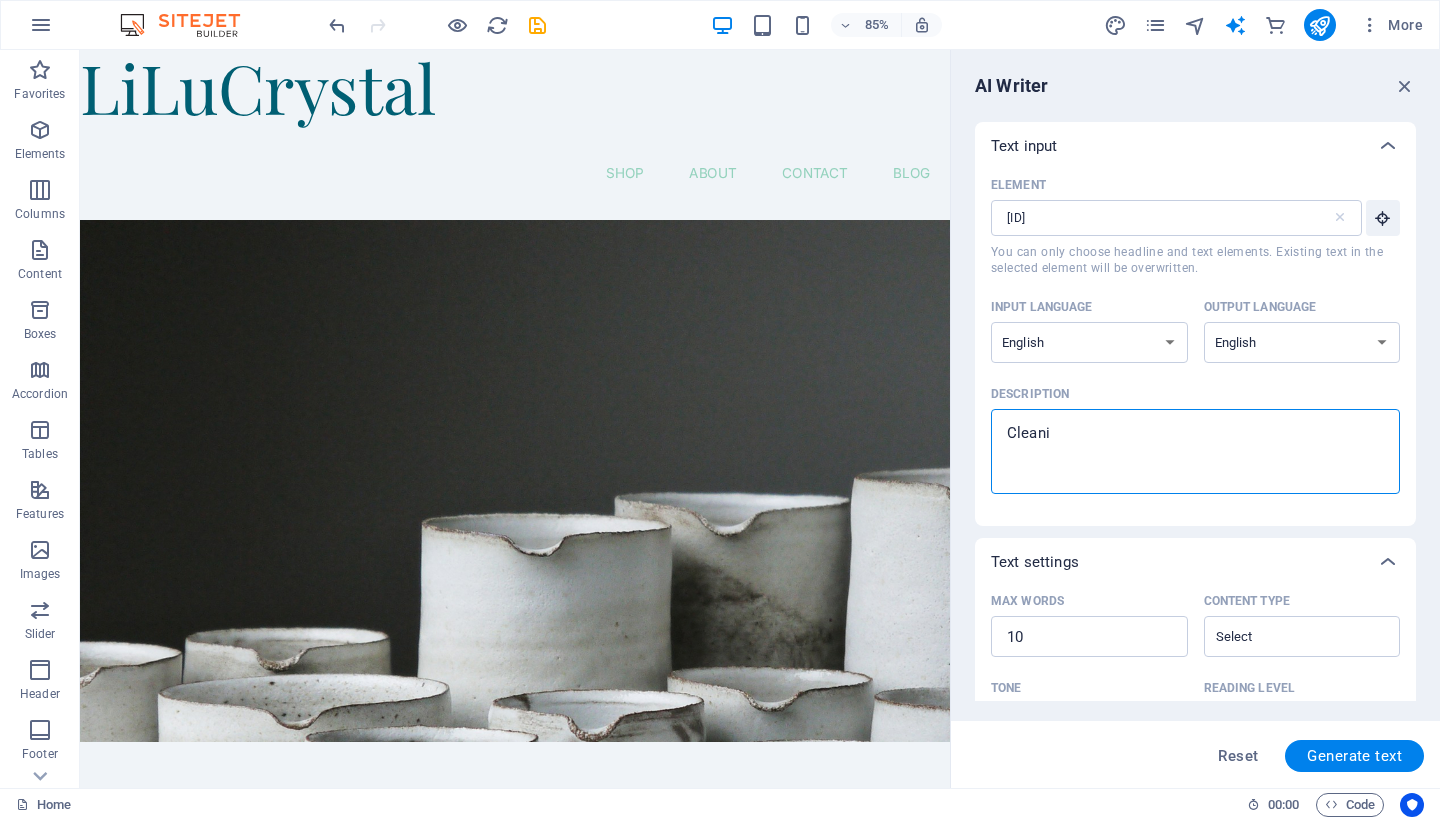 type on "Cleanin" 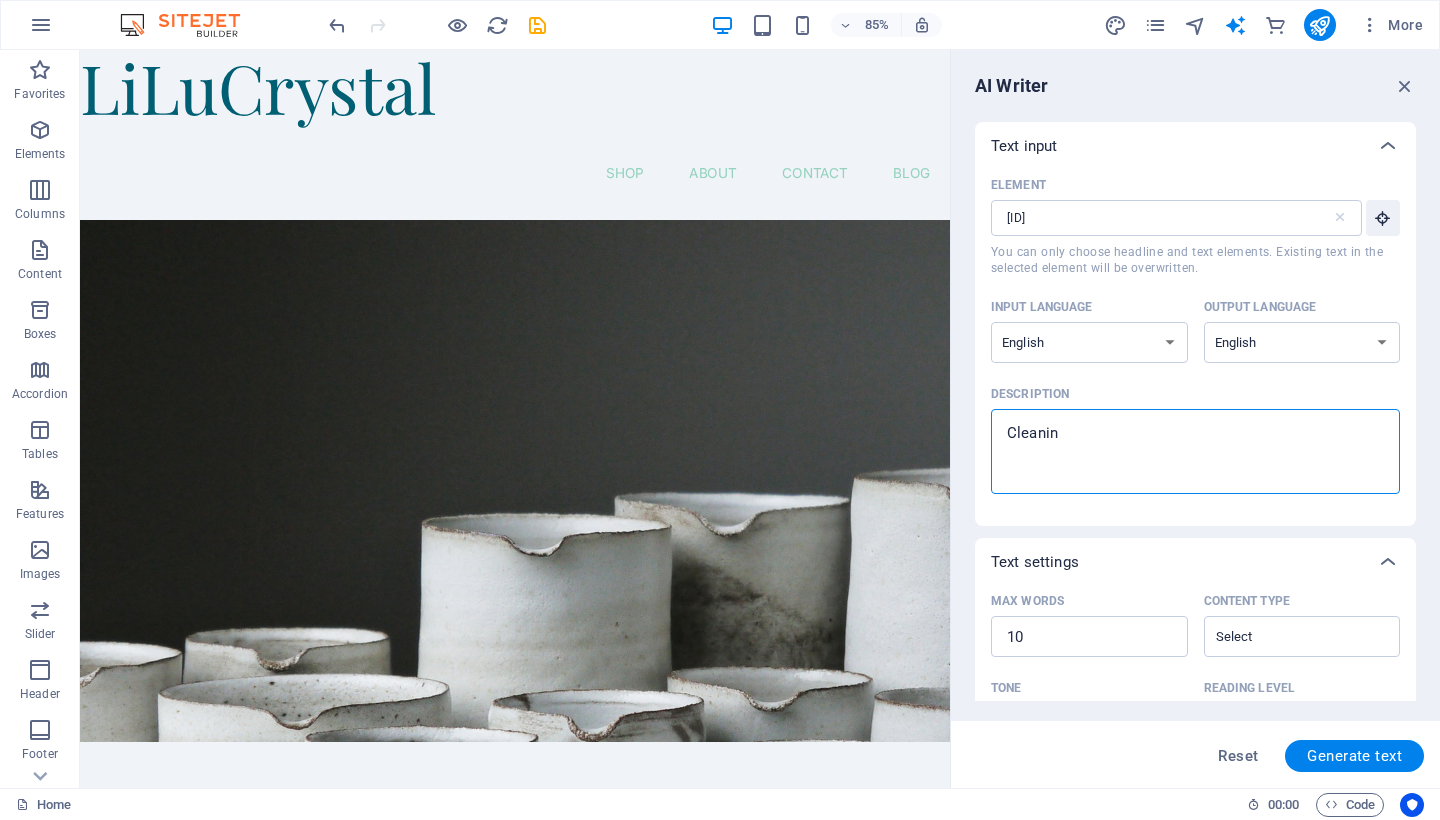 type on "Cleaning" 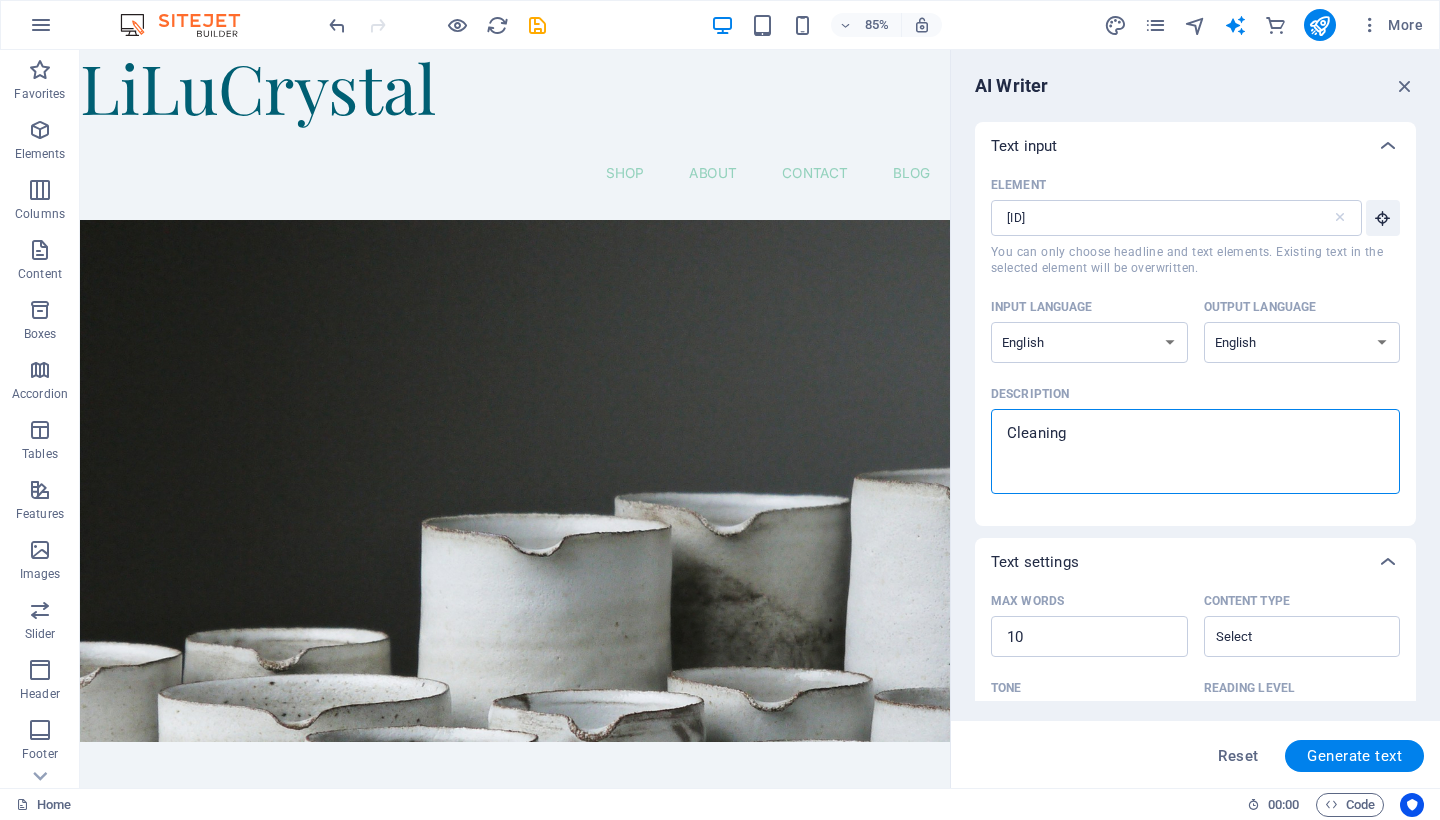 type on "Cleaning" 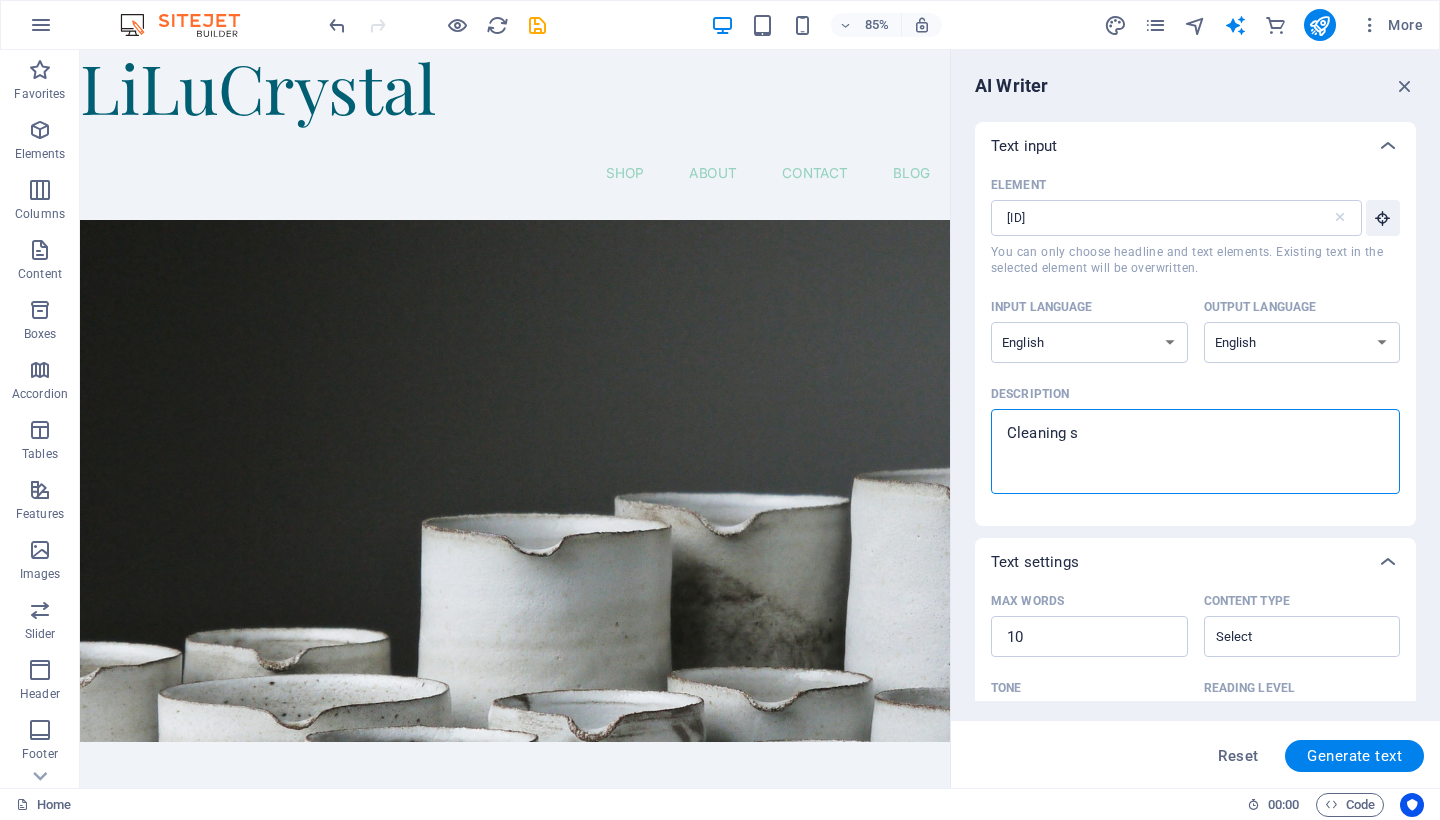 type on "Cleaning se" 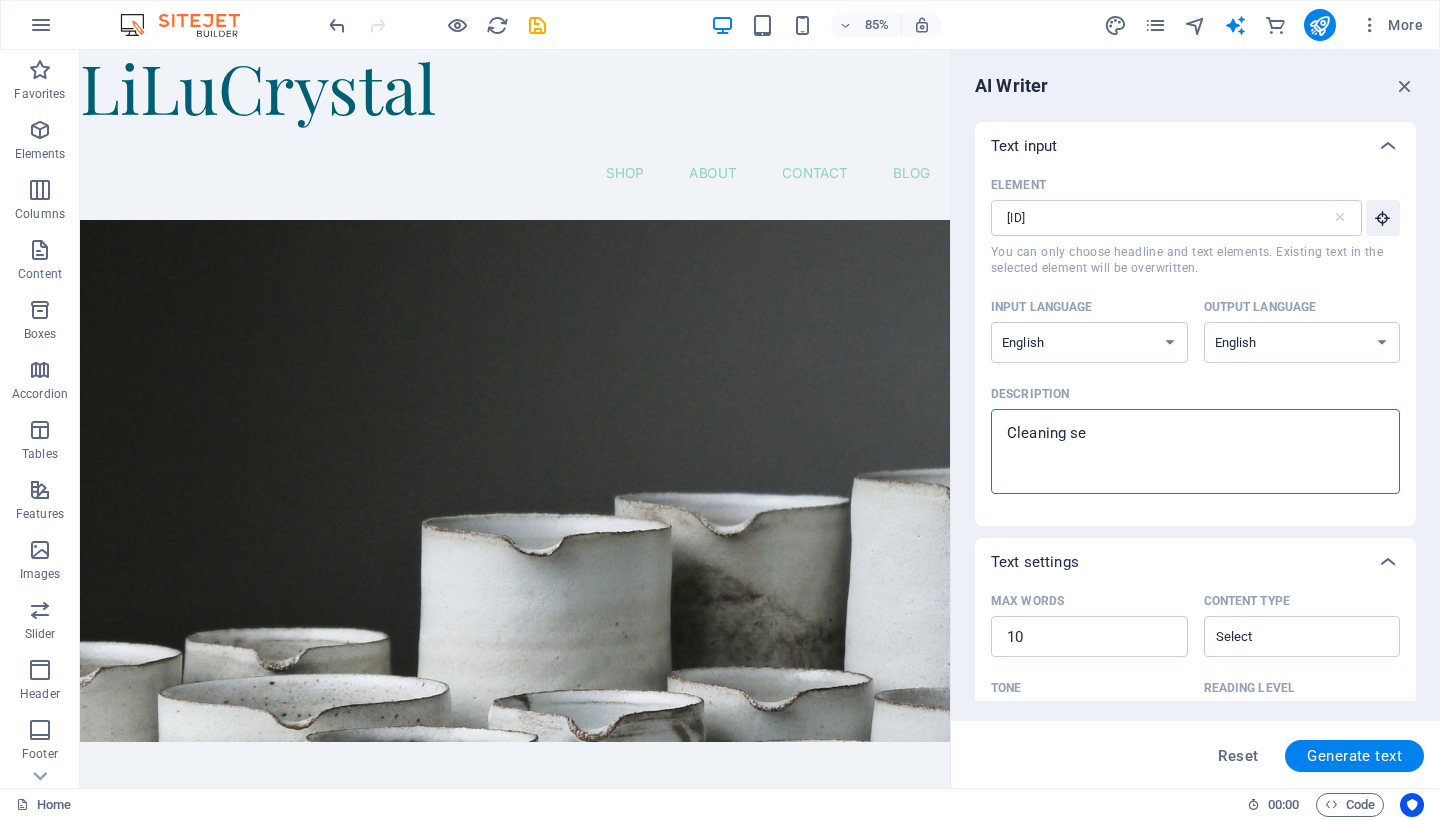 type on "Cleaning ser" 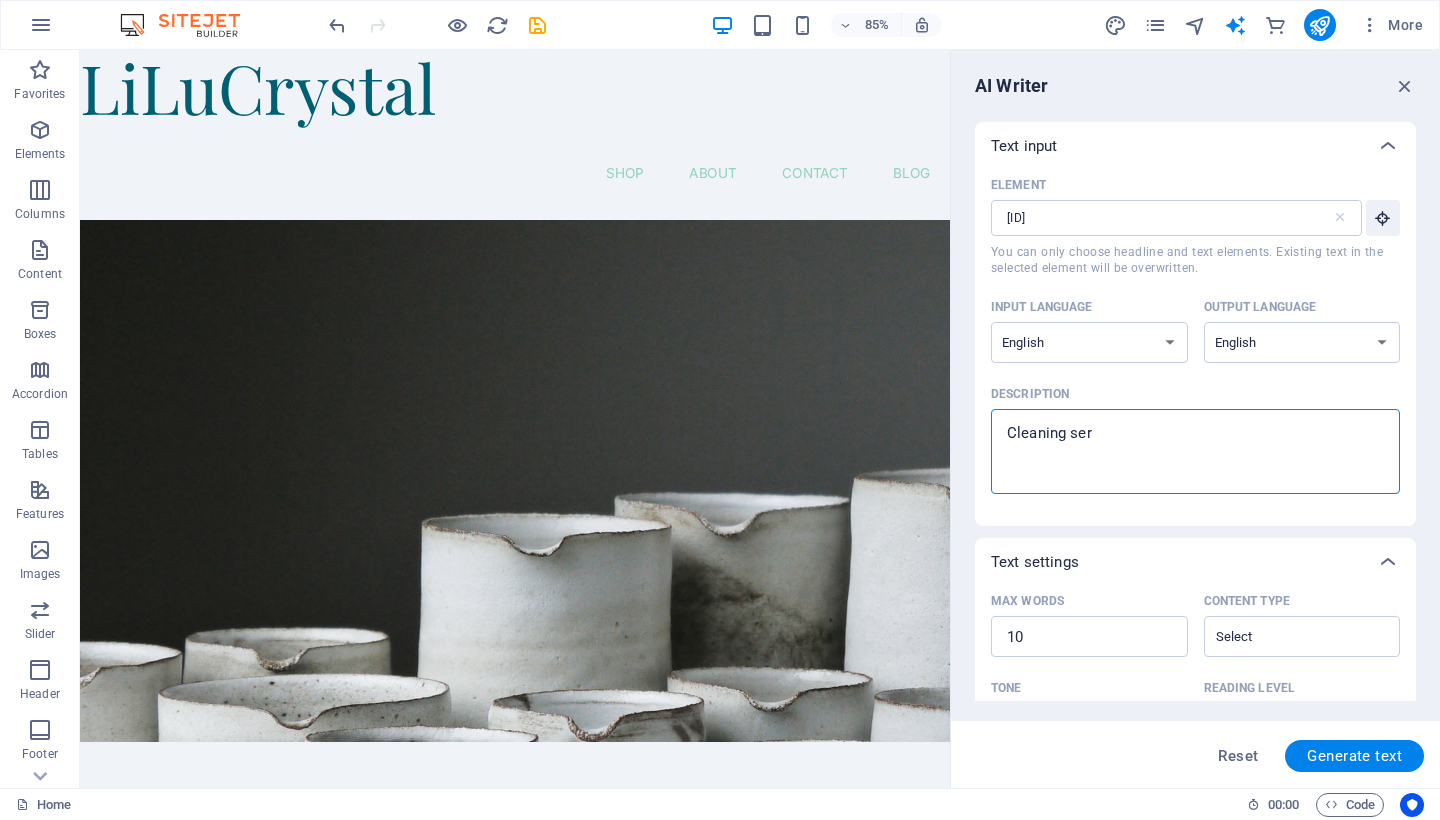 type on "Cleaning serv" 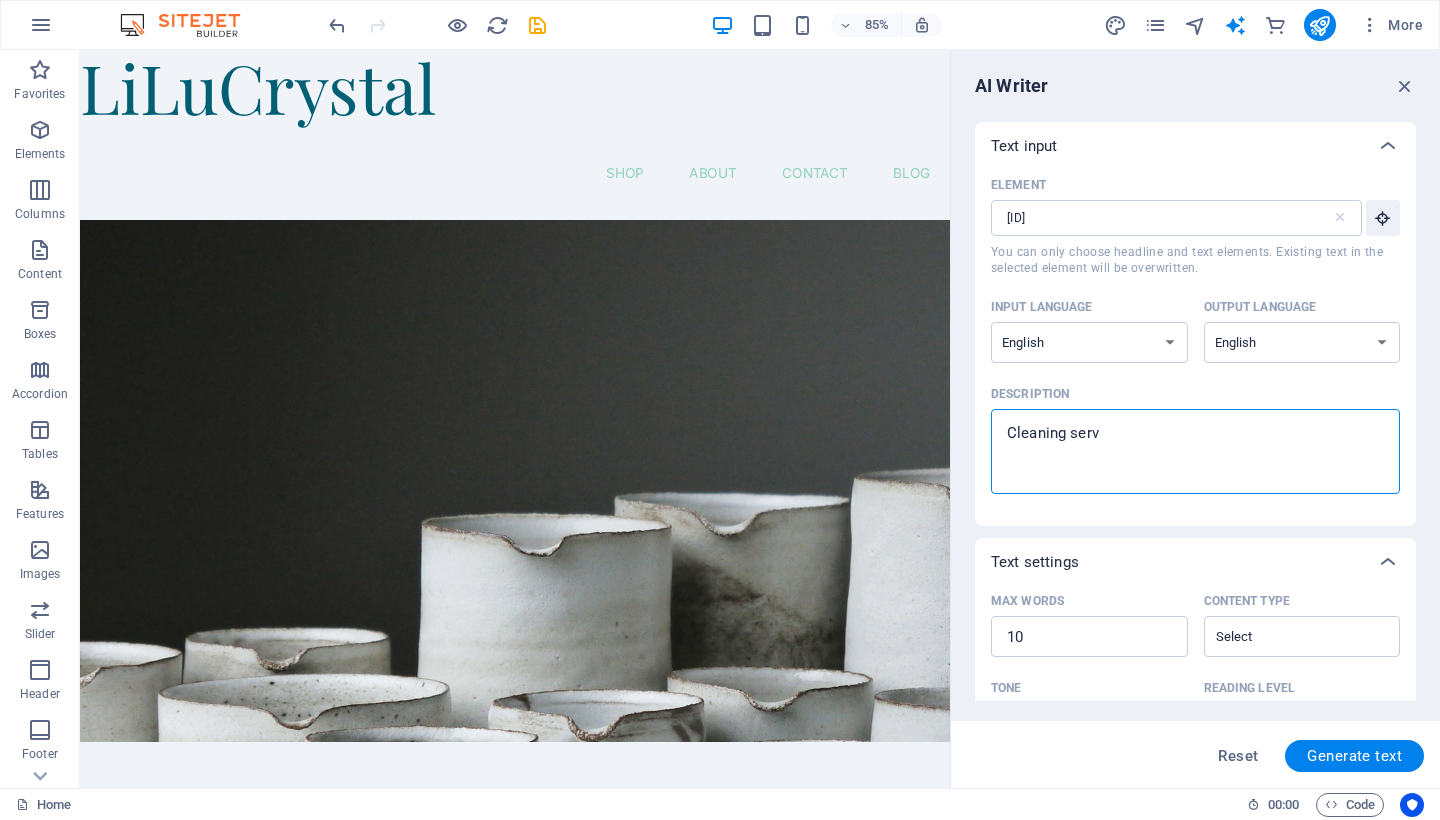 type on "Cleaning servi" 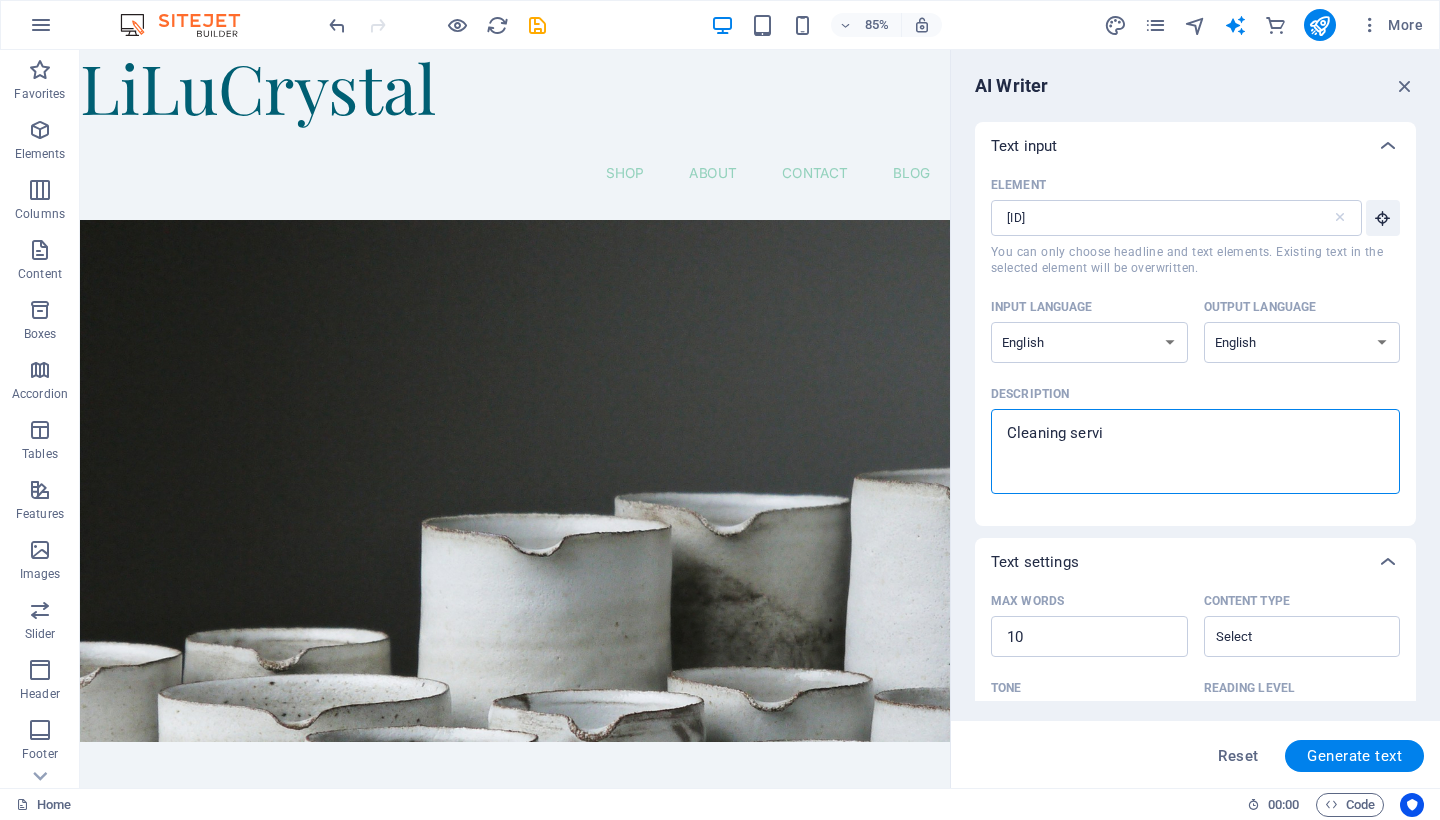 type on "Cleaning servic" 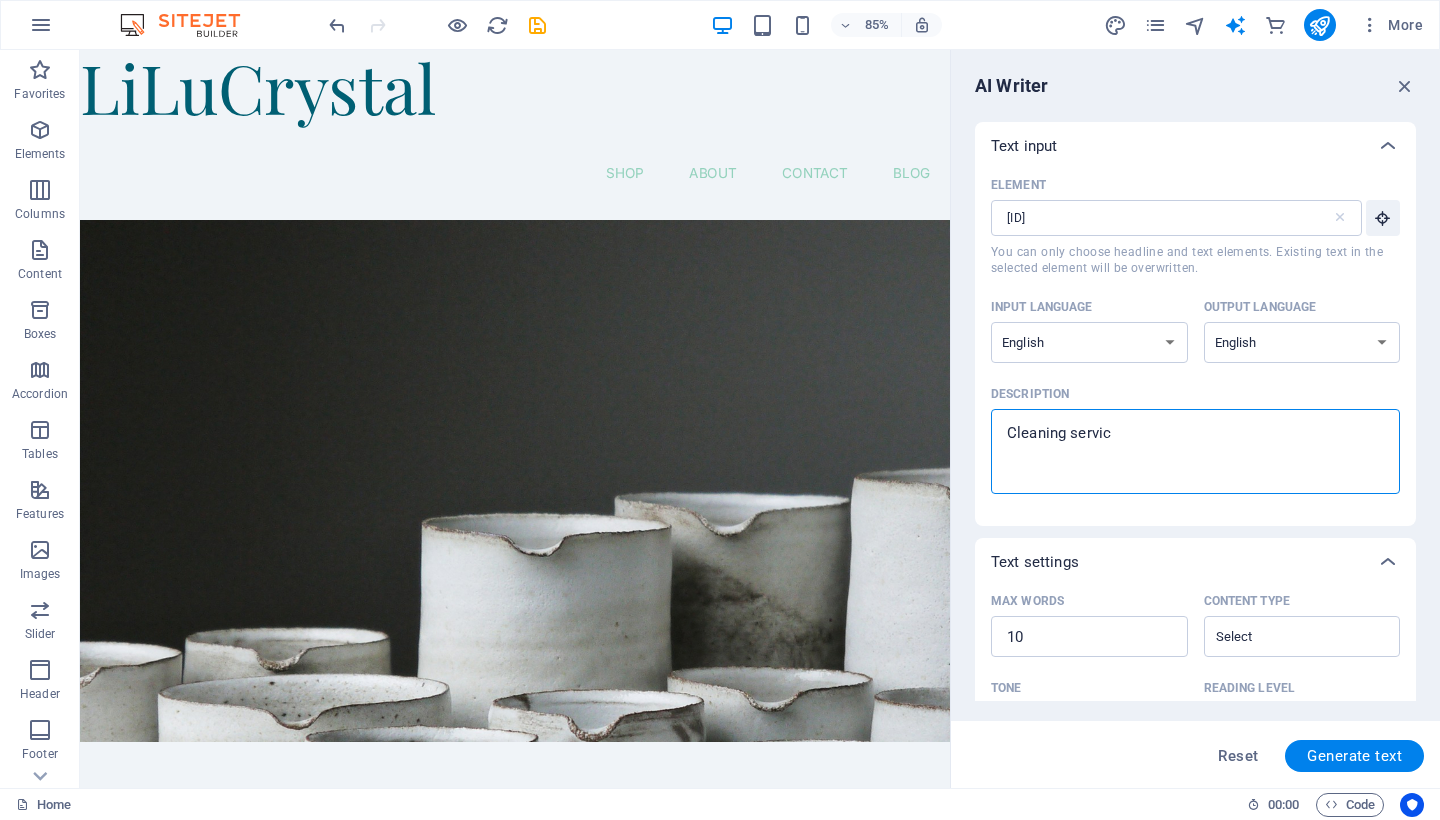 type on "Cleaning service" 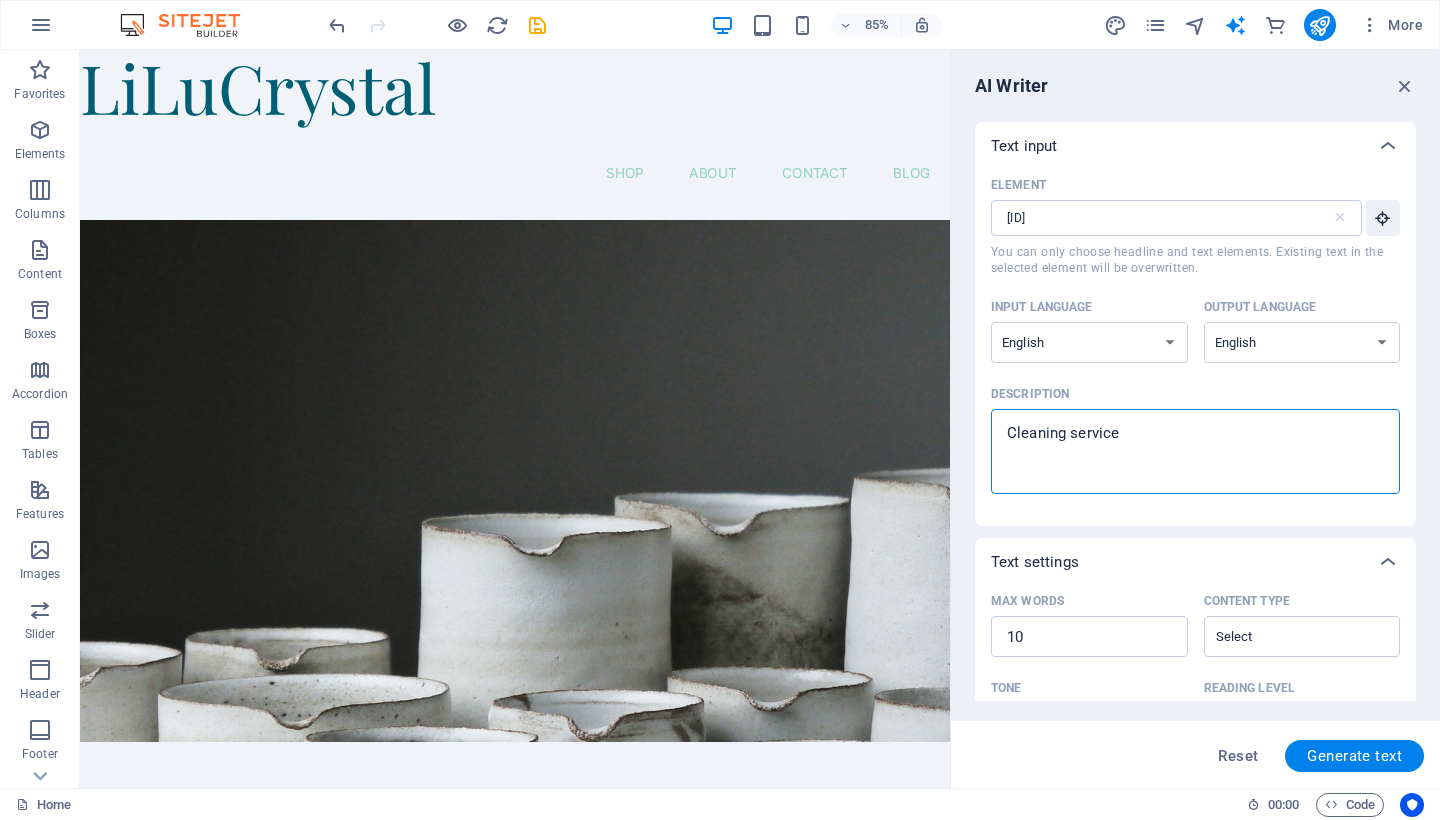 type on "Cleaning service" 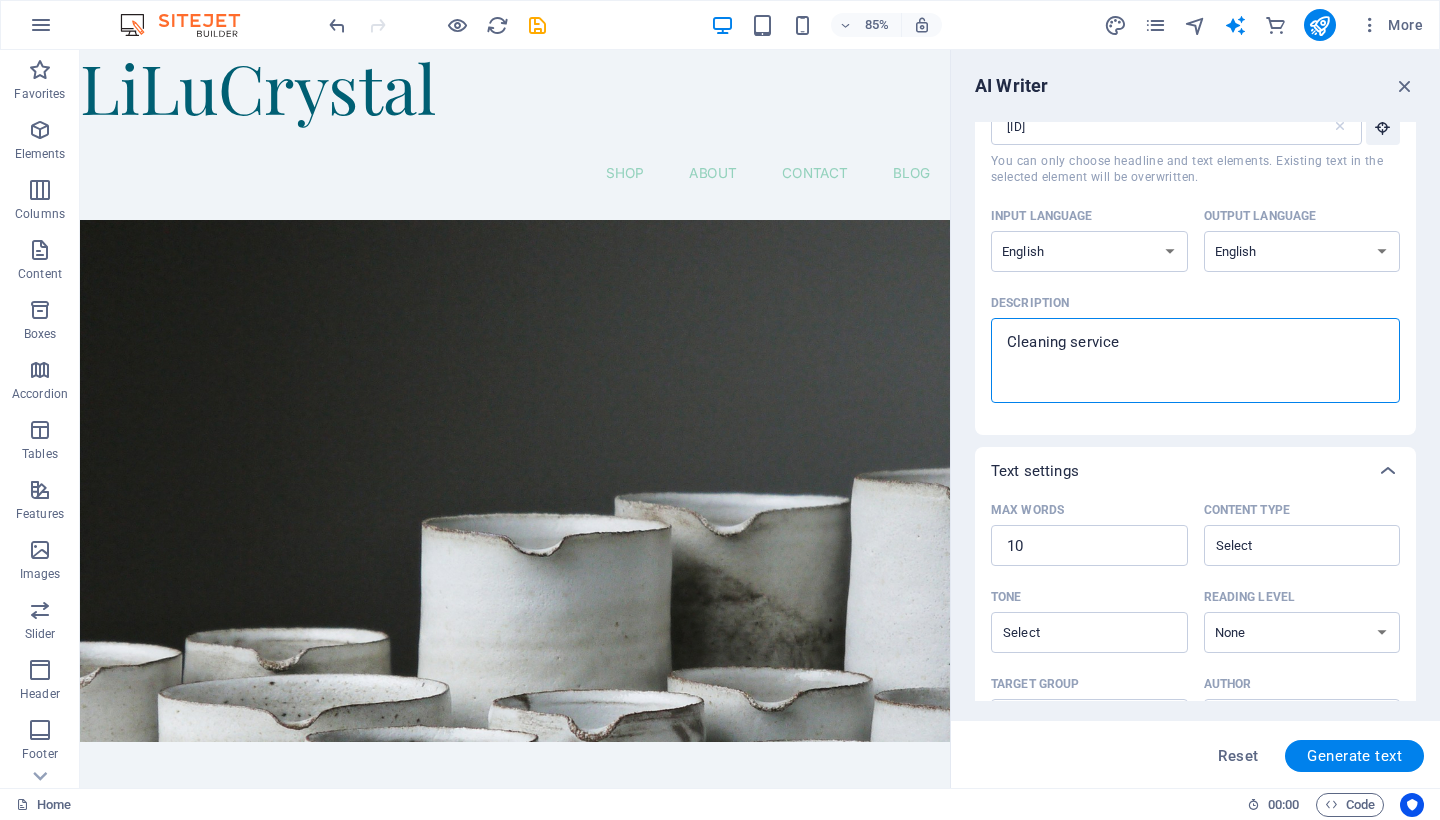 scroll, scrollTop: 126, scrollLeft: 0, axis: vertical 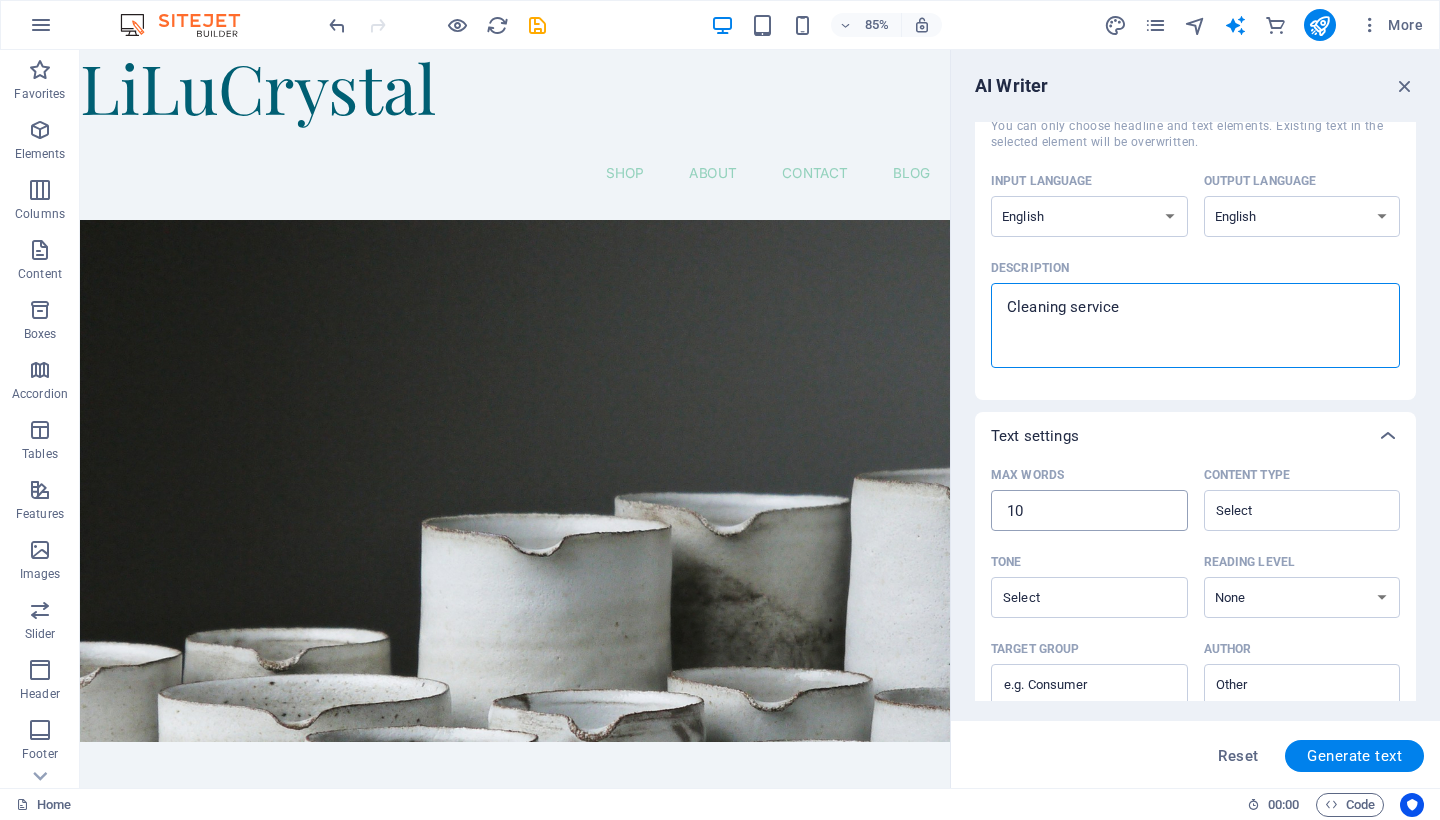 type on "Cleaning service" 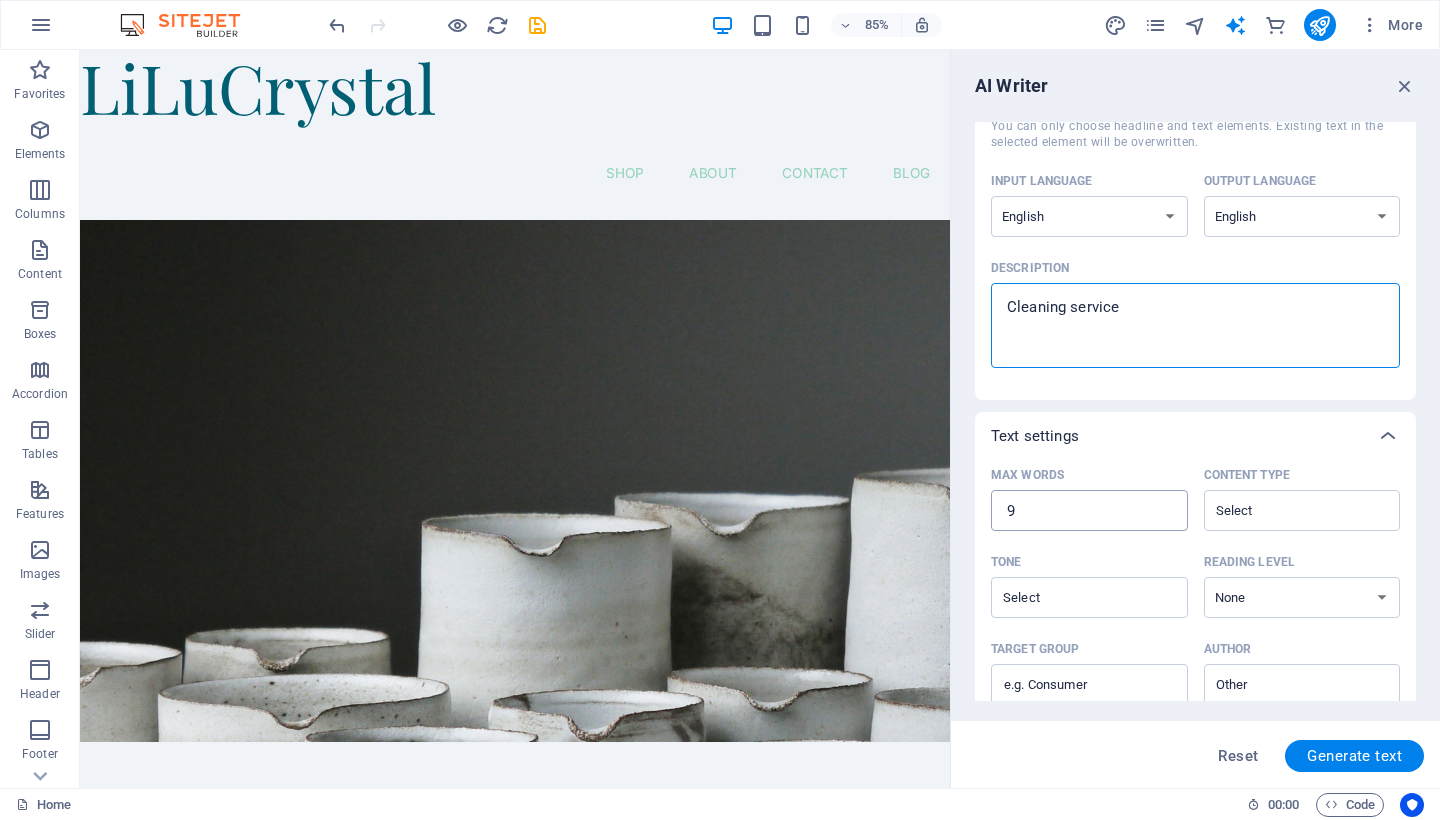 type on "x" 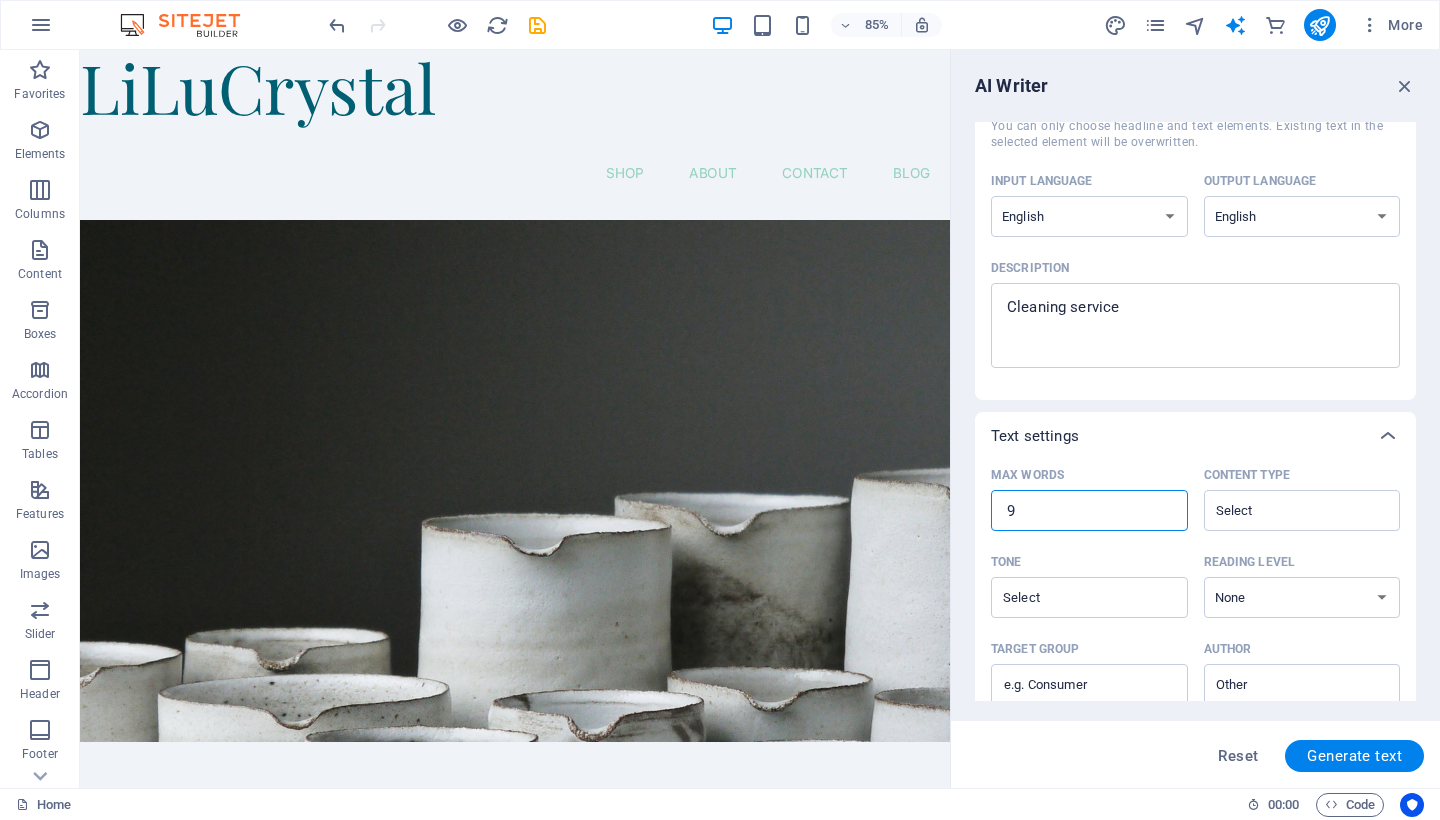type on "10" 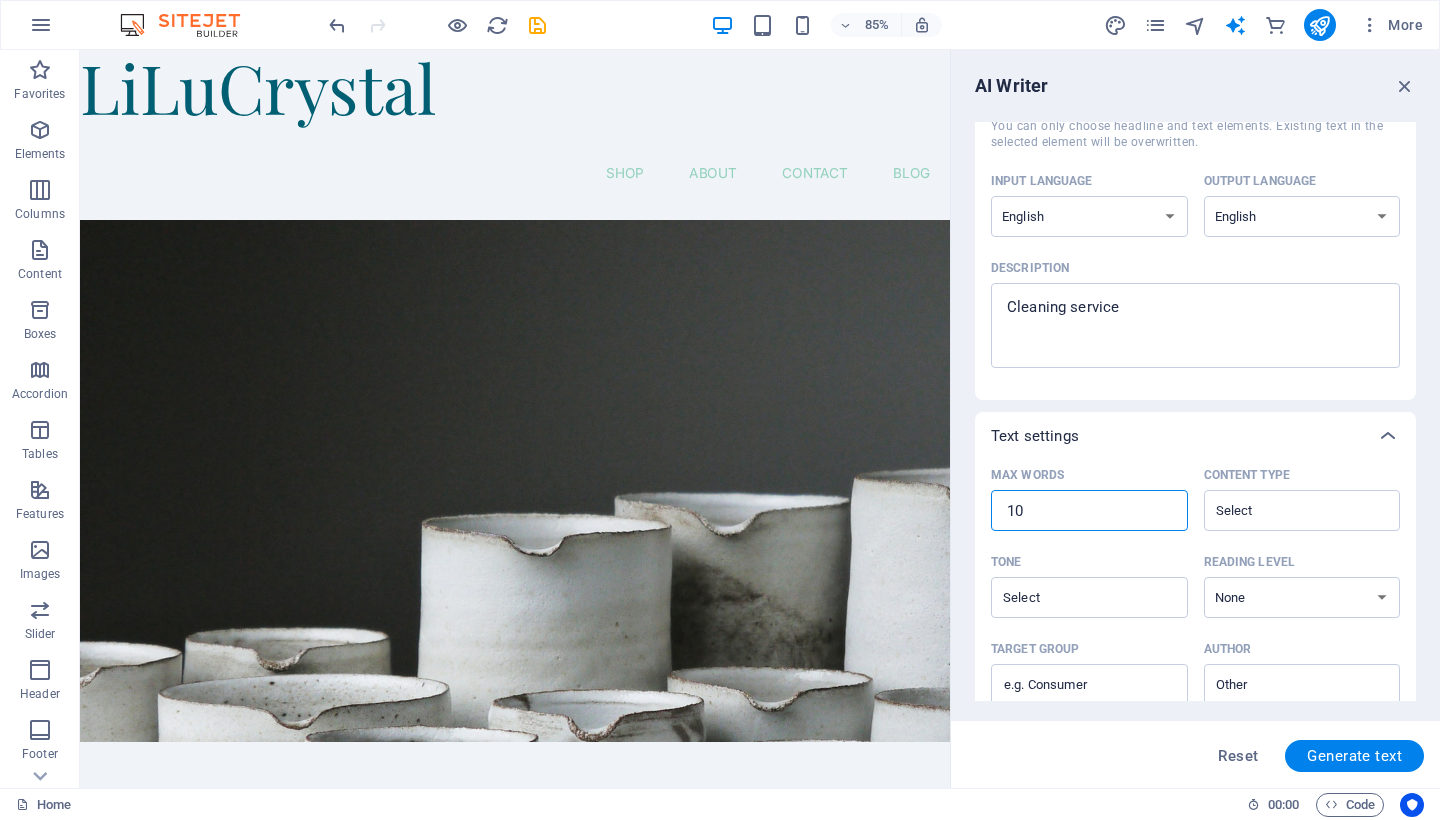 type on "x" 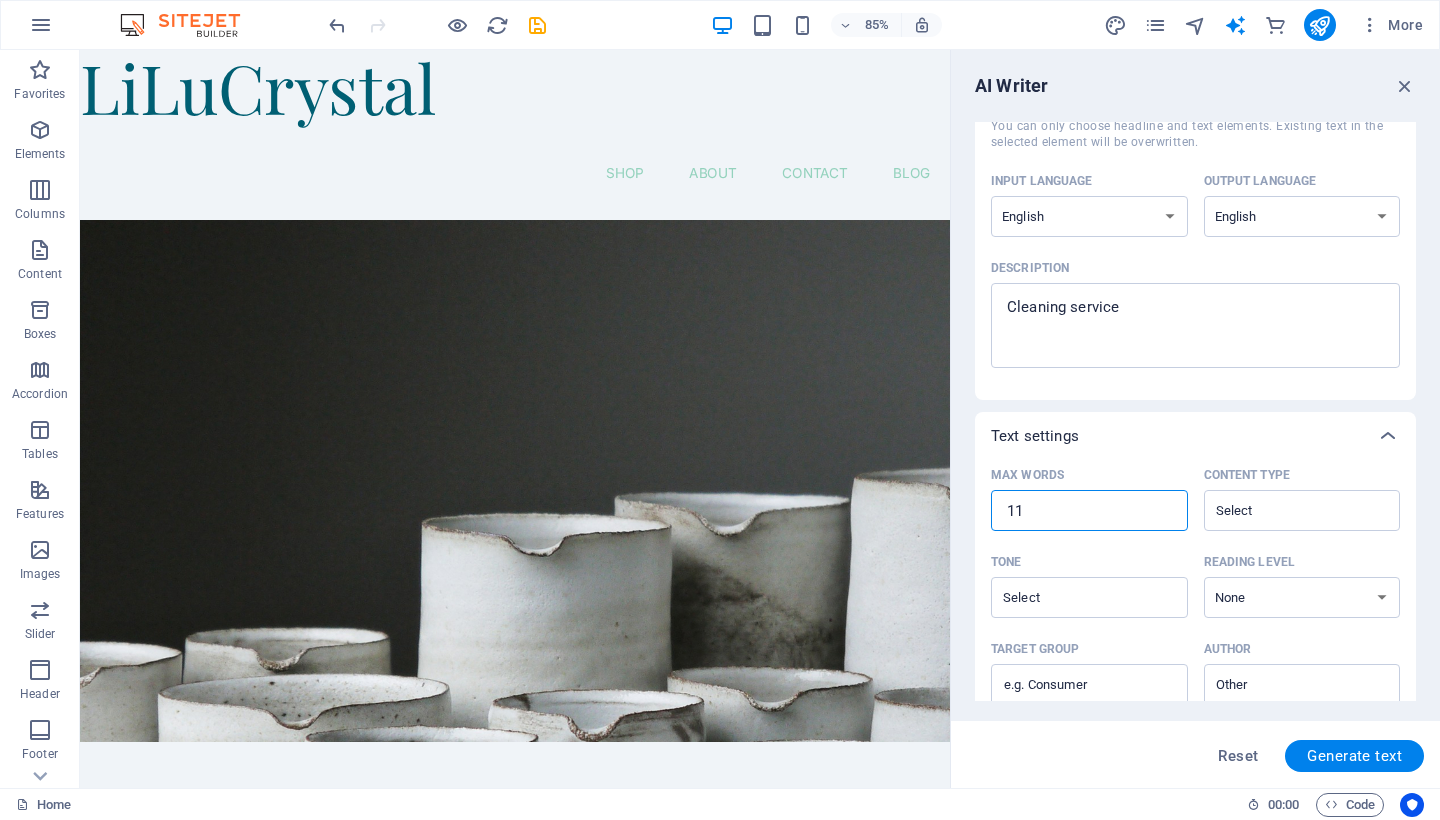 type on "x" 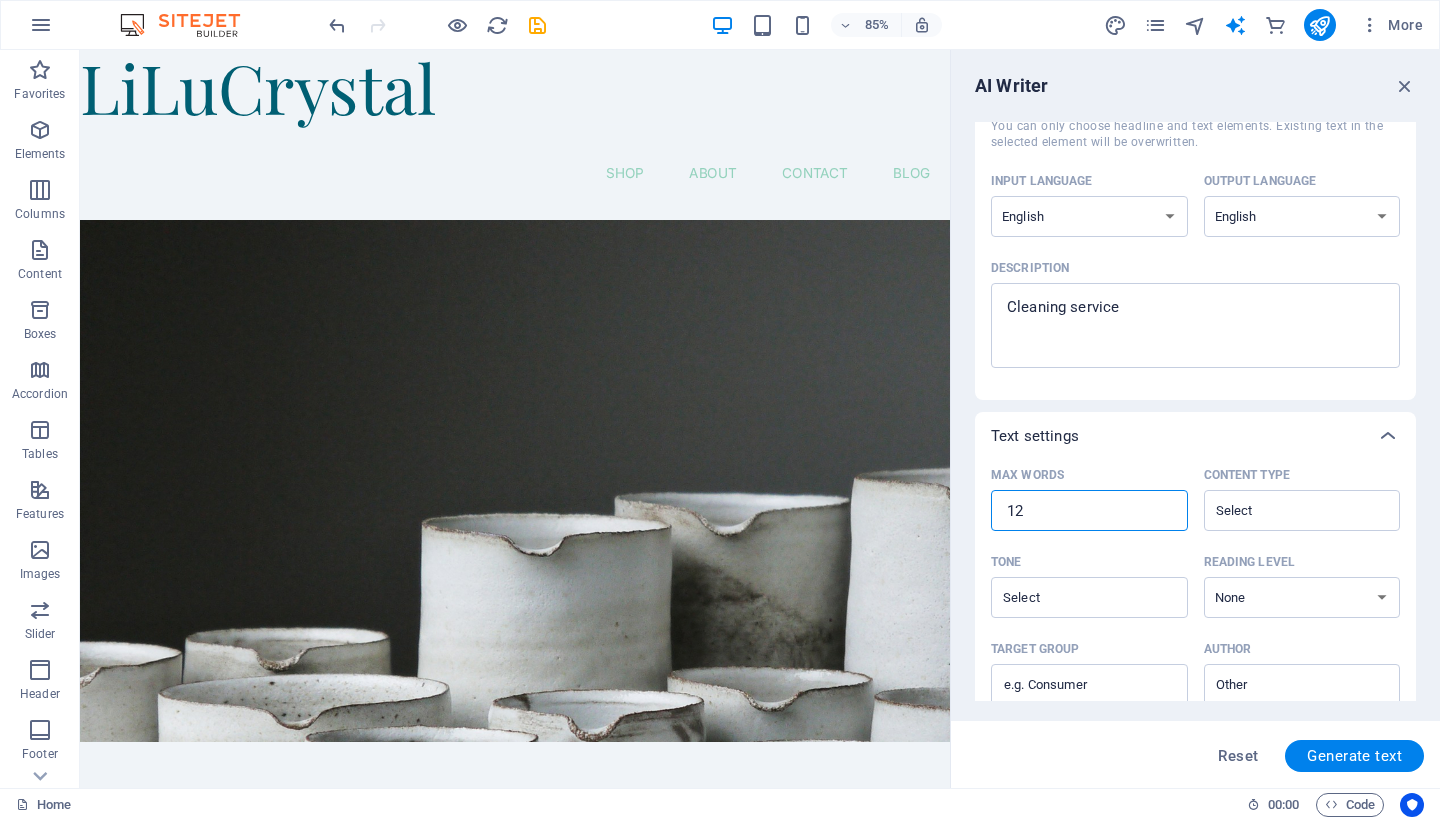 type on "x" 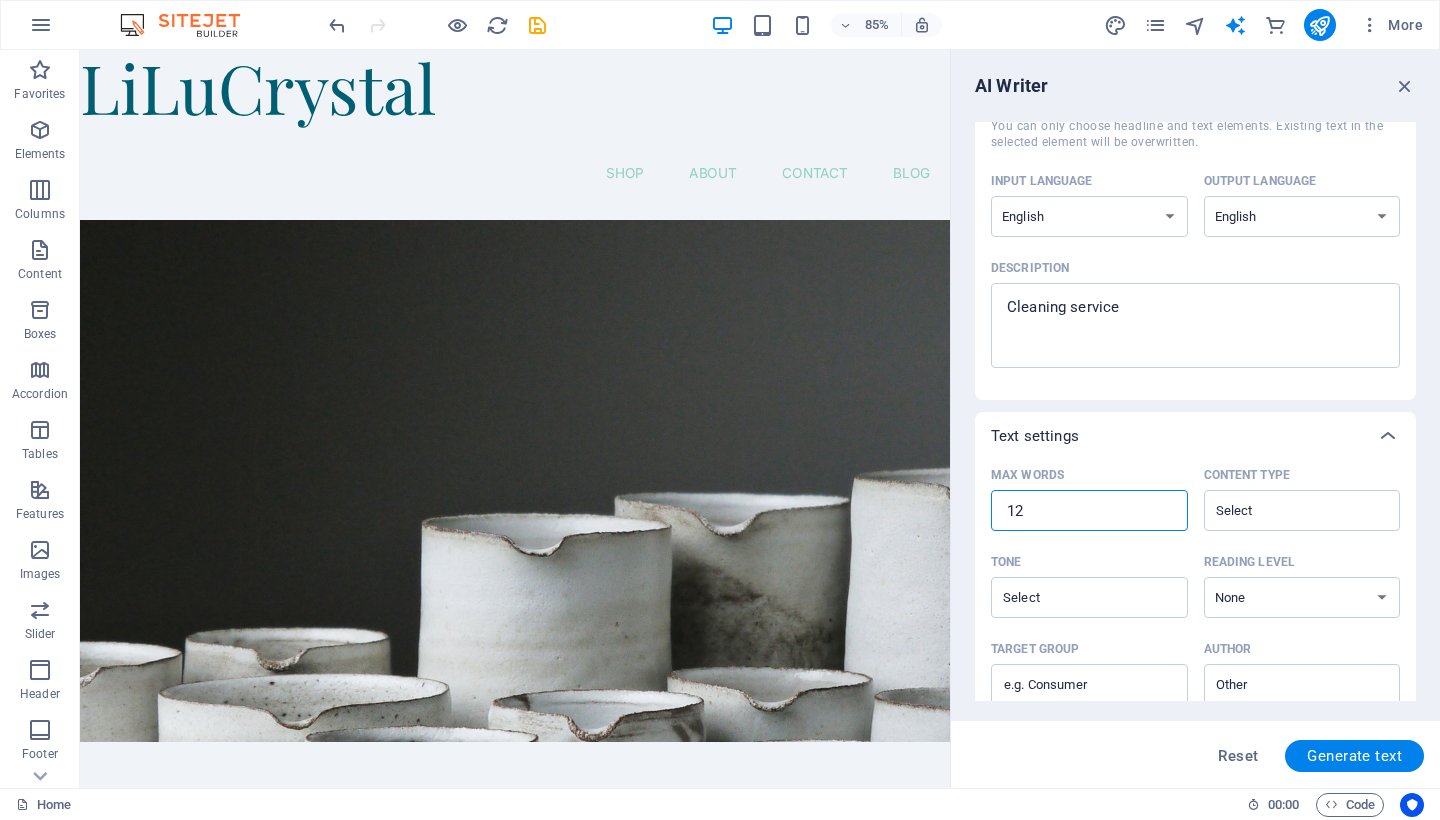 type on "13" 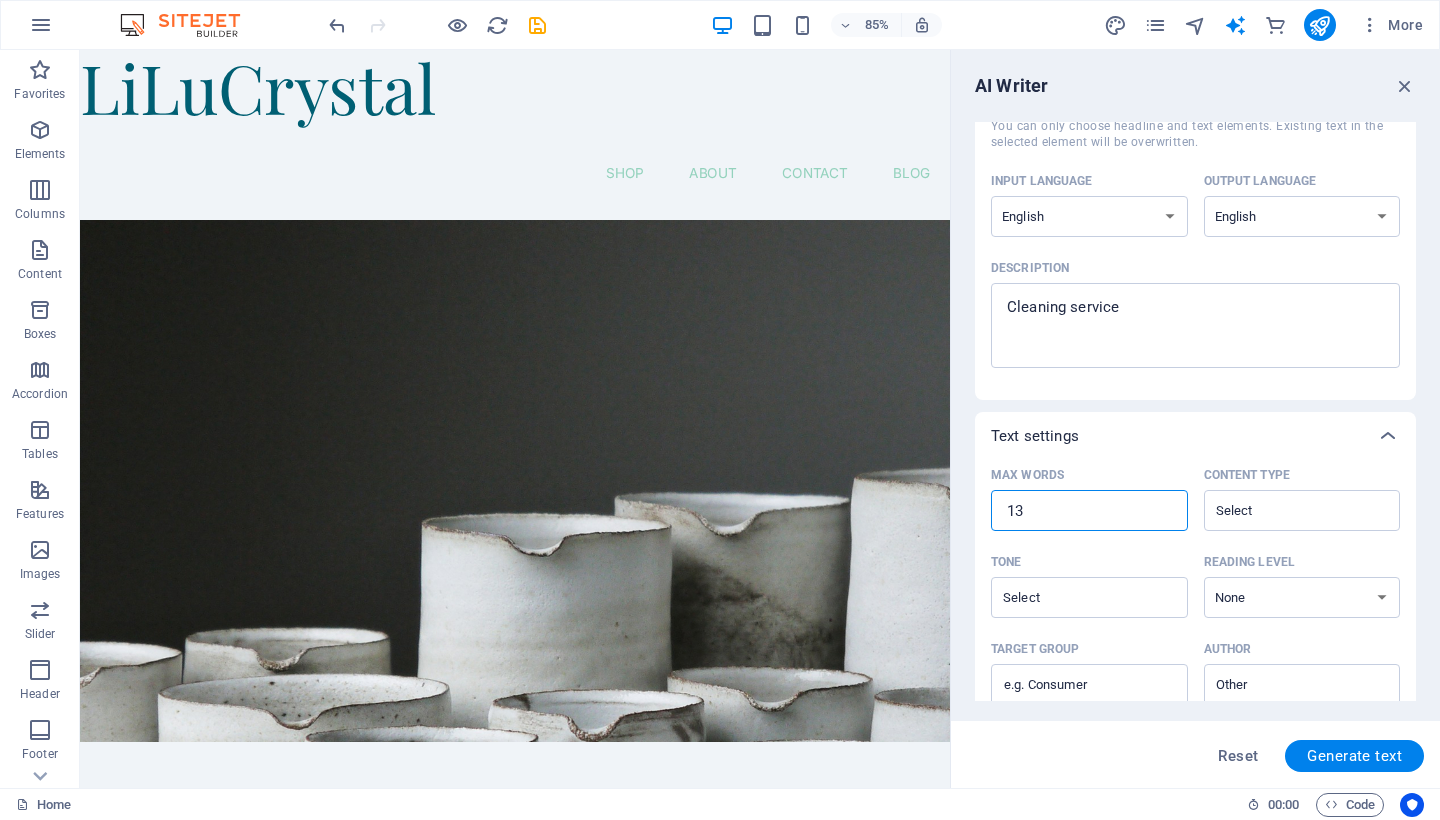 type on "x" 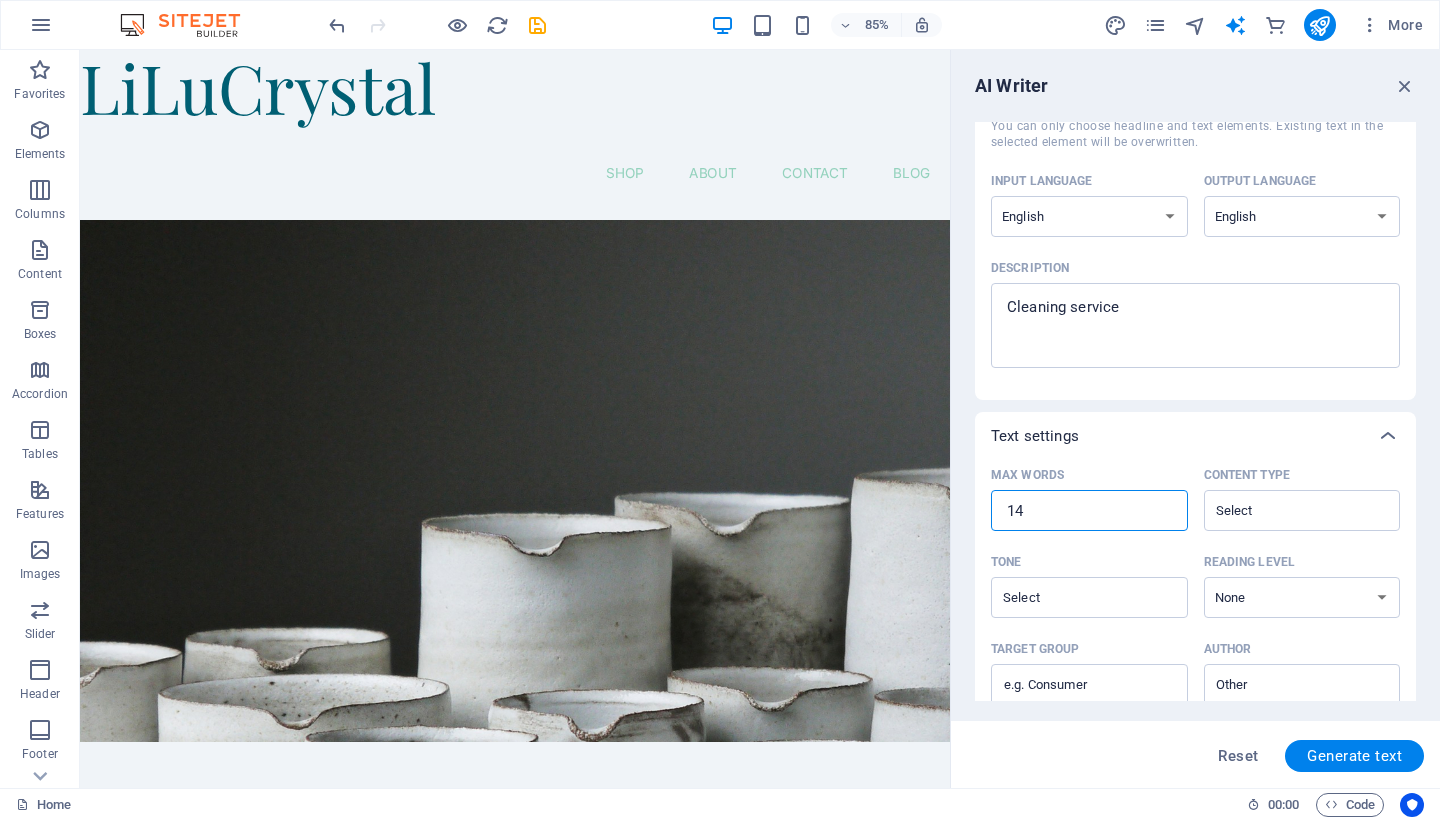 type on "x" 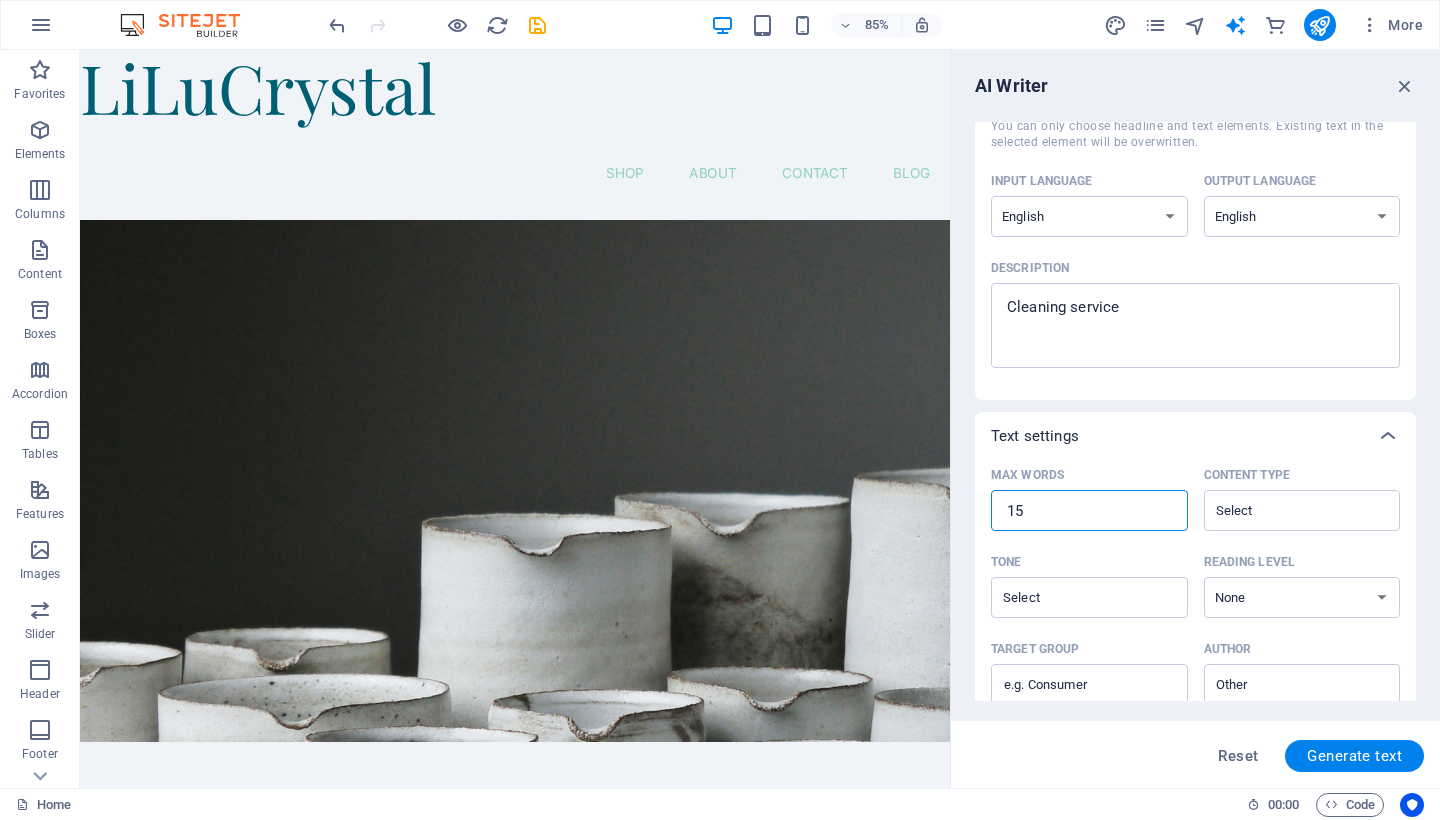 type on "x" 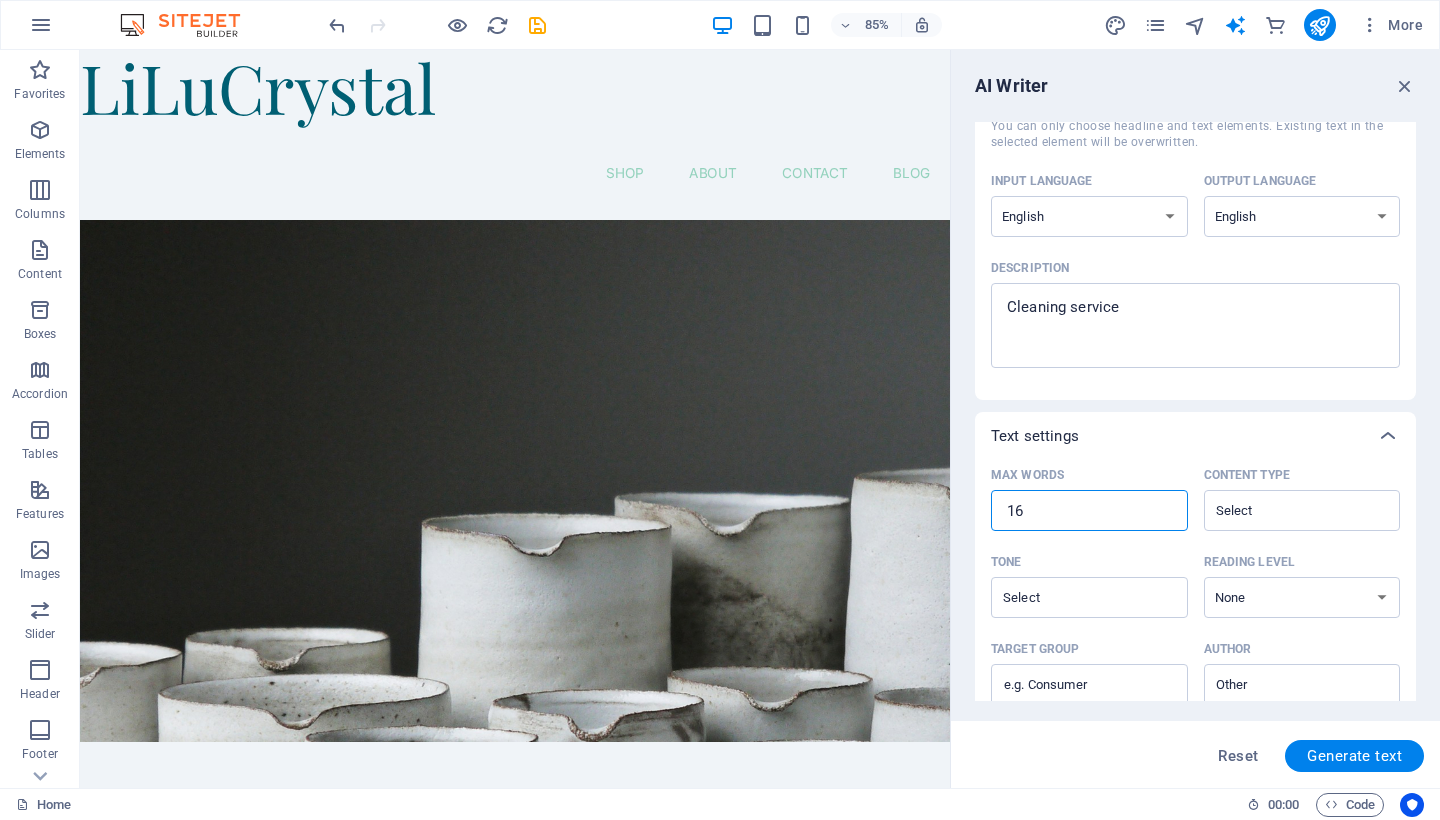 type on "x" 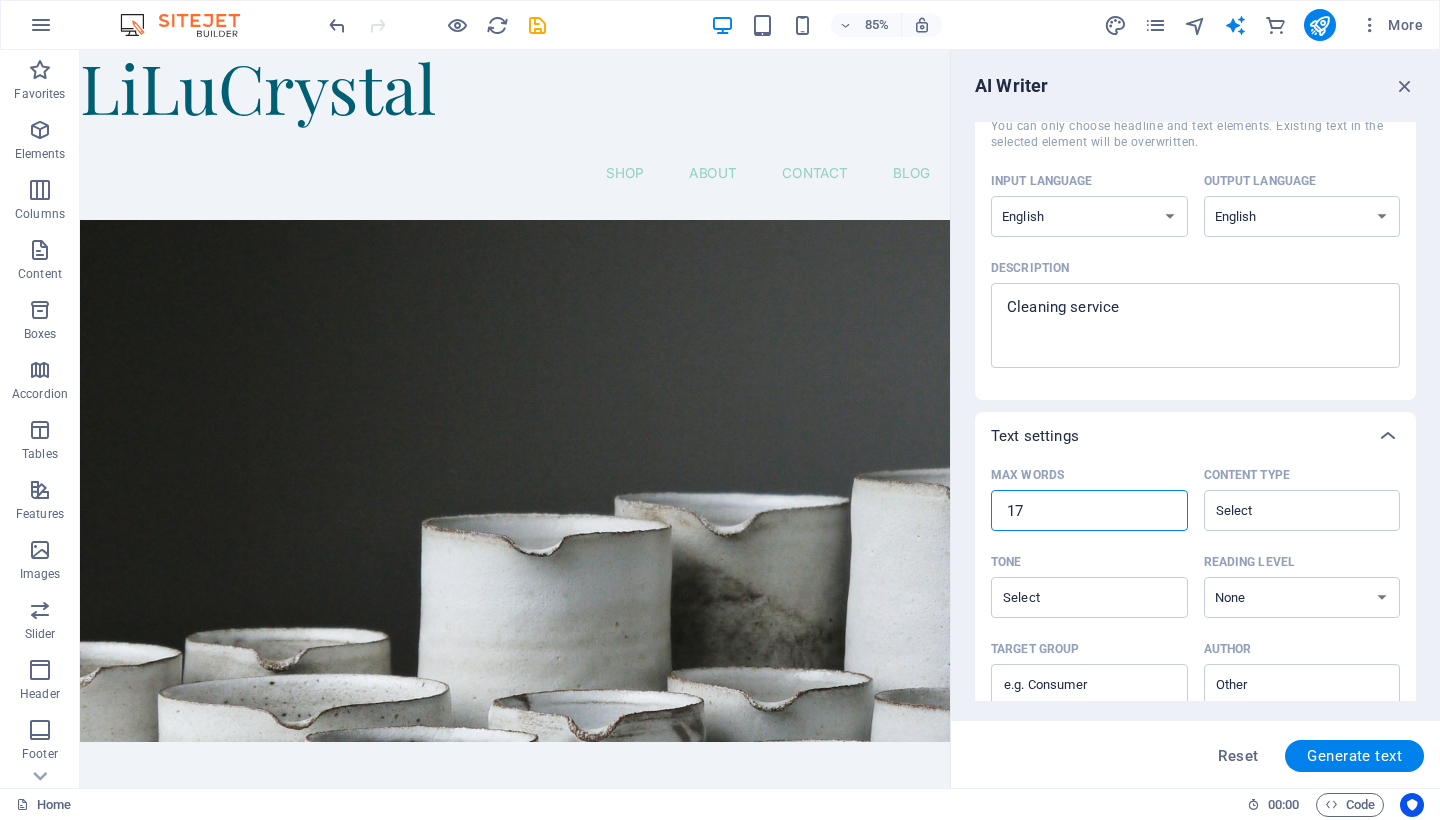 type on "x" 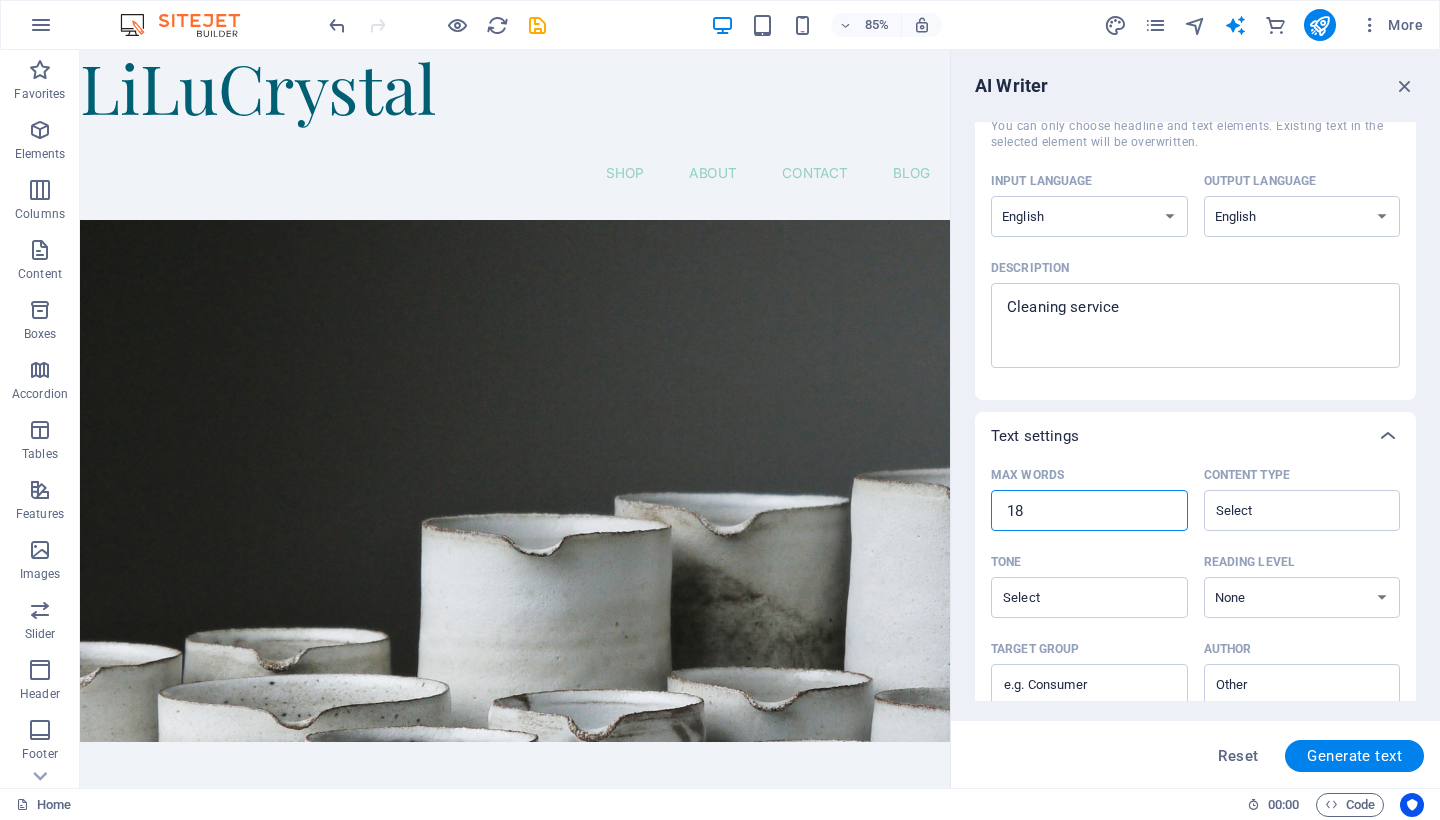type on "x" 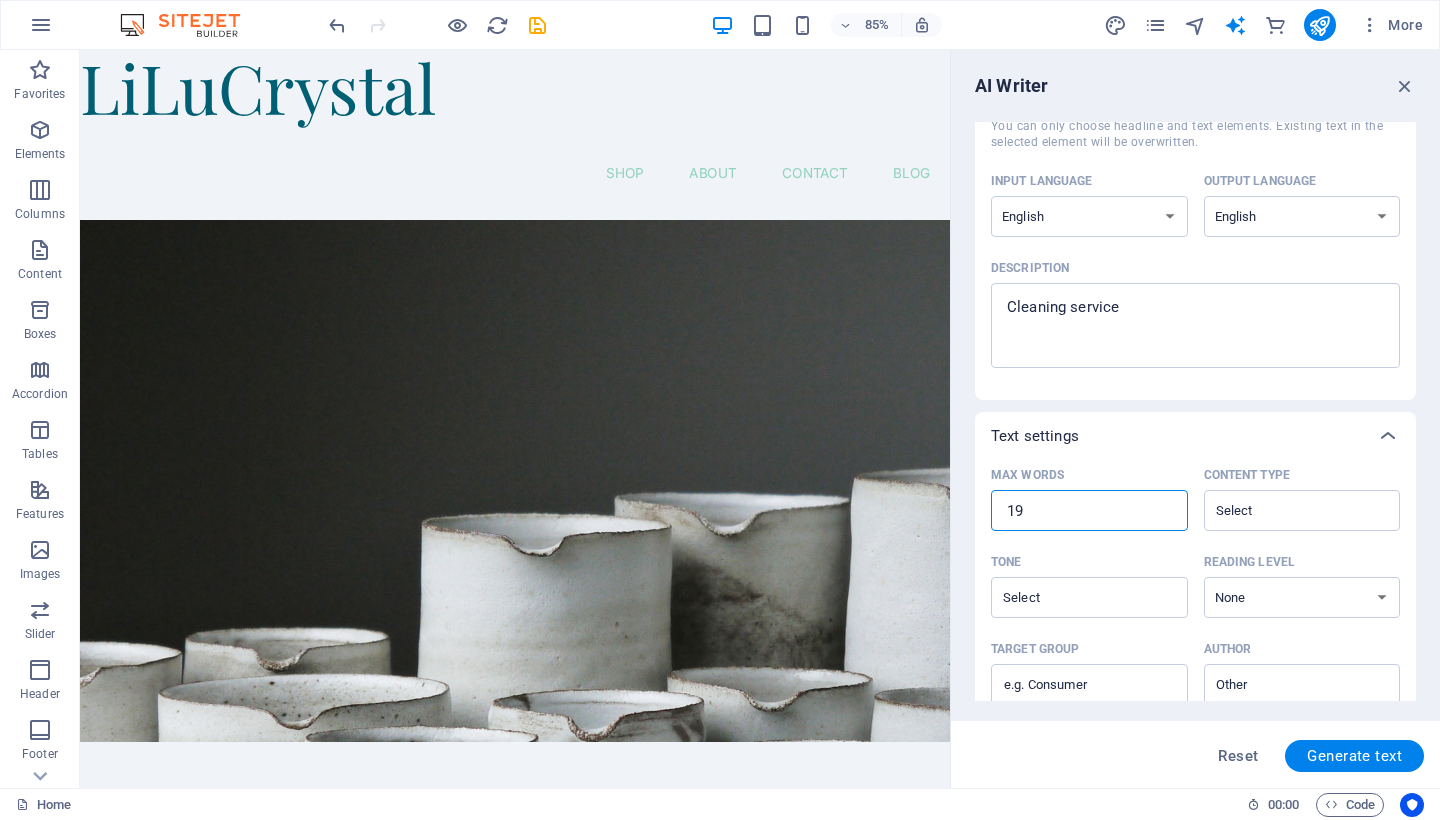 type on "x" 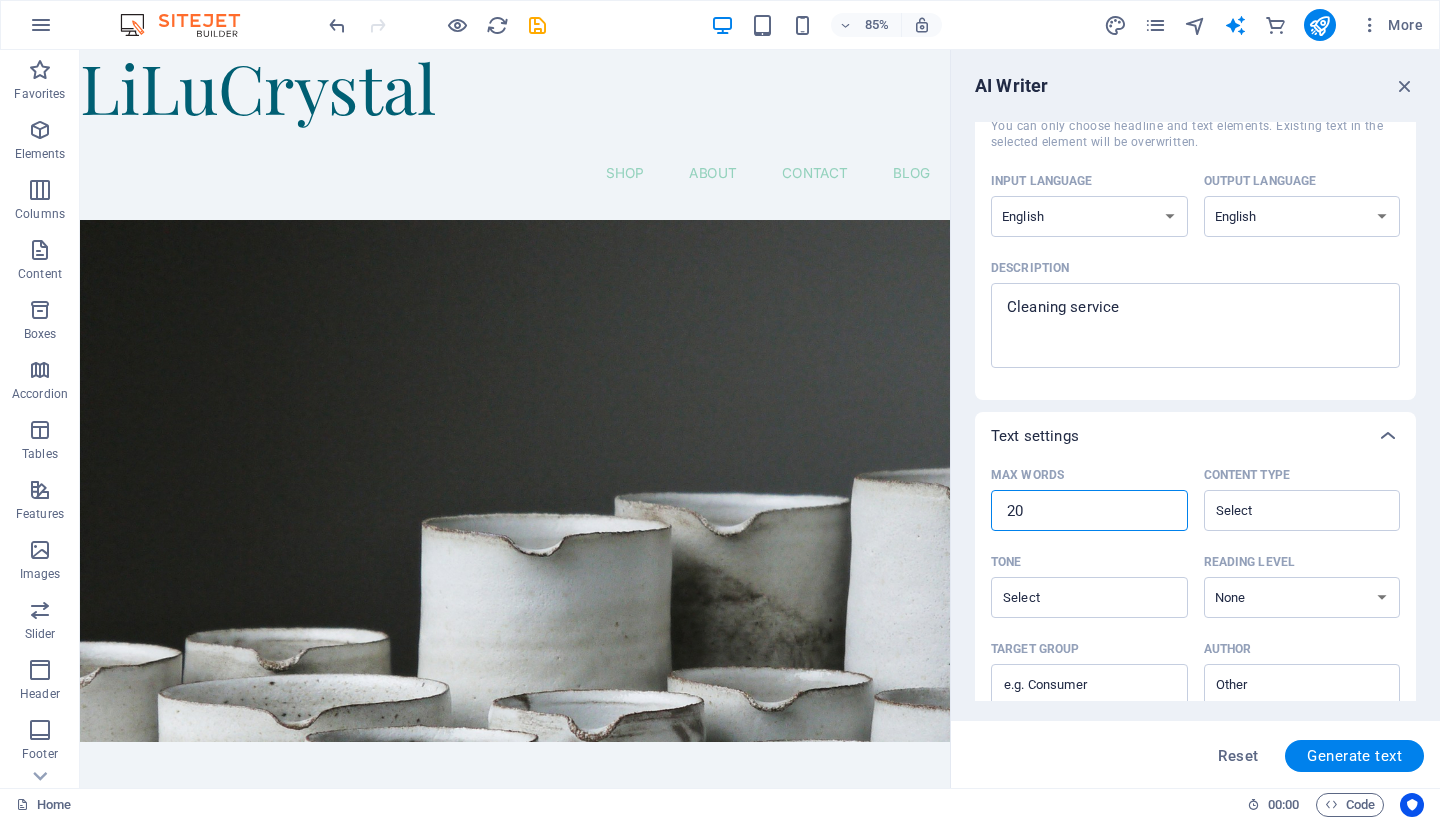 type on "x" 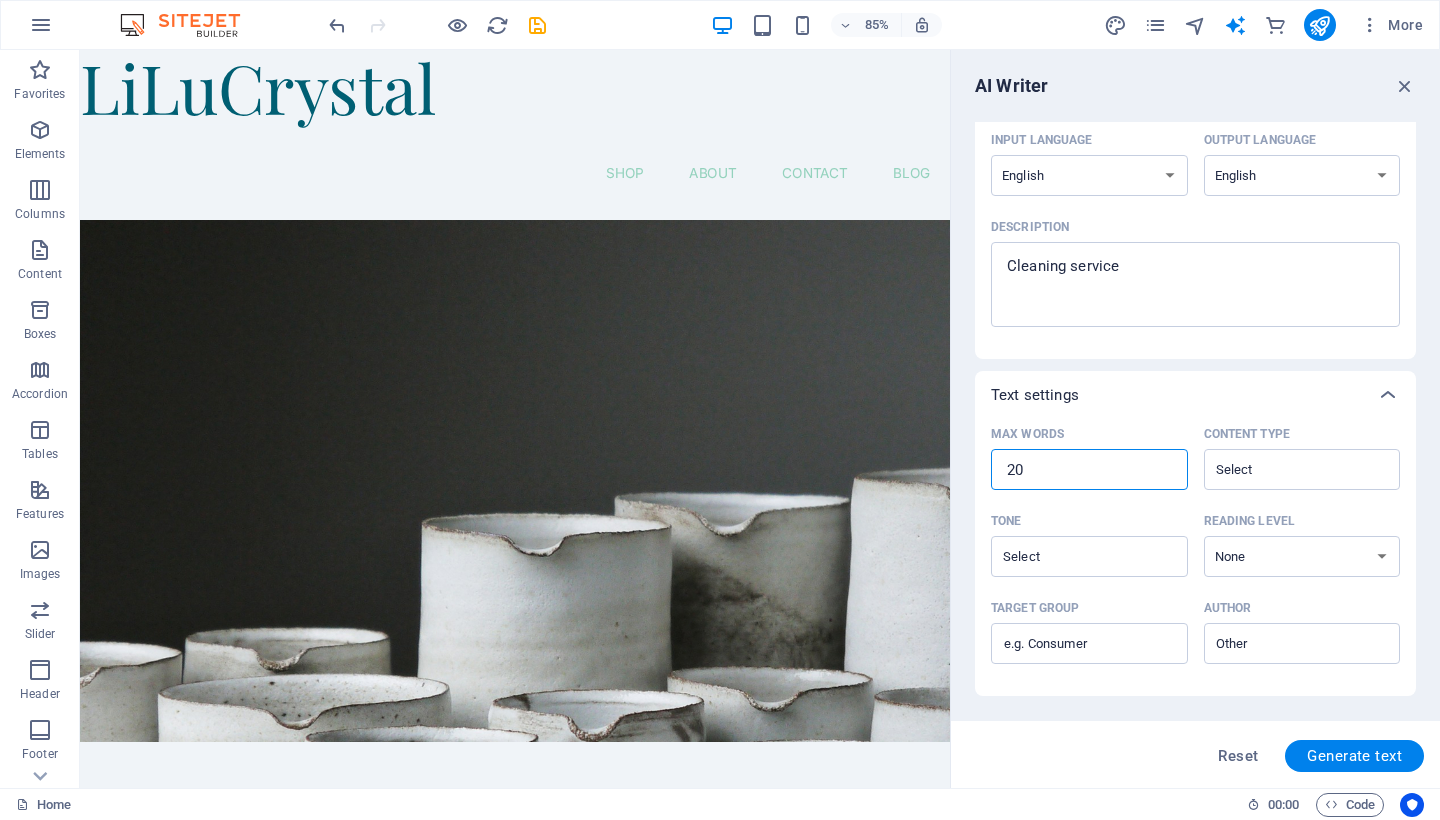 scroll, scrollTop: 170, scrollLeft: 0, axis: vertical 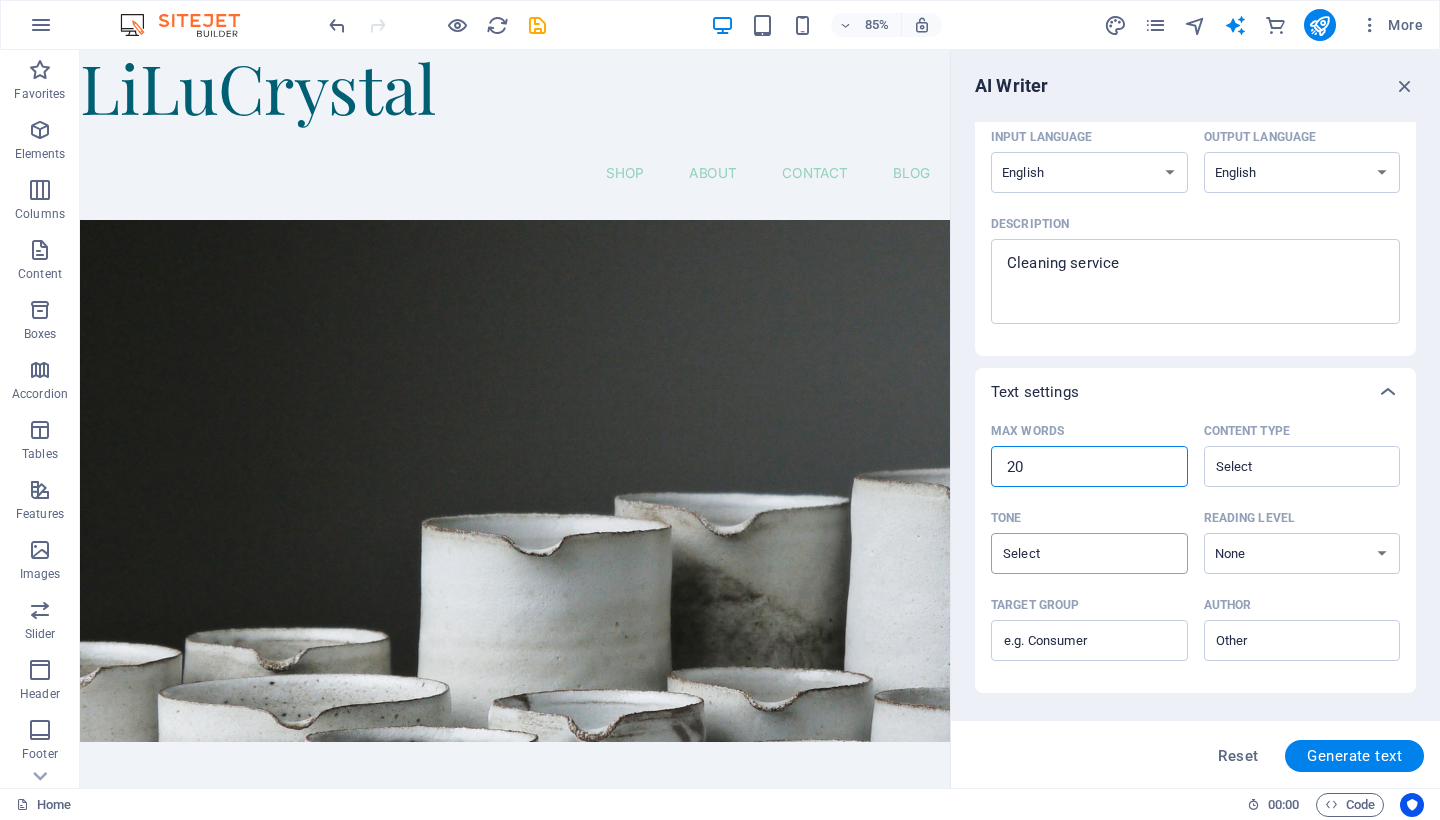click on "​" at bounding box center (1089, 553) 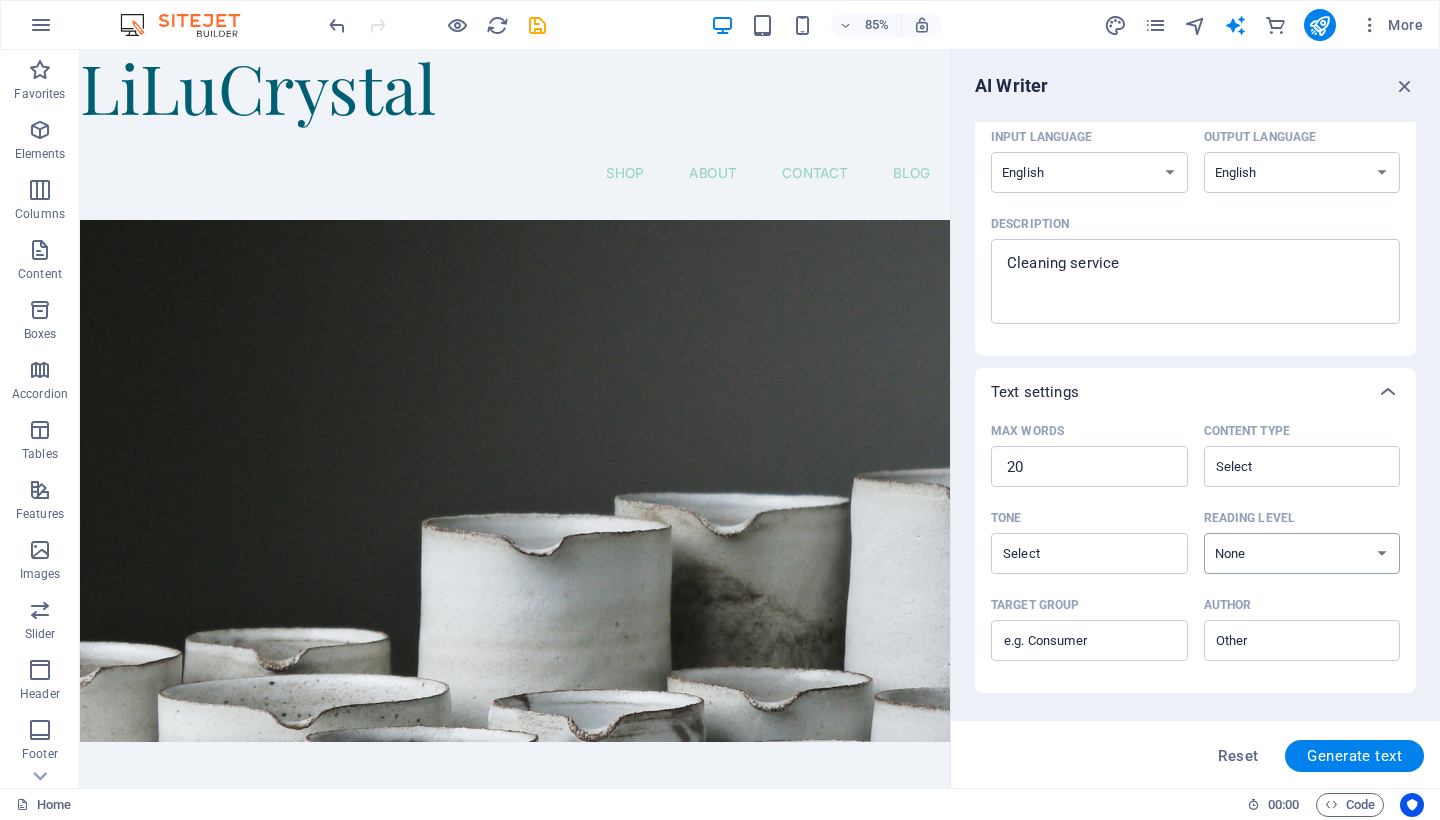 select on "Academic" 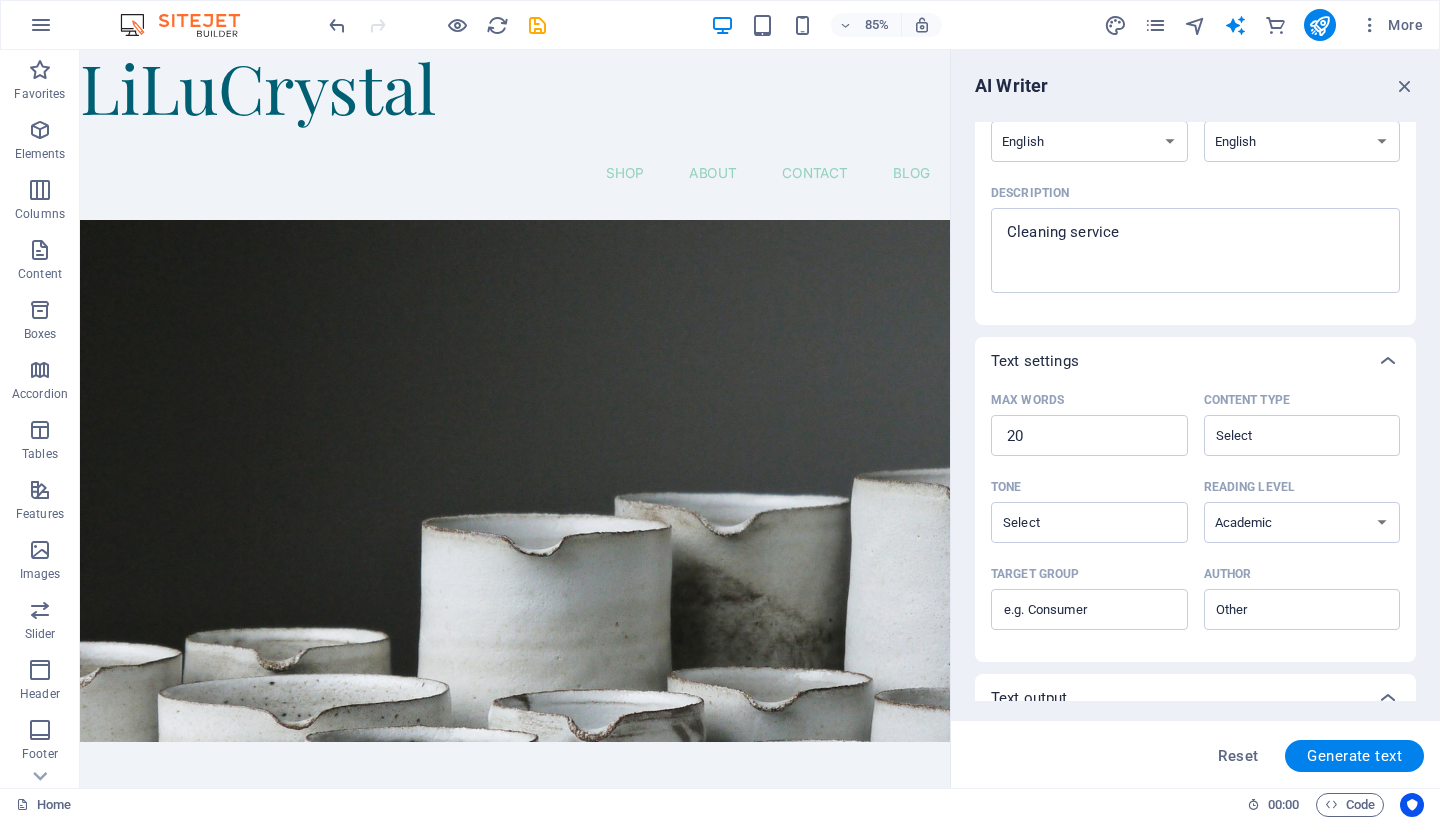 scroll, scrollTop: 207, scrollLeft: 0, axis: vertical 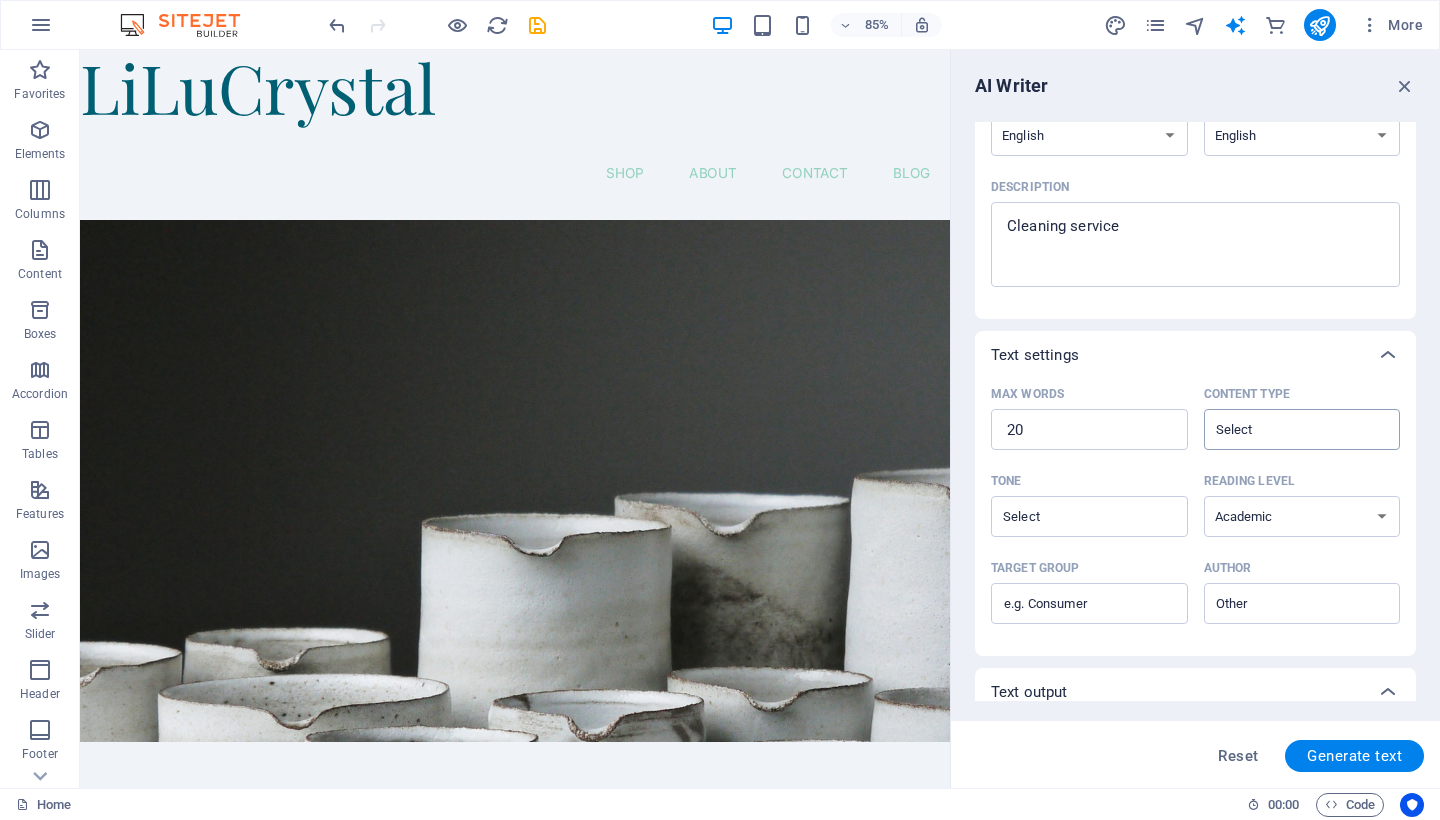 click on "Content type ​" at bounding box center [1286, 429] 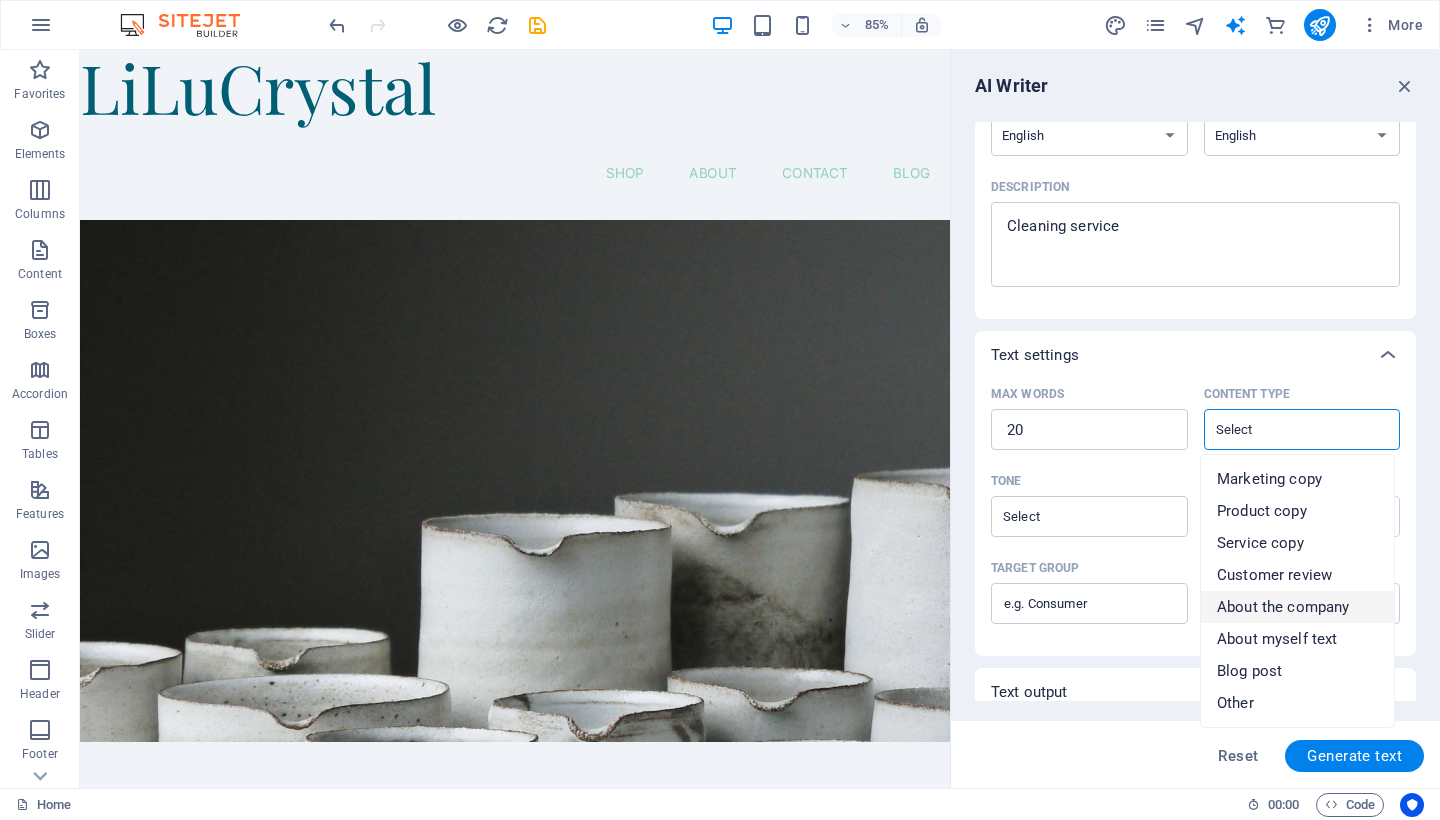 click on "About the company" at bounding box center (1283, 607) 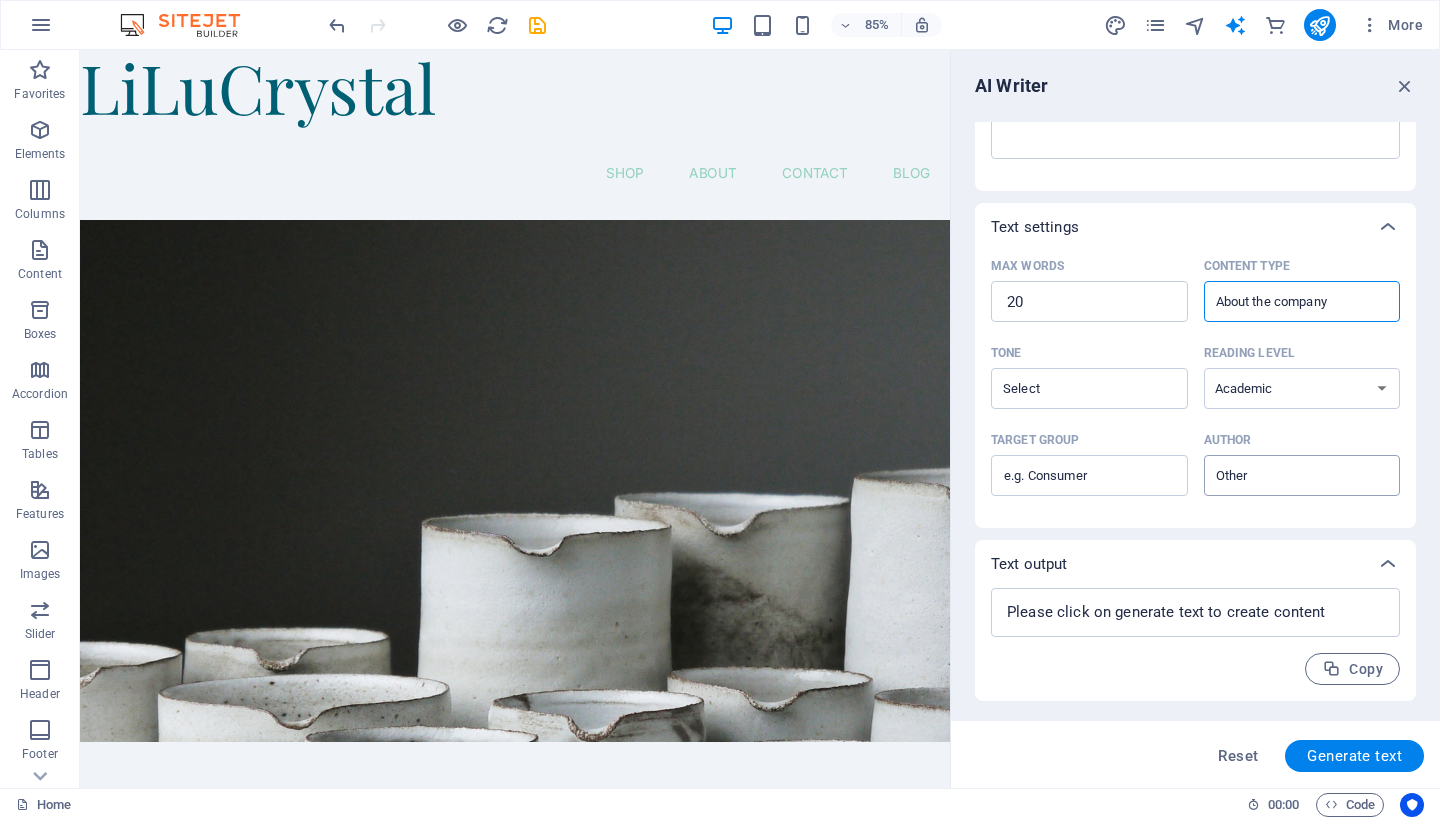 scroll, scrollTop: 335, scrollLeft: 0, axis: vertical 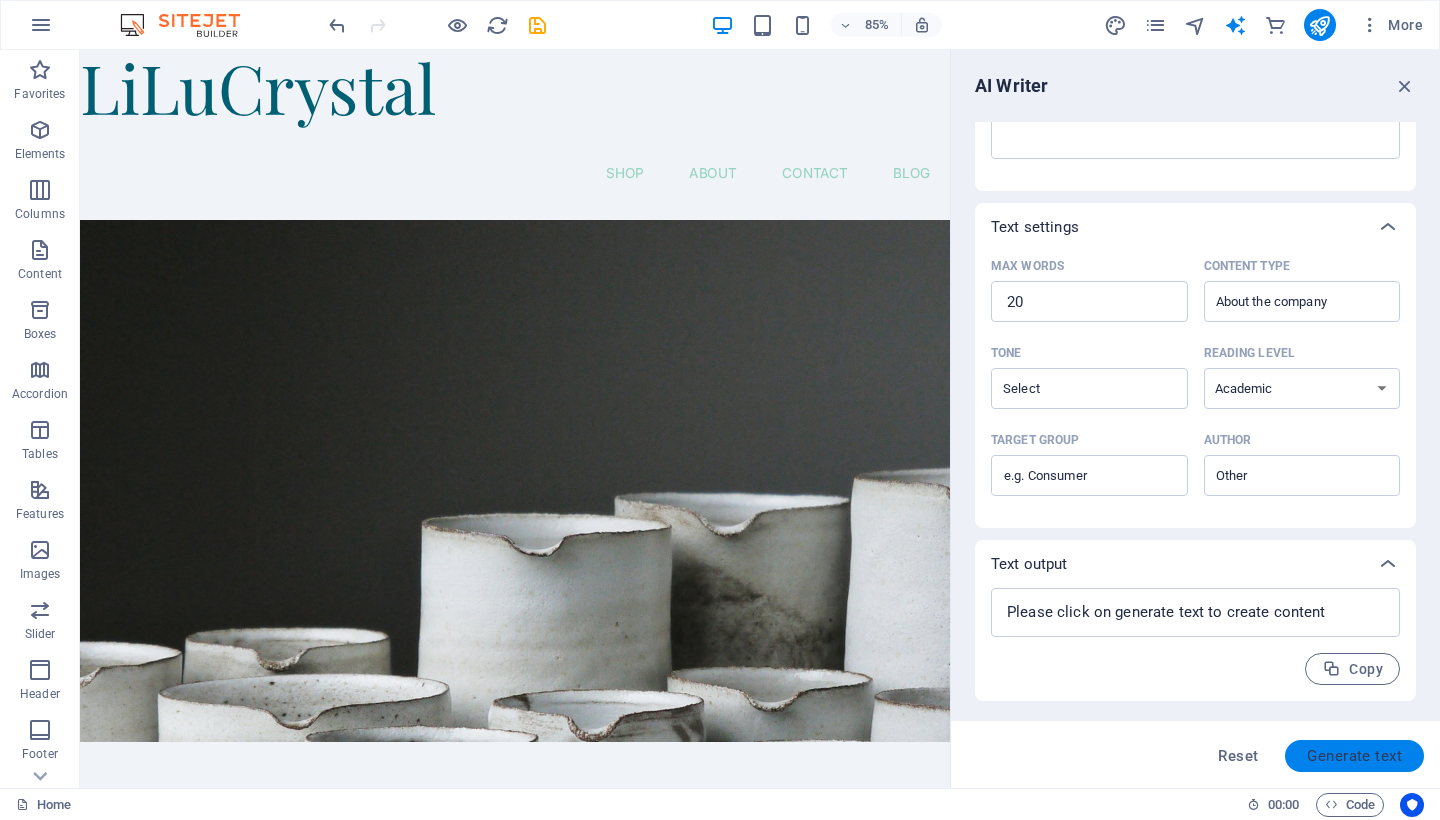 click on "Generate text" at bounding box center [1354, 756] 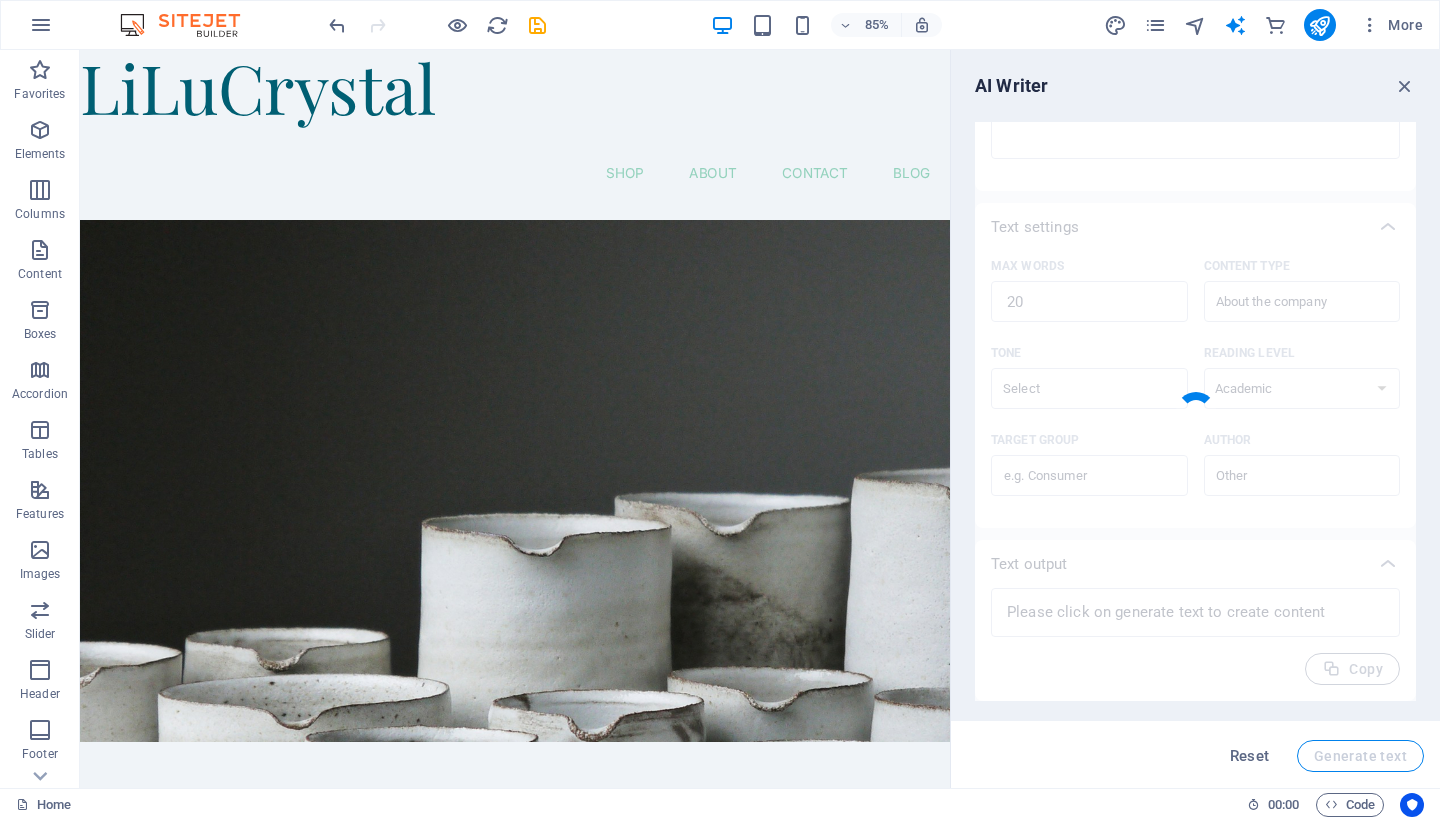 type on "x" 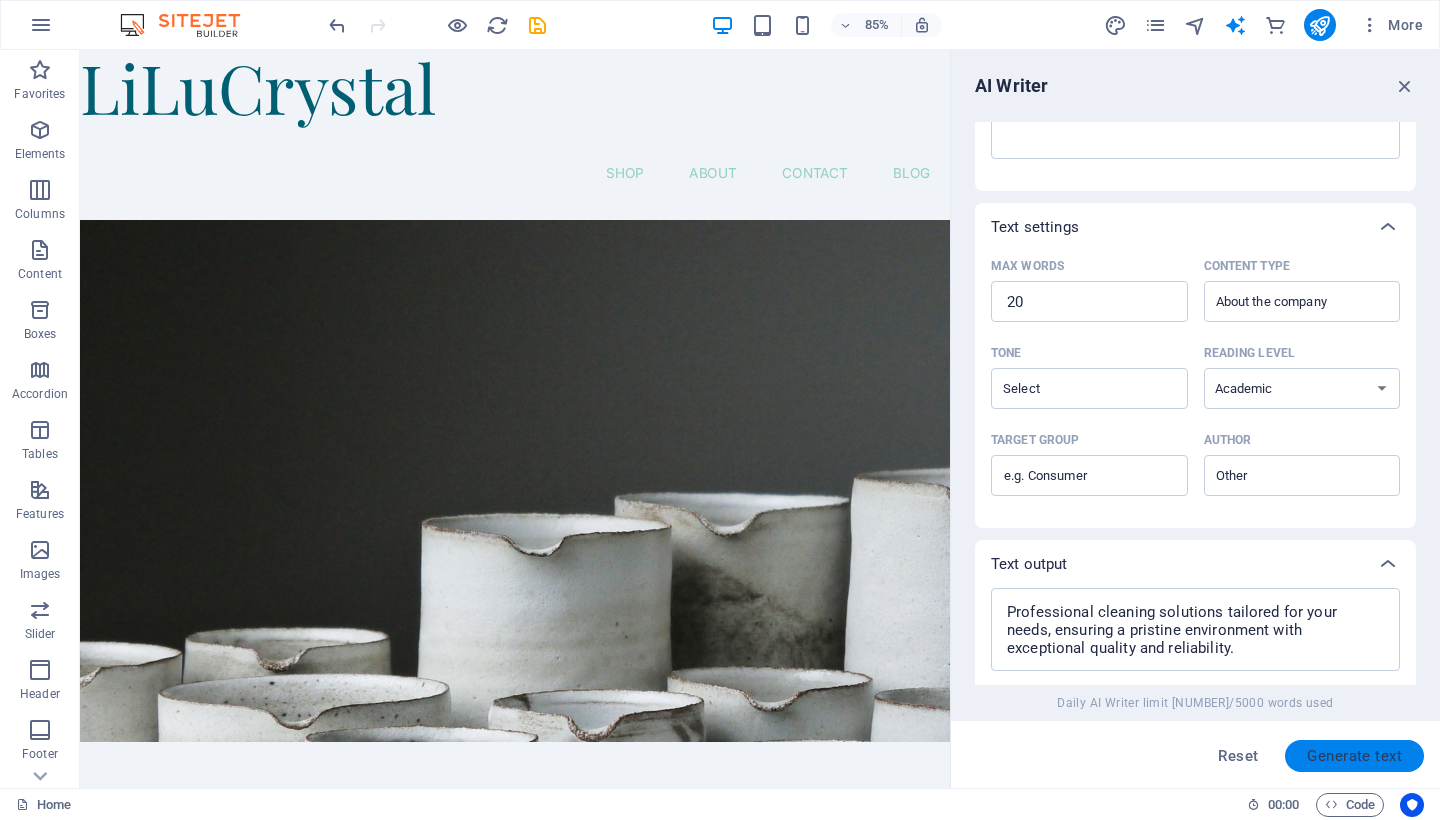 scroll, scrollTop: 473, scrollLeft: 0, axis: vertical 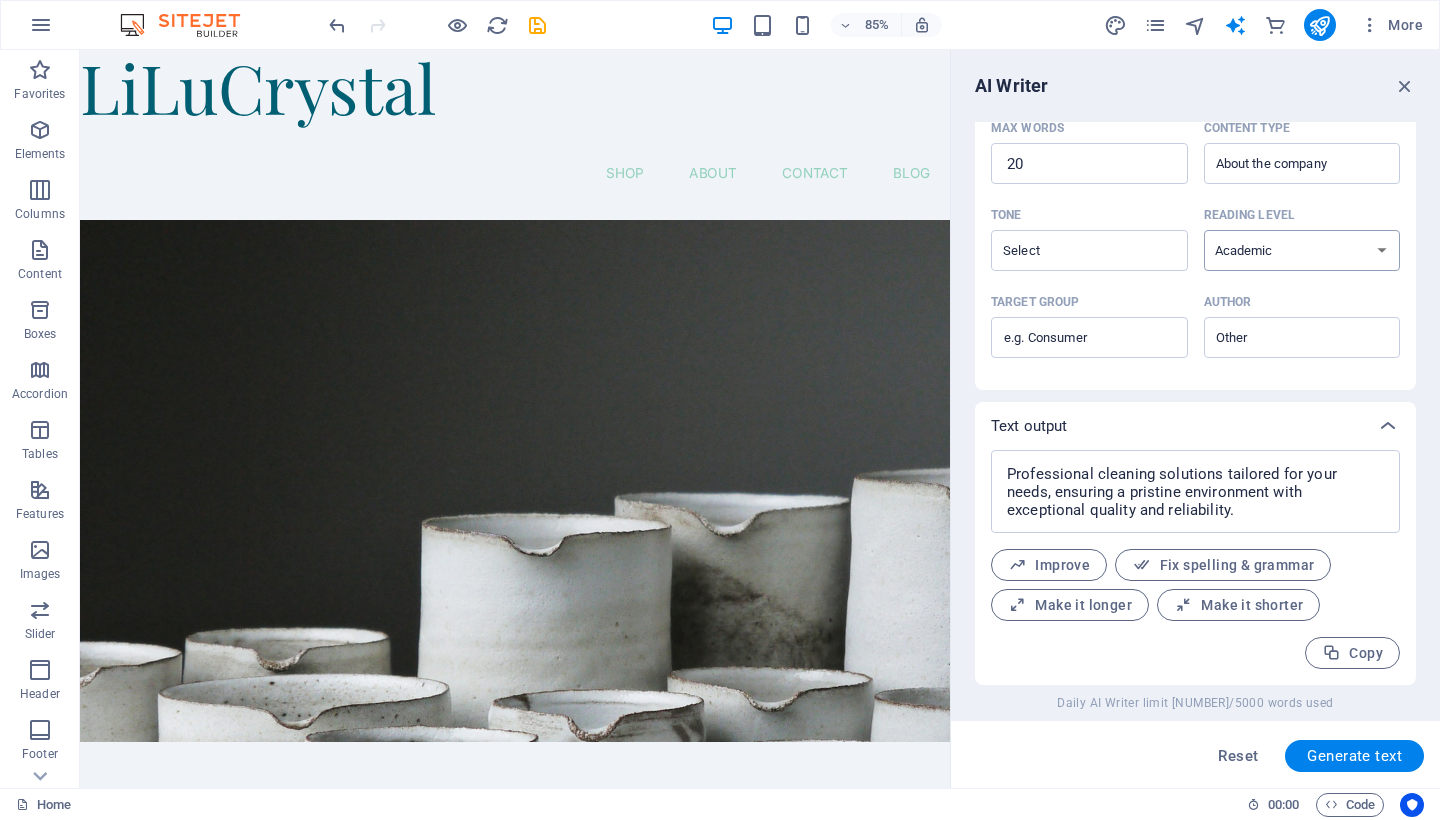 select on "Adult" 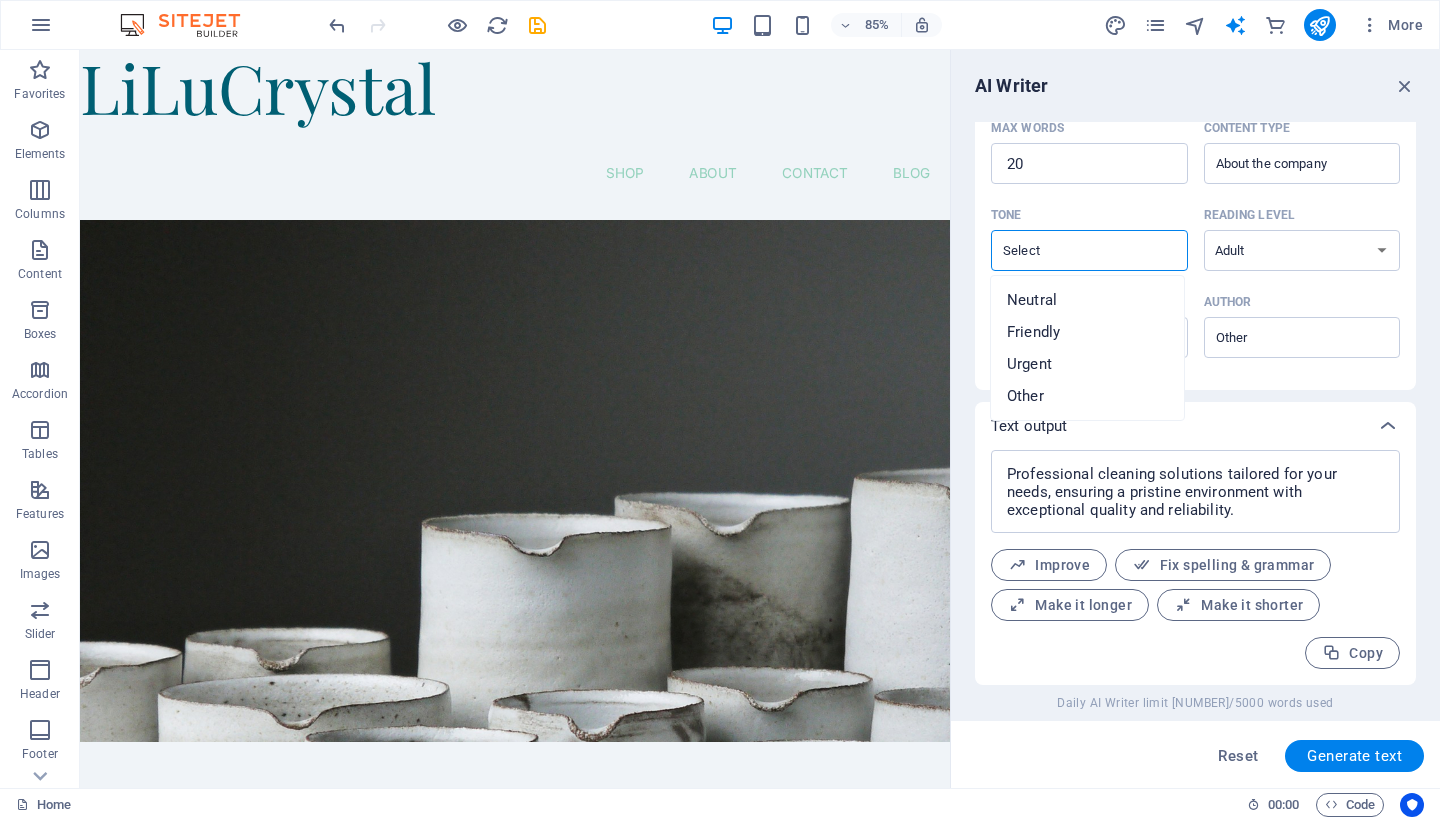 click on "Tone ​" at bounding box center (1073, 250) 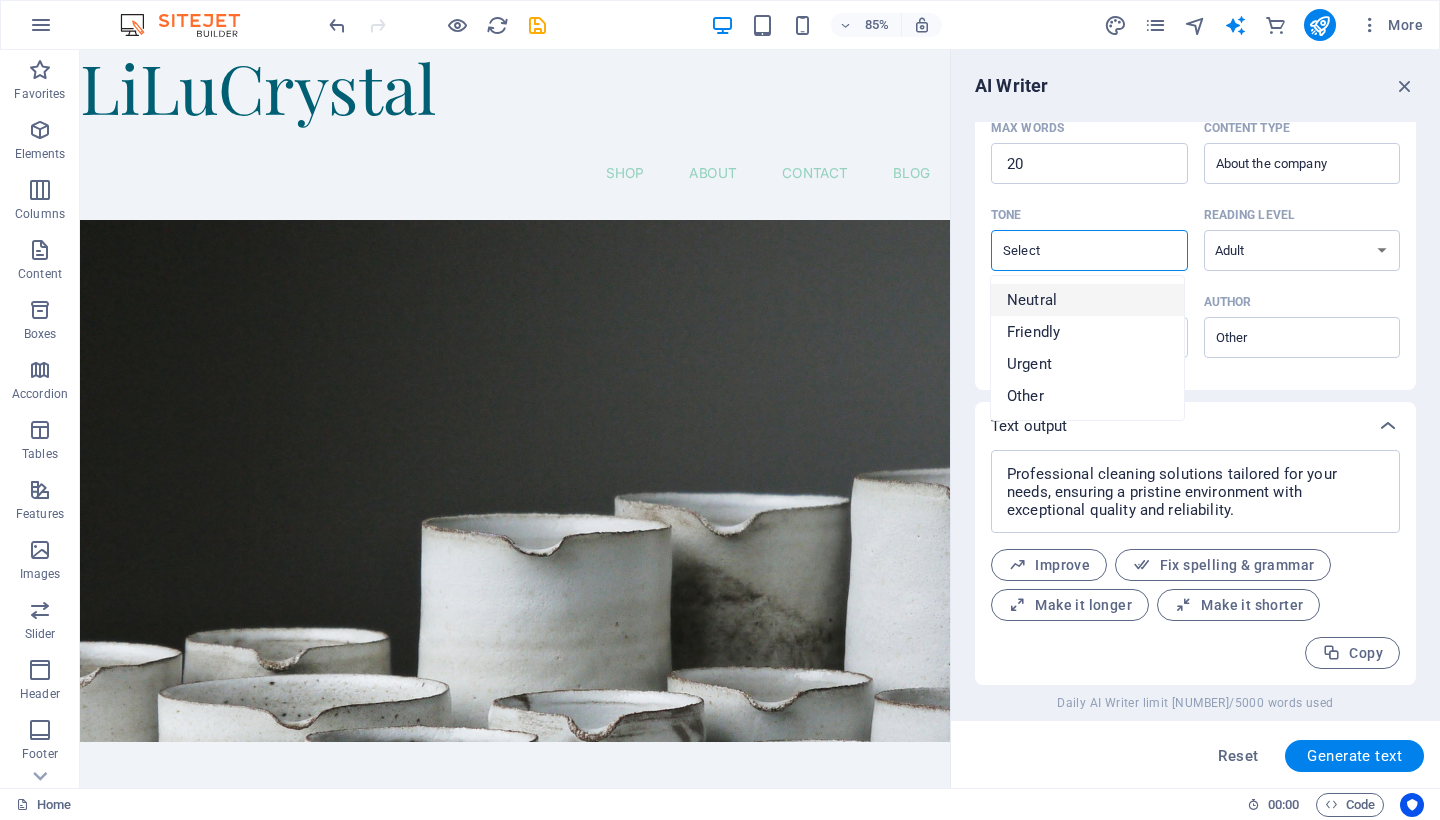 click on "Neutral" at bounding box center (1087, 300) 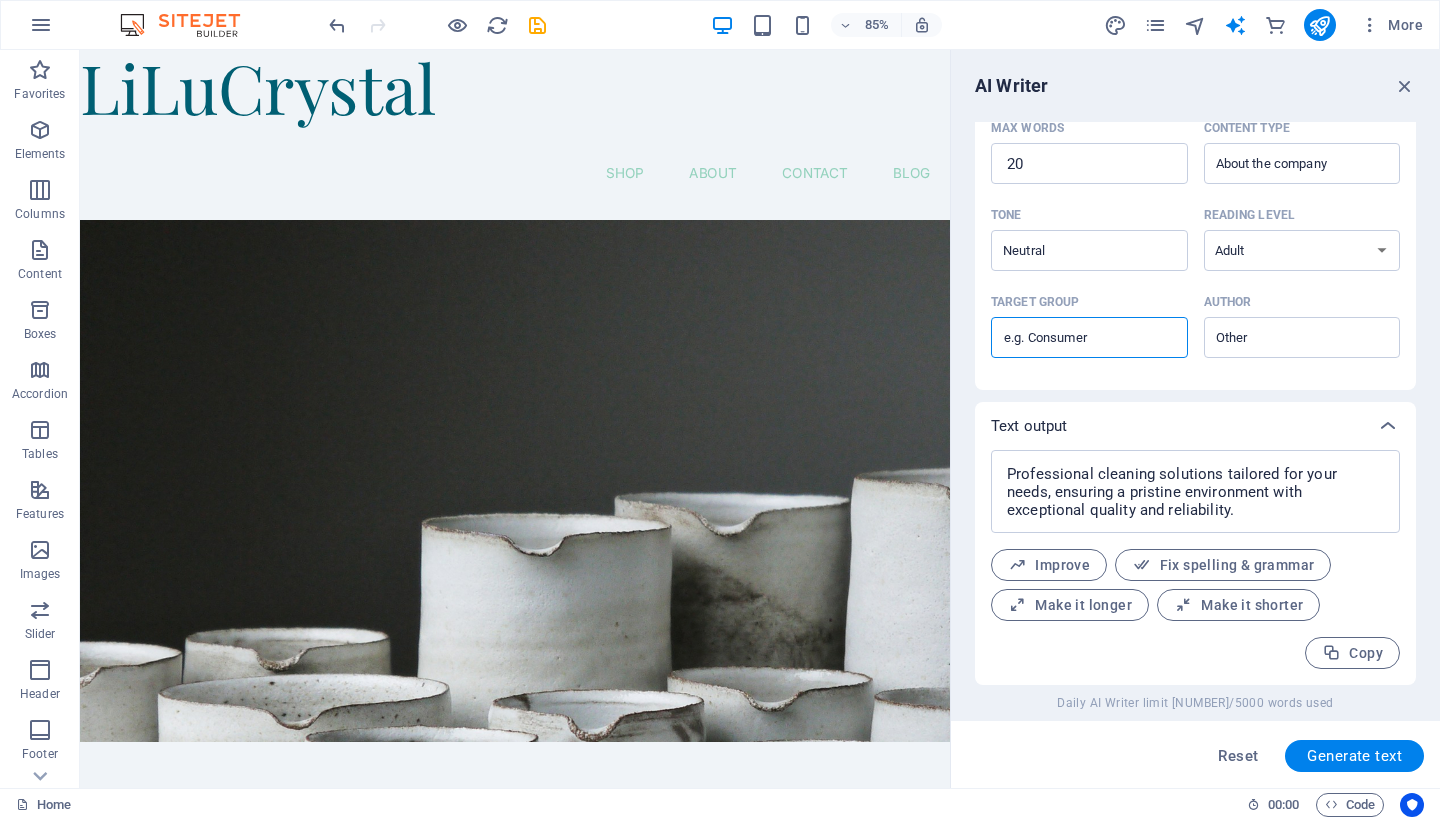 click on "Target group ​" at bounding box center (1089, 338) 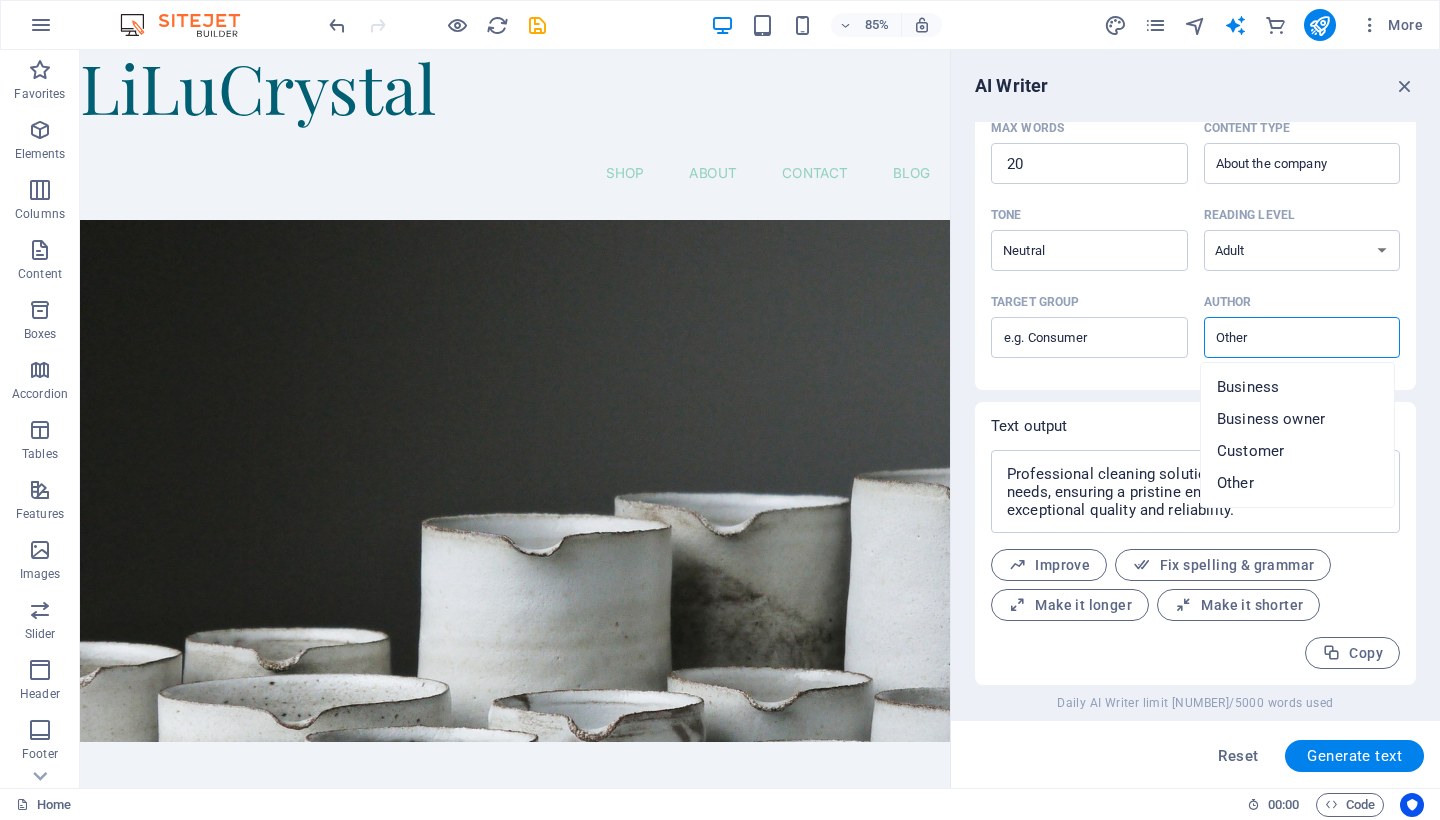 click on "Author ​" at bounding box center (1286, 337) 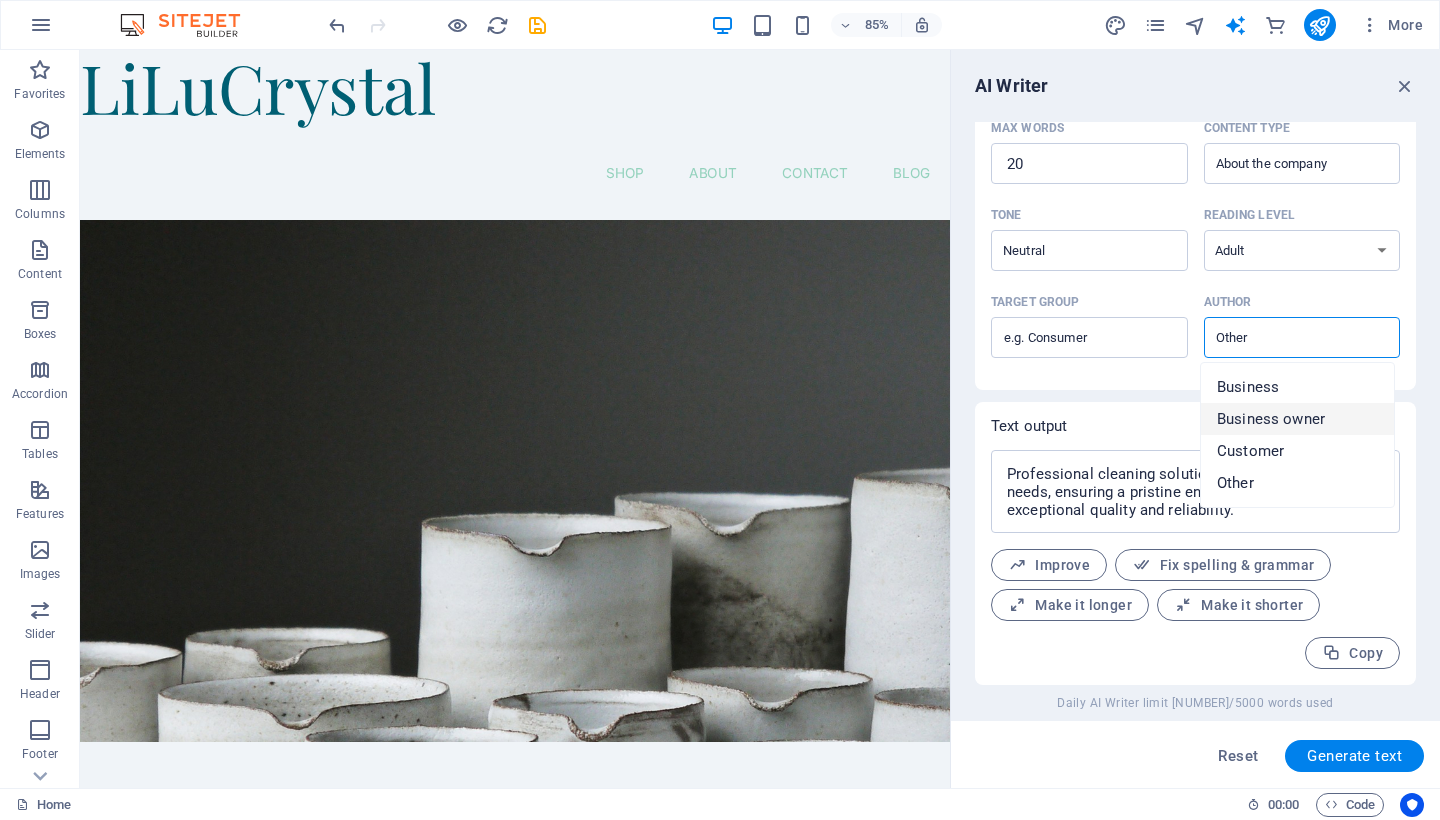 click on "Business owner" at bounding box center [1271, 419] 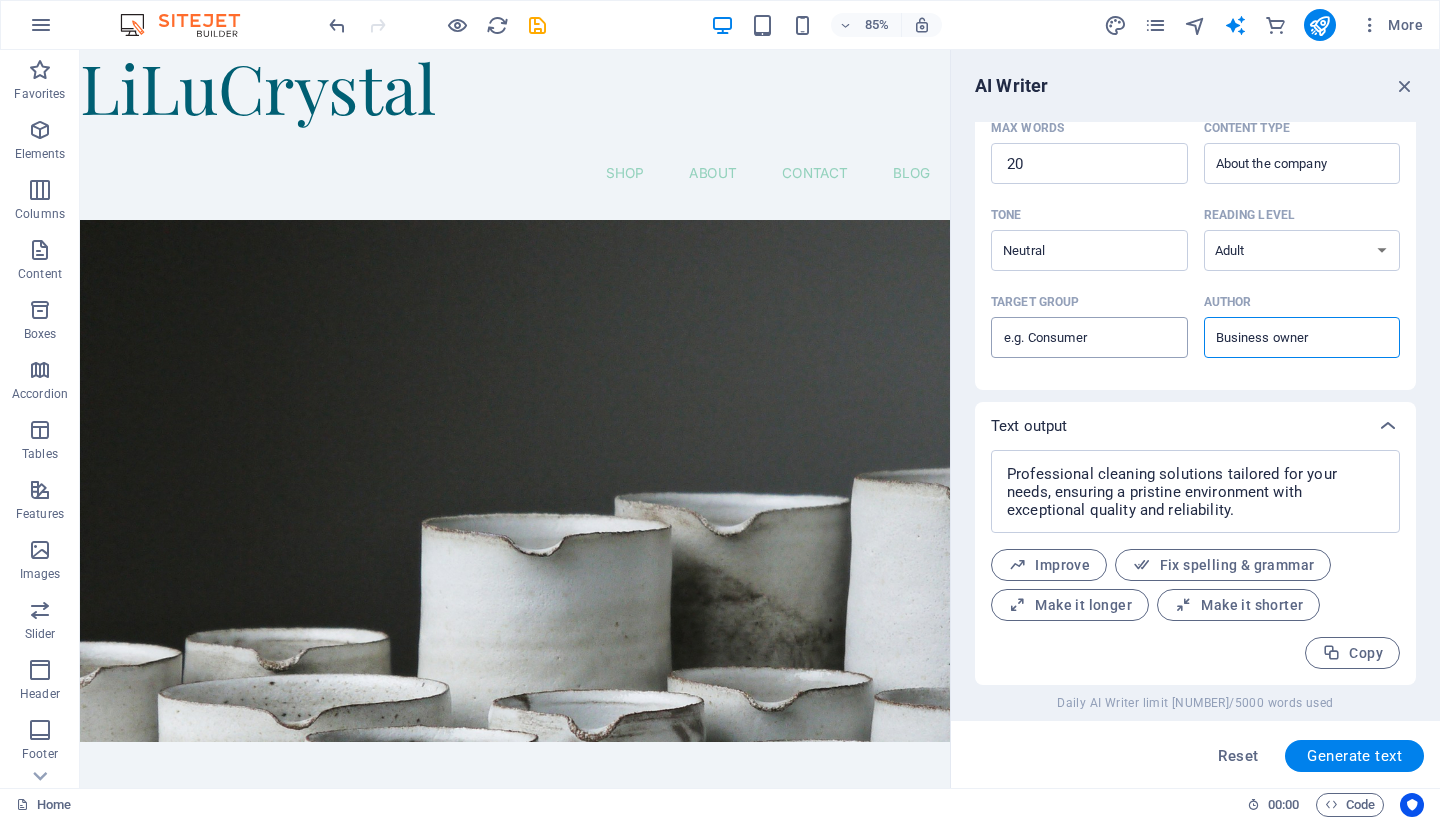 click on "Target group ​" at bounding box center [1089, 338] 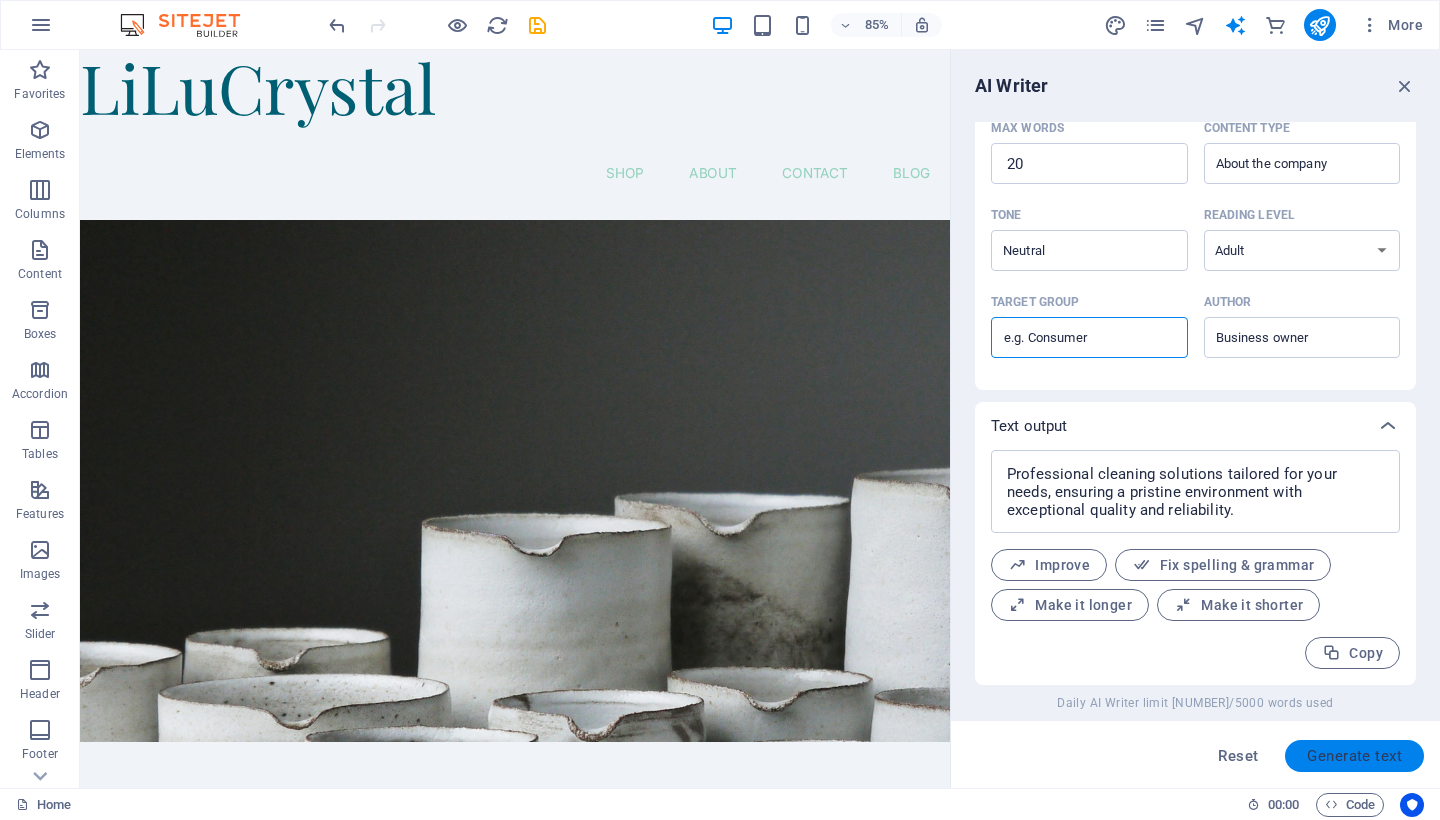 click on "Generate text" at bounding box center [1354, 756] 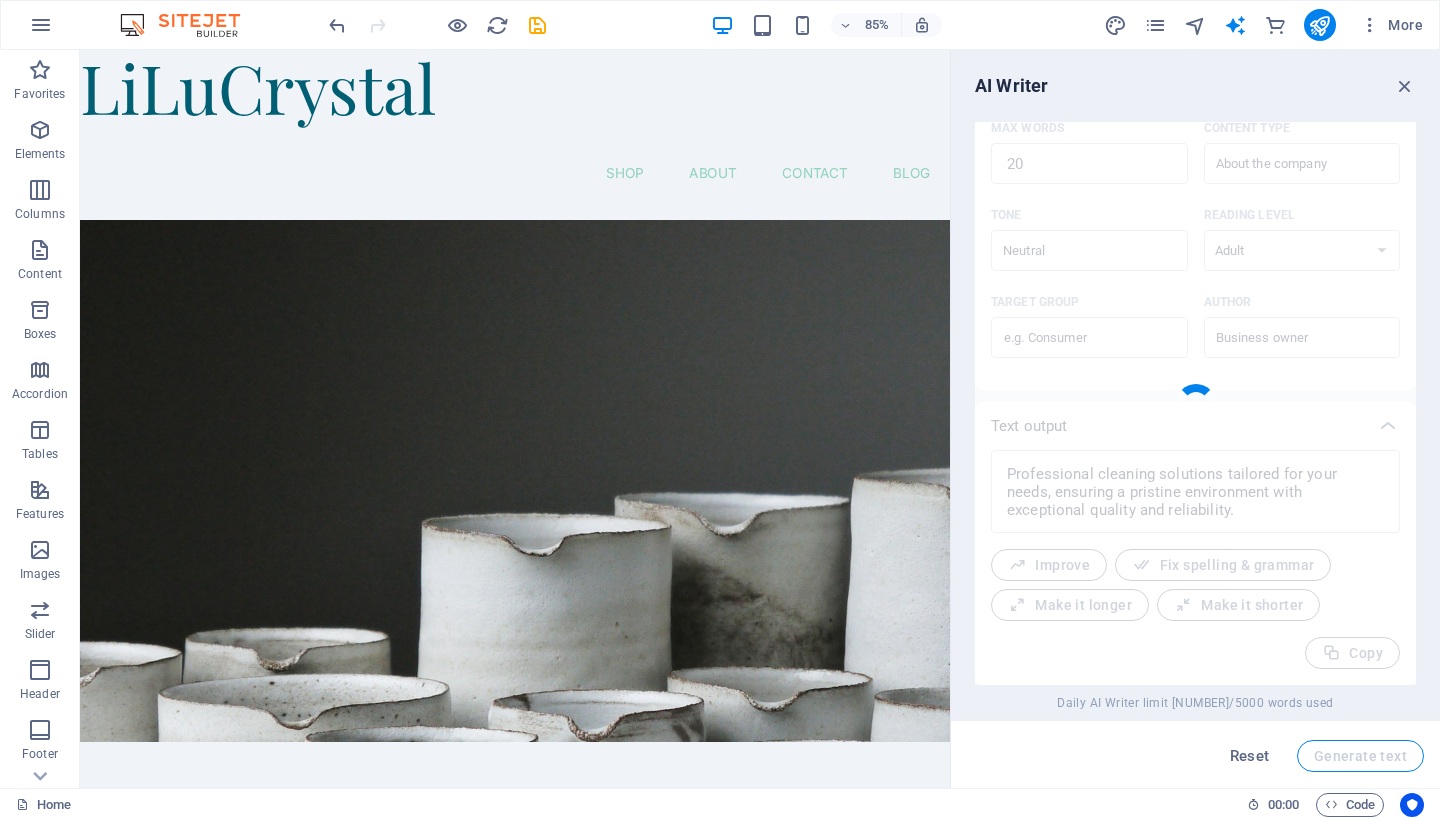 type on "x" 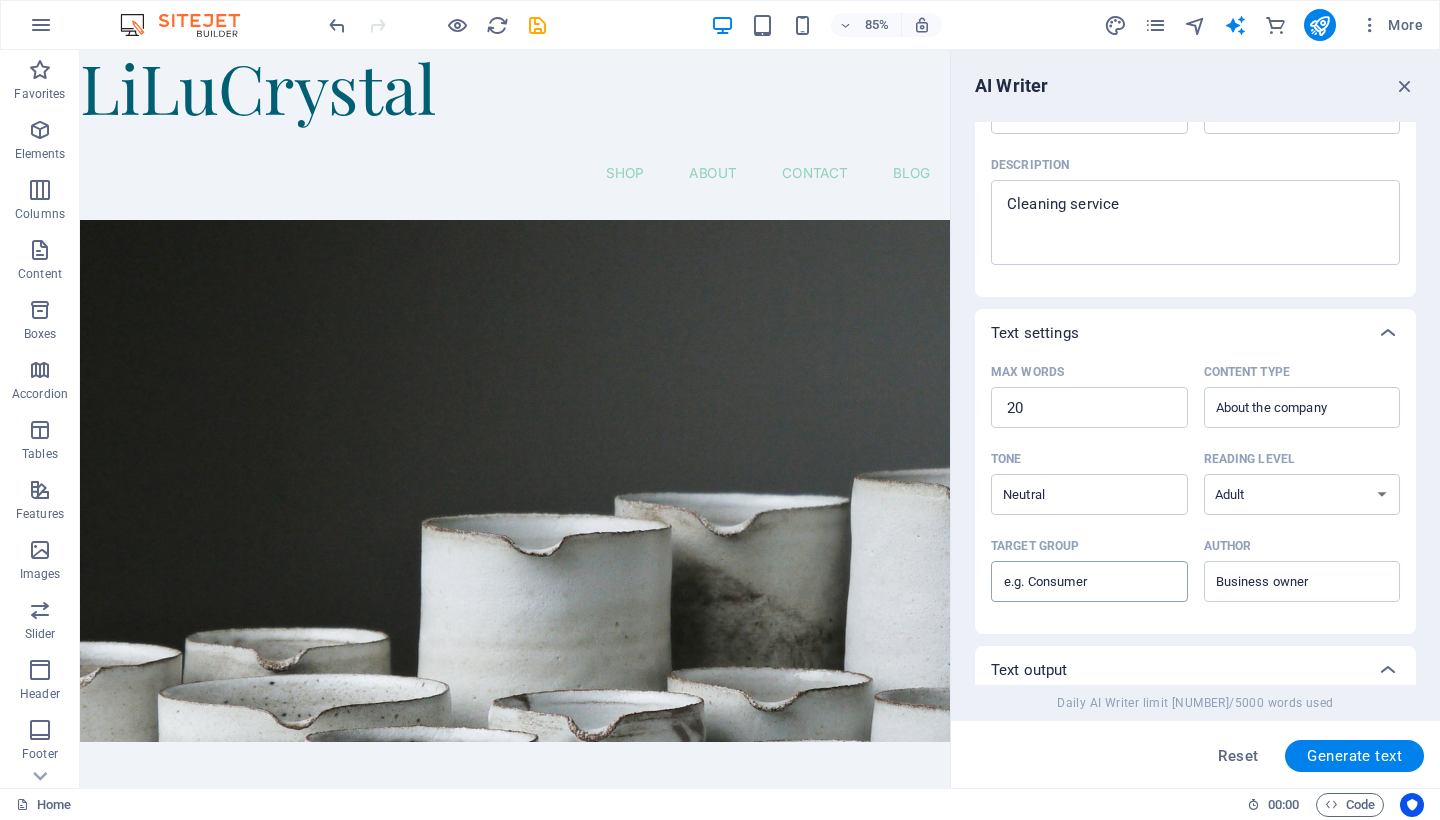 scroll, scrollTop: 255, scrollLeft: 0, axis: vertical 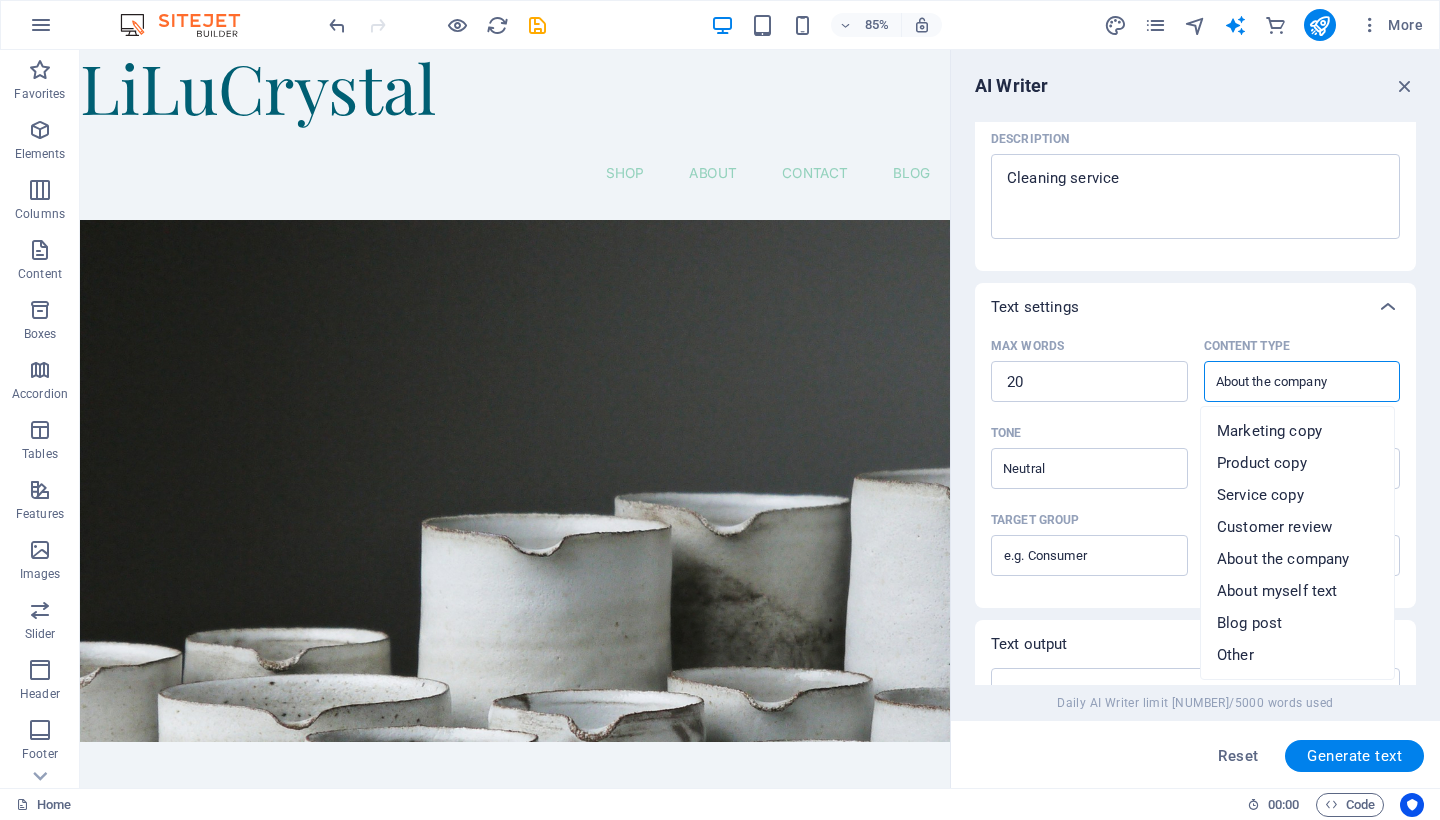 click on "About the company" at bounding box center [1286, 381] 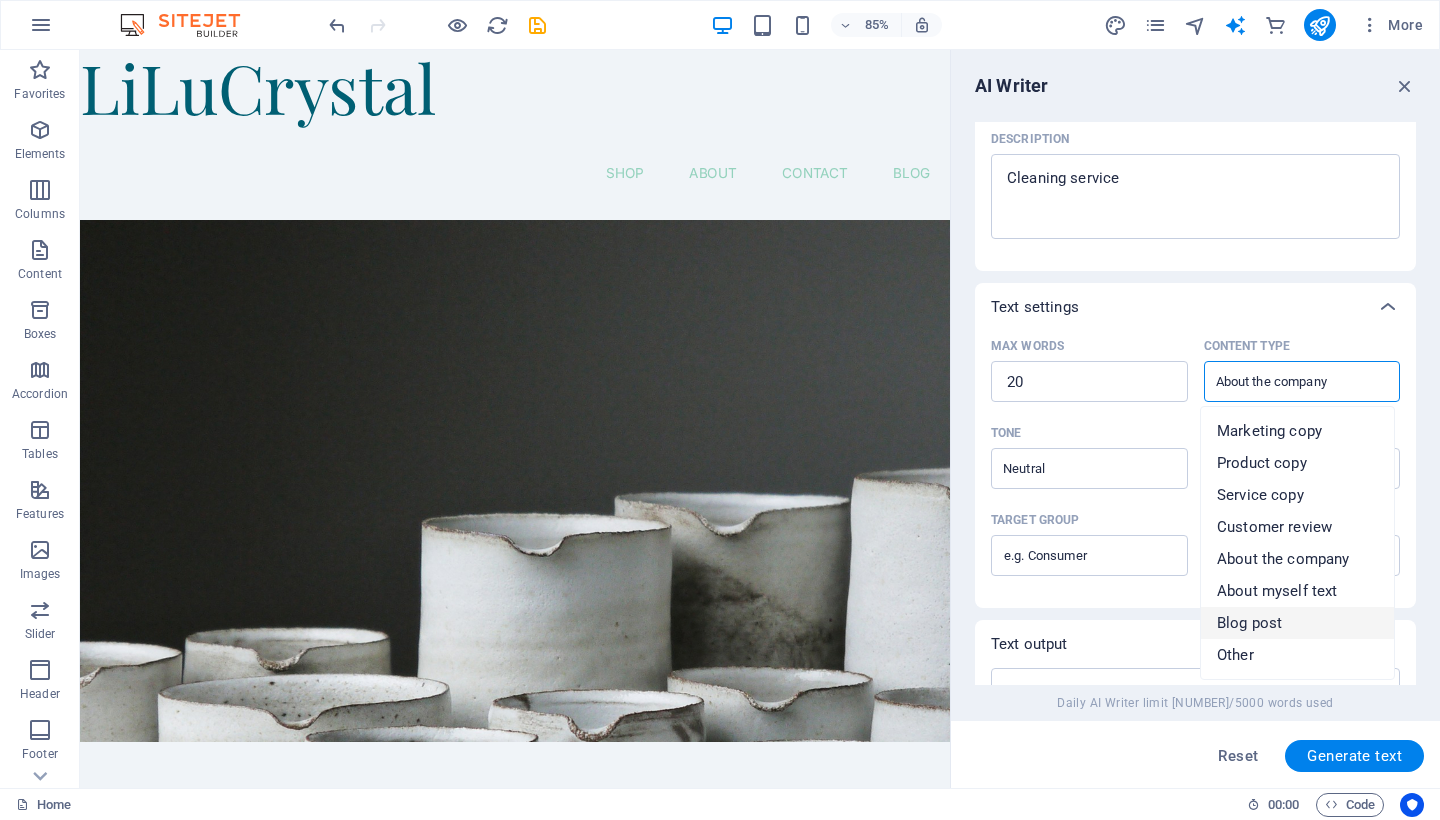 click on "Blog post" at bounding box center (1297, 623) 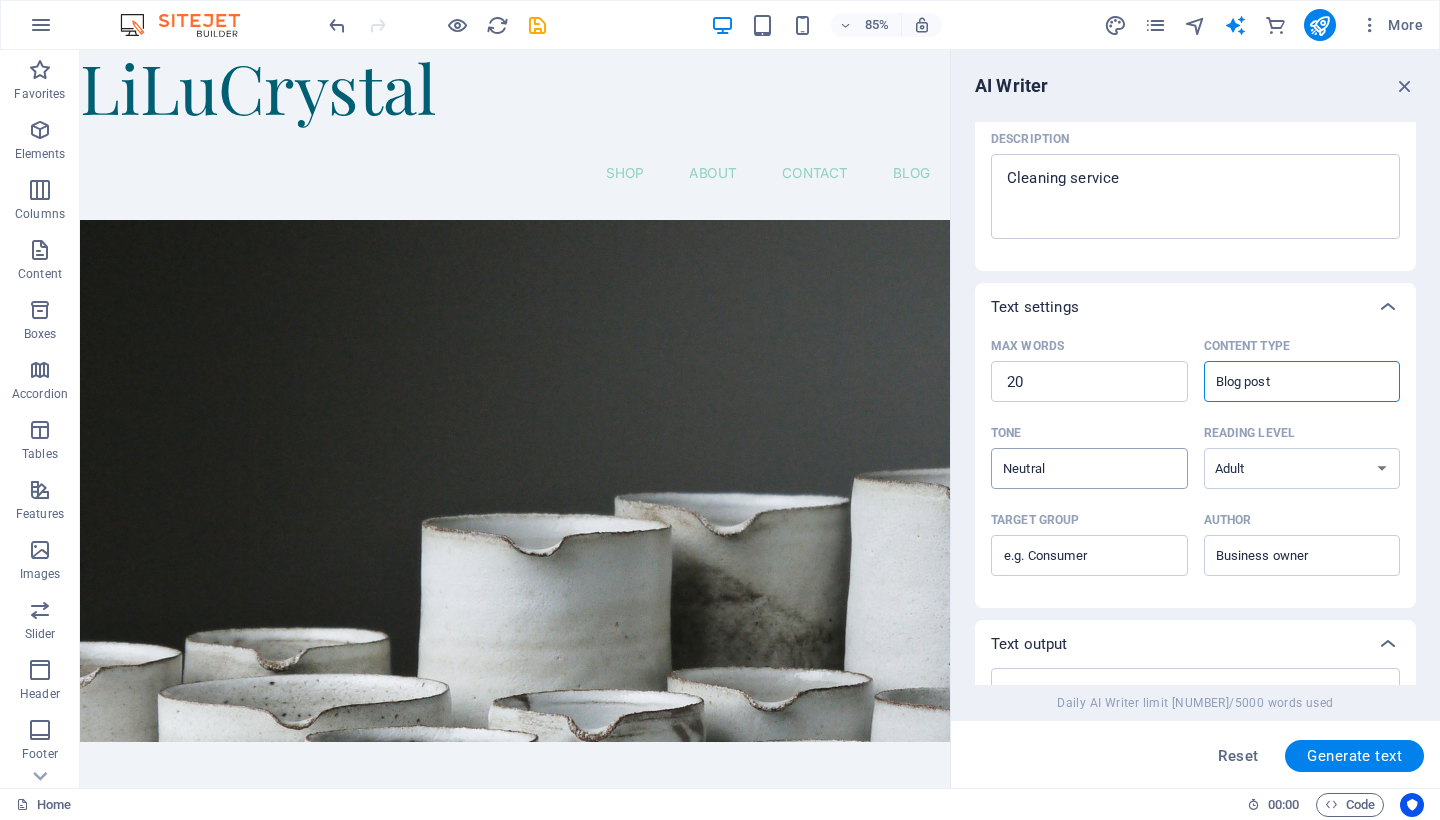 click on "Neutral ​" at bounding box center [1089, 468] 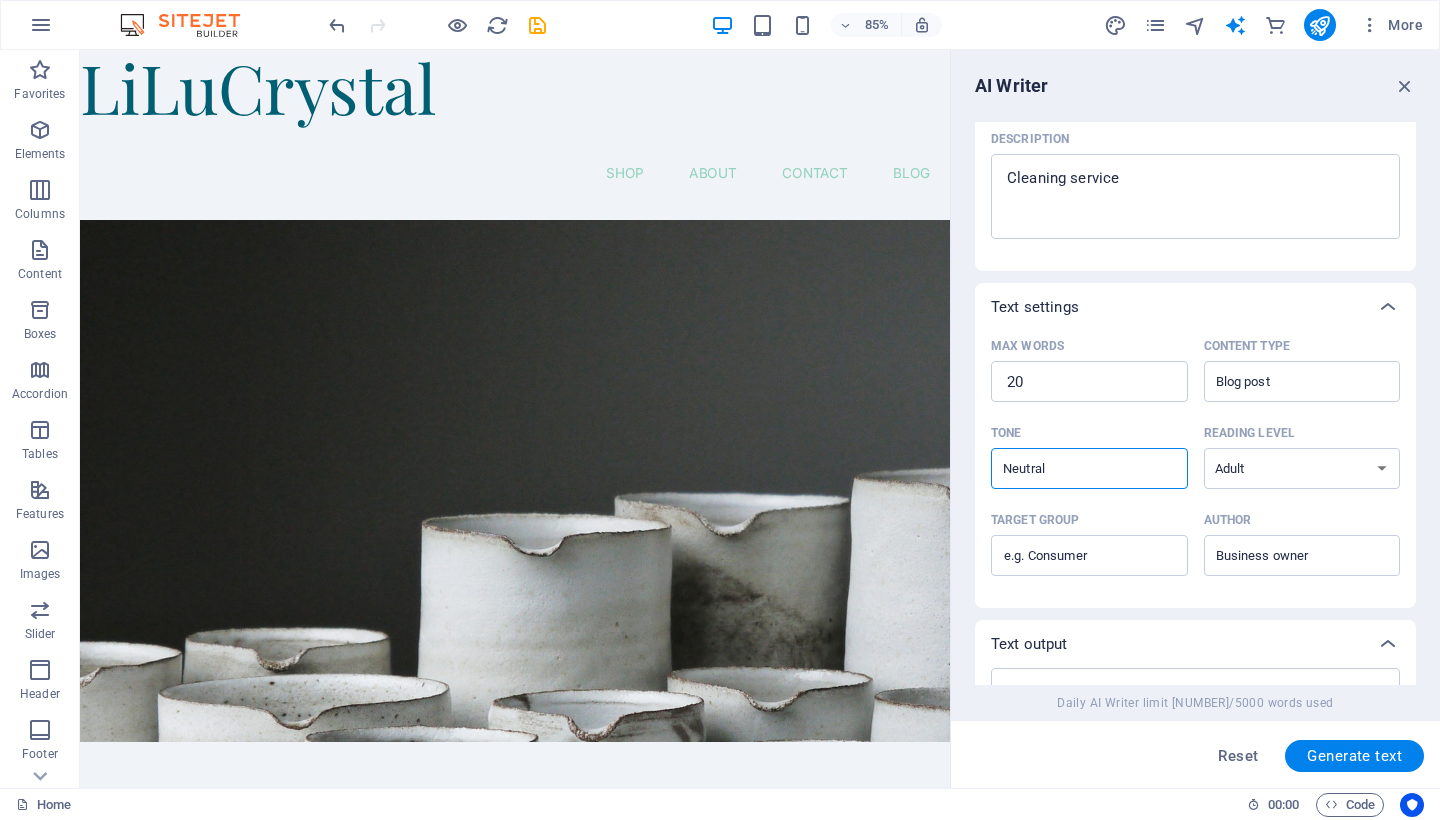 click on "Neutral" at bounding box center (1073, 468) 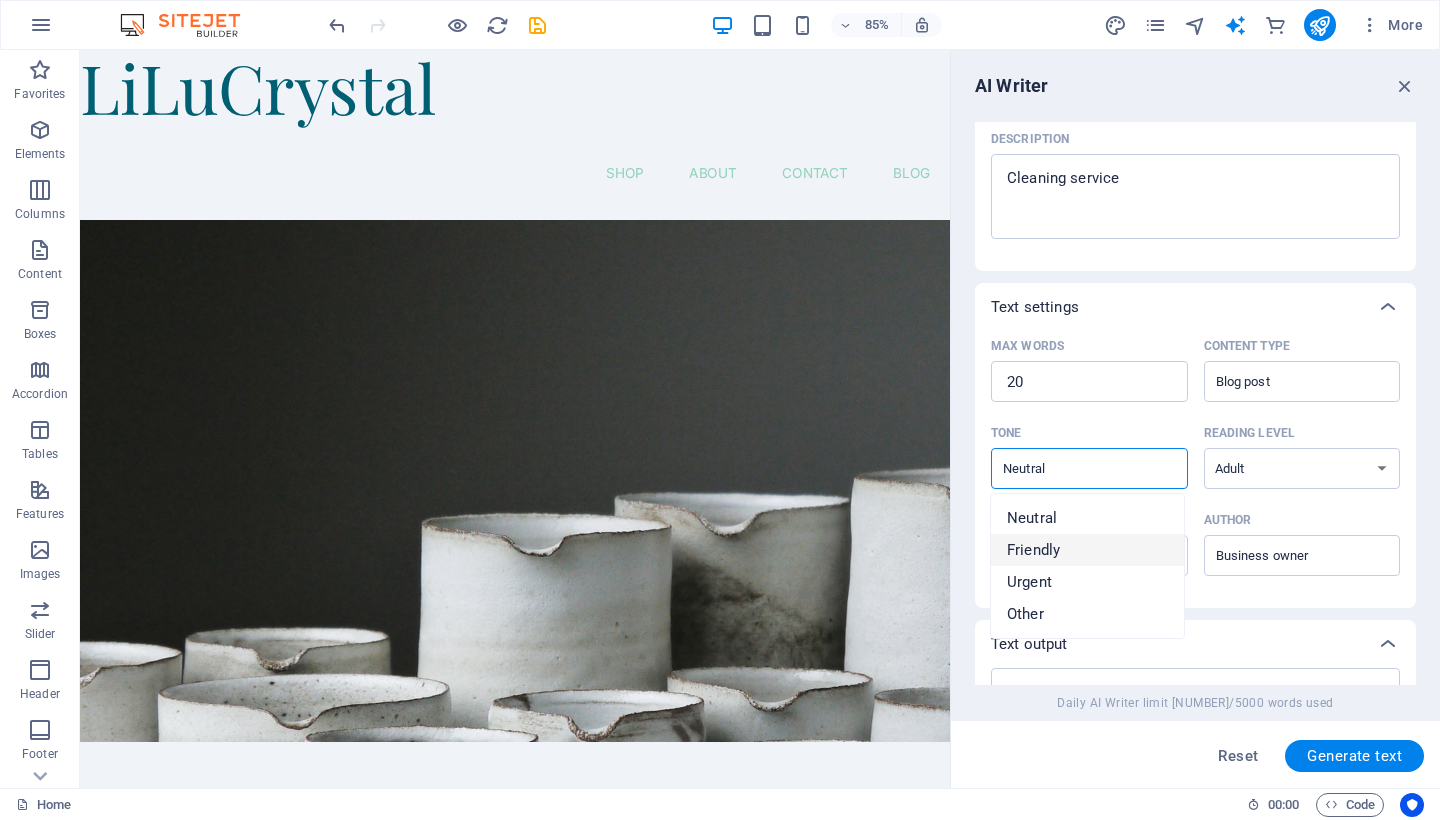 click on "Friendly" at bounding box center [1087, 550] 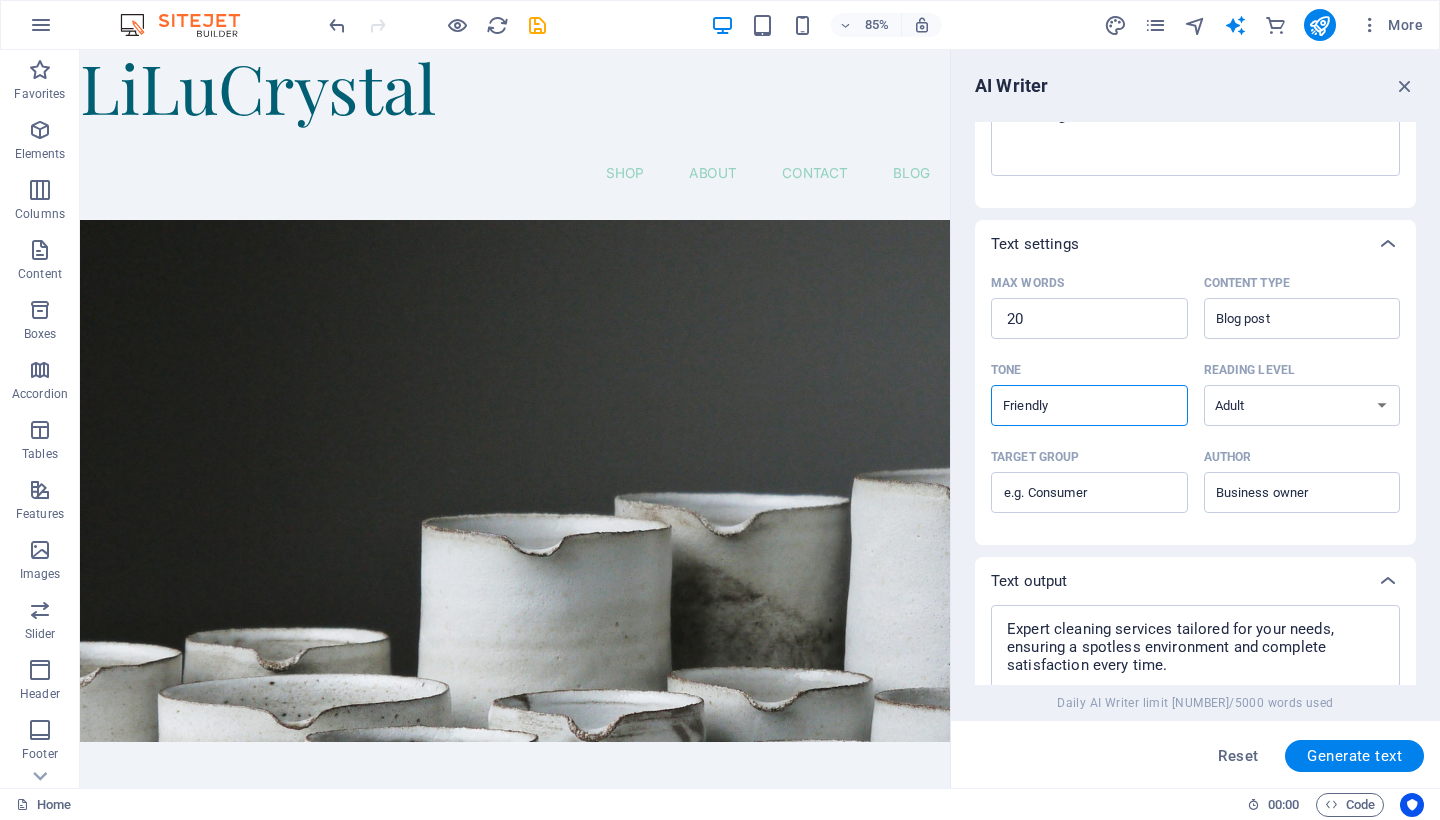 scroll, scrollTop: 336, scrollLeft: 0, axis: vertical 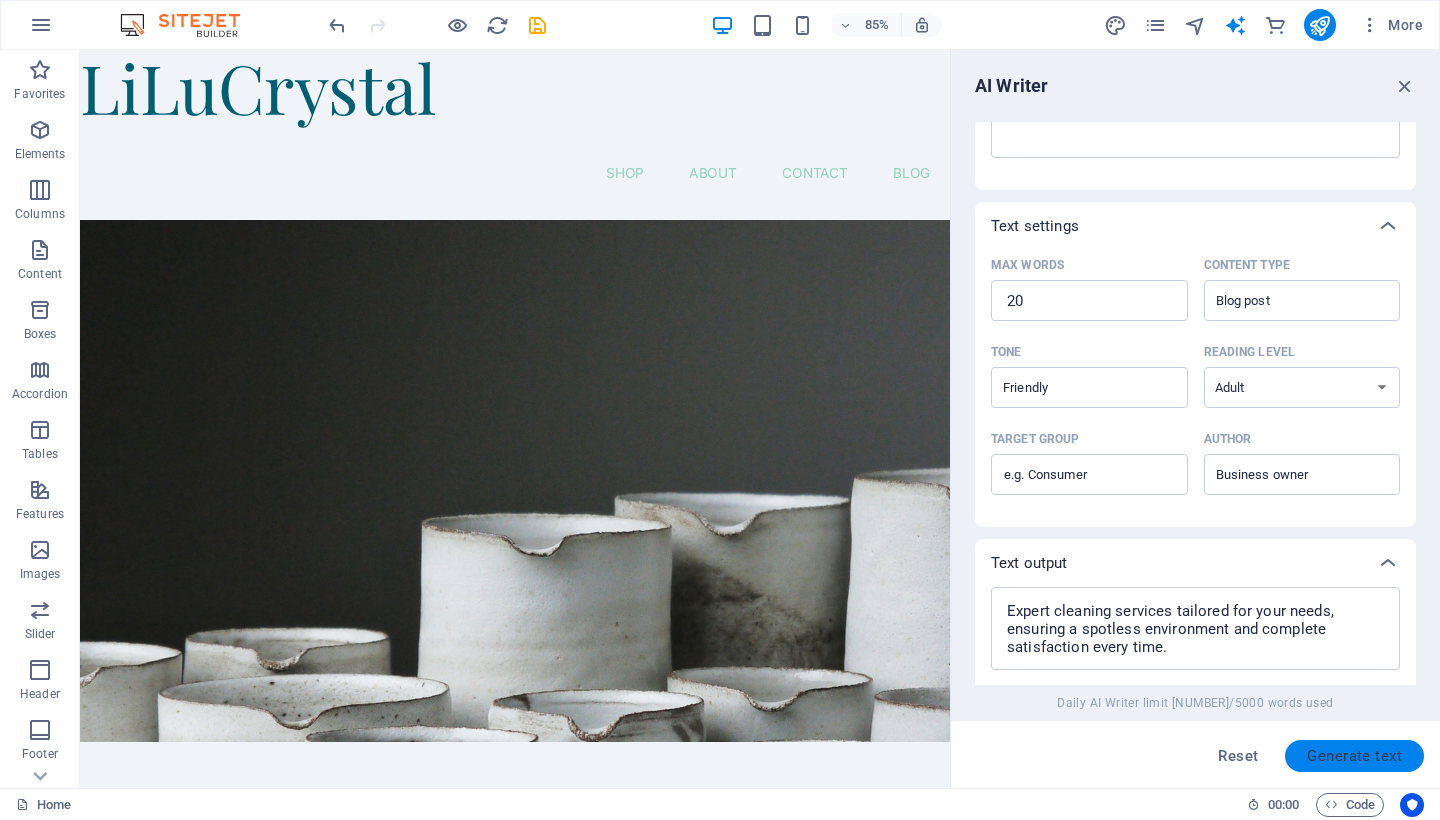 click on "Generate text" at bounding box center (1354, 756) 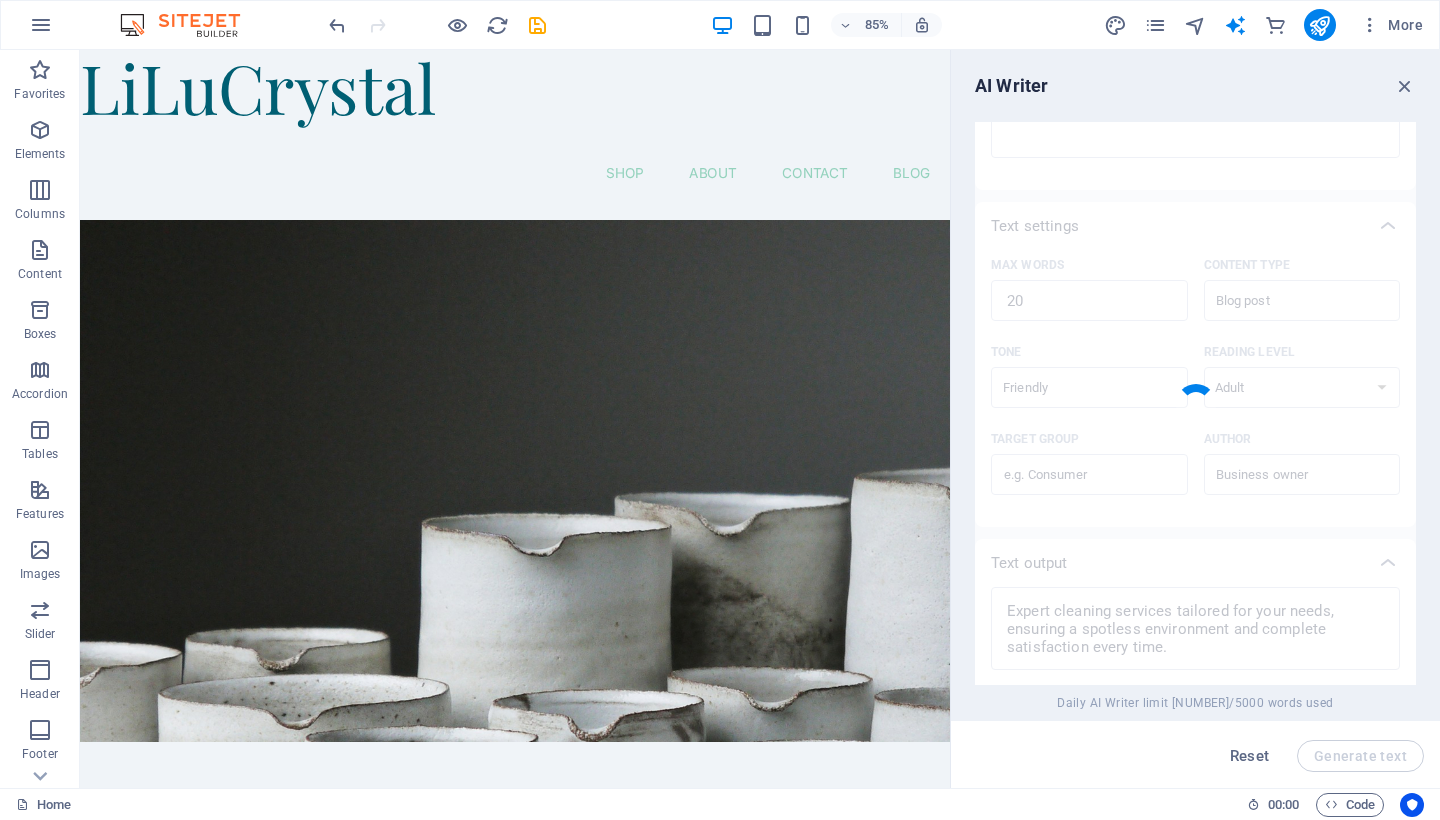 type on "x" 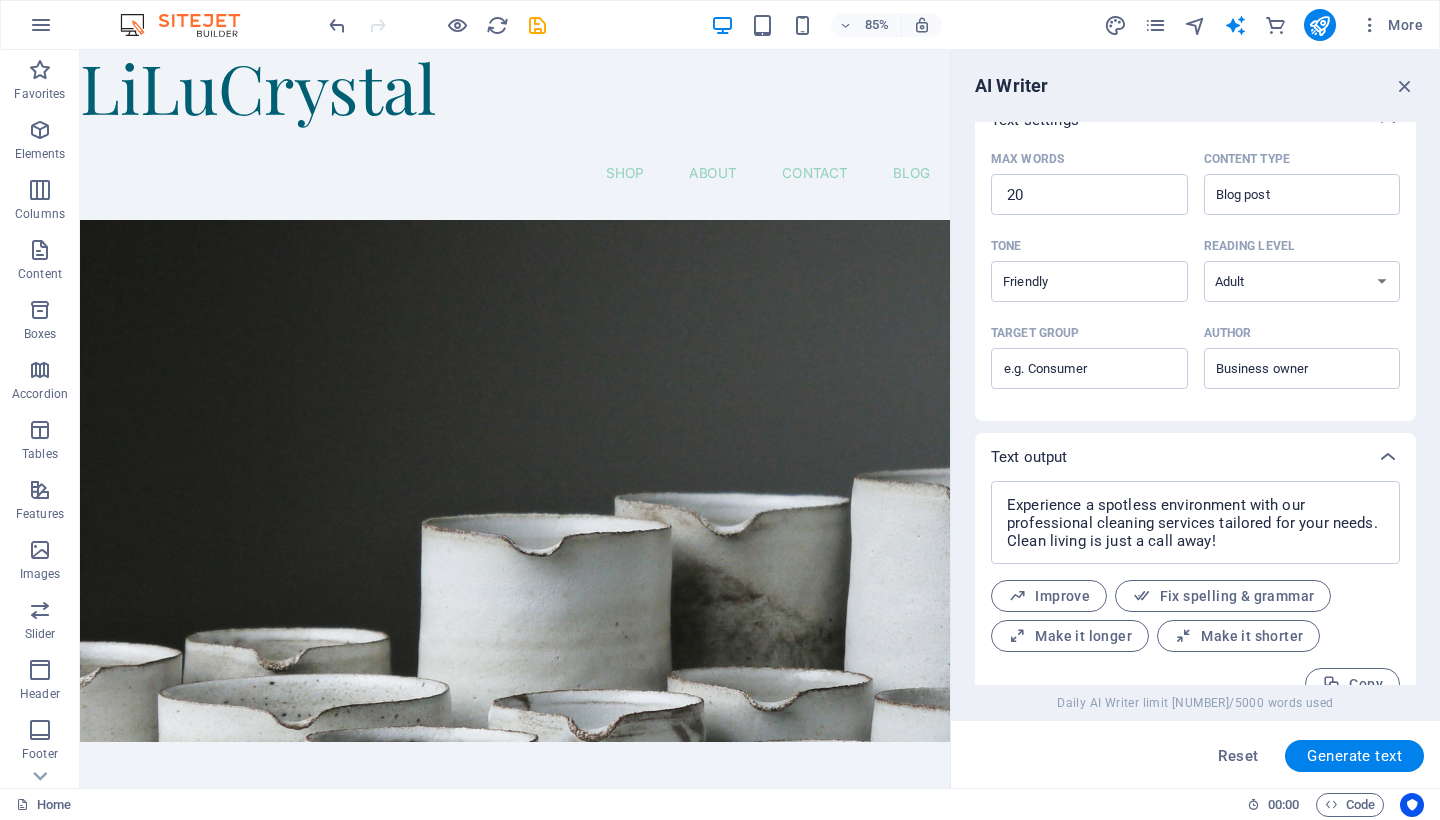 scroll, scrollTop: 473, scrollLeft: 0, axis: vertical 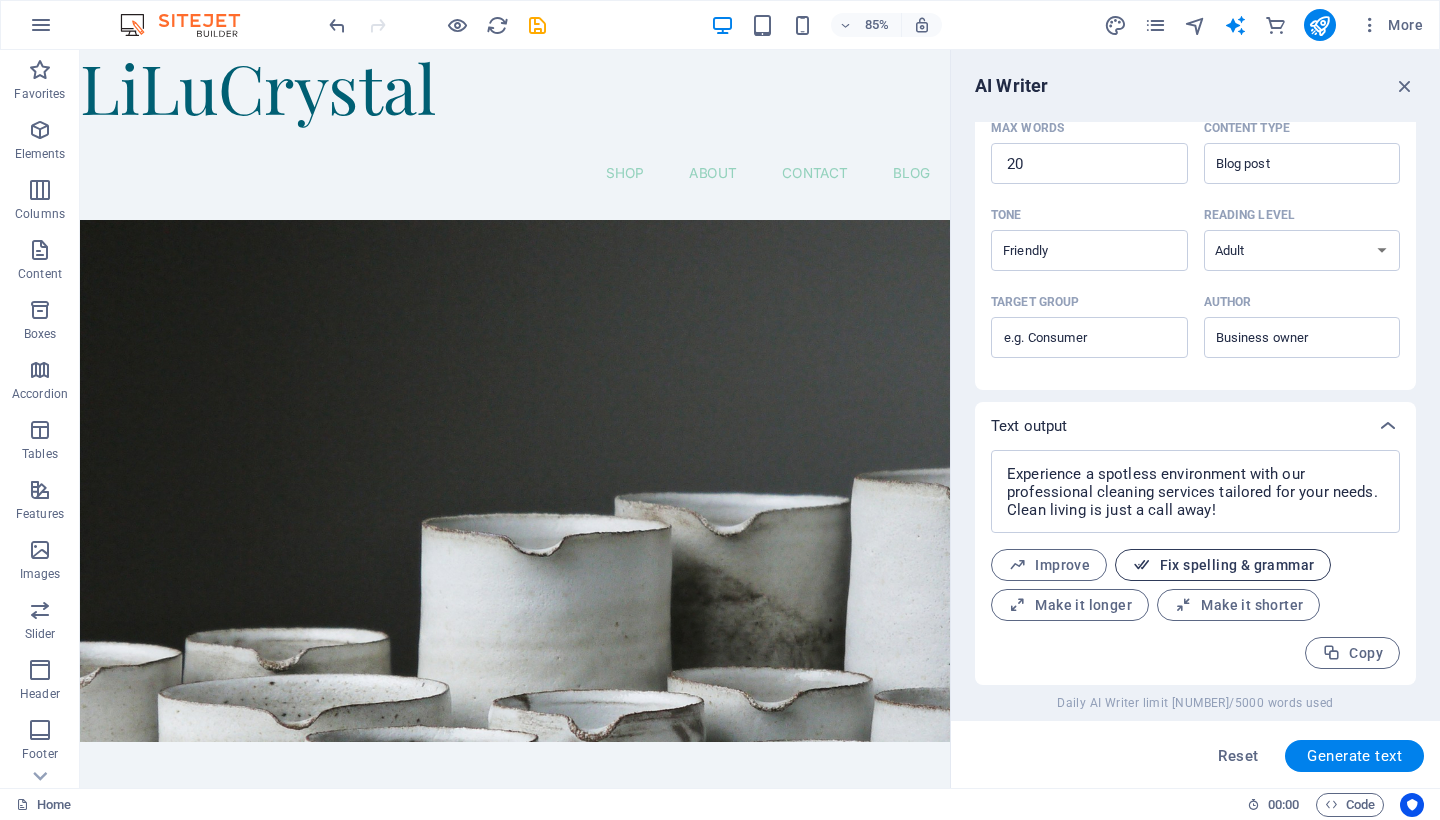 click on "Fix spelling & grammar" at bounding box center [1223, 565] 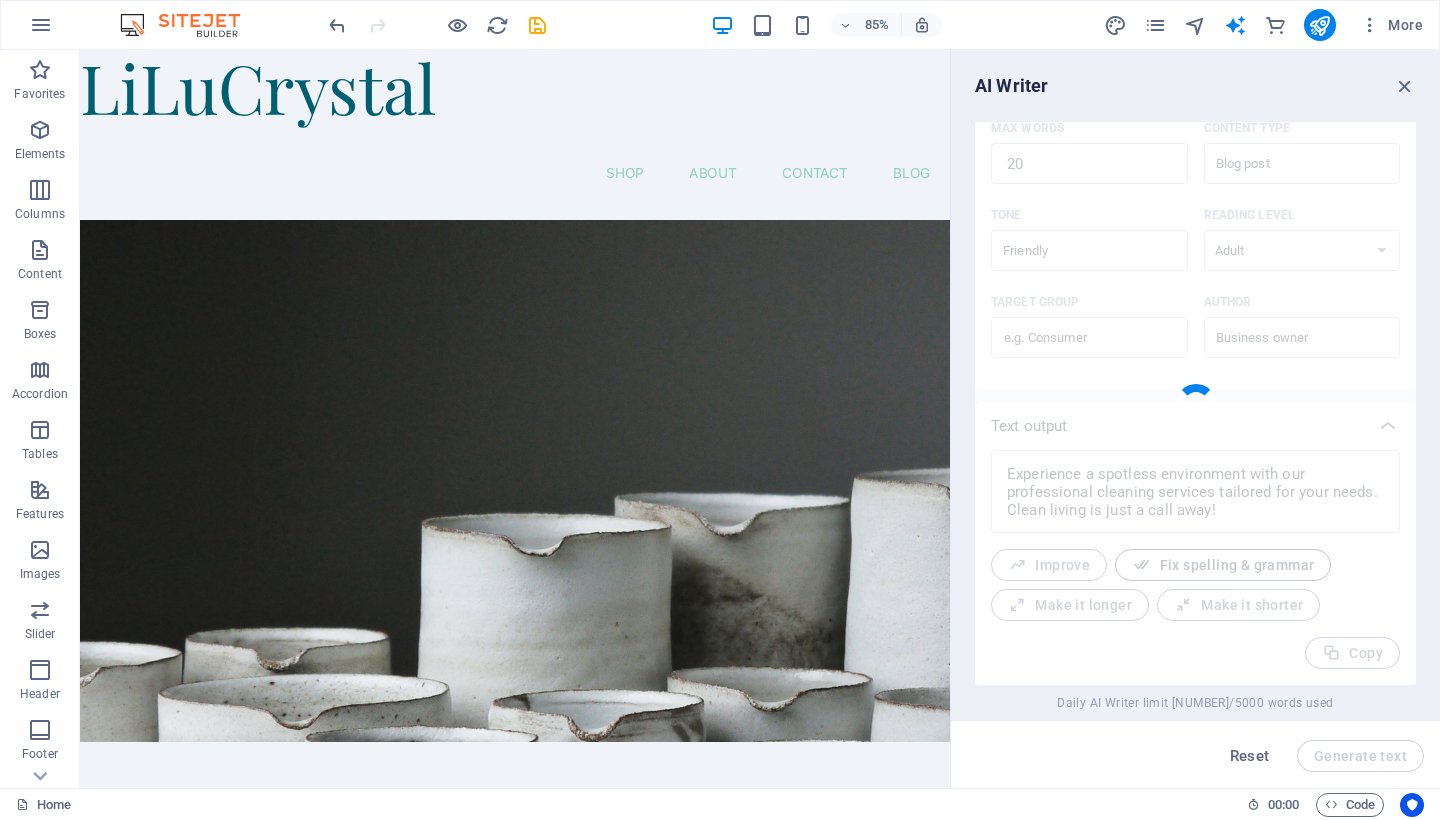 type on "x" 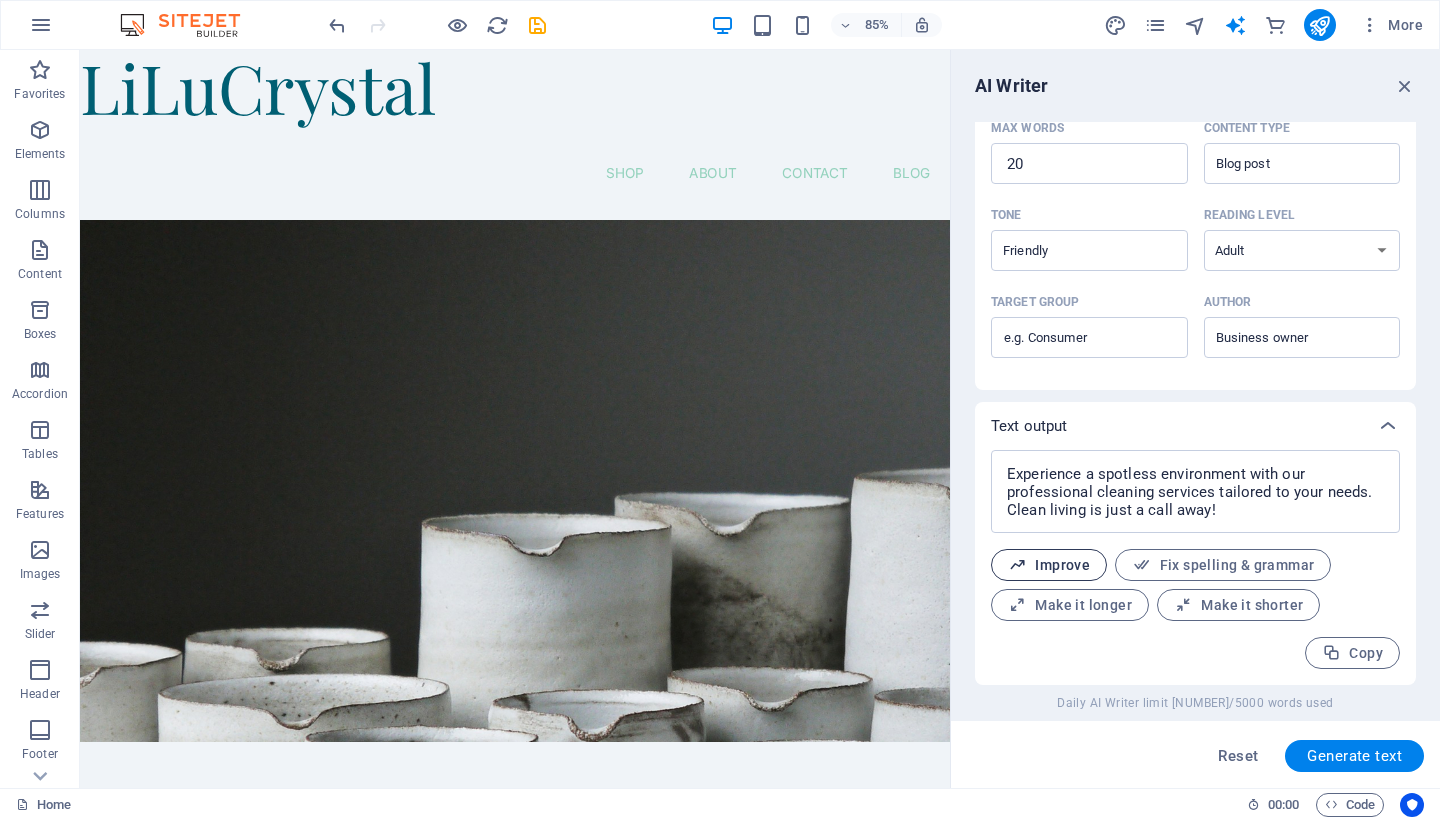click on "Improve" at bounding box center [1049, 565] 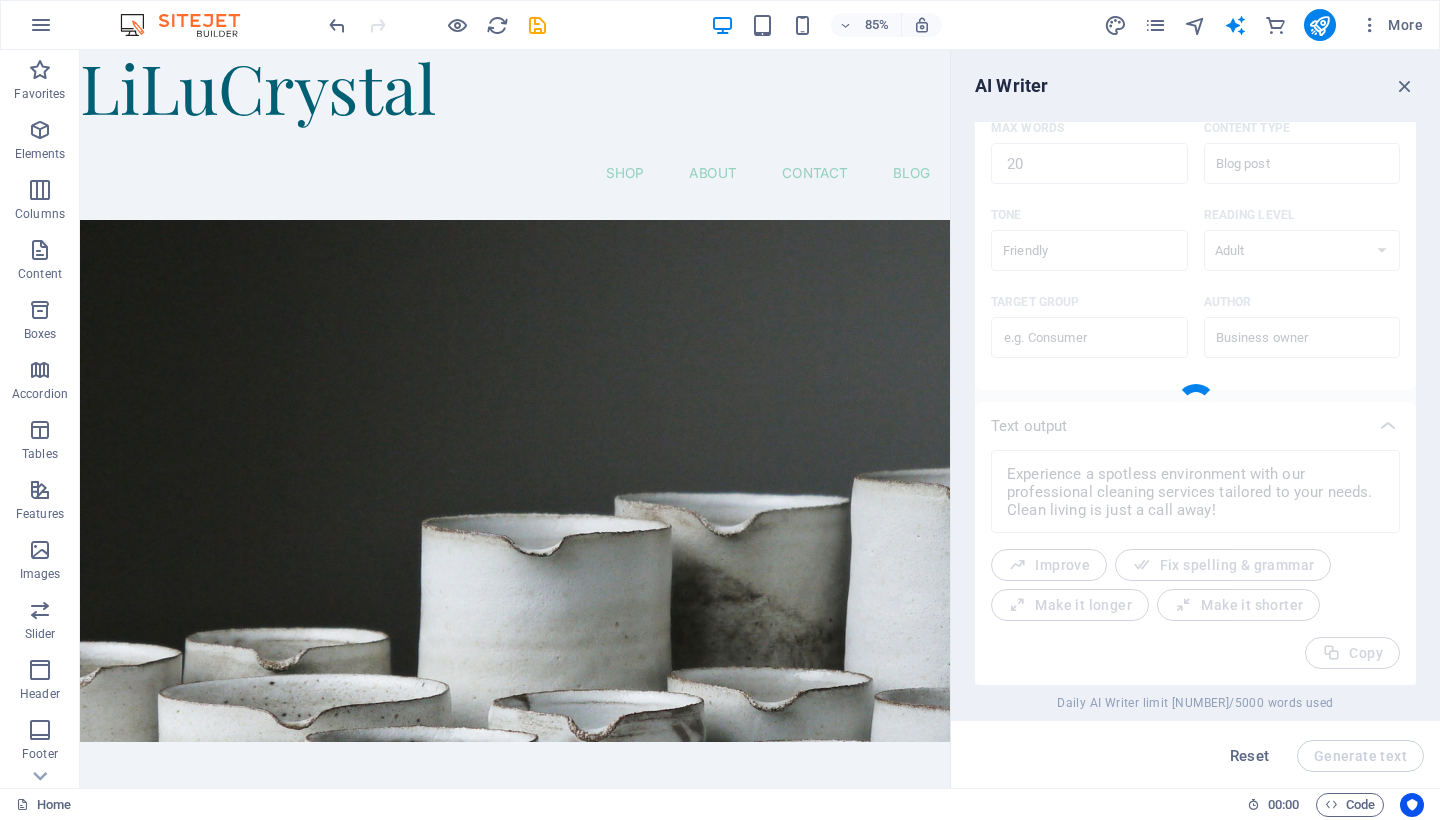 type on "x" 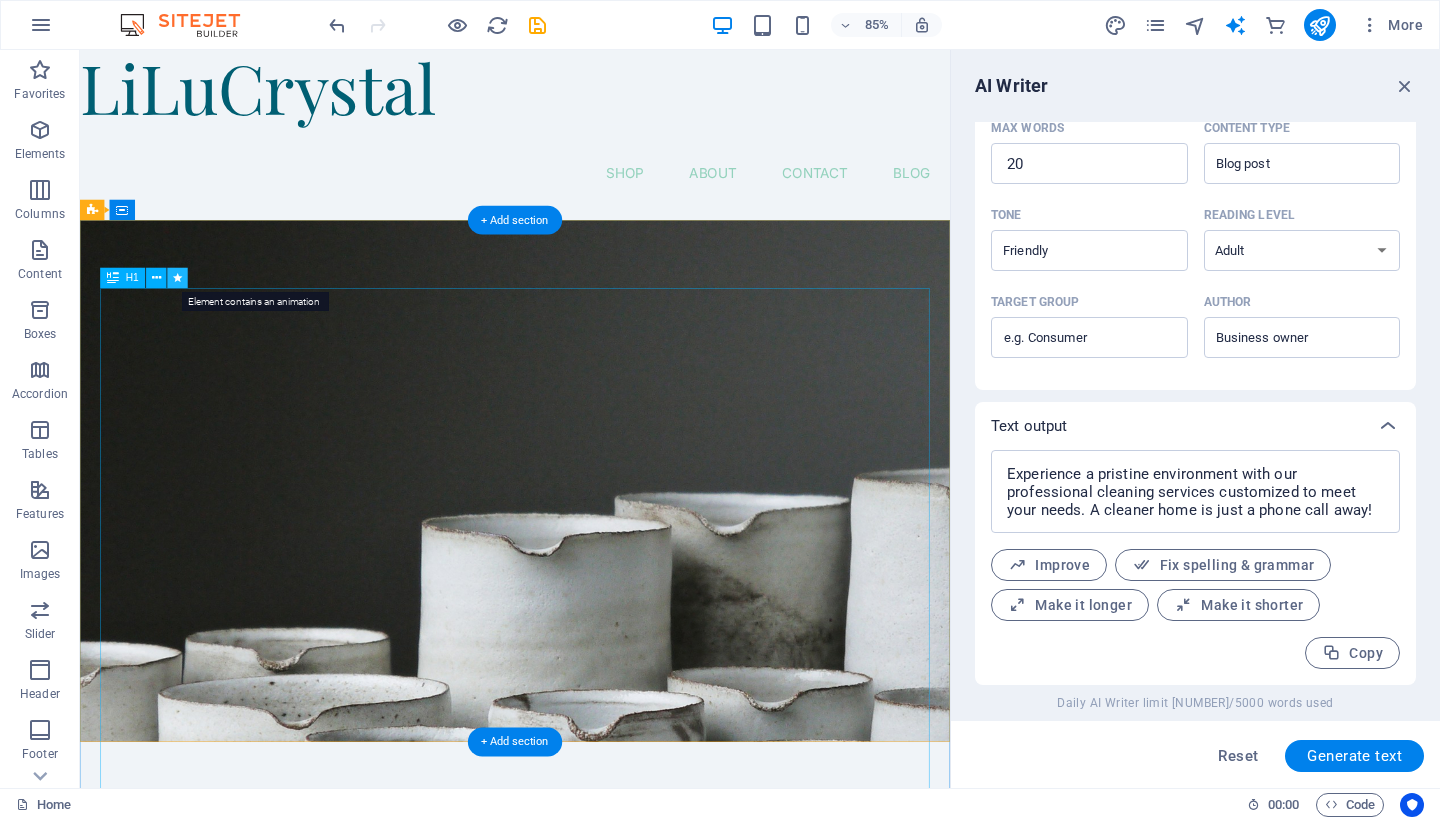 click at bounding box center [177, 278] 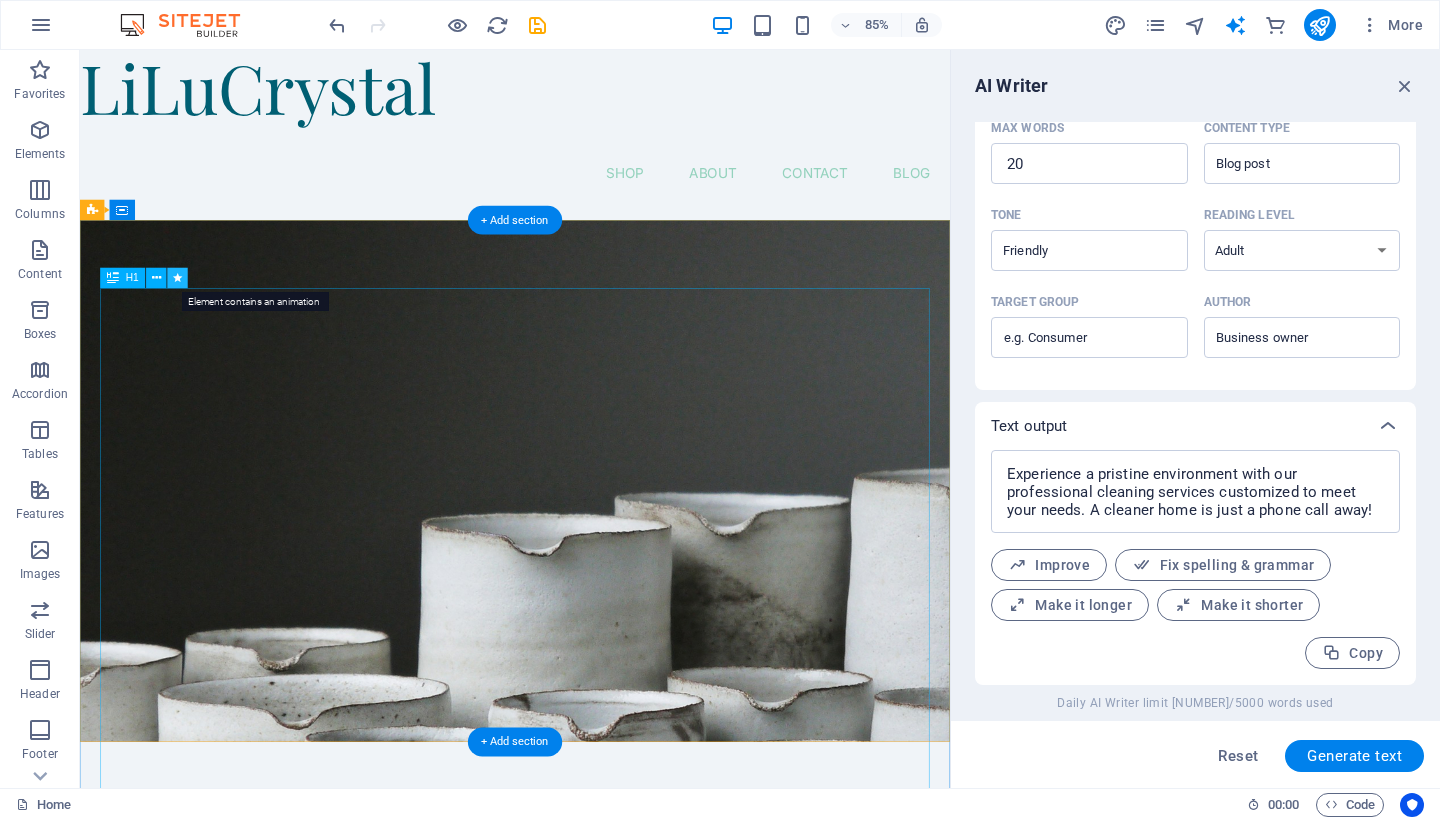 select on "move-bottom-to-top" 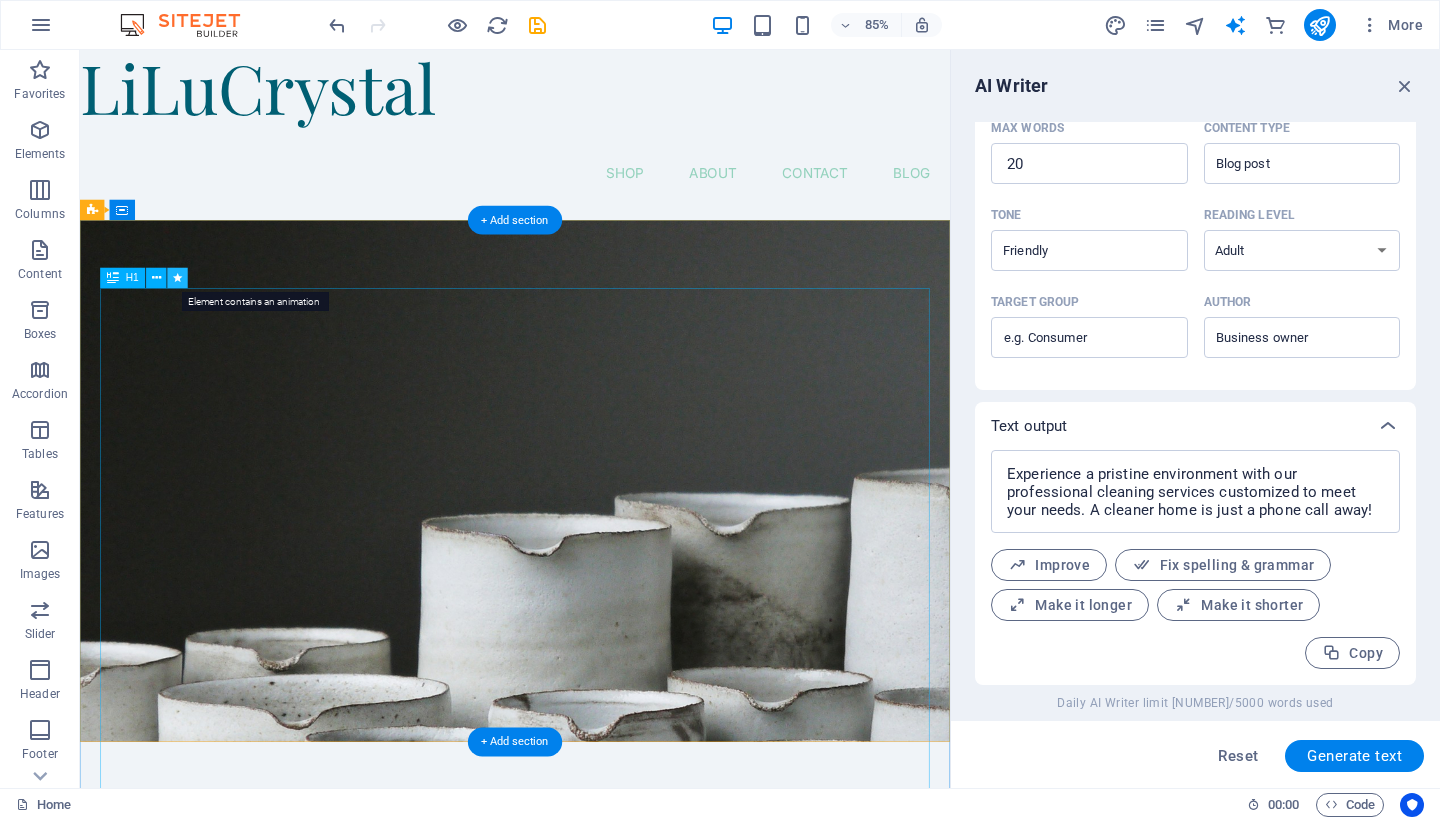 select on "s" 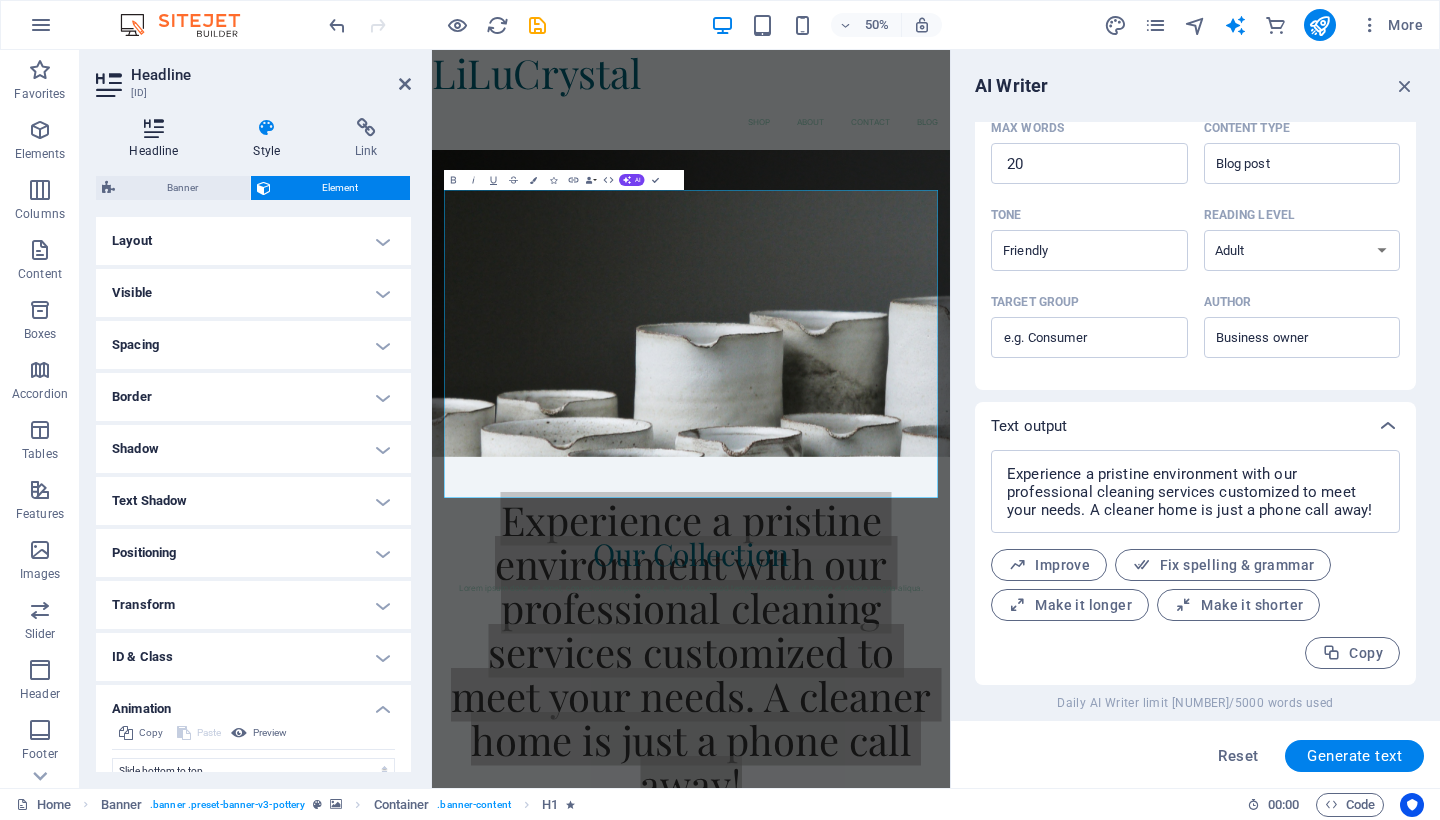 click at bounding box center (154, 128) 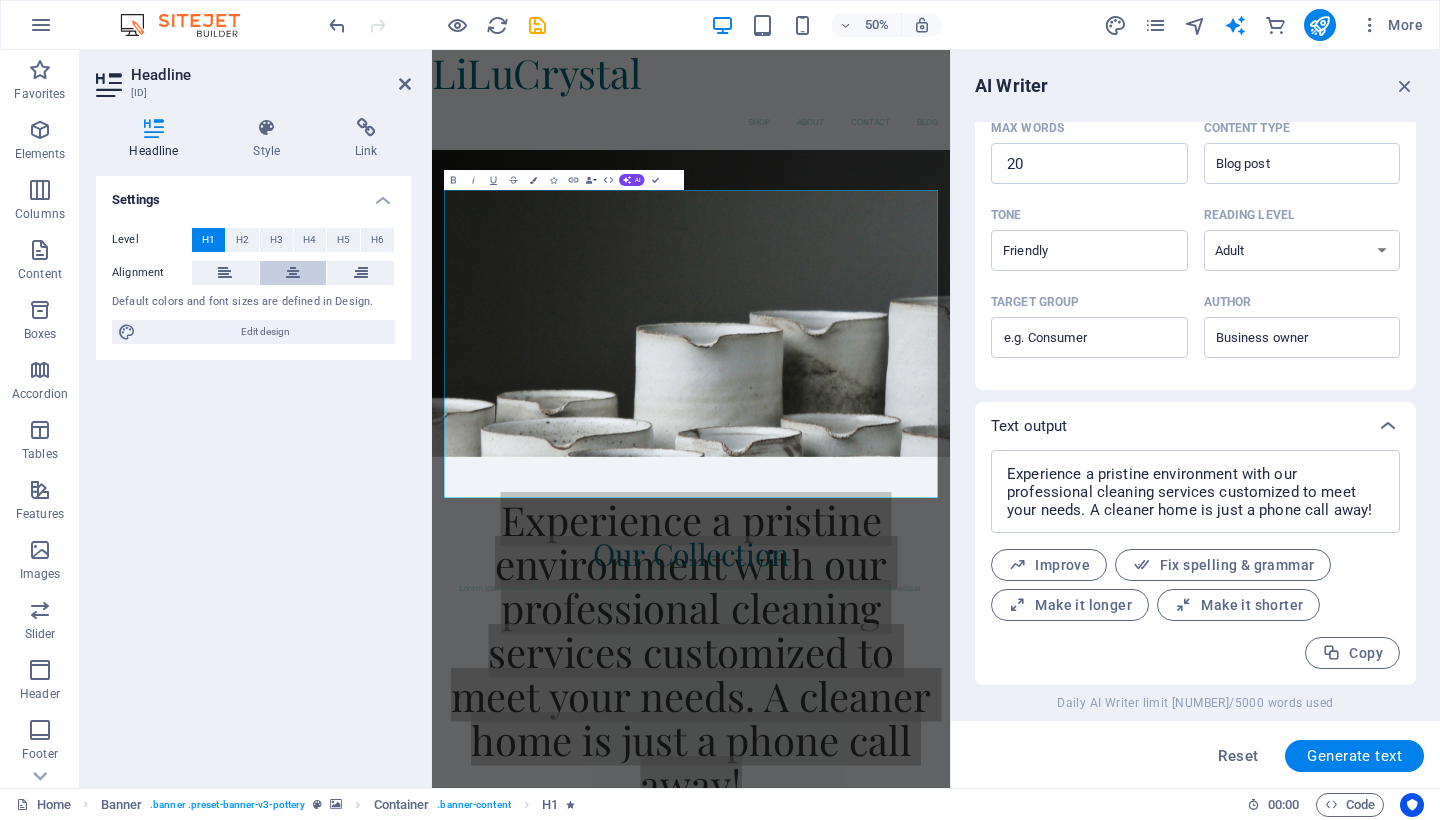click at bounding box center (293, 273) 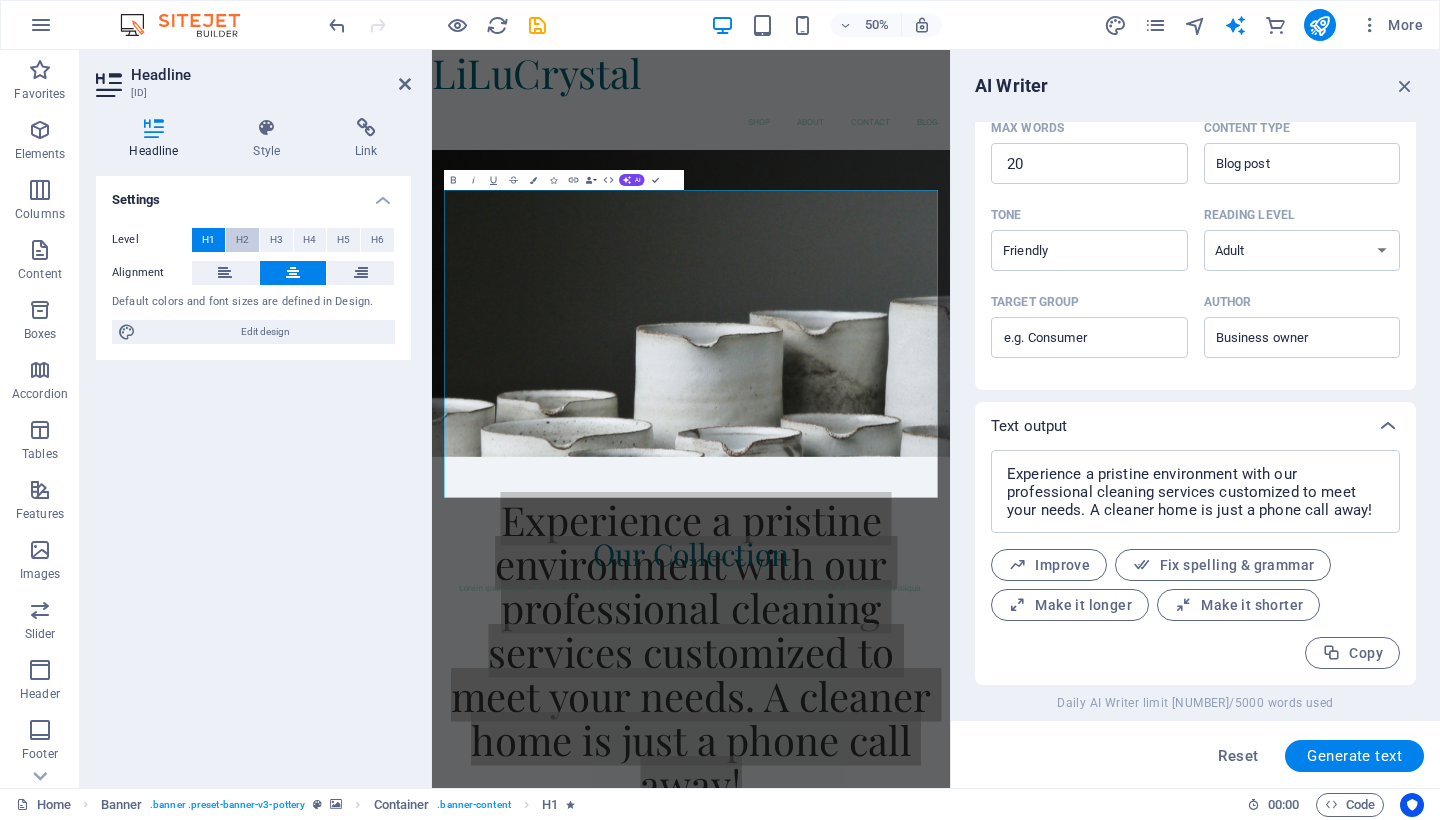 click on "H2" at bounding box center (242, 240) 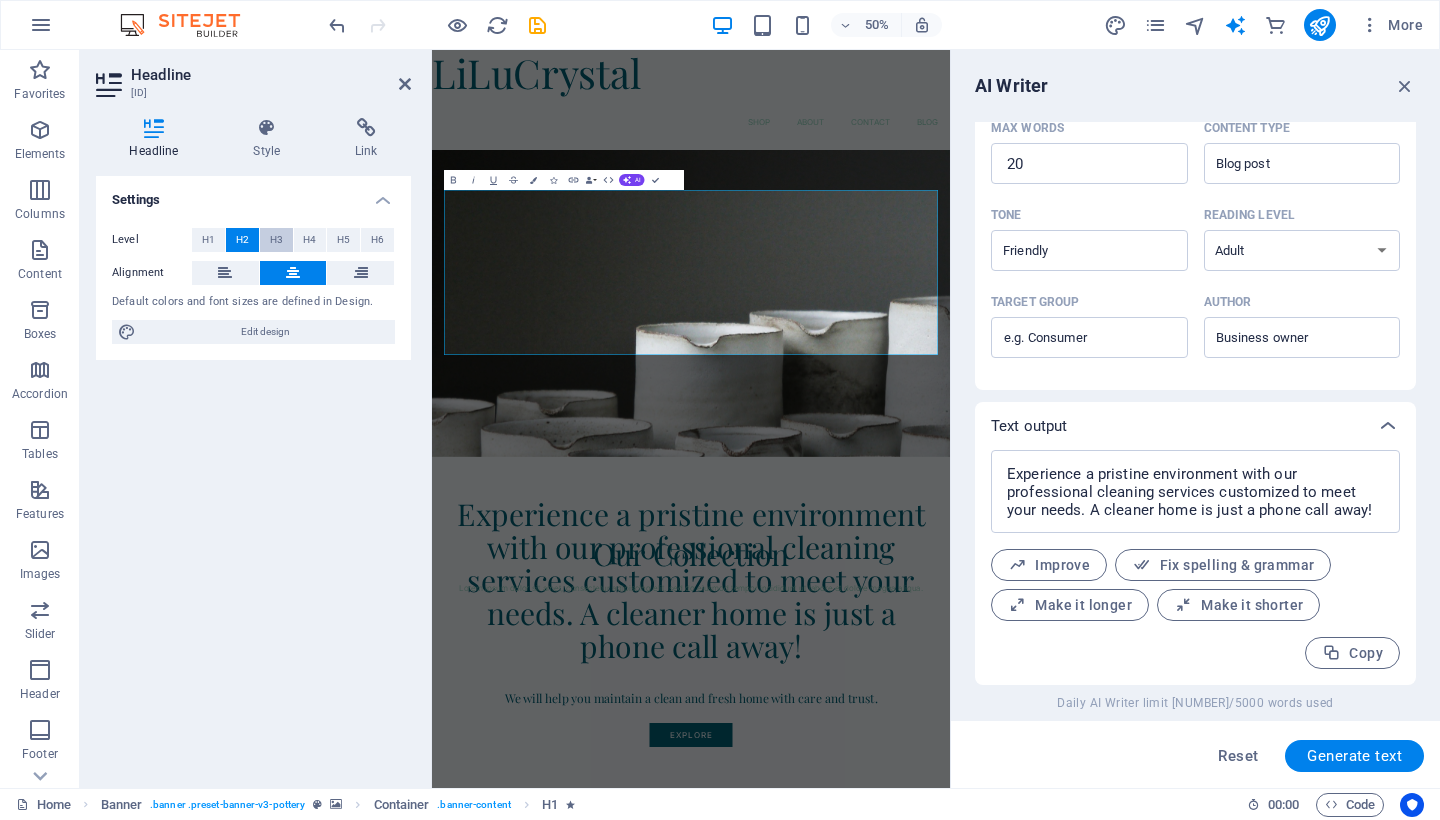 click on "H3" at bounding box center (276, 240) 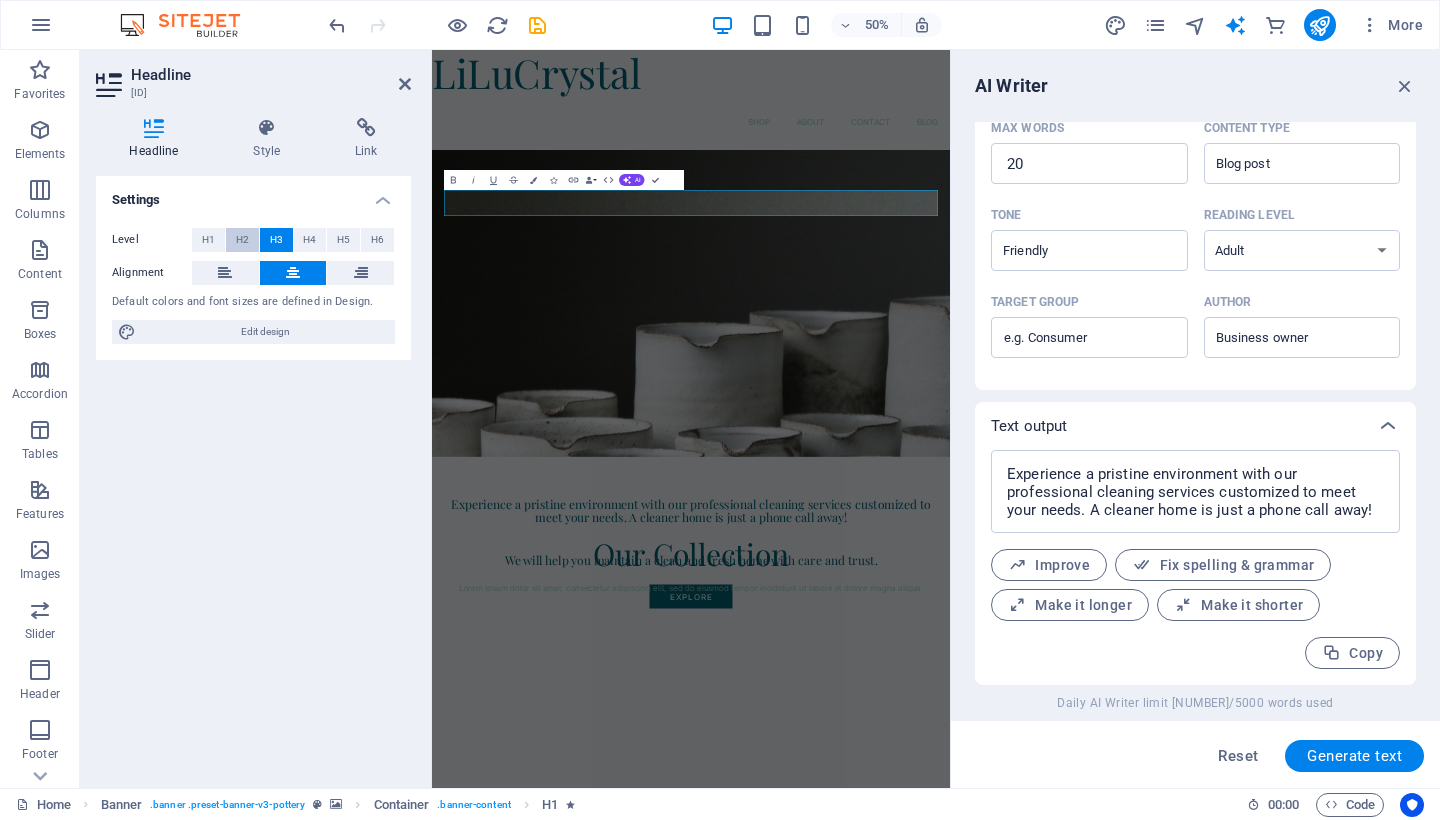 click on "H2" at bounding box center (242, 240) 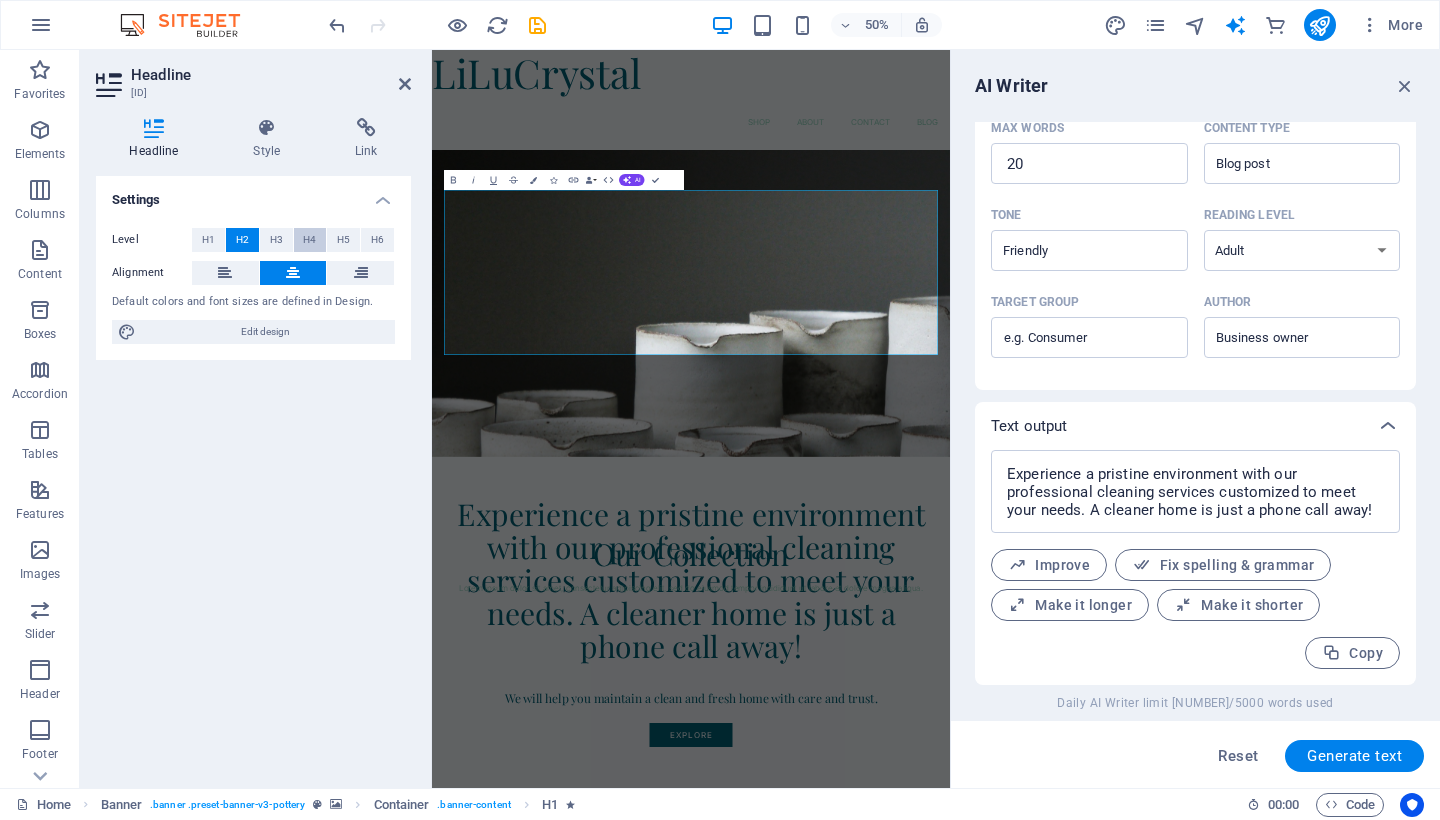 click on "H4" at bounding box center [309, 240] 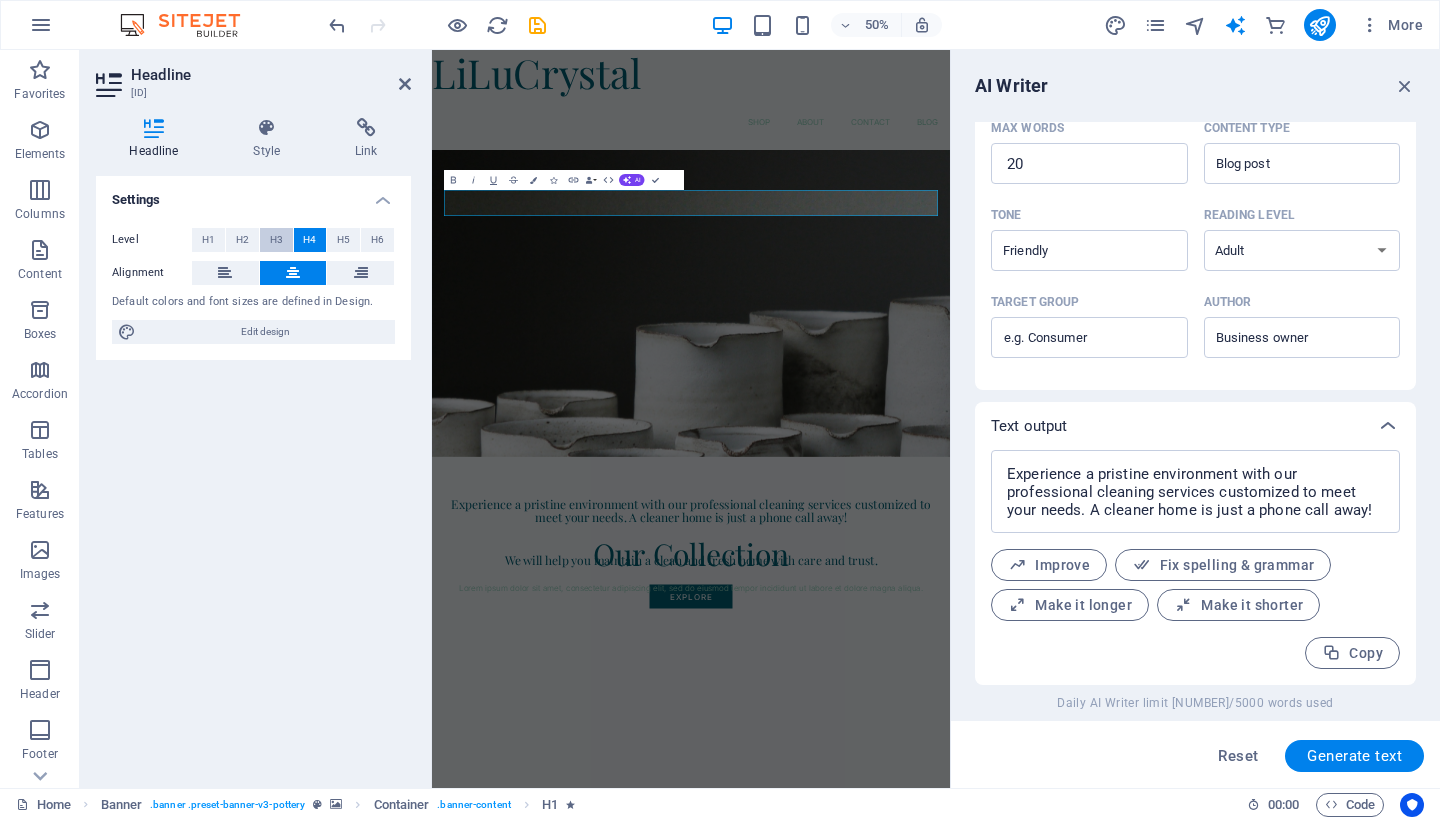 click on "H3" at bounding box center (276, 240) 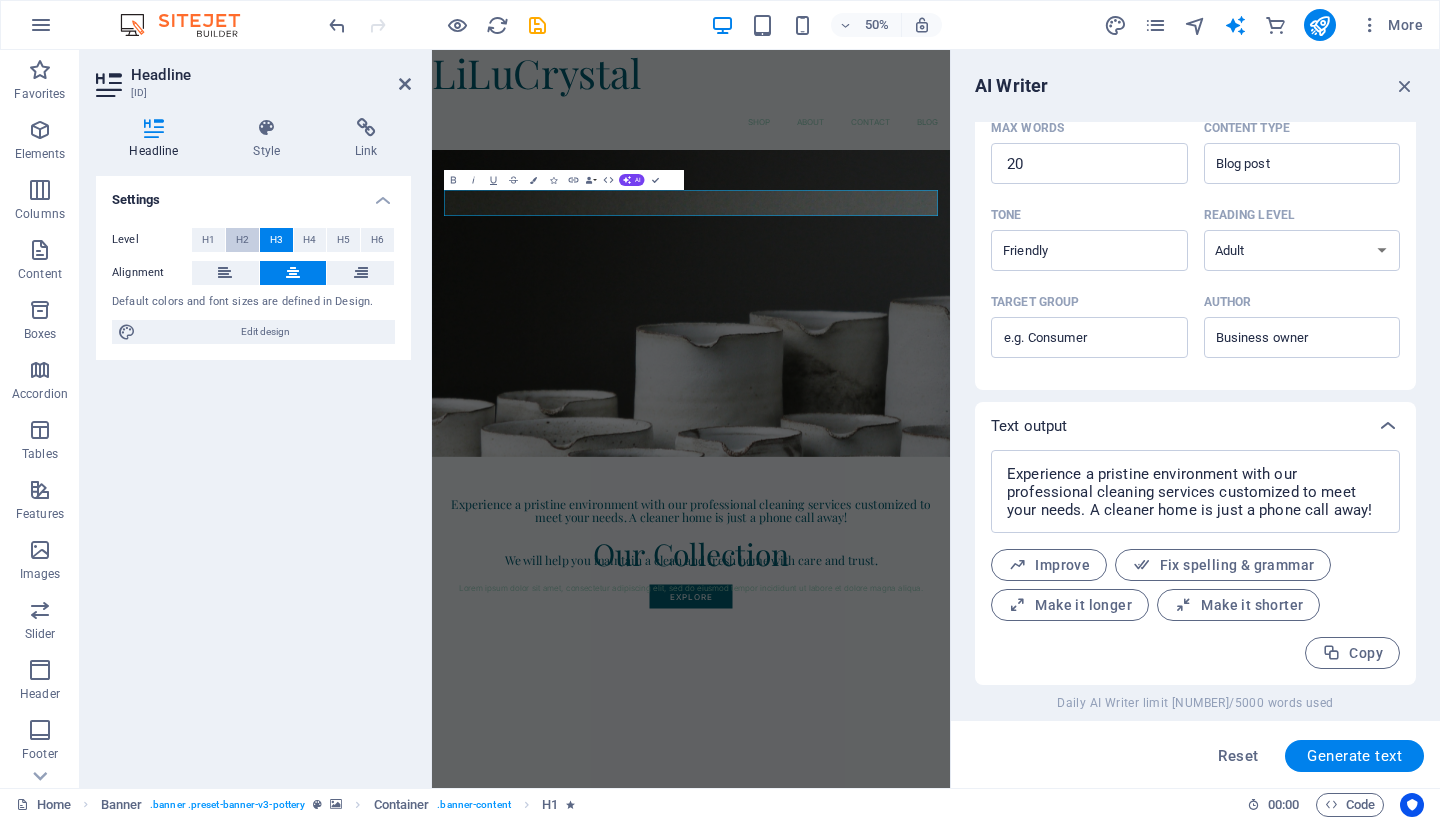 click on "H2" at bounding box center (242, 240) 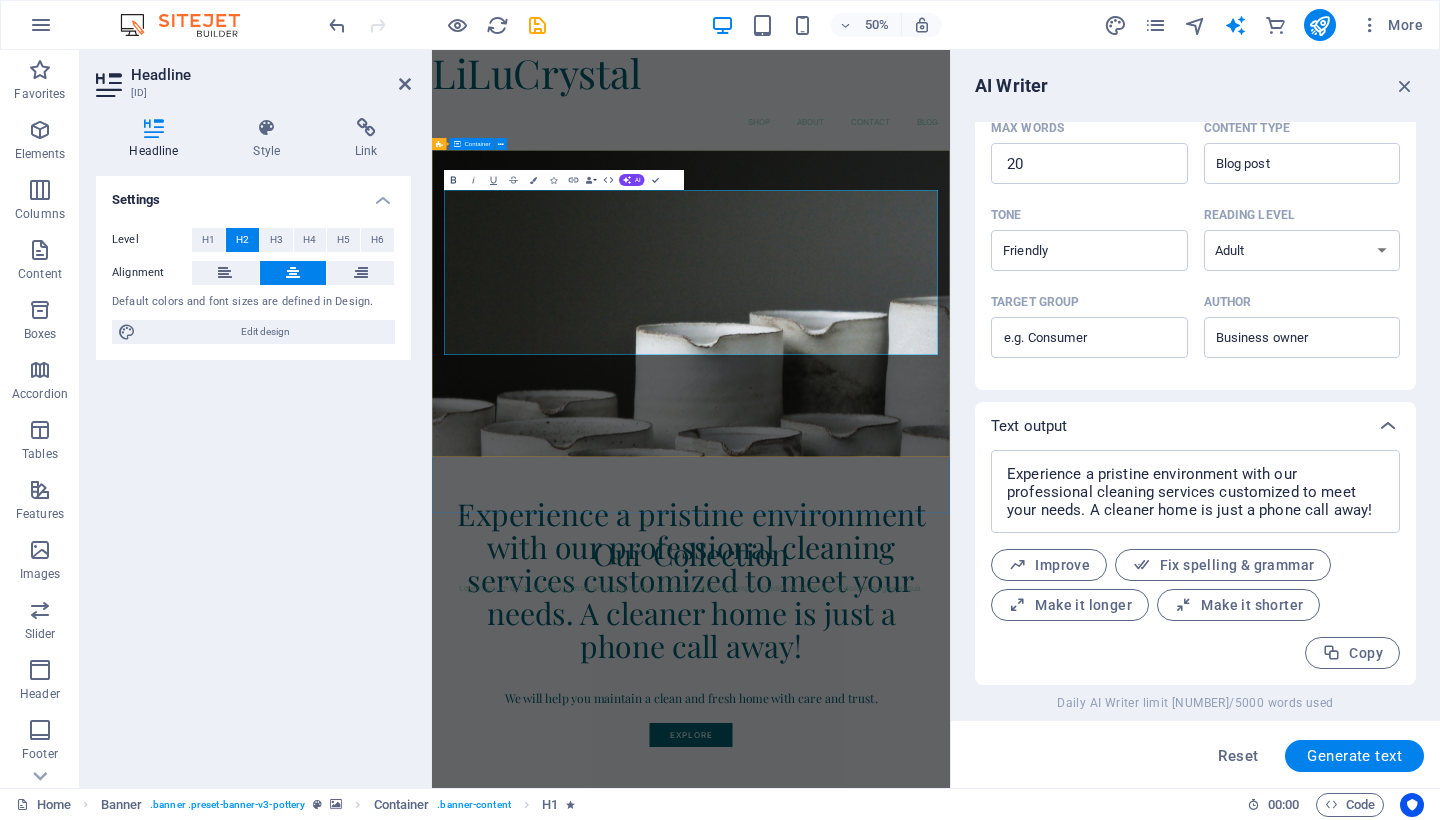 click 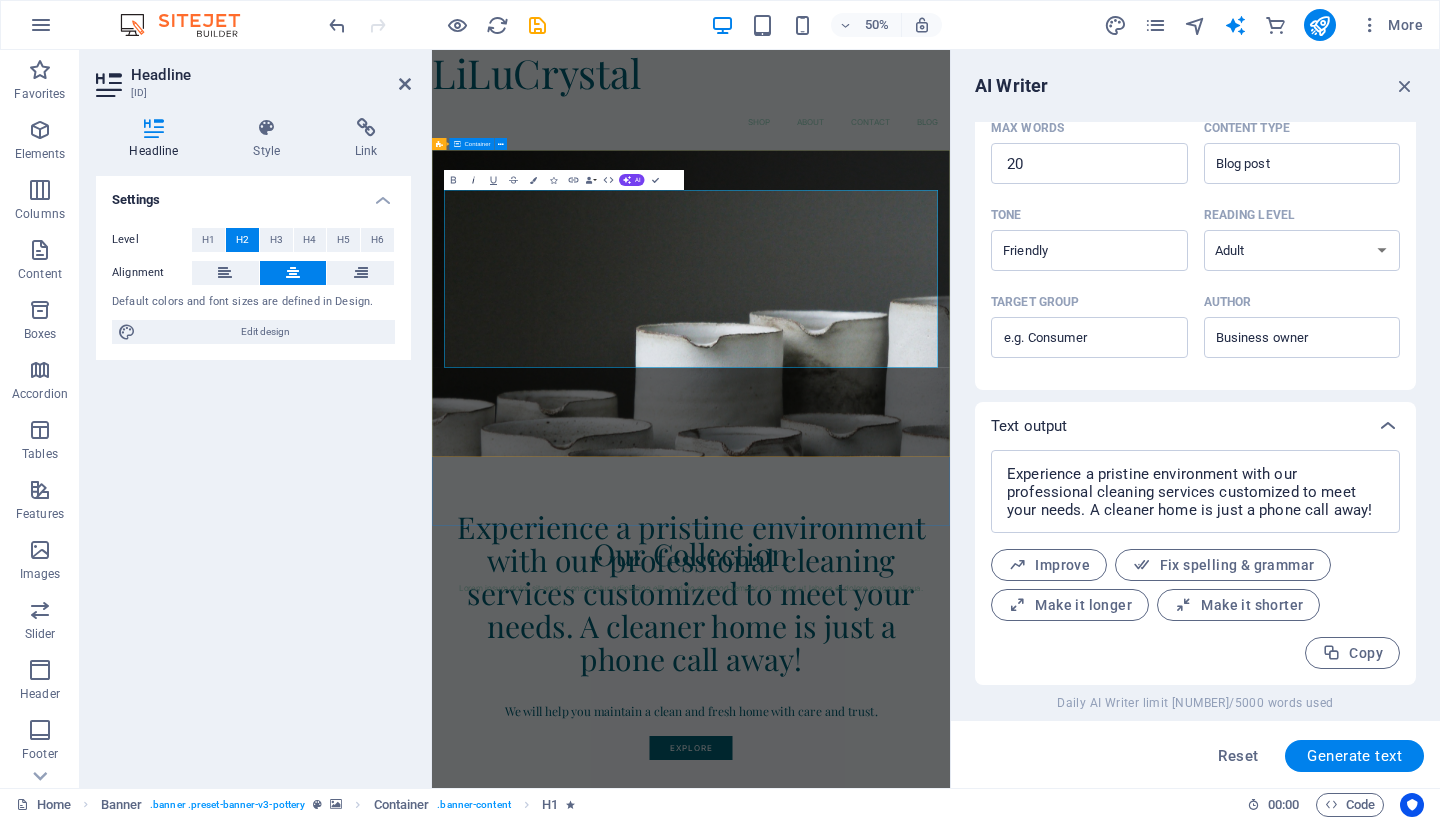 click 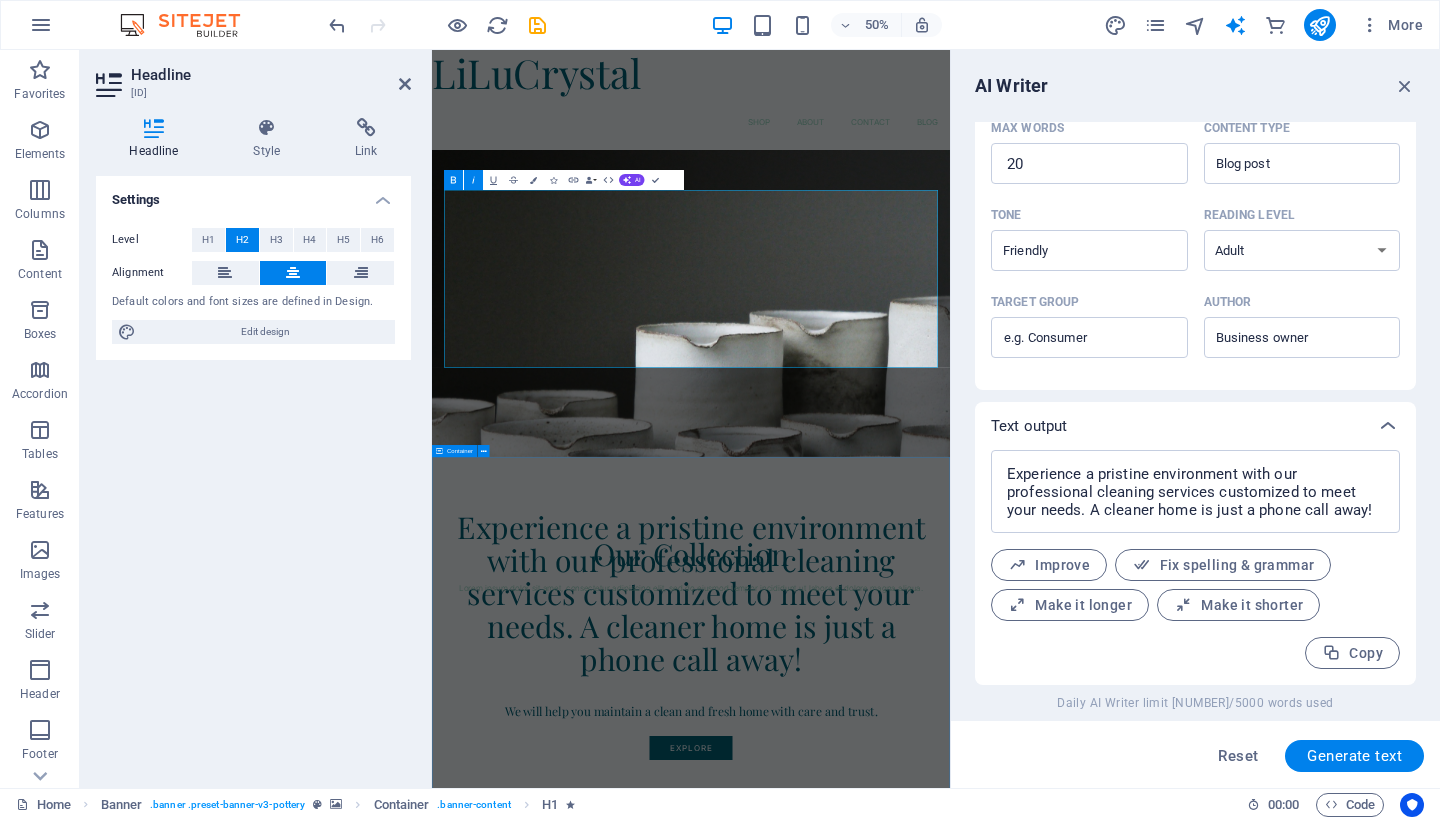 click on "Our Collection Lorem ipsum dolor sit amet, consectetur adipiscing elit, sed do eiusmod tempor incididunt ut labore et dolore magna aliqua." at bounding box center (950, 1262) 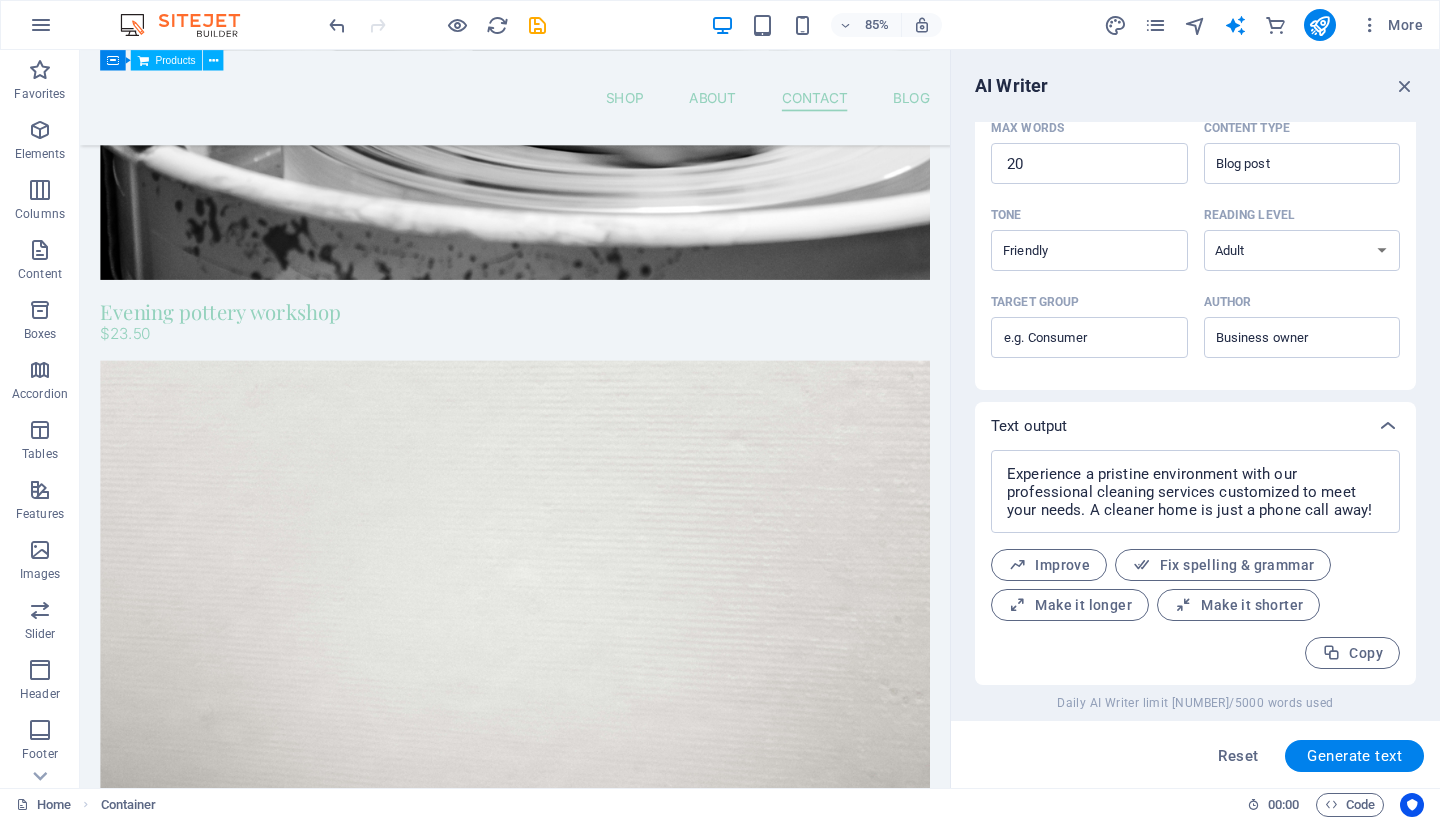 scroll, scrollTop: 5162, scrollLeft: 0, axis: vertical 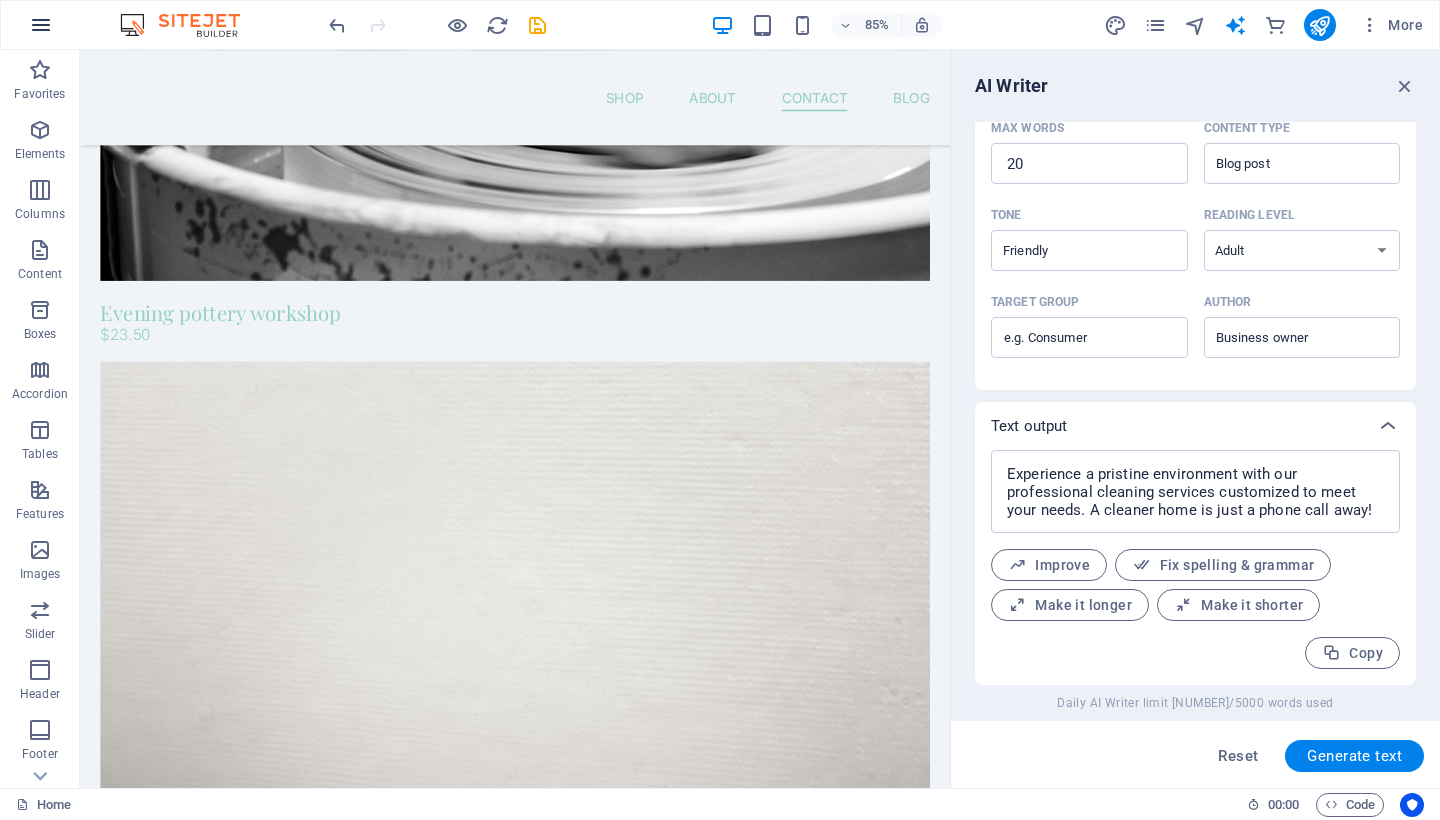 click at bounding box center [41, 25] 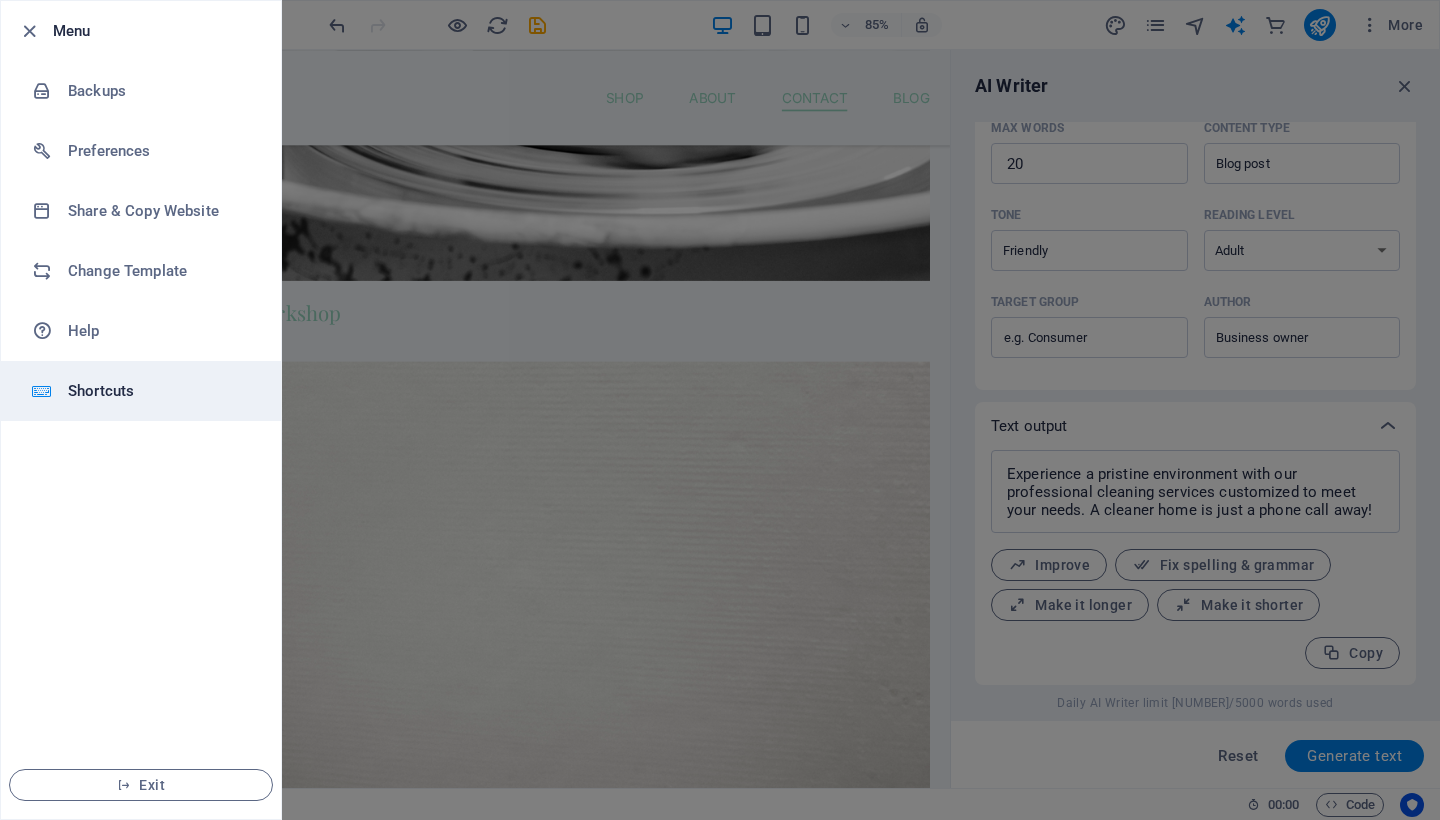 click on "Shortcuts" at bounding box center (160, 391) 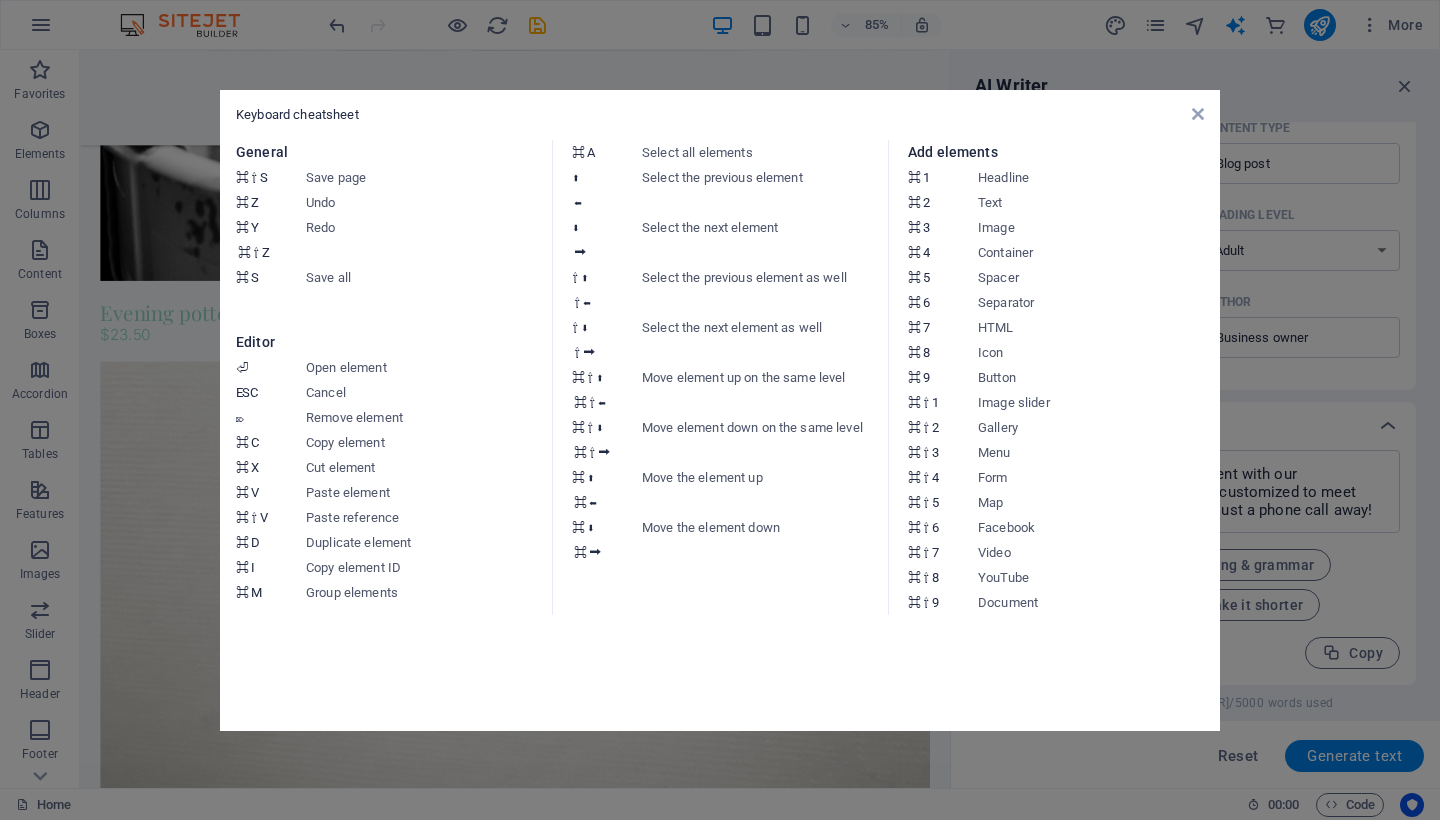 drag, startPoint x: 83, startPoint y: 195, endPoint x: 4, endPoint y: 172, distance: 82.28001 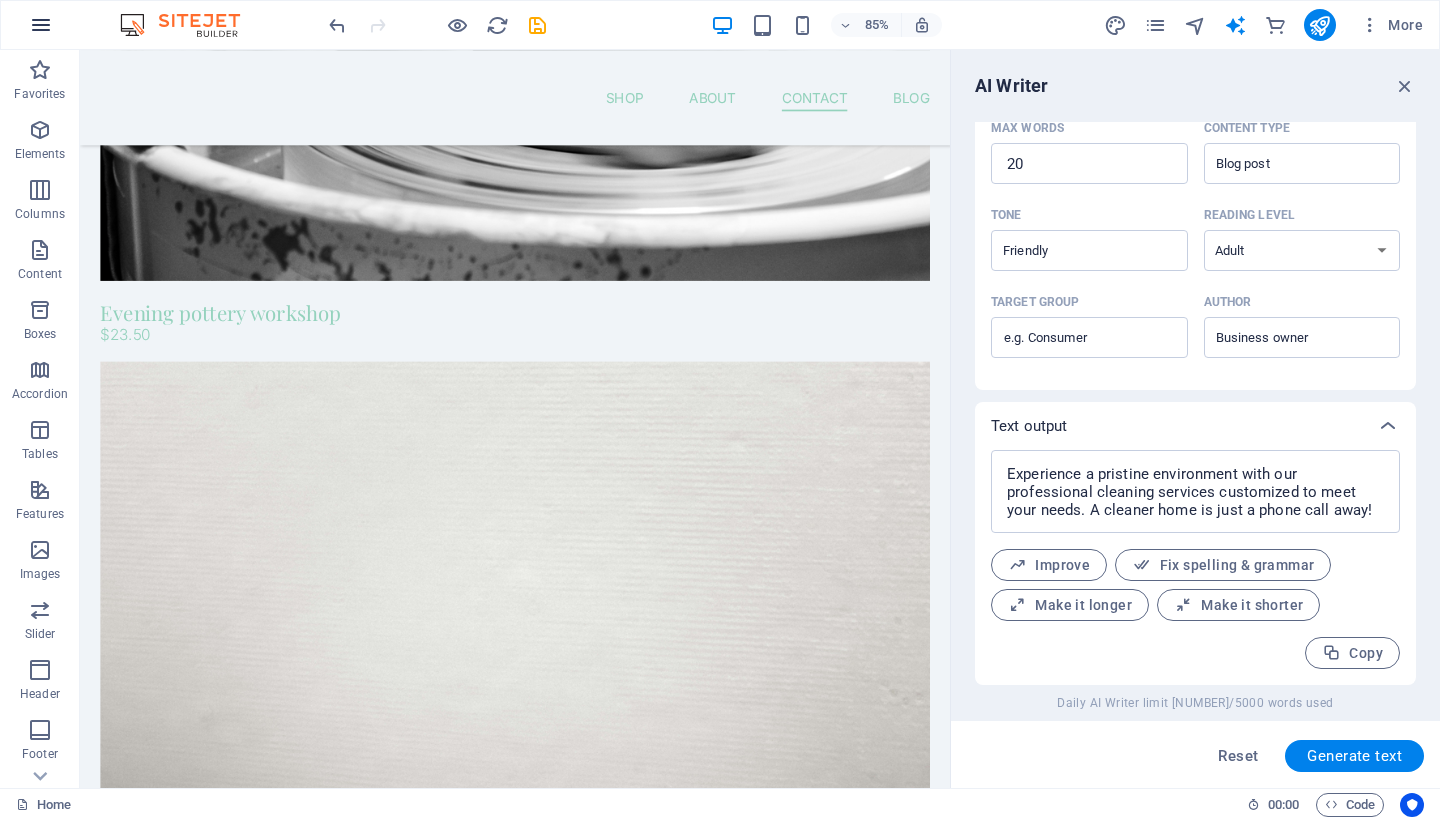click at bounding box center [41, 25] 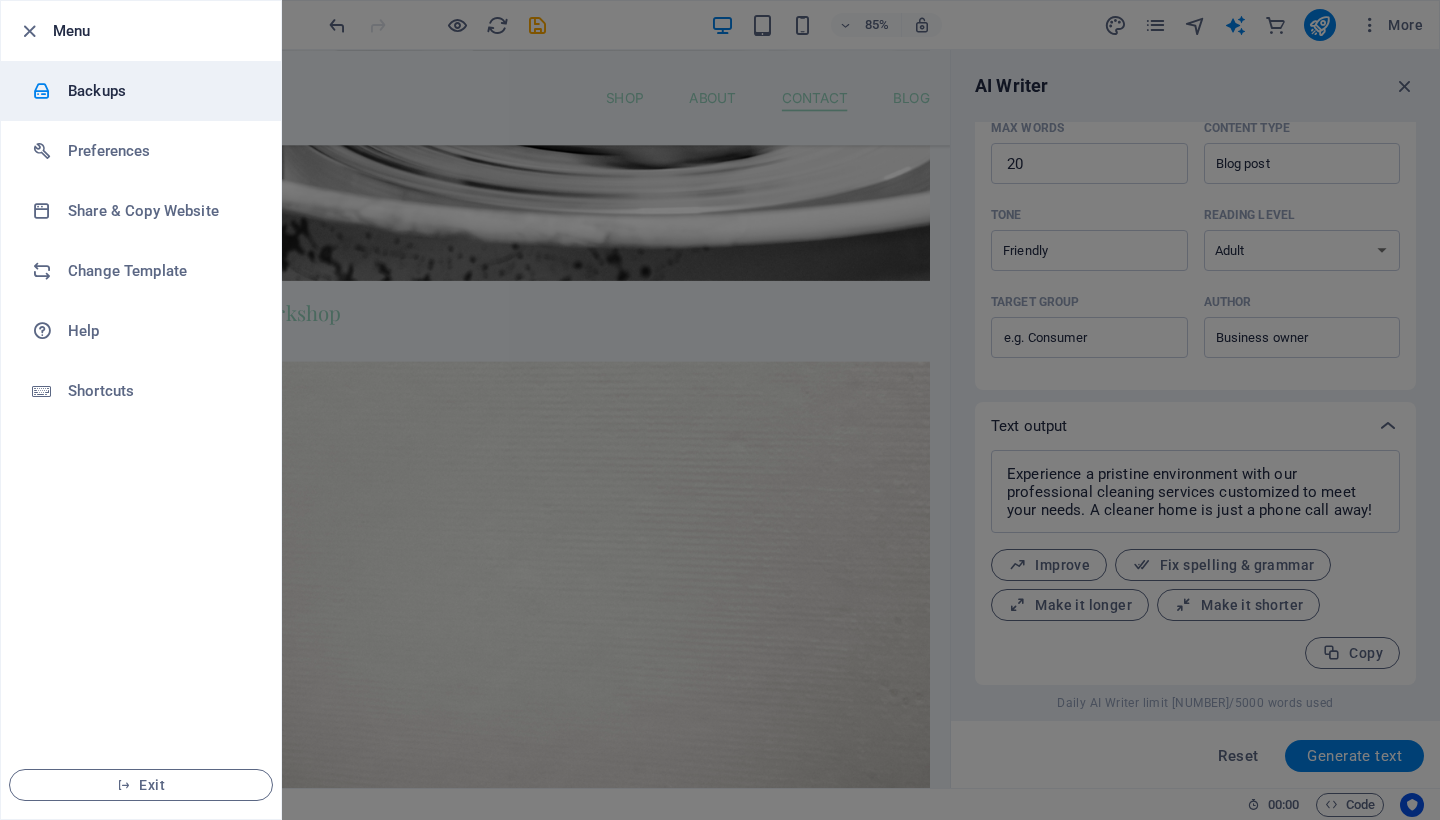 click at bounding box center (50, 91) 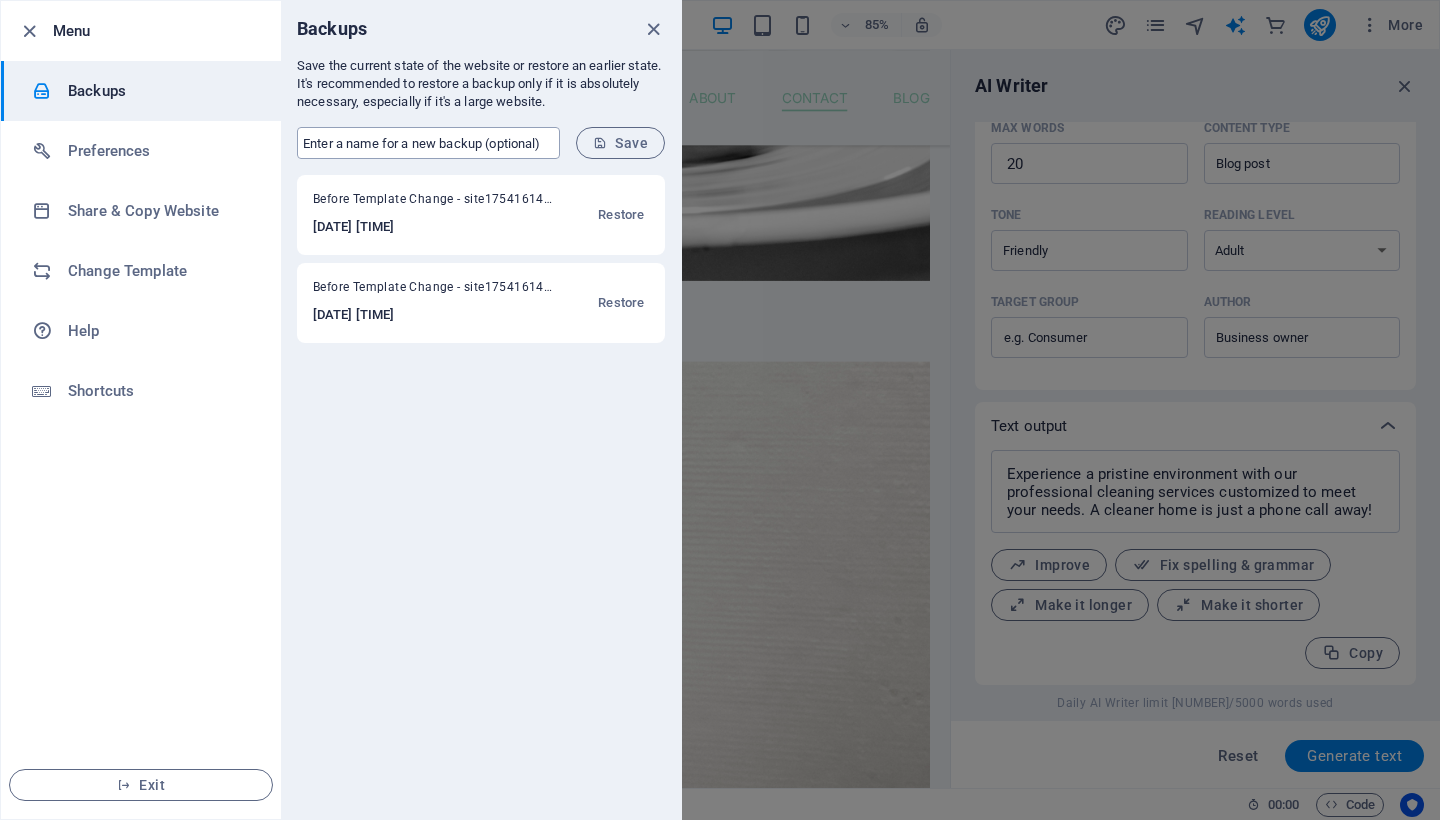 click at bounding box center [428, 143] 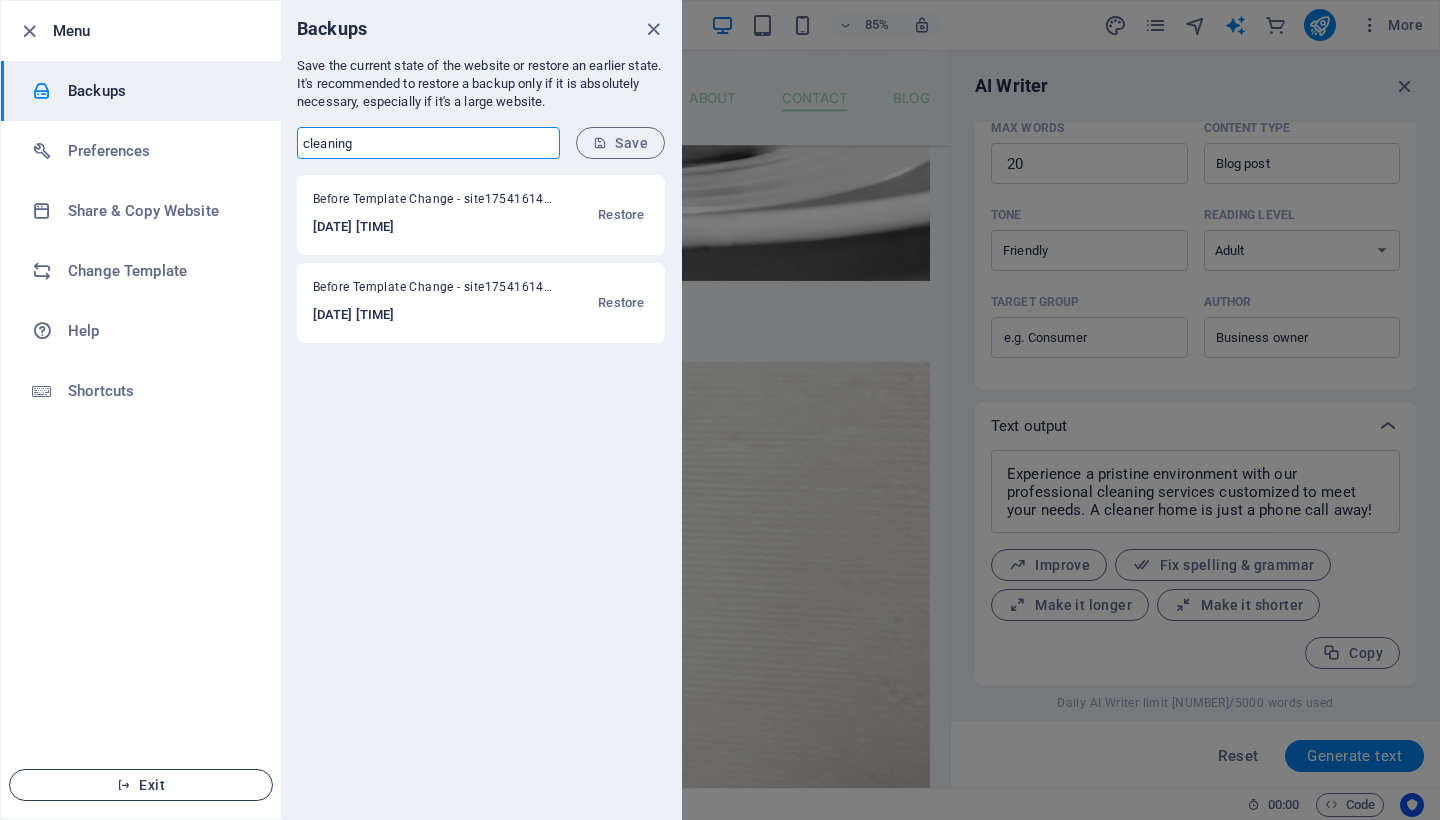 type on "cleaning" 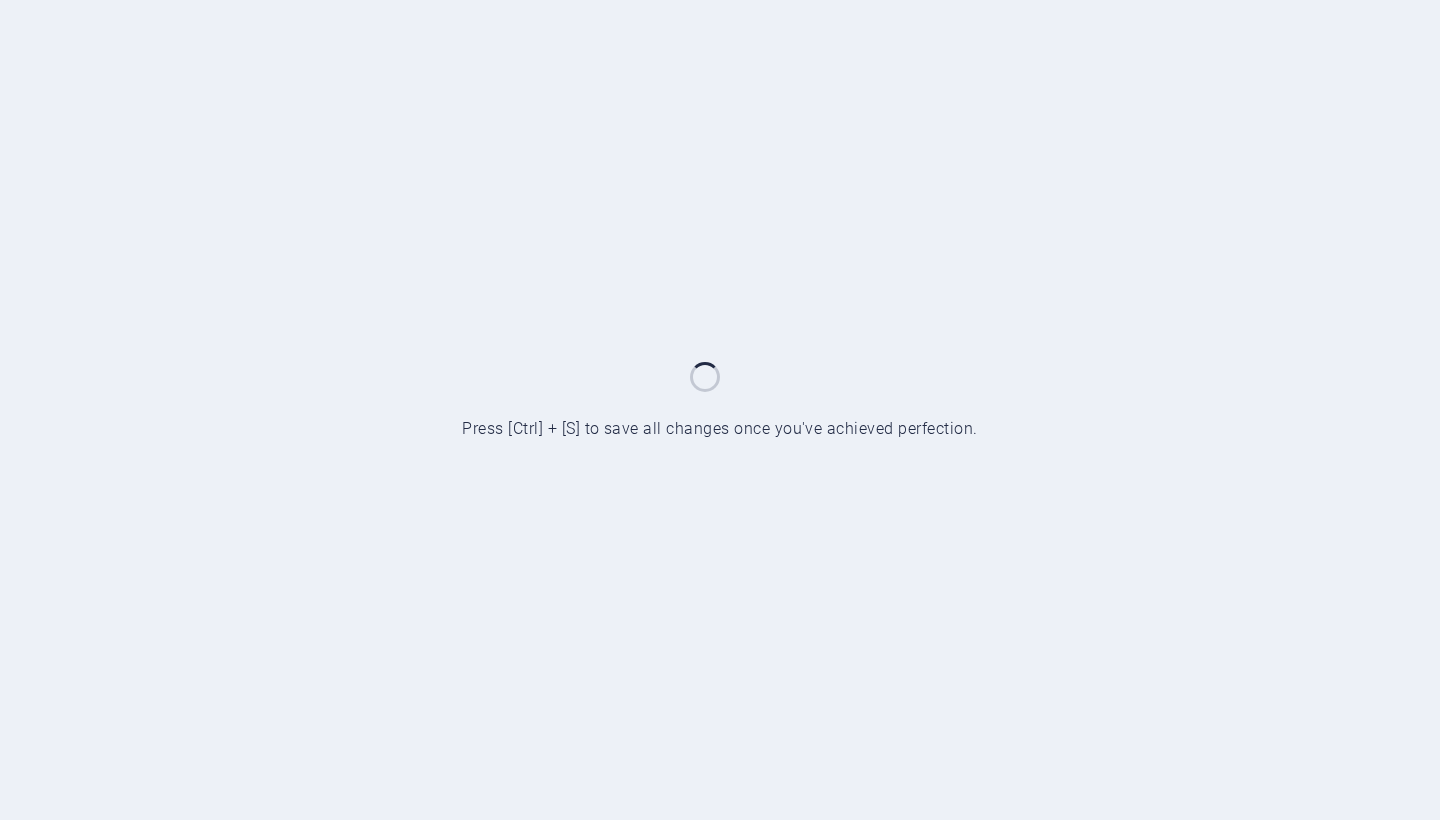 scroll, scrollTop: 0, scrollLeft: 0, axis: both 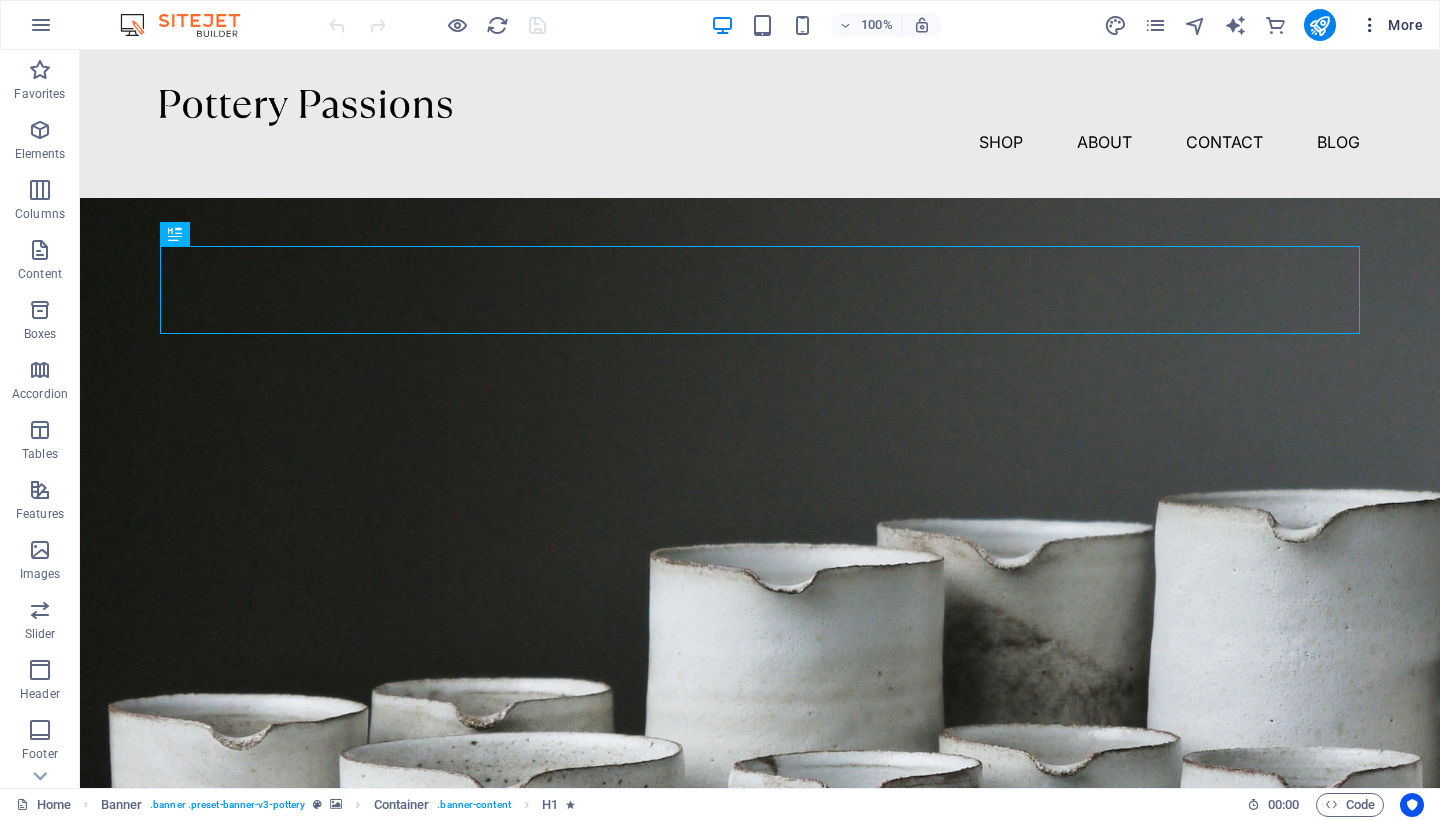 click at bounding box center [1370, 25] 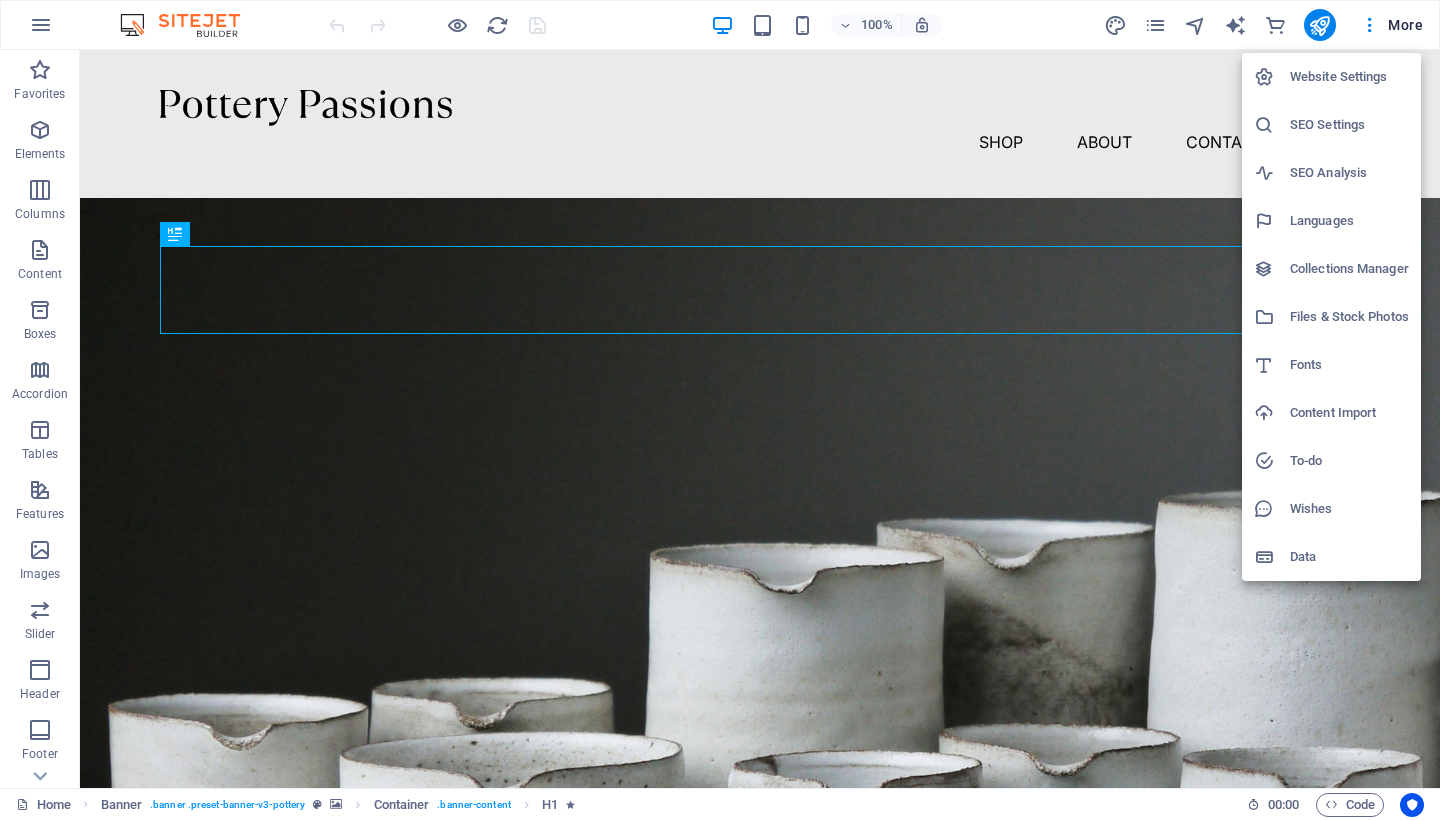 click at bounding box center [720, 410] 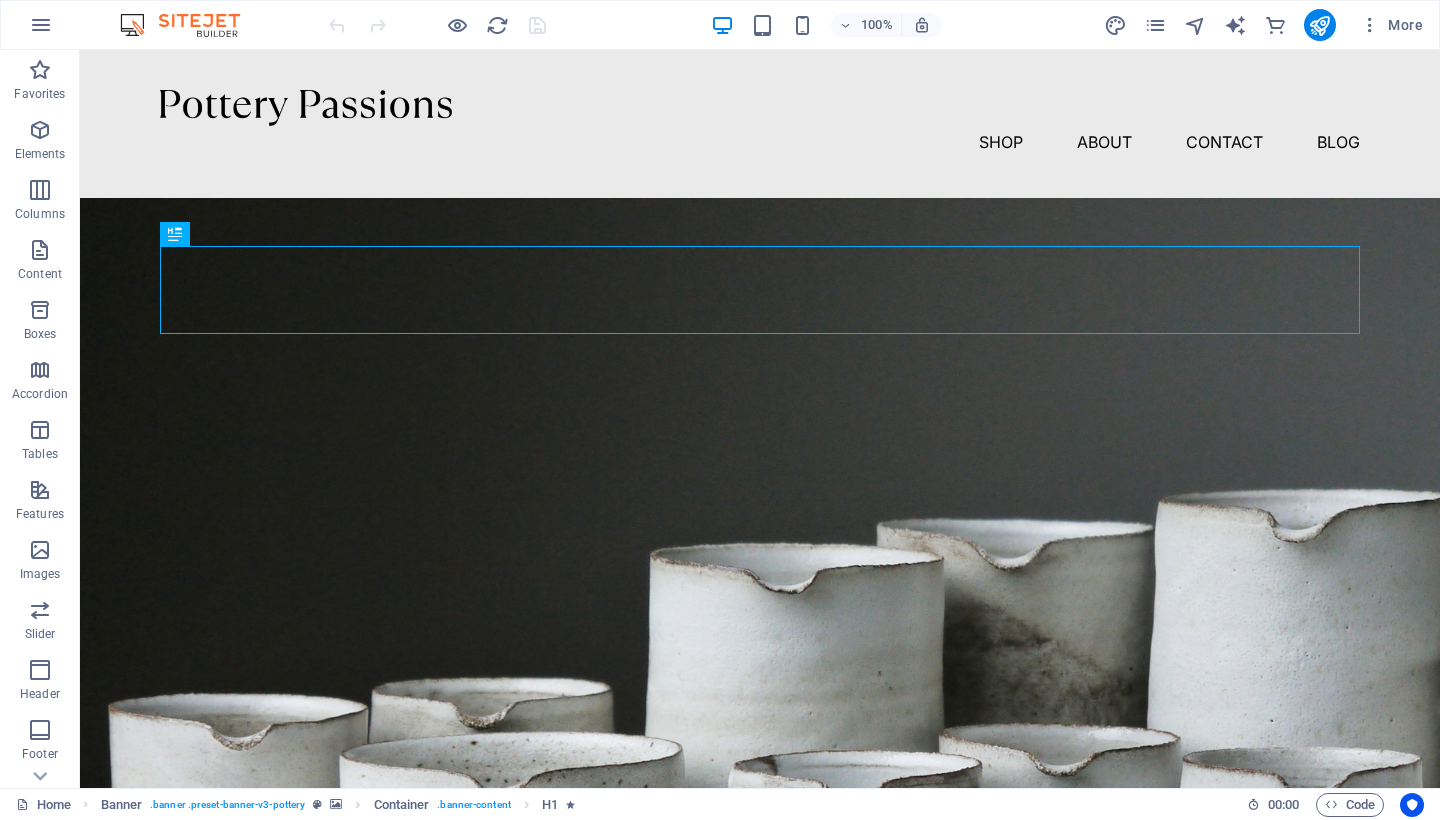 click at bounding box center (41, 25) 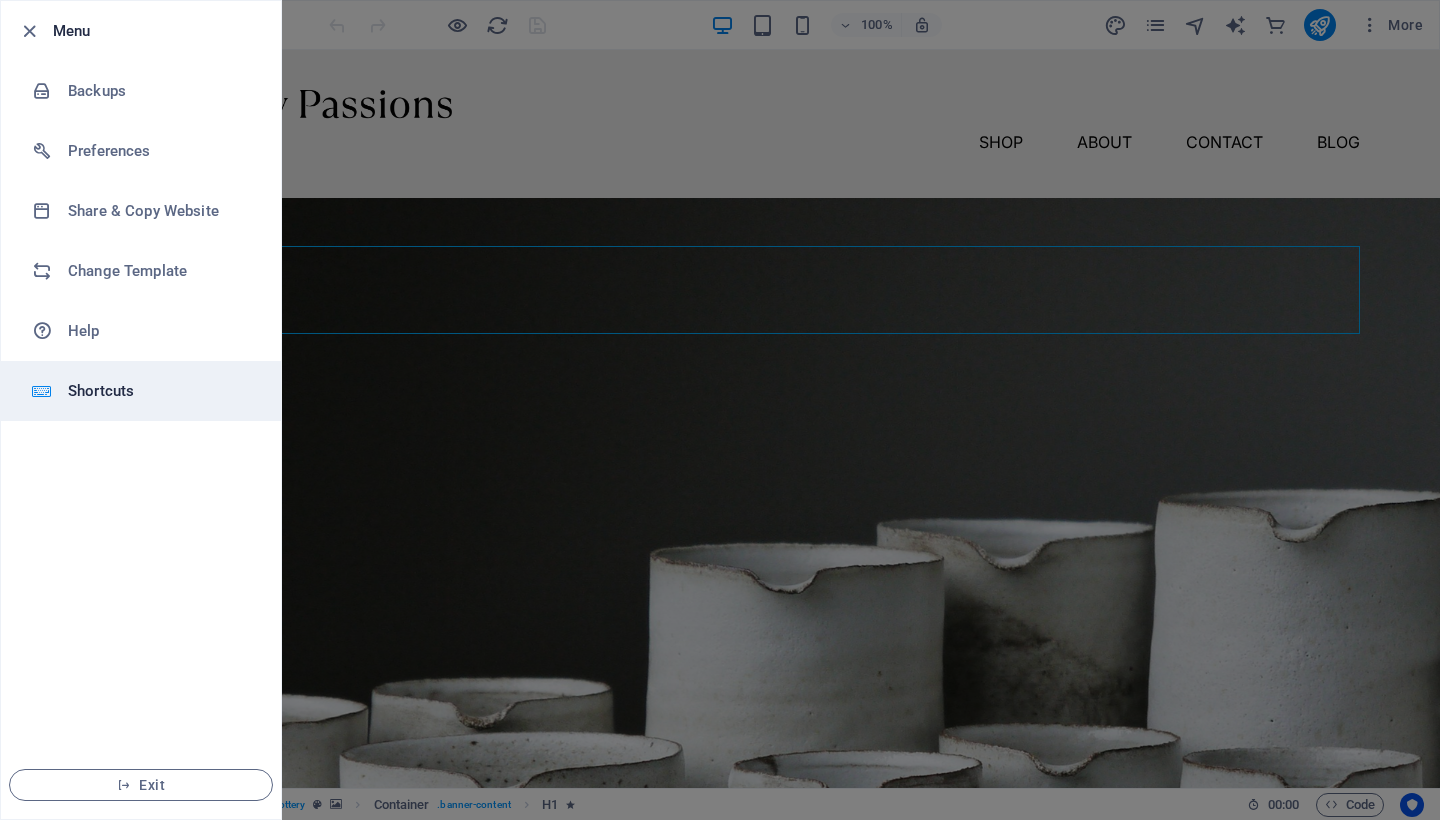 click on "Shortcuts" at bounding box center (160, 391) 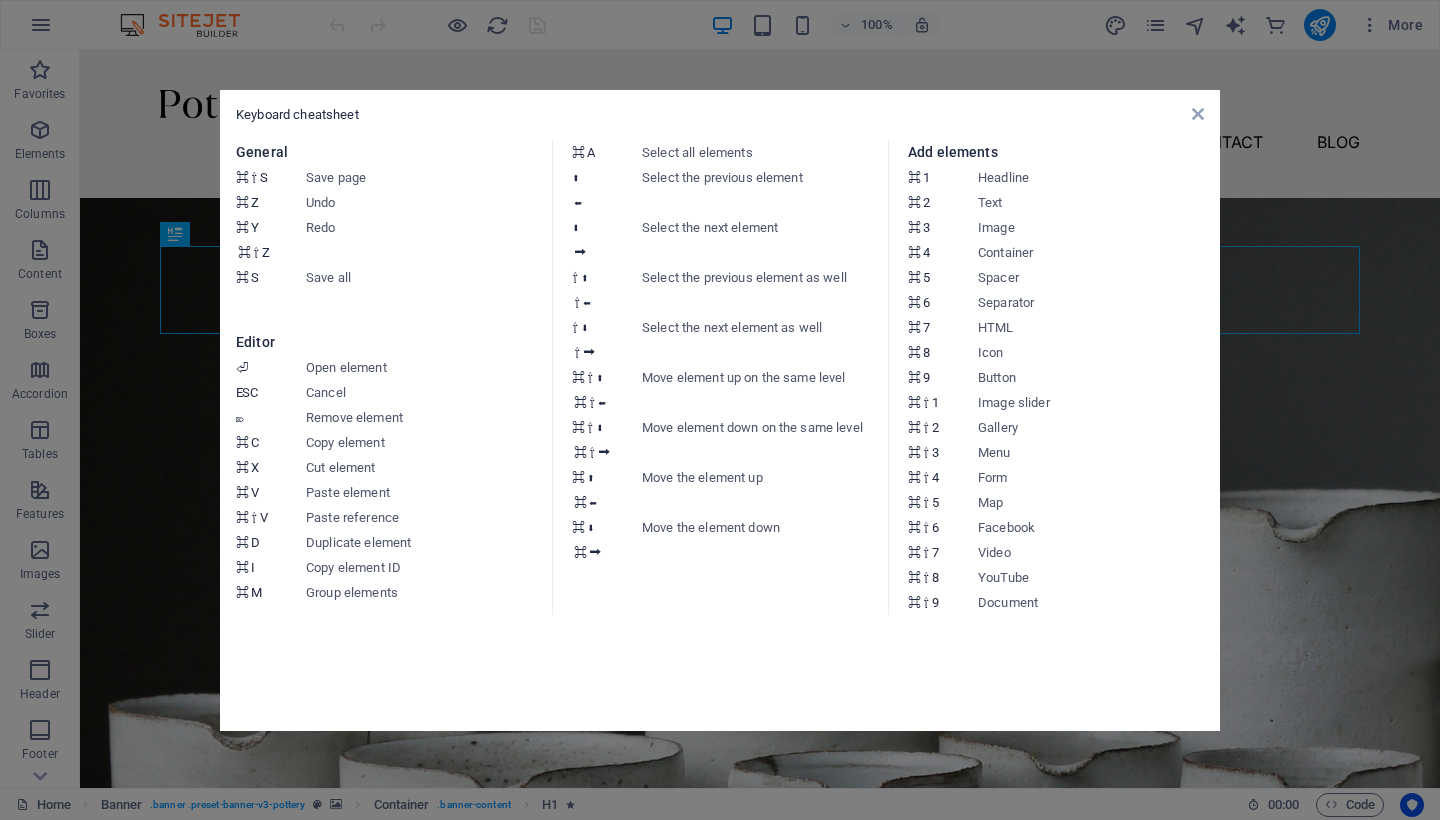 drag, startPoint x: 159, startPoint y: 413, endPoint x: 79, endPoint y: 363, distance: 94.33981 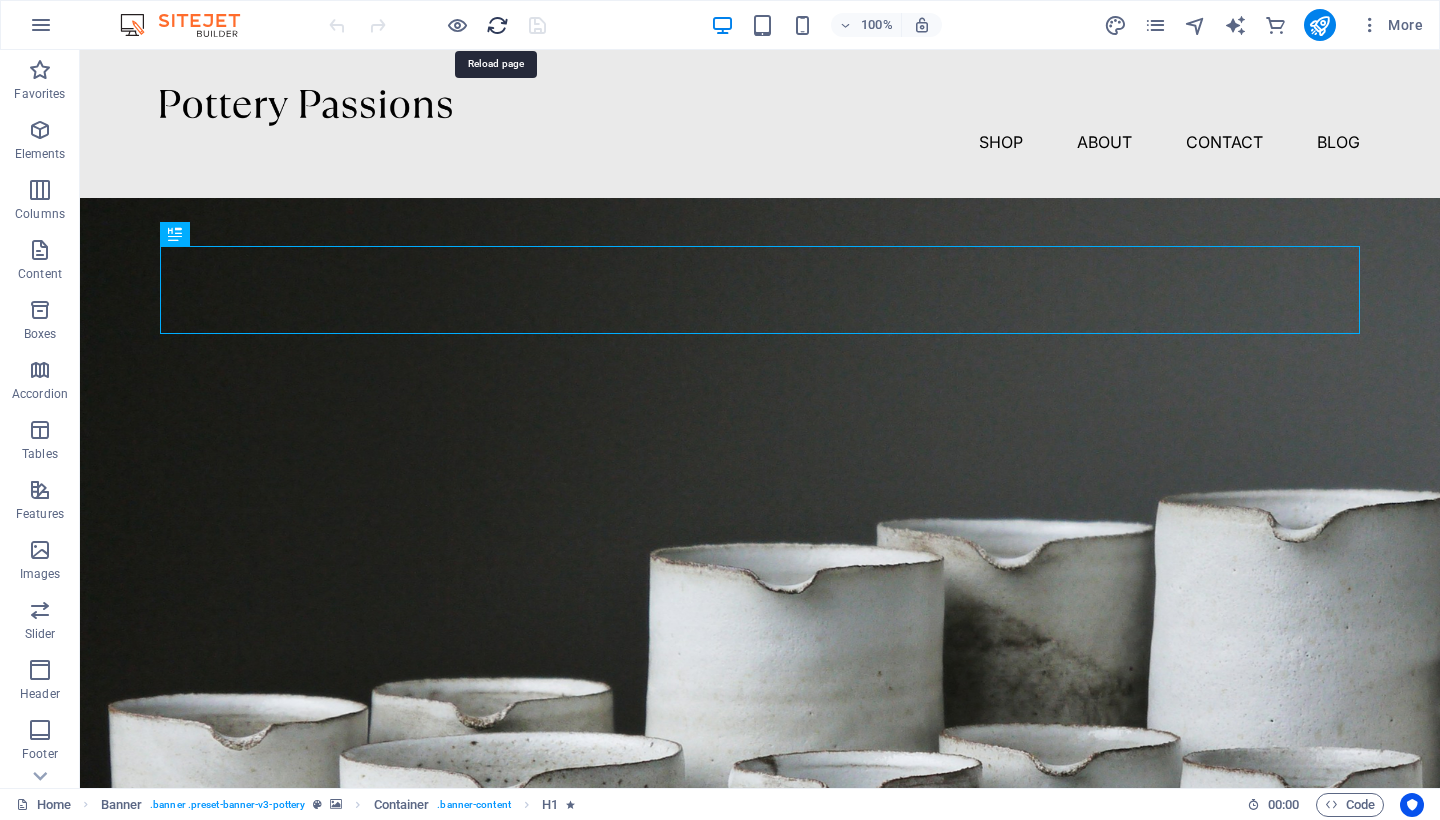 click at bounding box center [497, 25] 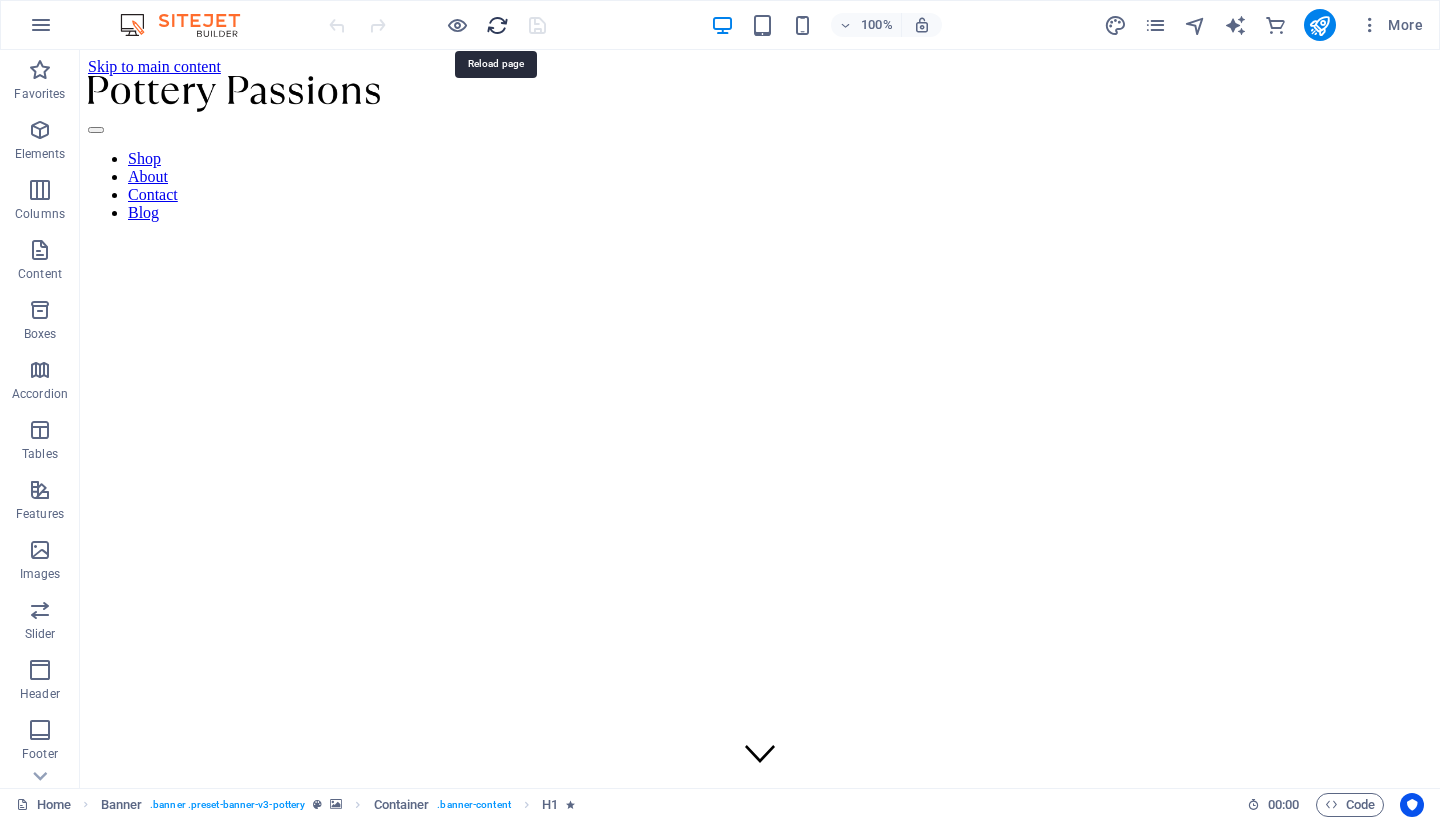 scroll, scrollTop: 0, scrollLeft: 0, axis: both 